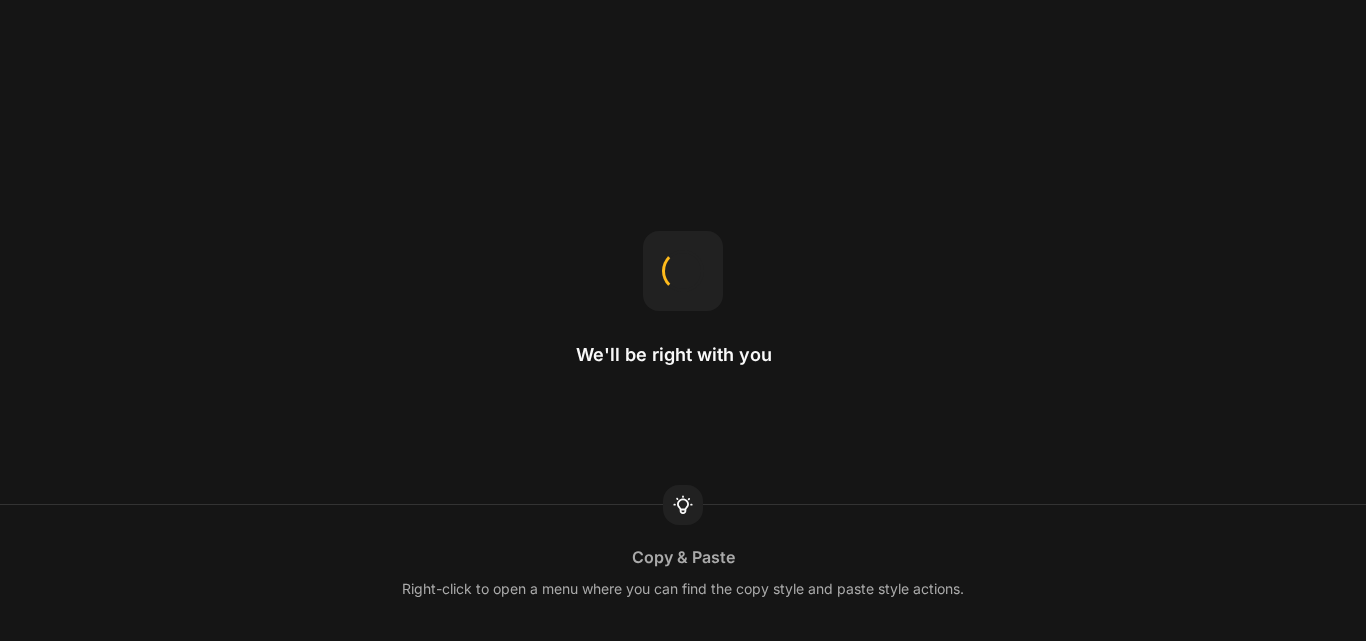 scroll, scrollTop: 0, scrollLeft: 0, axis: both 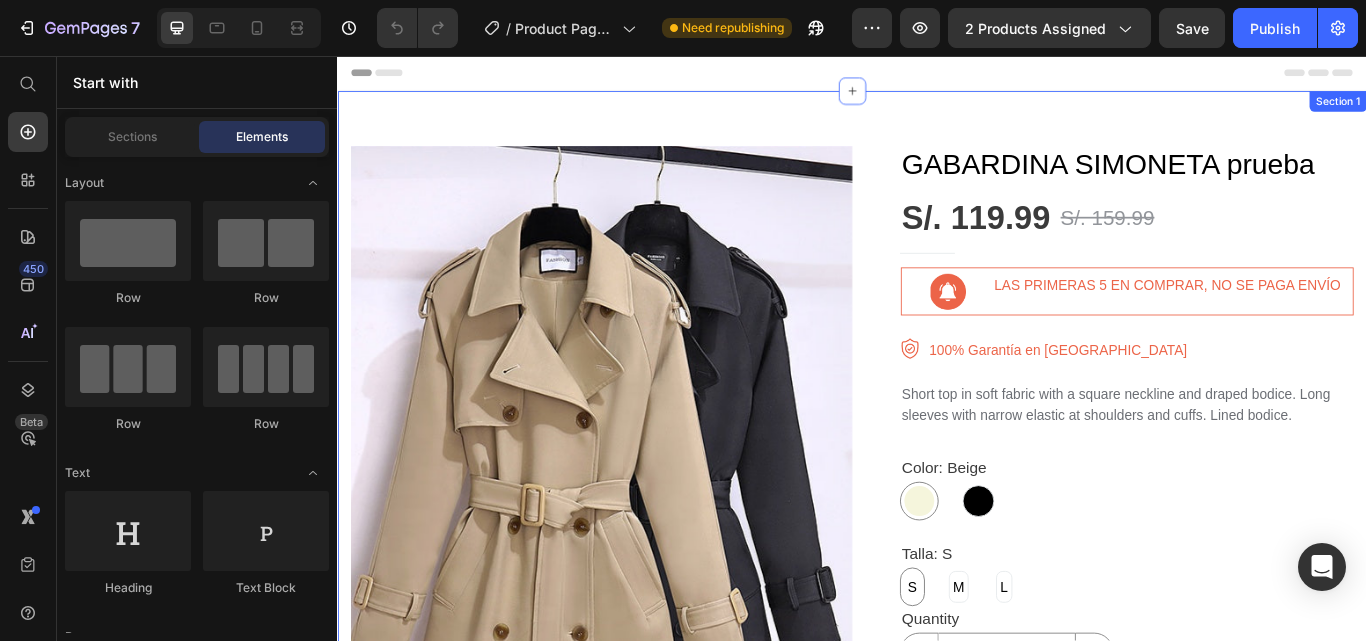 click on "Section 1" at bounding box center (1503, 109) 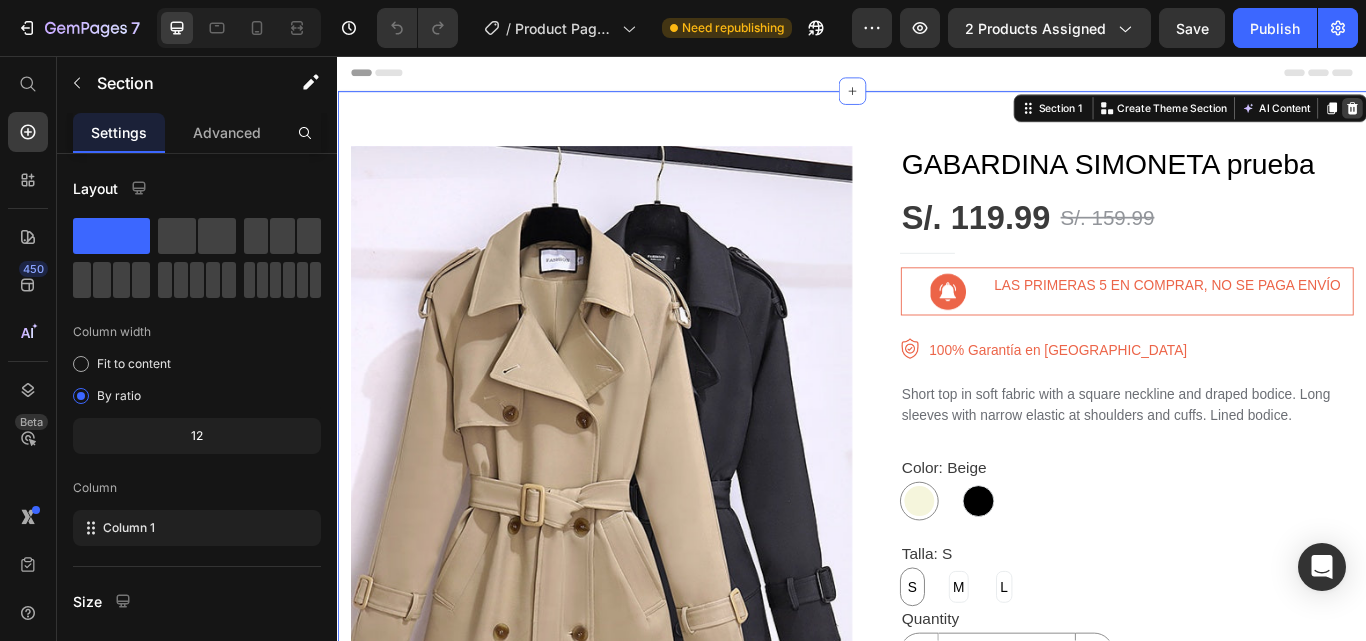 click 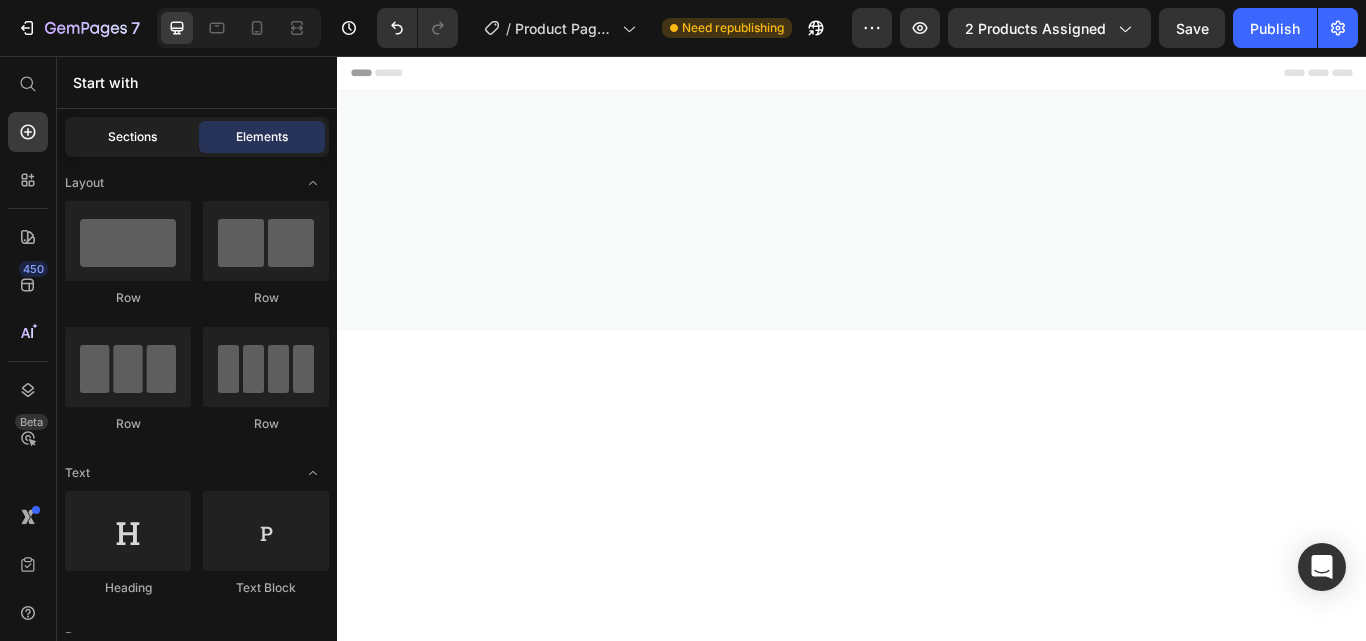 click on "Sections" at bounding box center (132, 137) 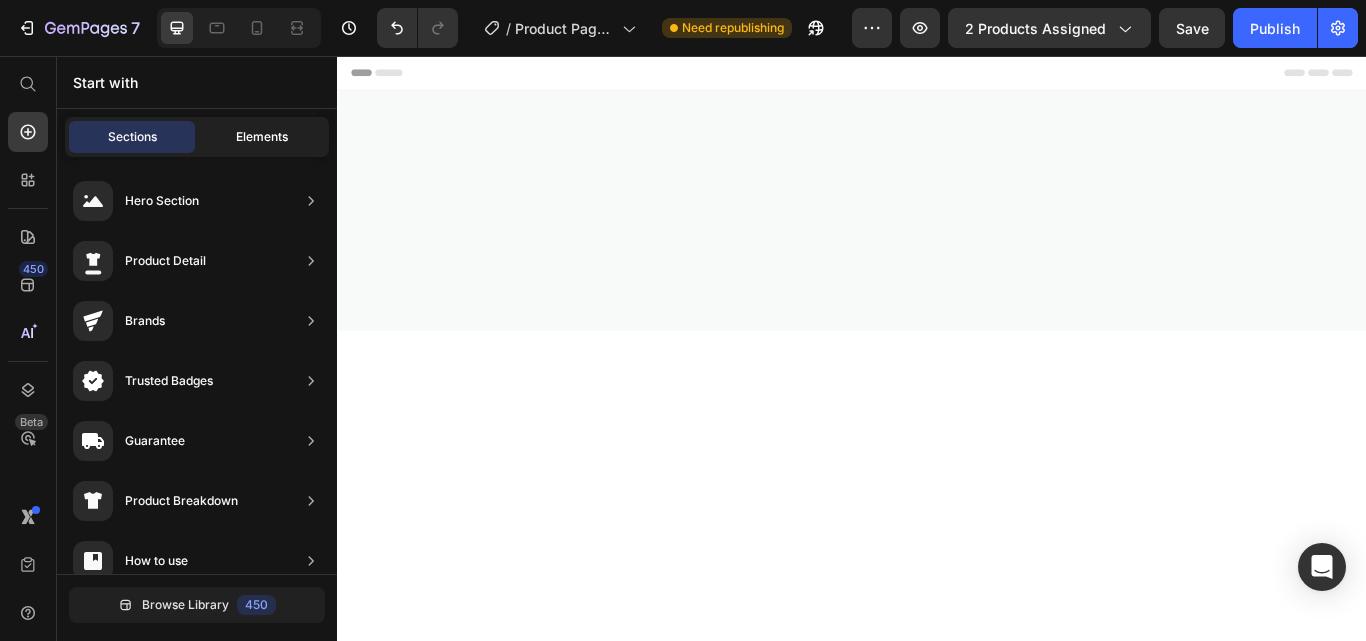 click on "Elements" 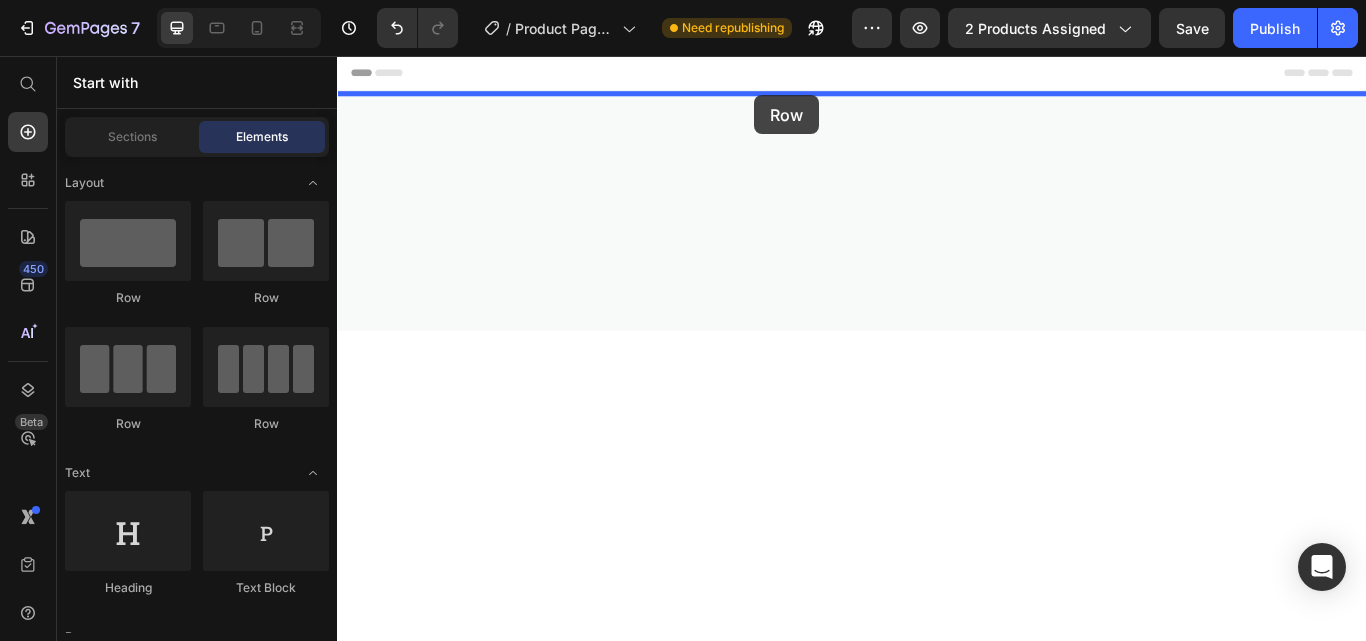 drag, startPoint x: 471, startPoint y: 294, endPoint x: 823, endPoint y: 102, distance: 400.95886 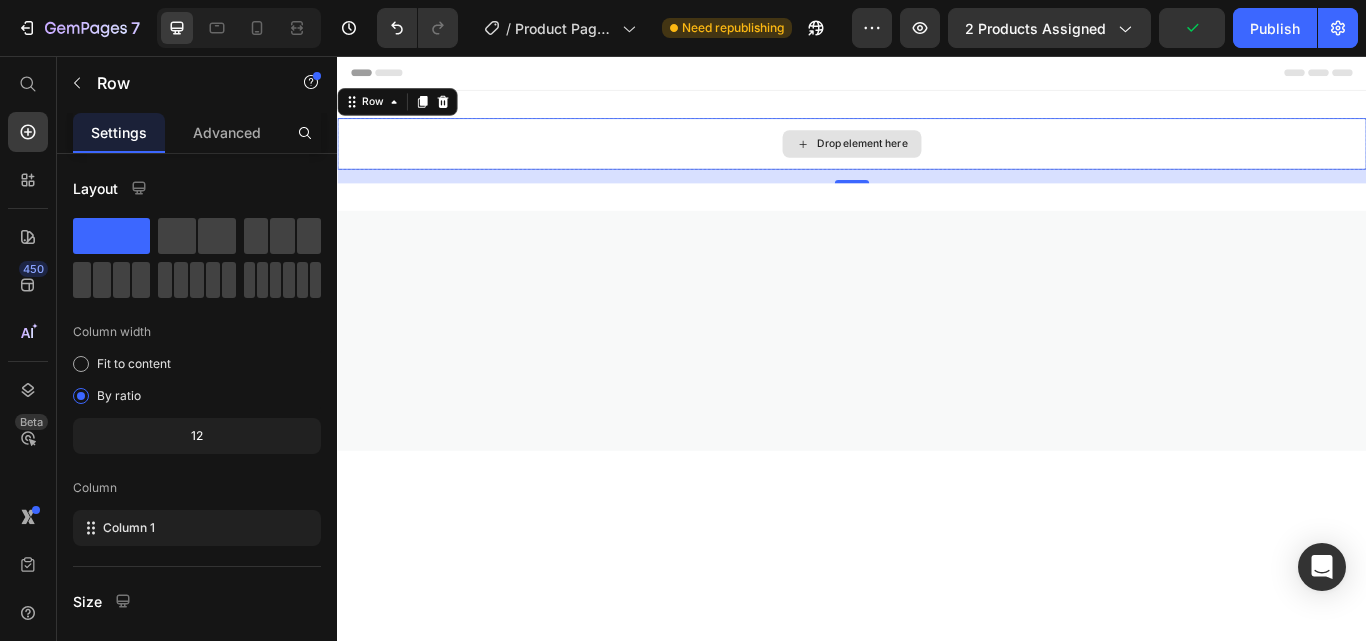 click on "Drop element here" at bounding box center [937, 159] 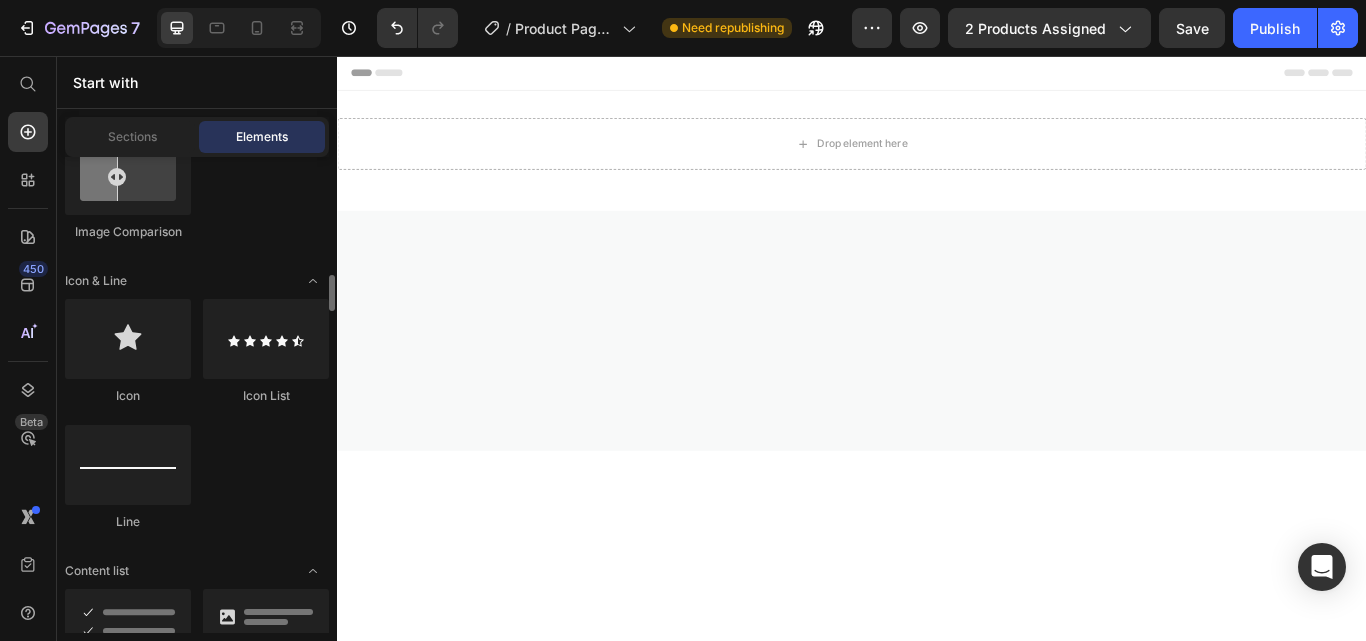 scroll, scrollTop: 1330, scrollLeft: 0, axis: vertical 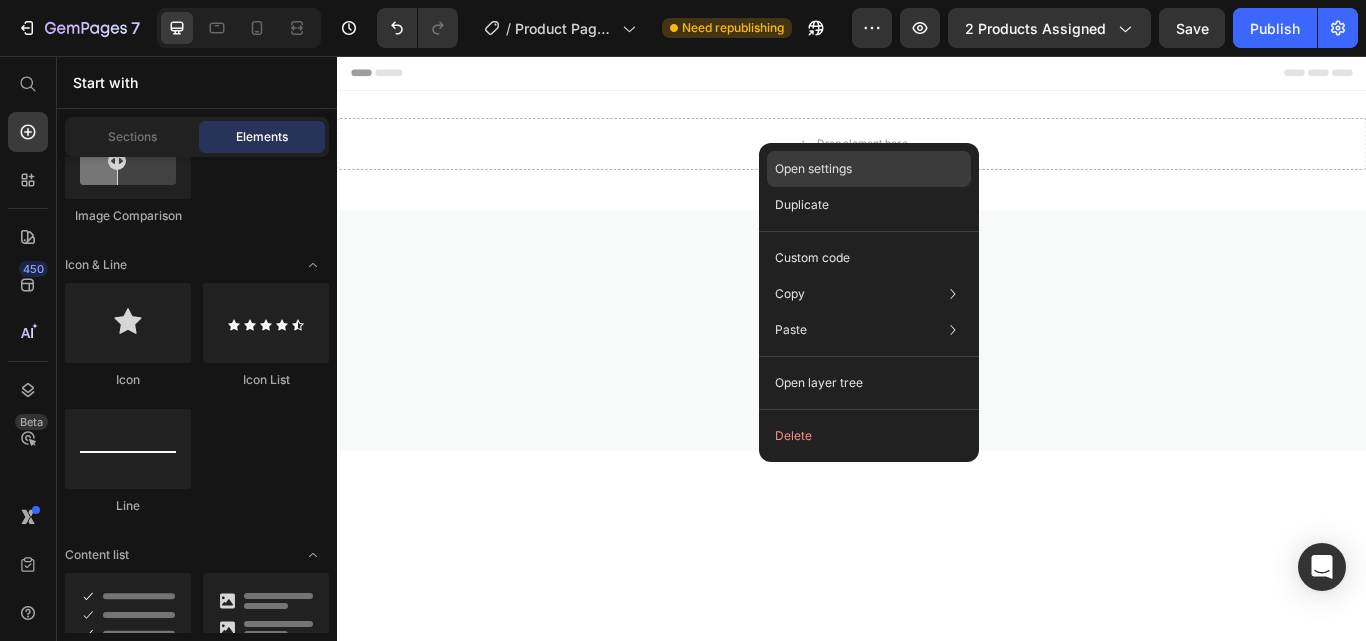 click on "Open settings" 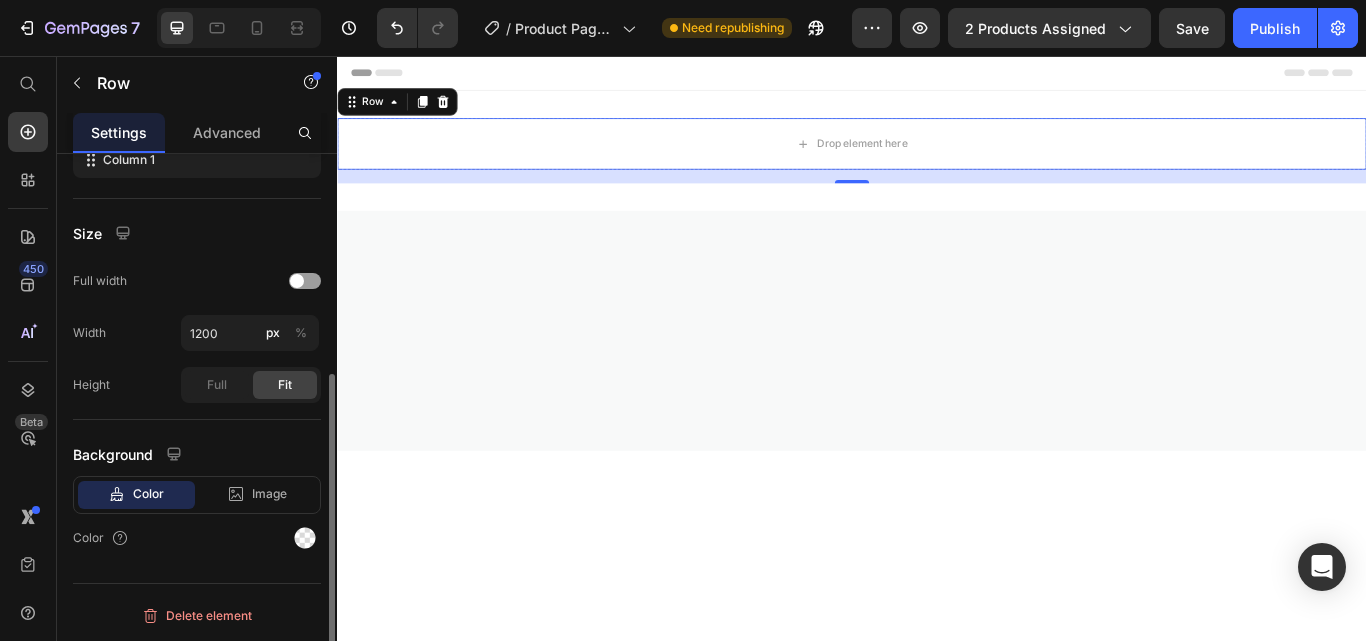scroll, scrollTop: 0, scrollLeft: 0, axis: both 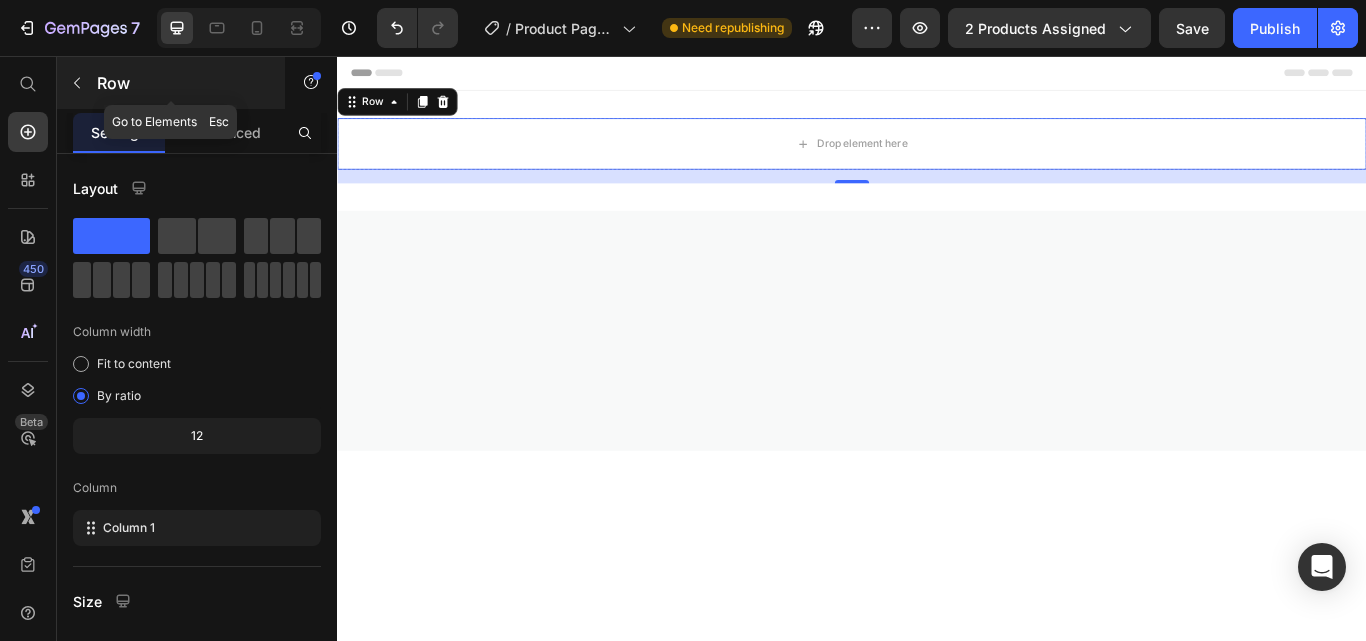 click at bounding box center (77, 83) 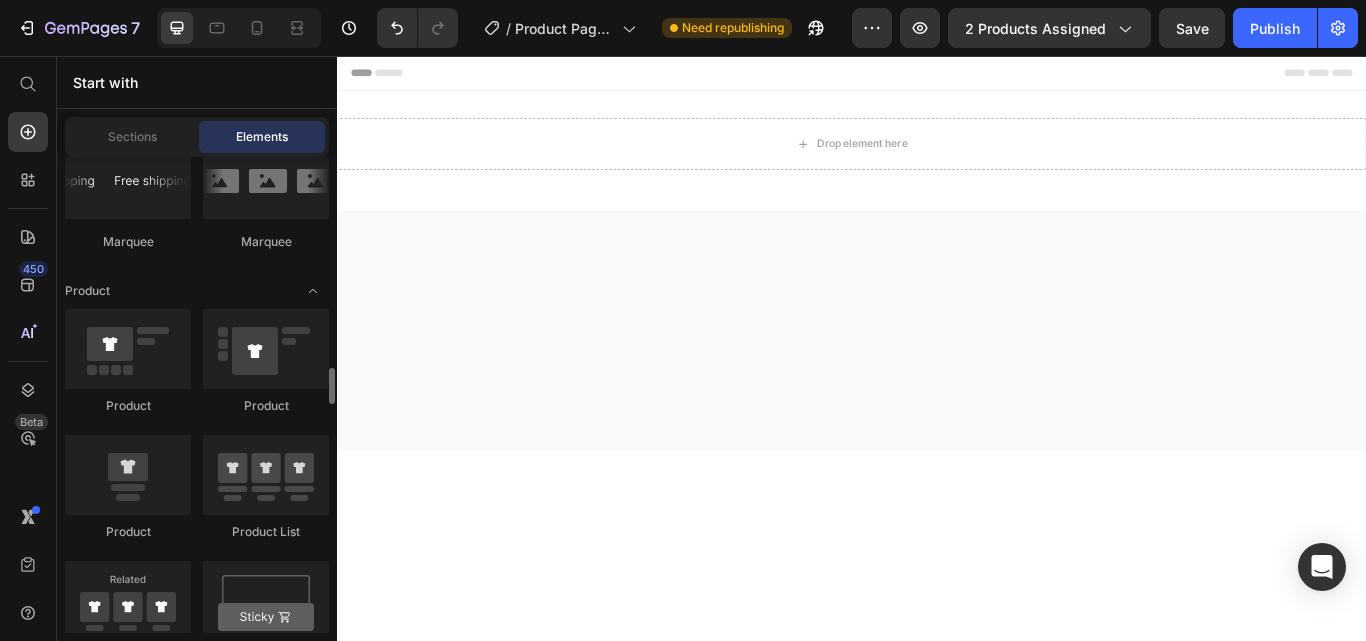 scroll, scrollTop: 2594, scrollLeft: 0, axis: vertical 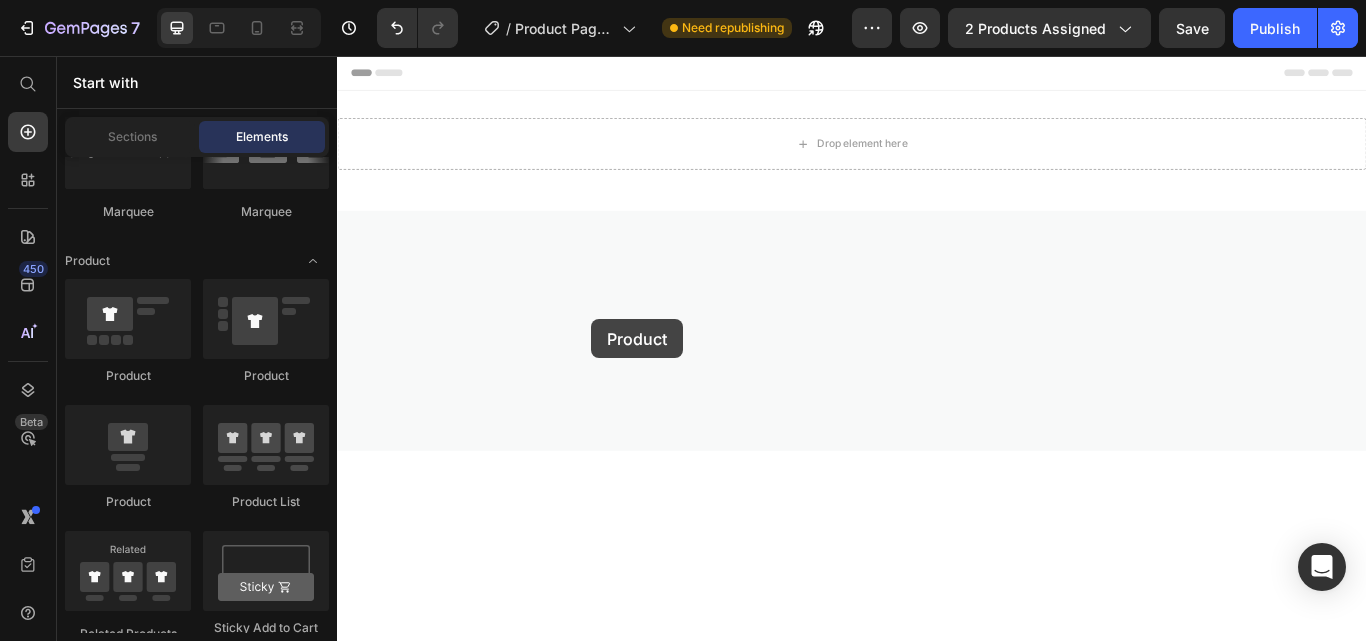 drag, startPoint x: 461, startPoint y: 379, endPoint x: 647, endPoint y: 362, distance: 186.77527 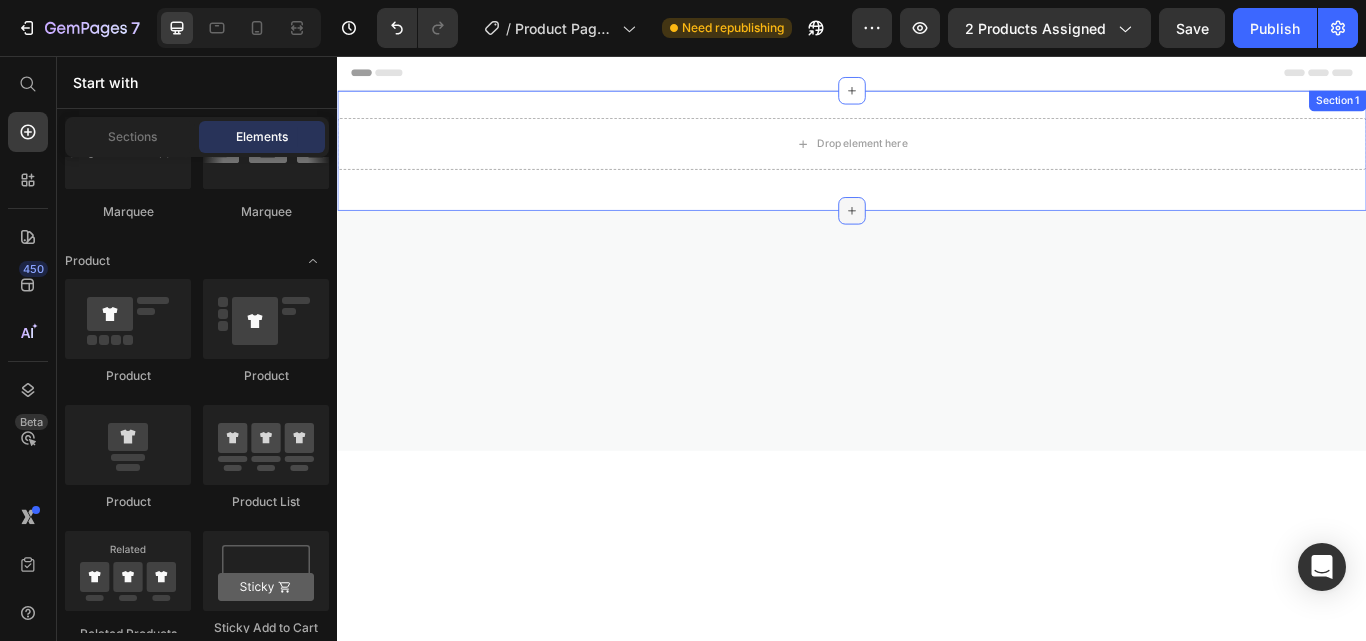 click 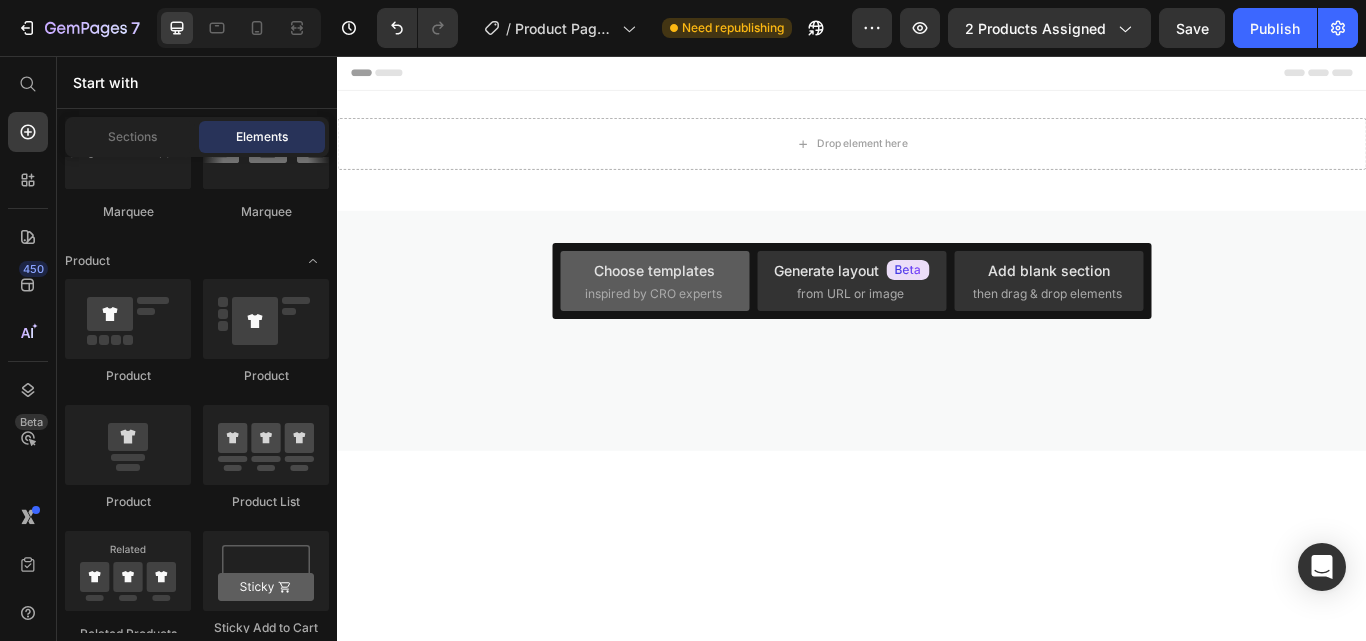 click on "inspired by CRO experts" at bounding box center (653, 294) 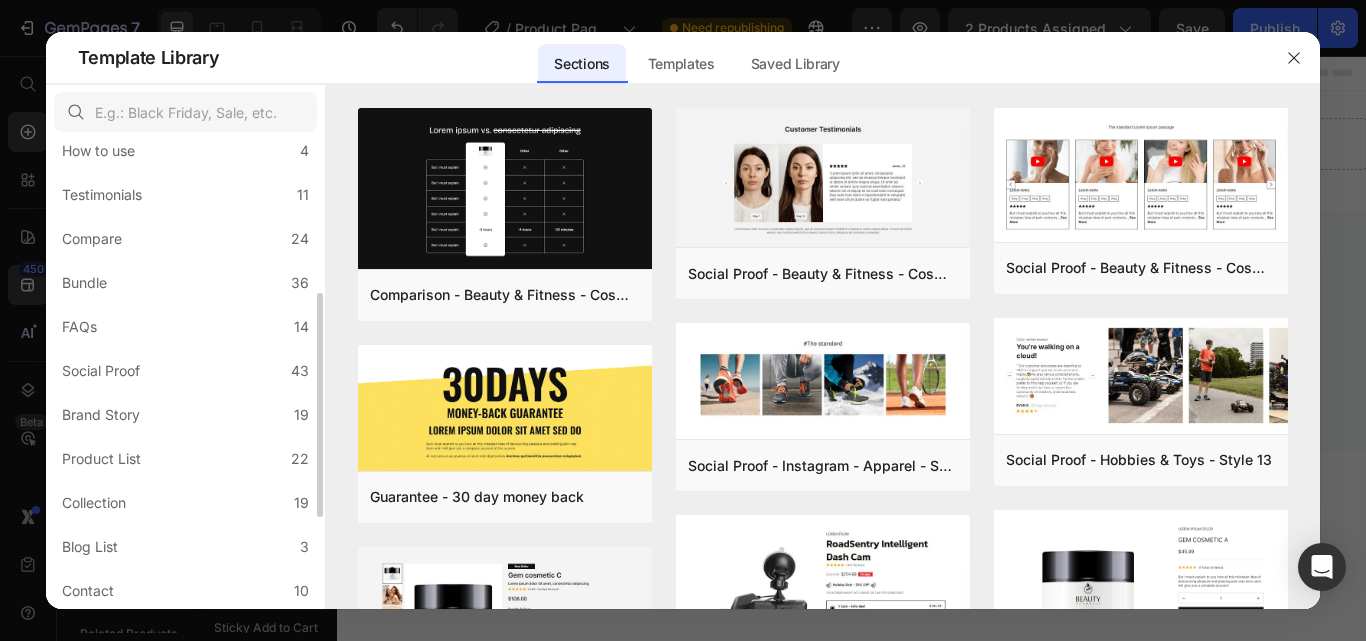 scroll, scrollTop: 341, scrollLeft: 0, axis: vertical 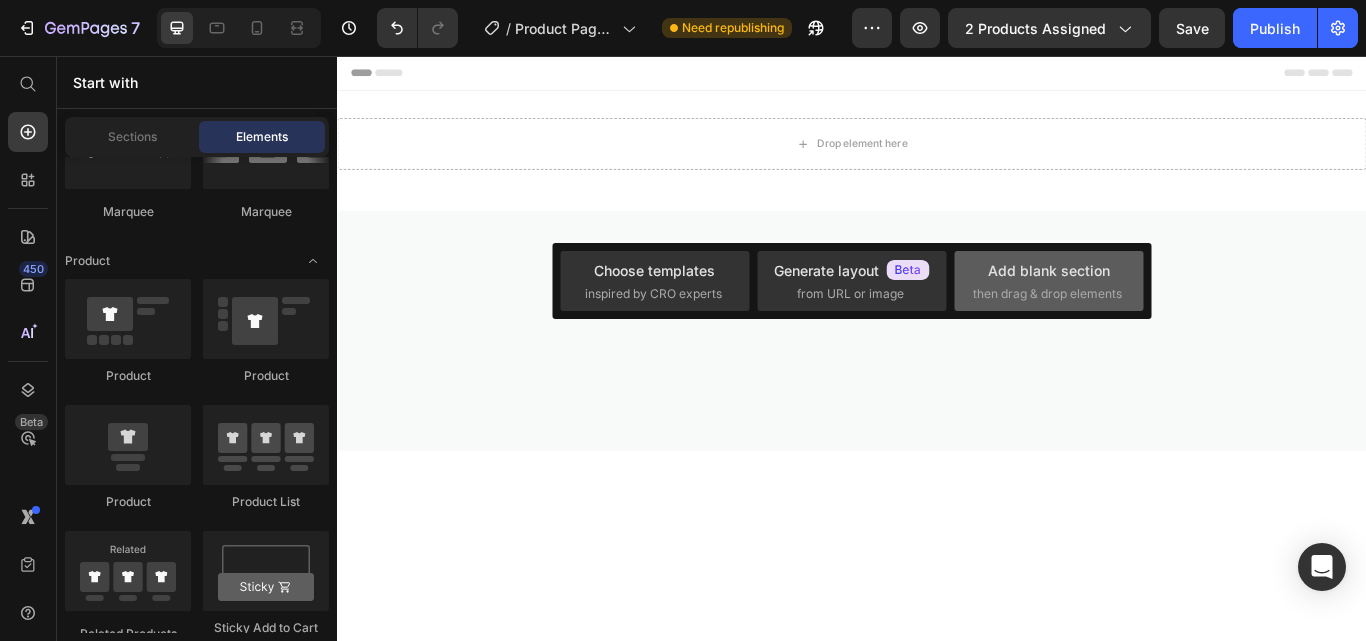 click on "then drag & drop elements" at bounding box center [1047, 294] 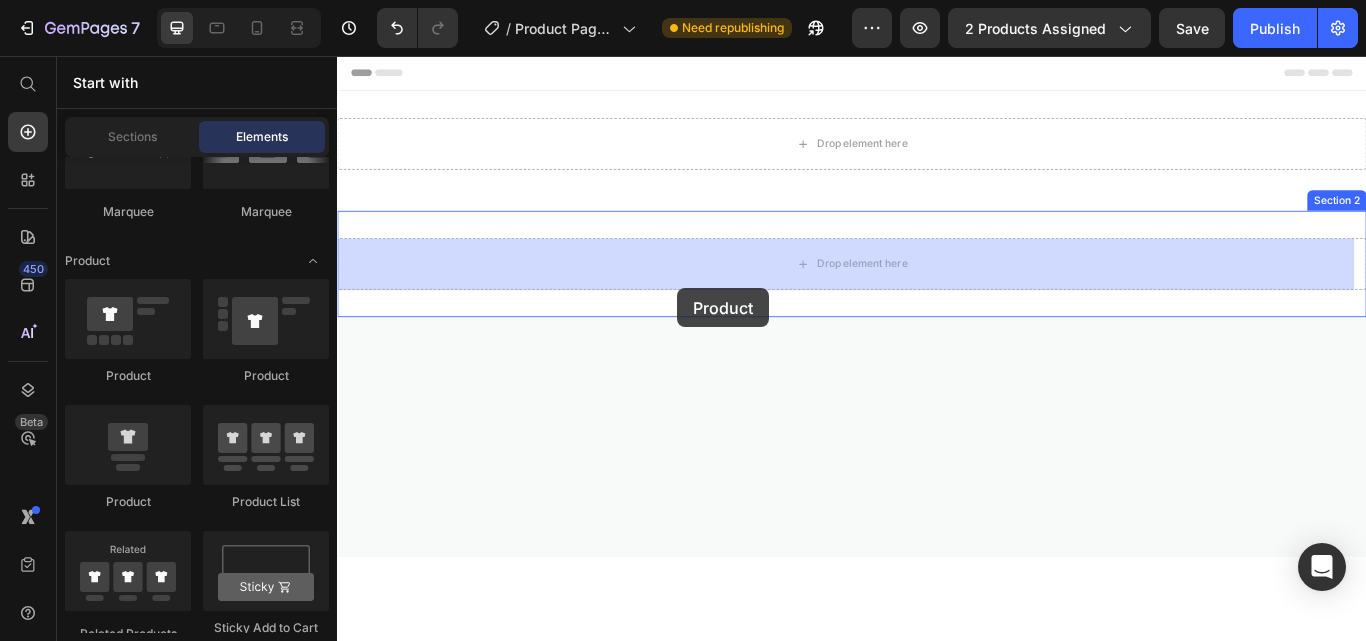drag, startPoint x: 482, startPoint y: 405, endPoint x: 734, endPoint y: 327, distance: 263.79538 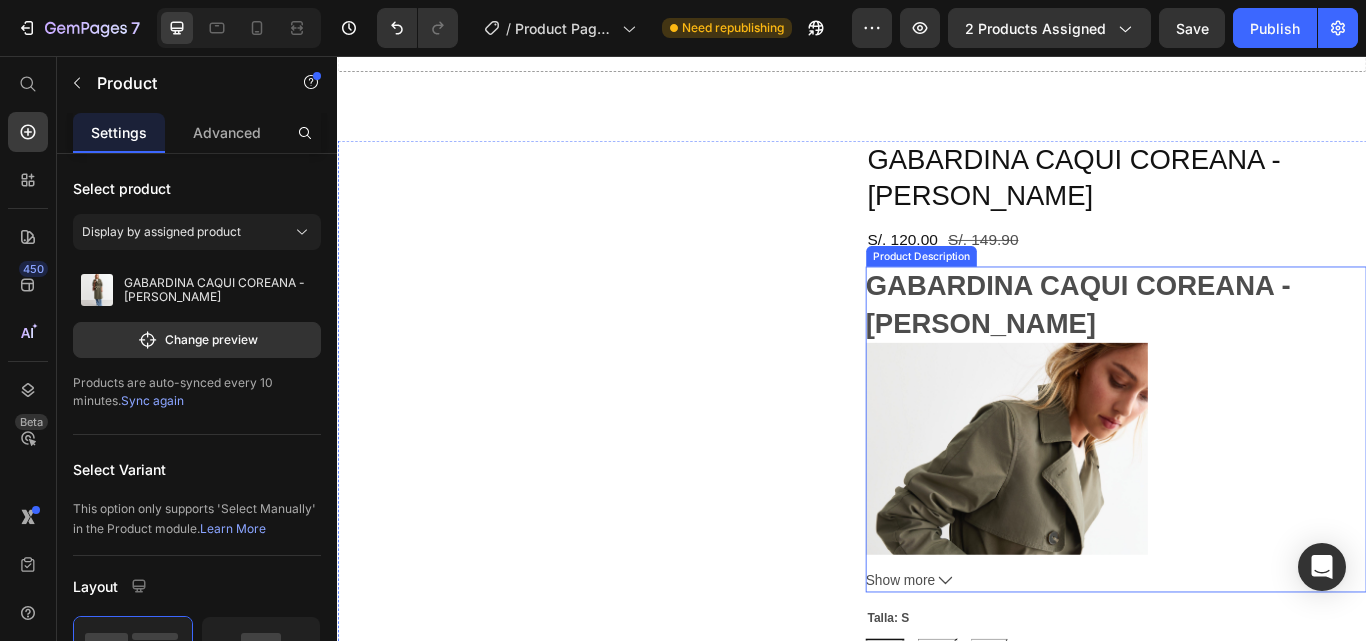 scroll, scrollTop: 171, scrollLeft: 0, axis: vertical 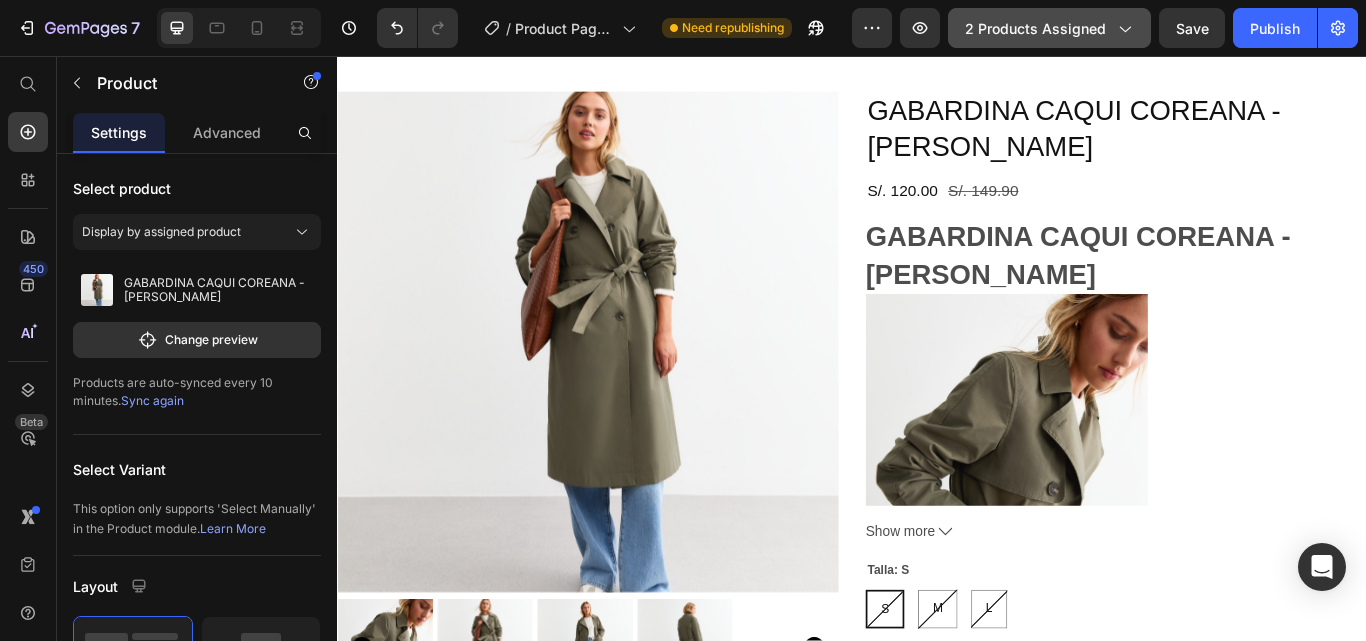 click on "2 products assigned" 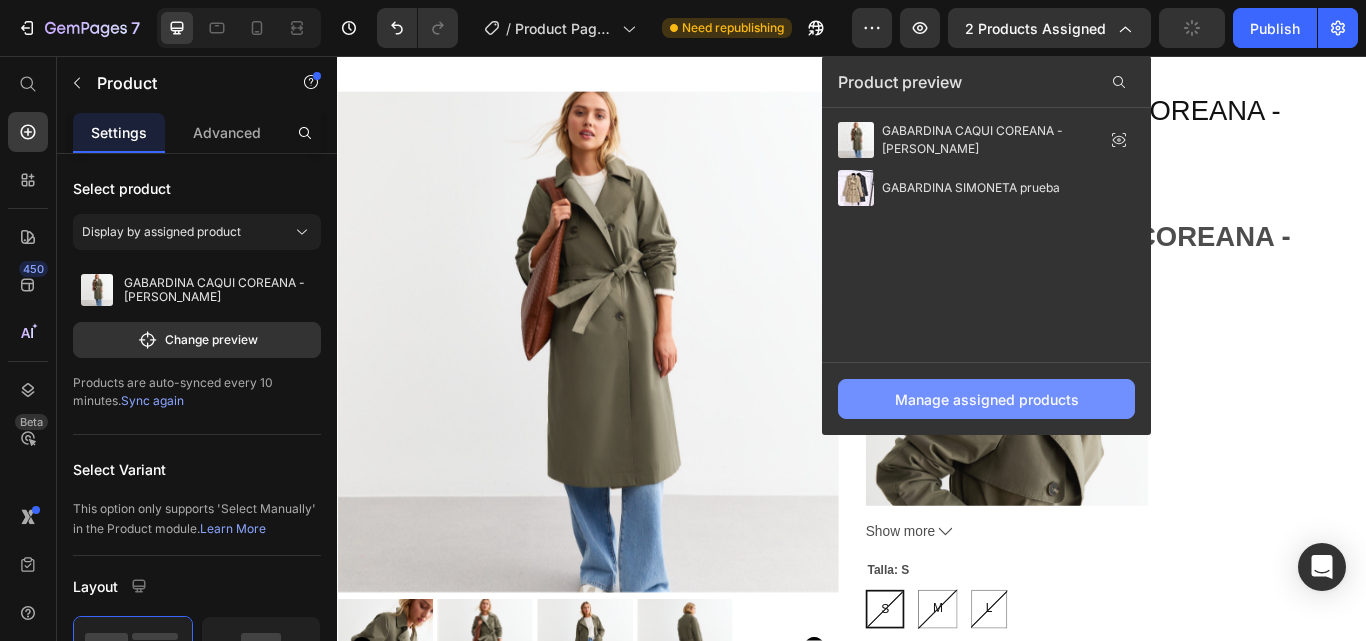 click on "Manage assigned products" at bounding box center (987, 399) 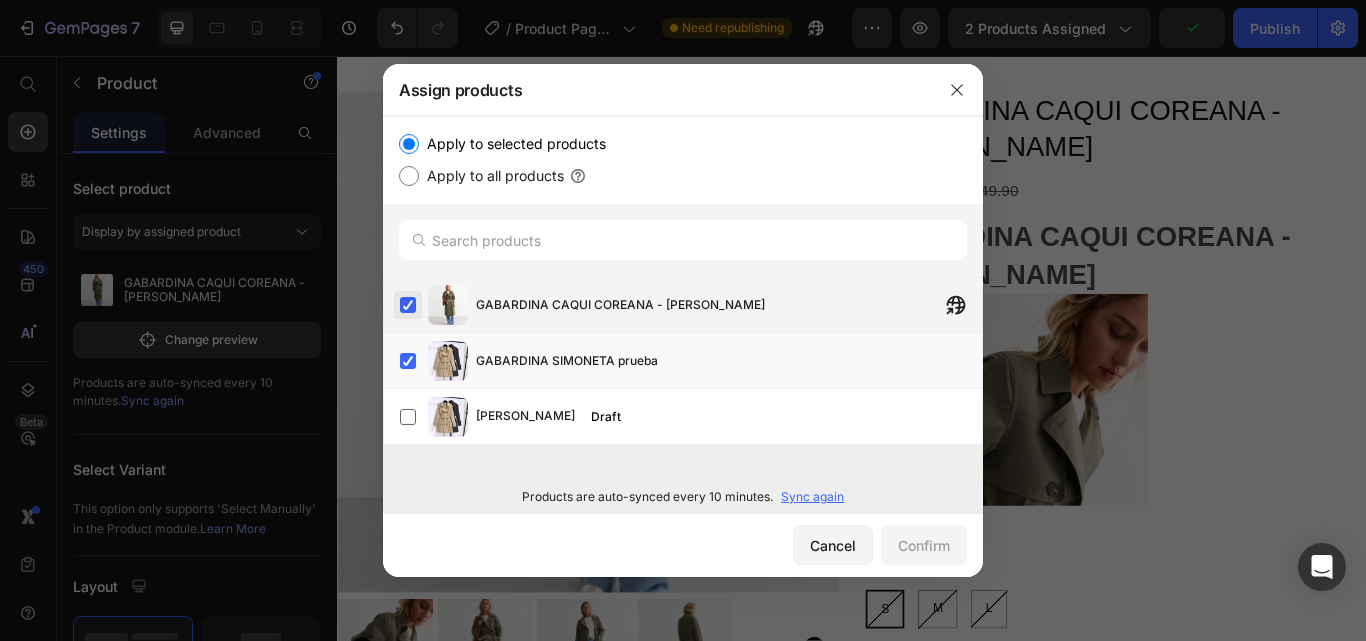 click at bounding box center [408, 305] 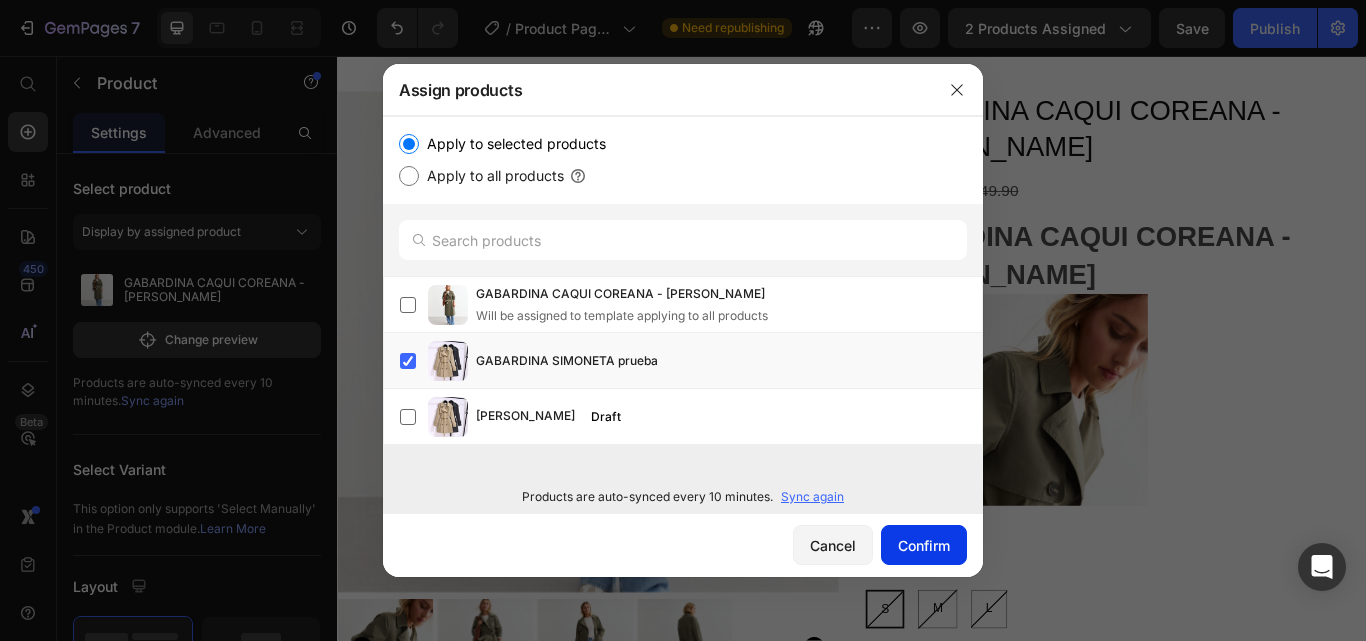 click on "Confirm" at bounding box center [924, 545] 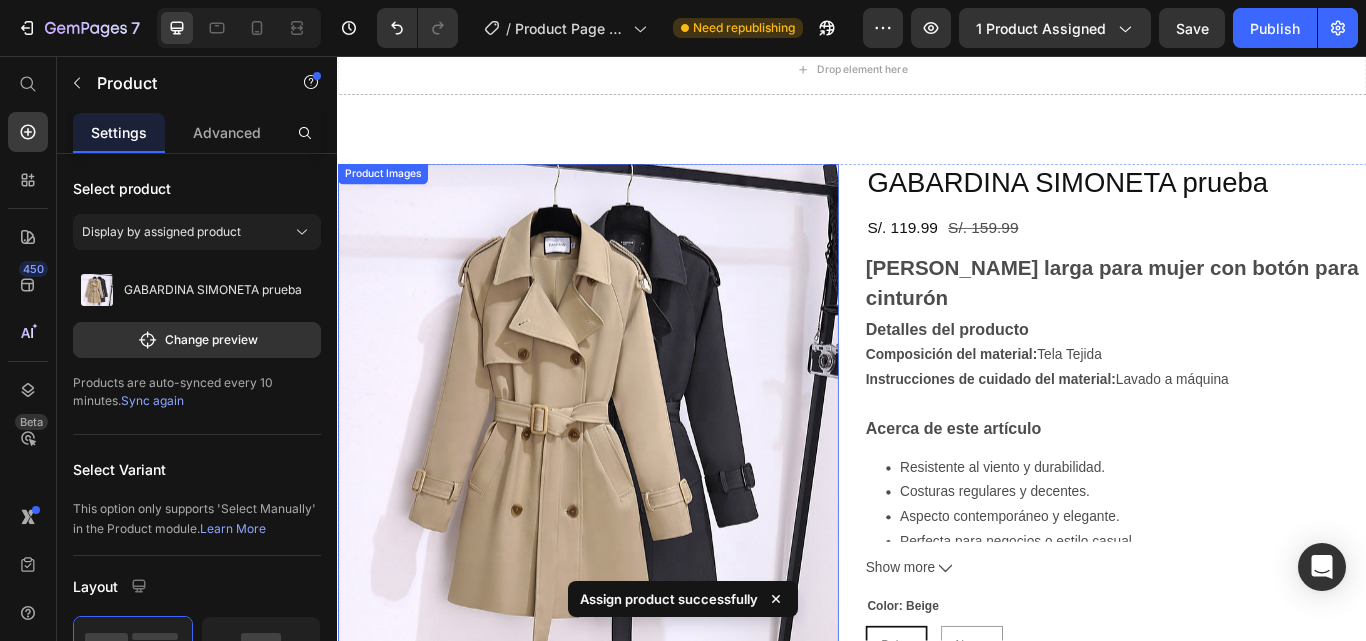 scroll, scrollTop: 0, scrollLeft: 0, axis: both 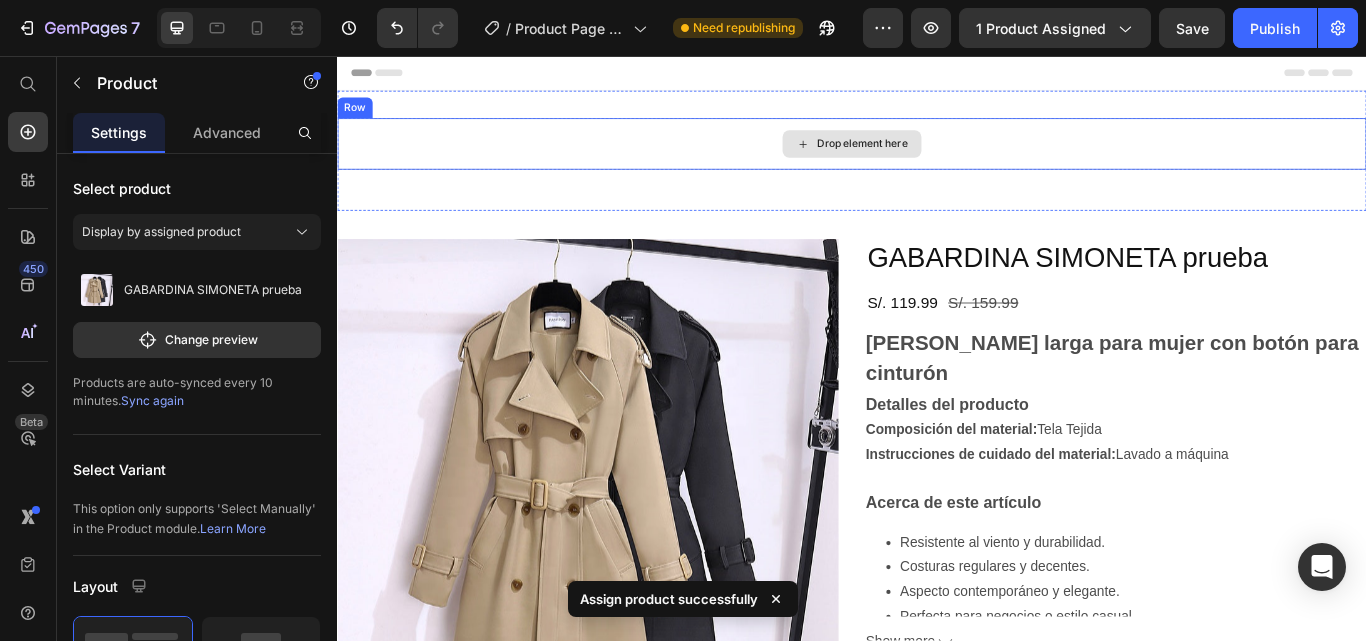 click on "Drop element here" at bounding box center (949, 159) 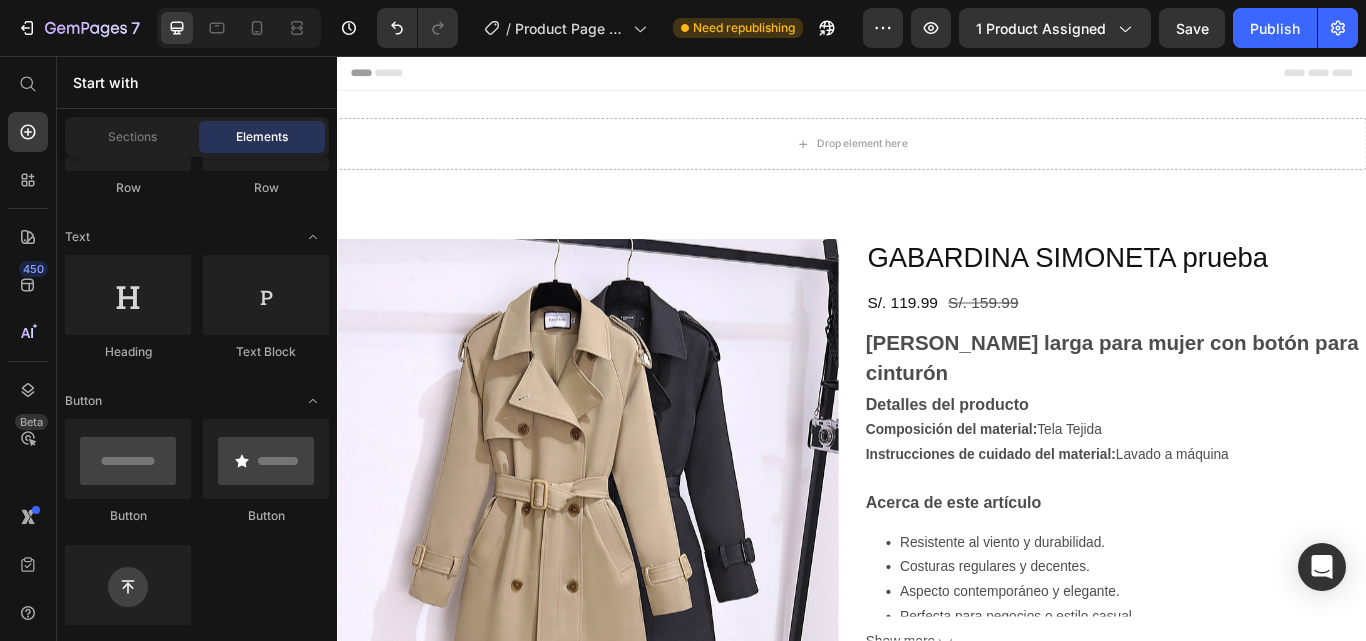 scroll, scrollTop: 248, scrollLeft: 0, axis: vertical 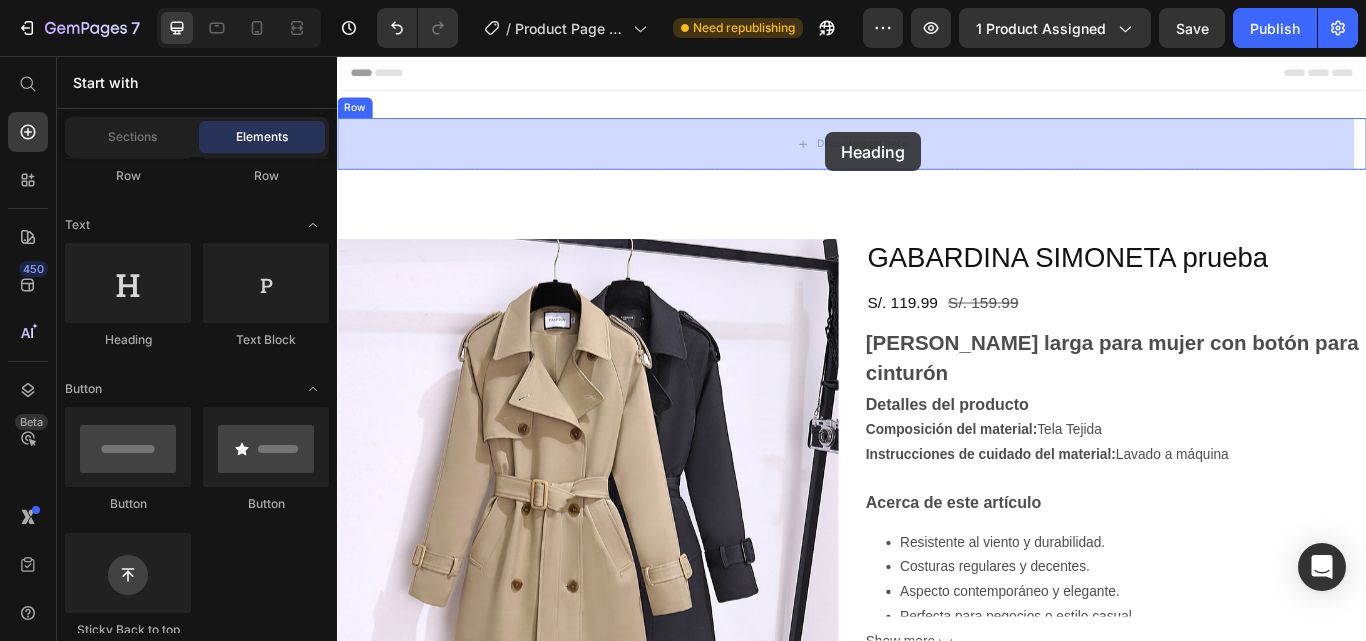 drag, startPoint x: 491, startPoint y: 344, endPoint x: 924, endPoint y: 148, distance: 475.29465 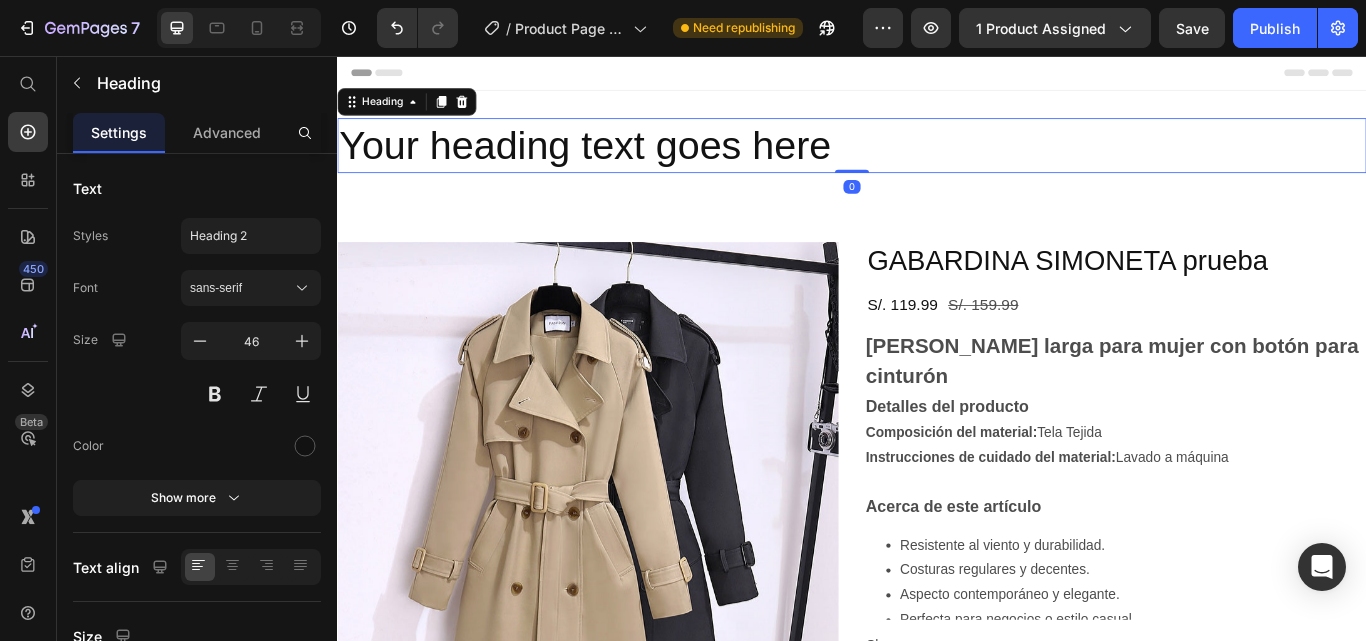 click on "Your heading text goes here" at bounding box center (937, 161) 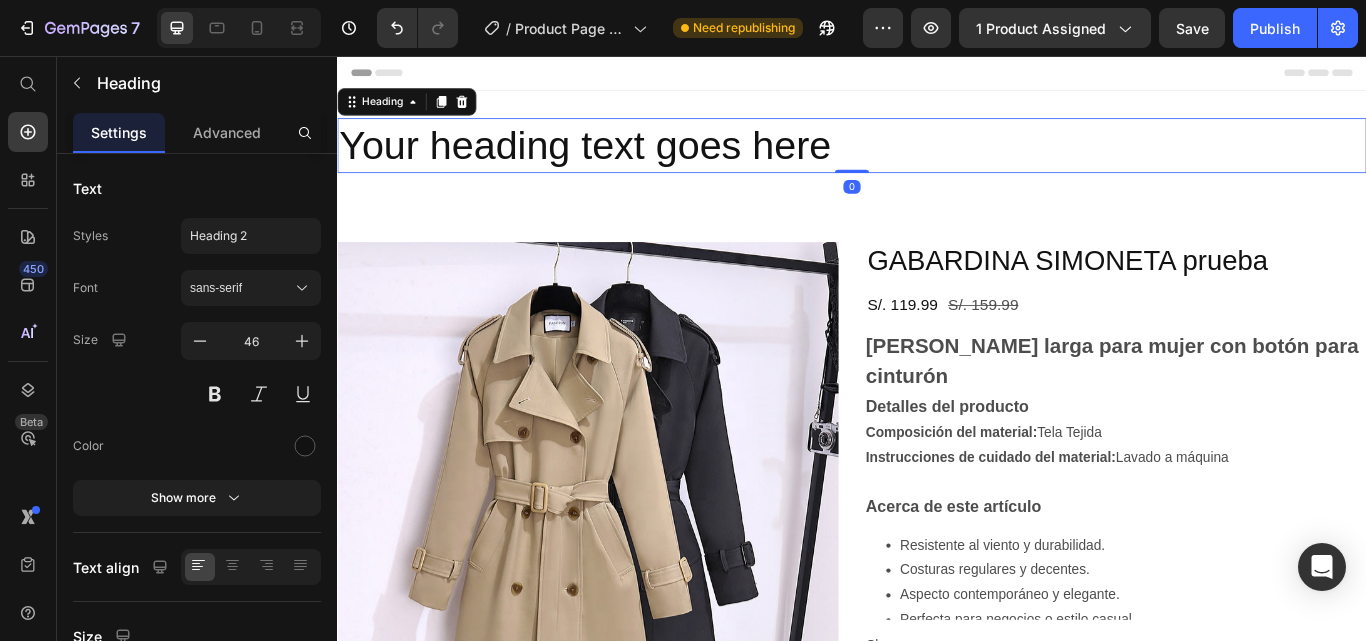 click on "Your heading text goes here" at bounding box center (937, 161) 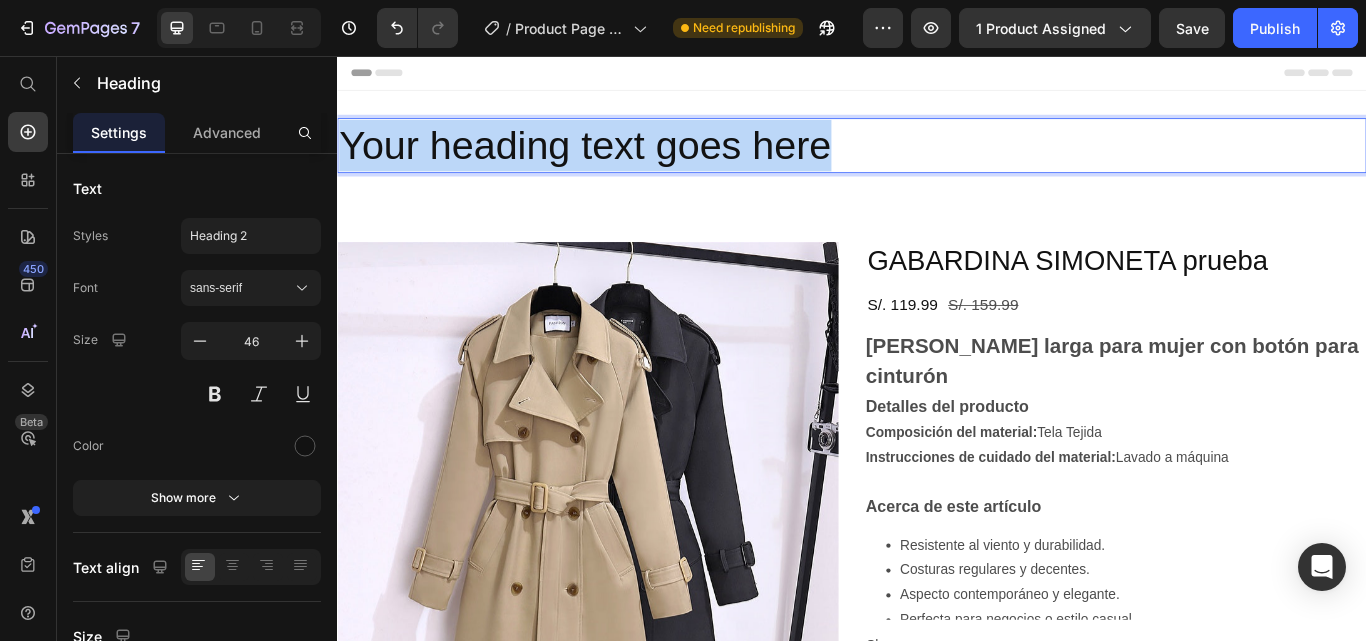 click on "Your heading text goes here" at bounding box center [937, 161] 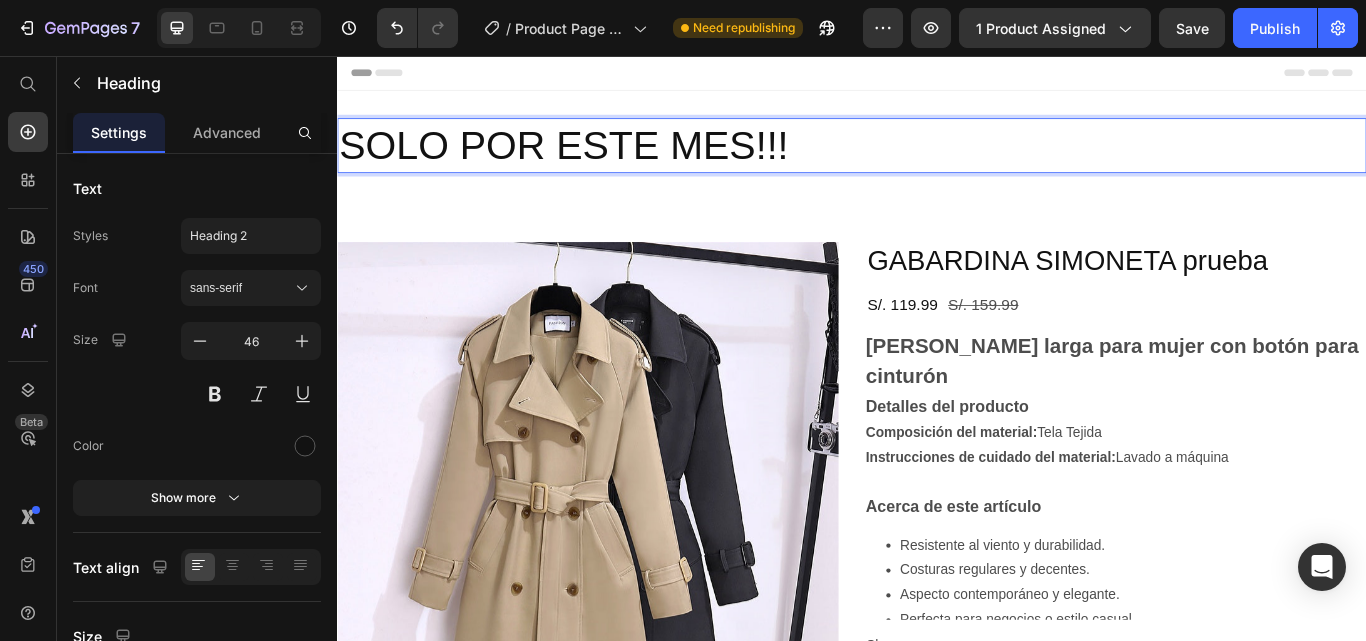 click on "SOLO POR ESTE MES!!!" at bounding box center (937, 161) 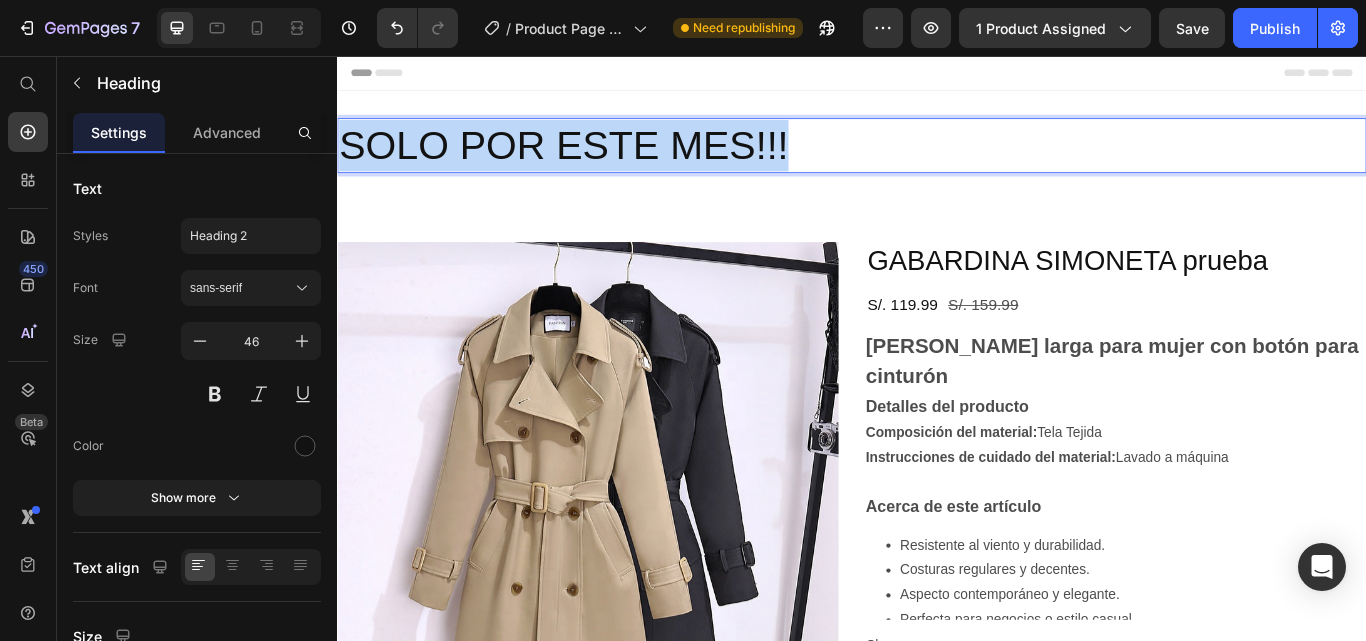 click on "SOLO POR ESTE MES!!!" at bounding box center [937, 161] 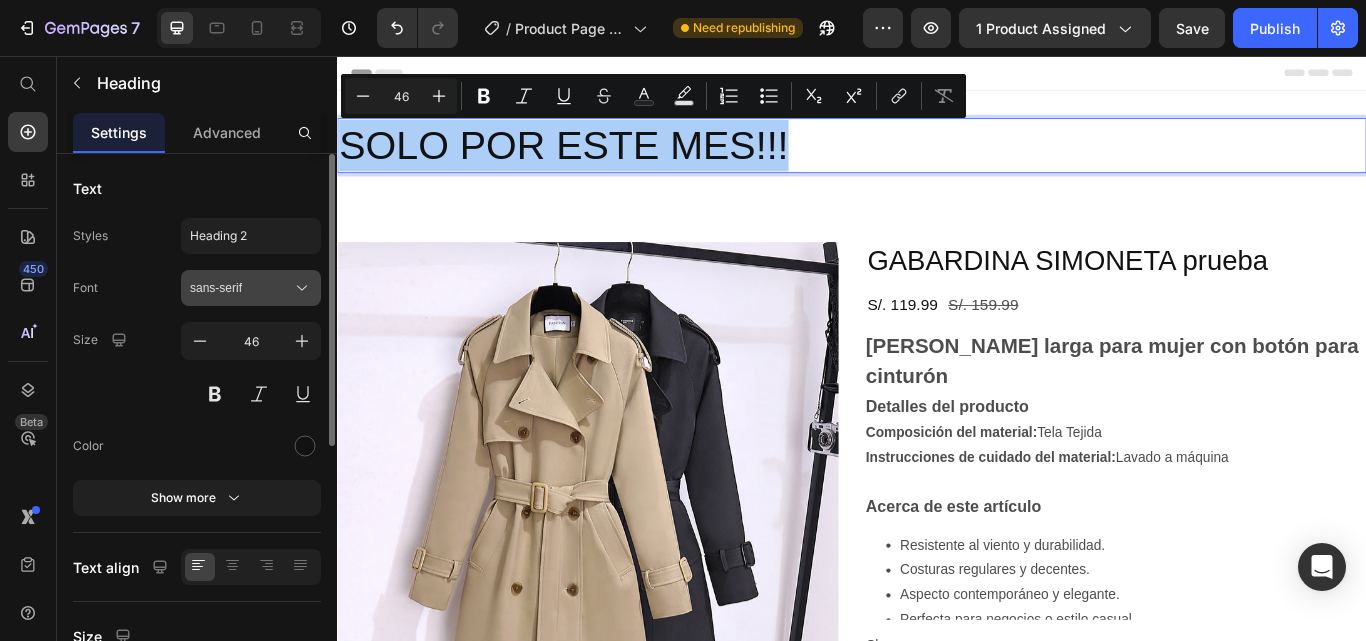 click on "sans-serif" at bounding box center (251, 288) 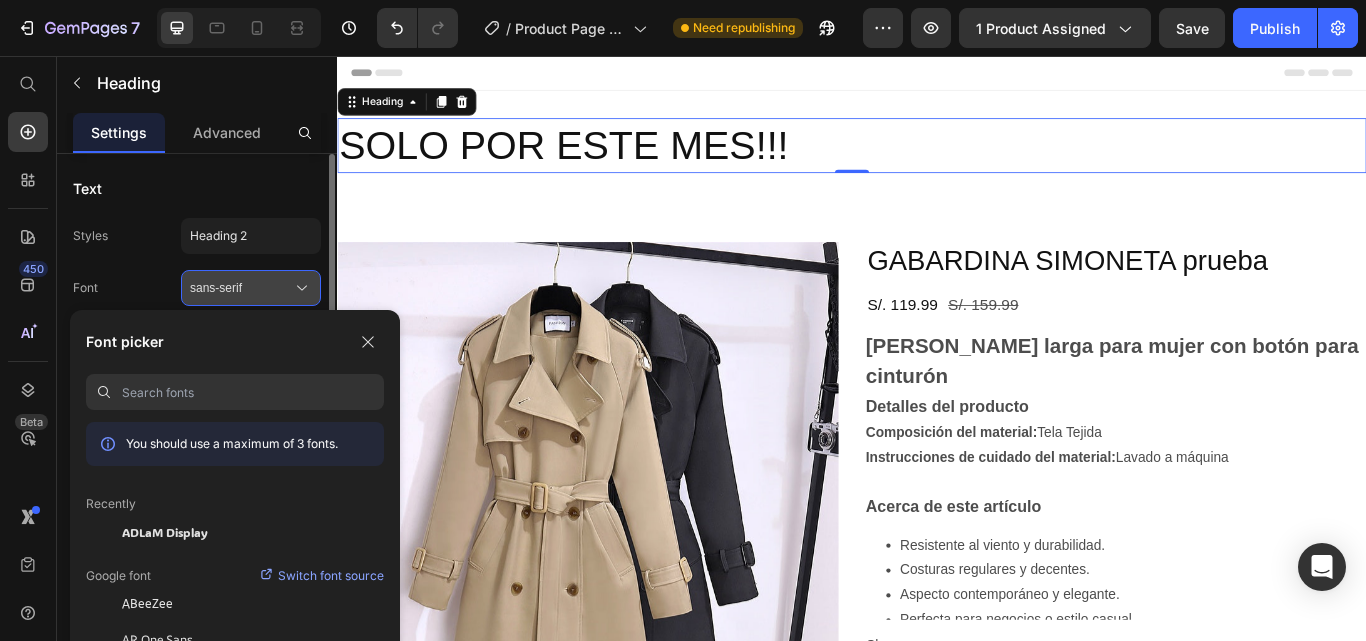 click on "sans-serif" at bounding box center (251, 288) 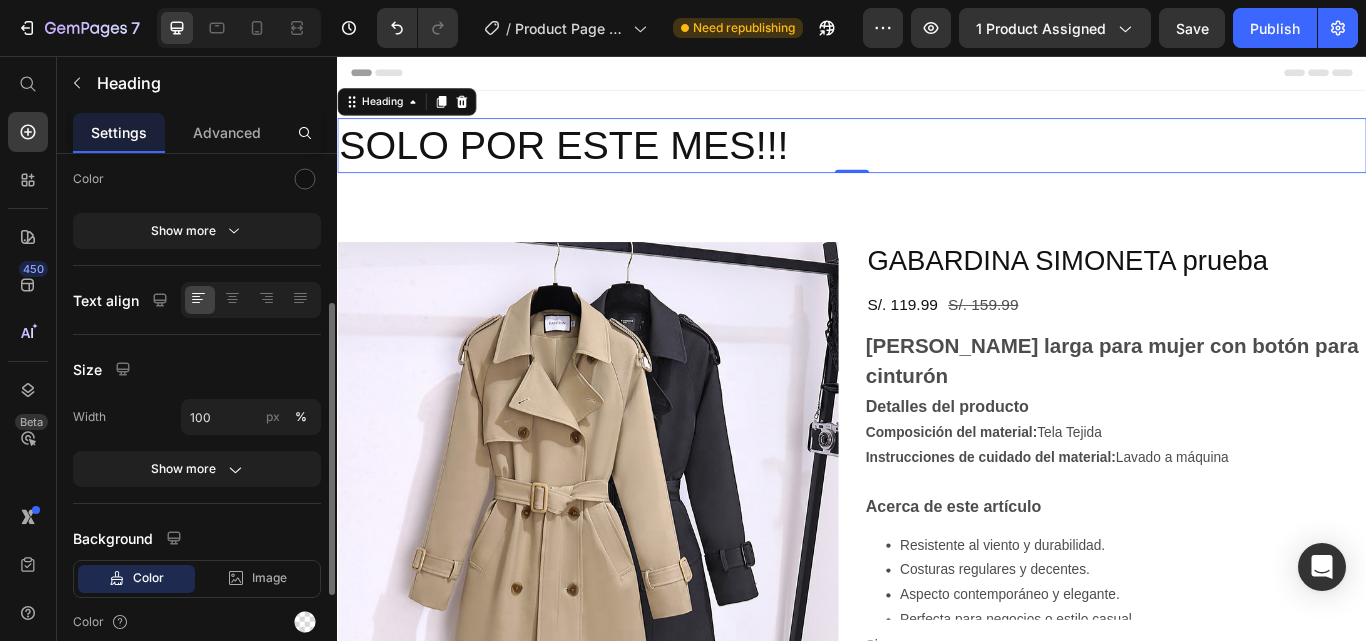 scroll, scrollTop: 271, scrollLeft: 0, axis: vertical 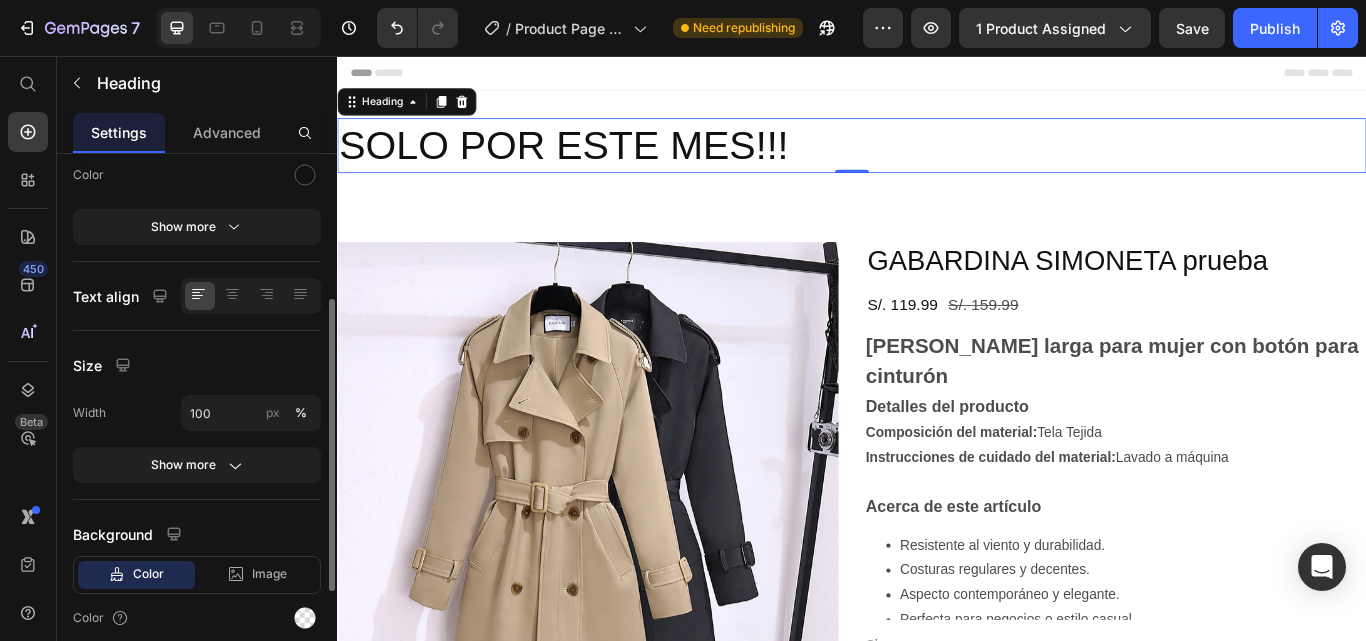 click 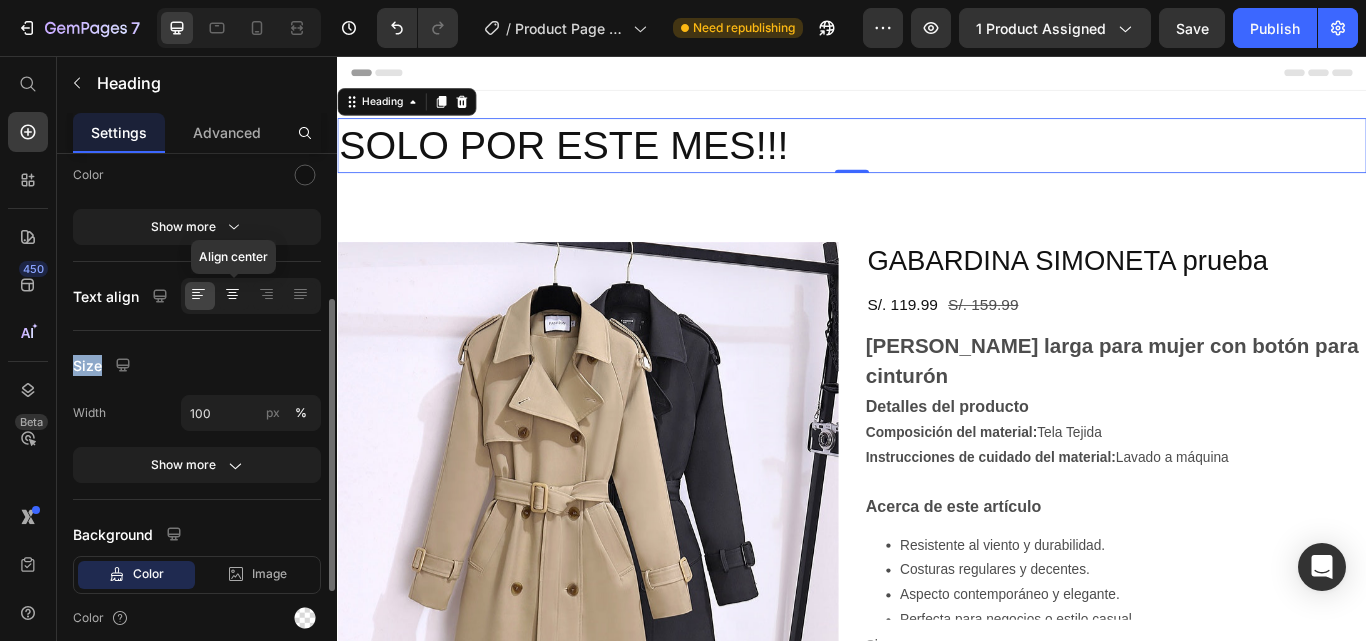 click 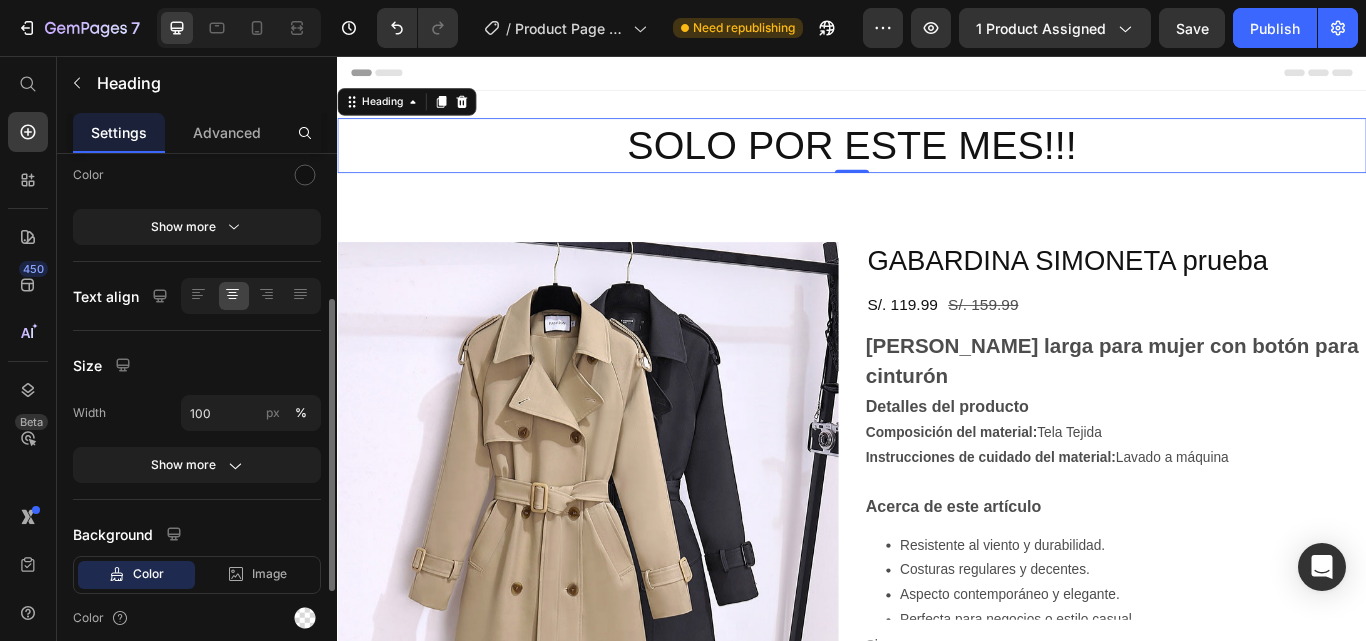 click on "Size" at bounding box center [197, 365] 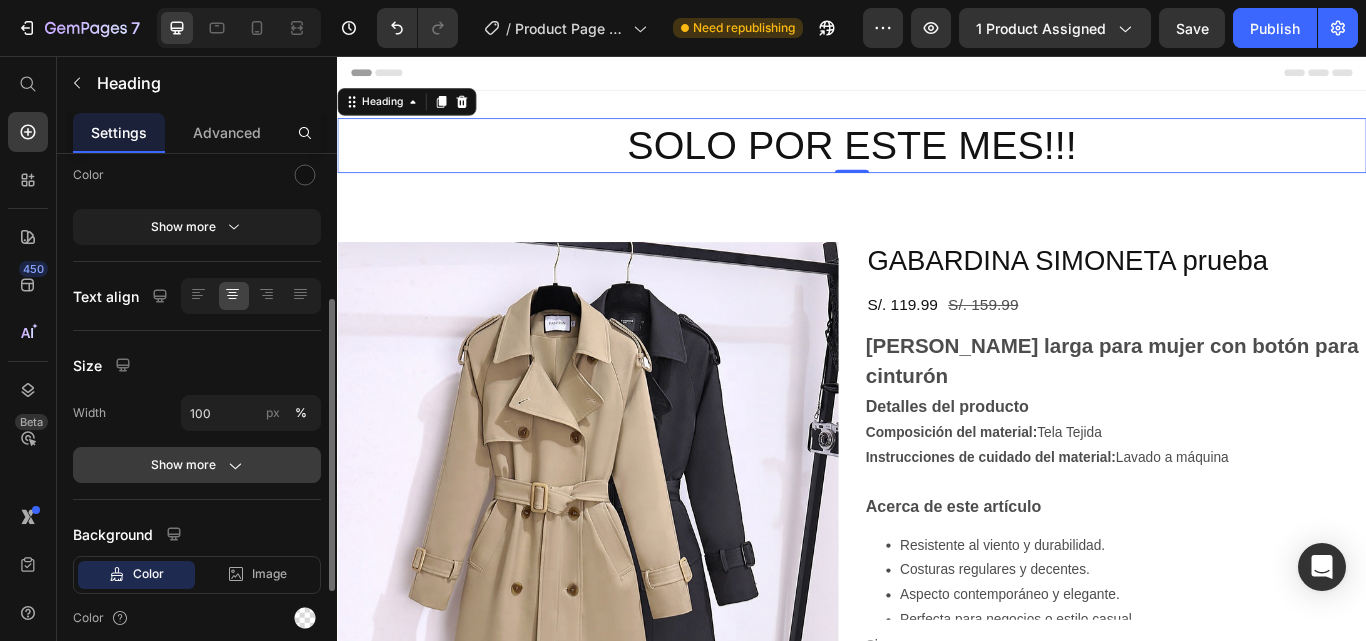 click on "Show more" at bounding box center [197, 465] 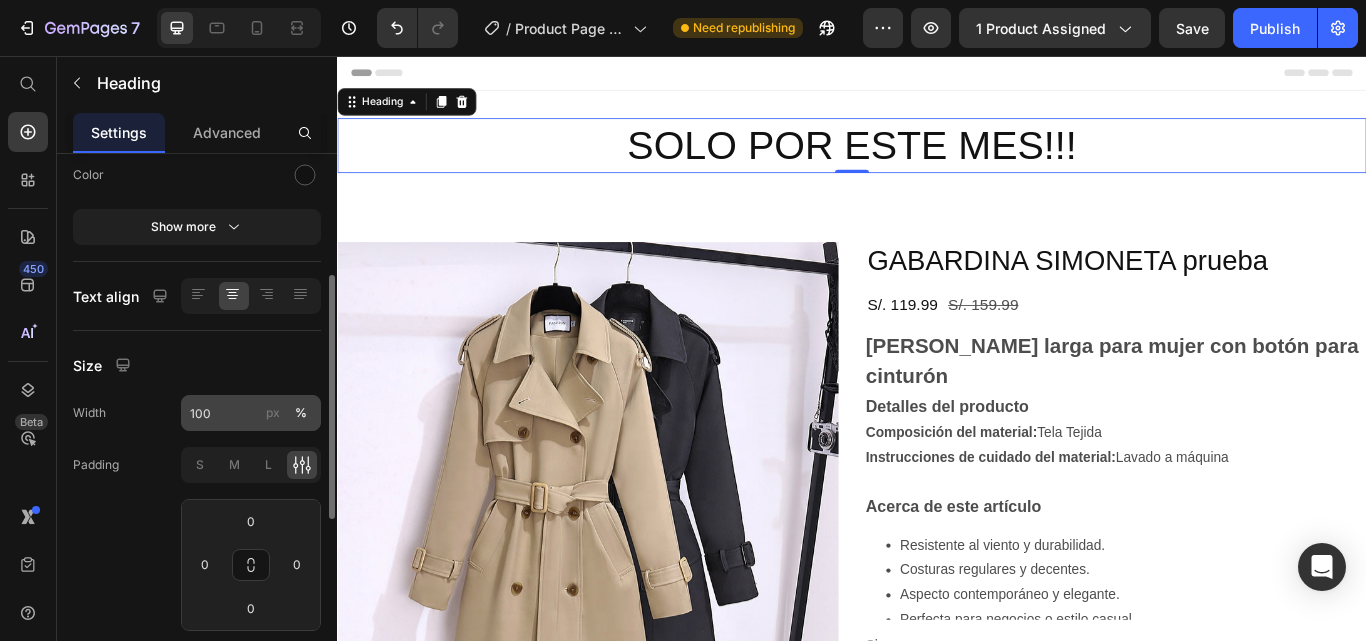 type 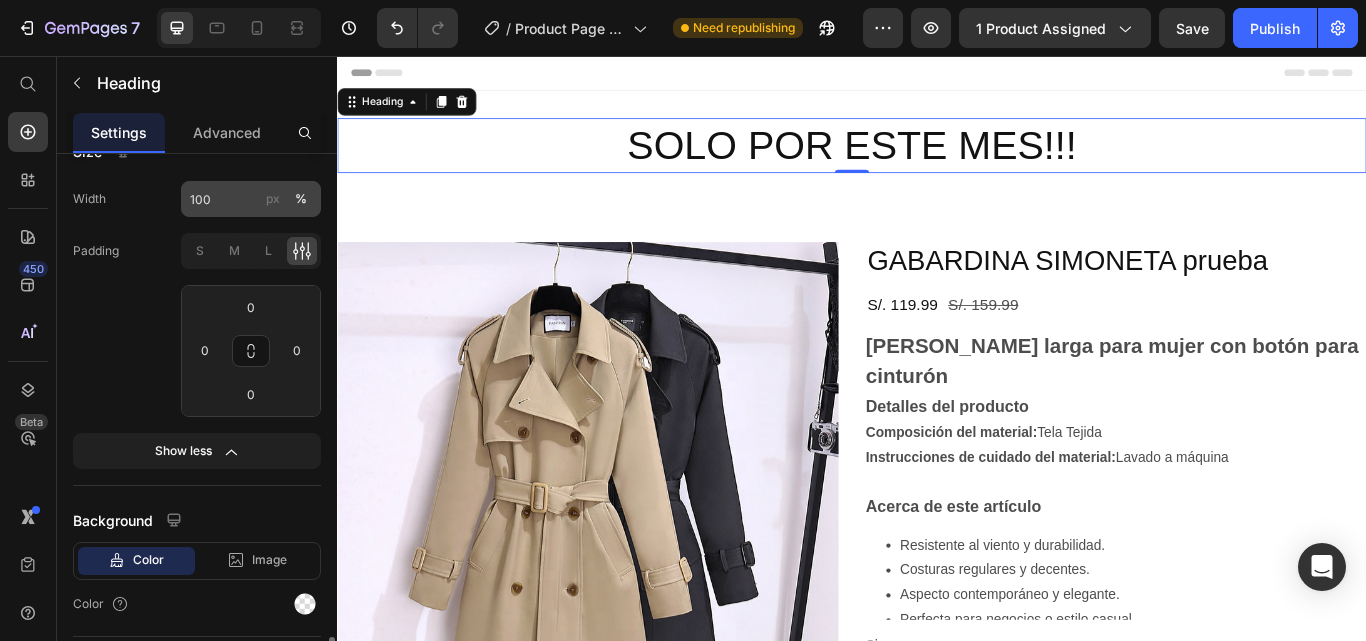 scroll, scrollTop: 668, scrollLeft: 0, axis: vertical 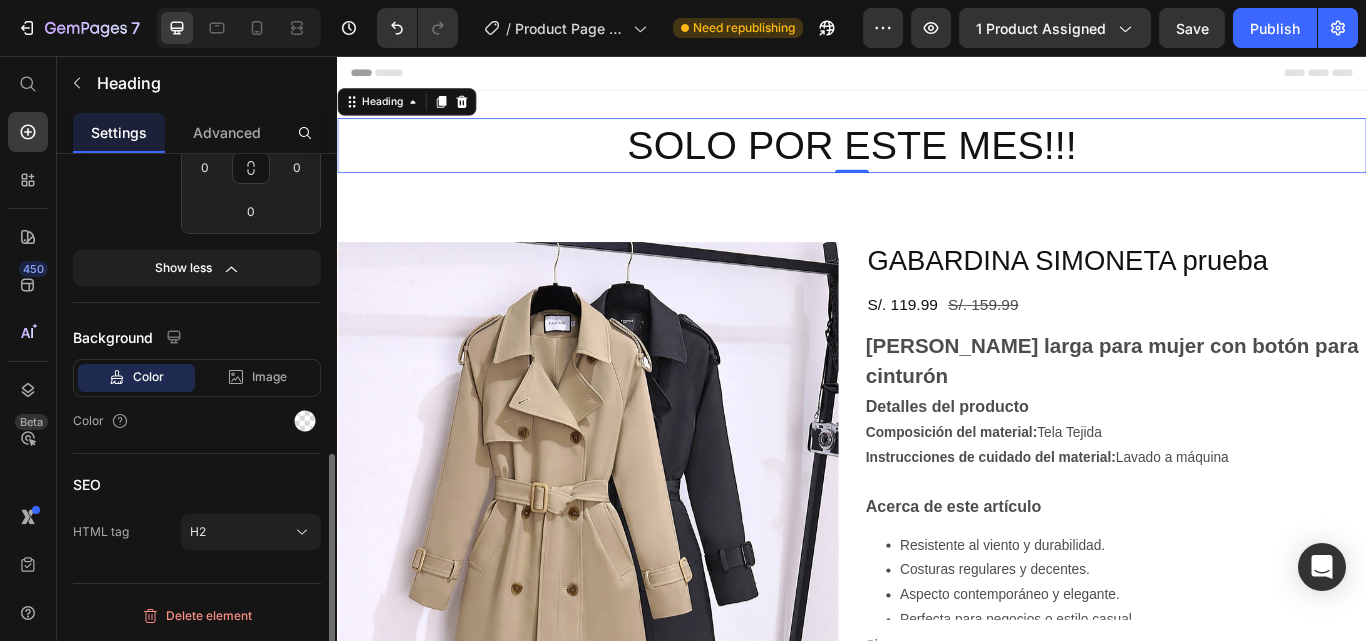 click on "Color" at bounding box center [148, 377] 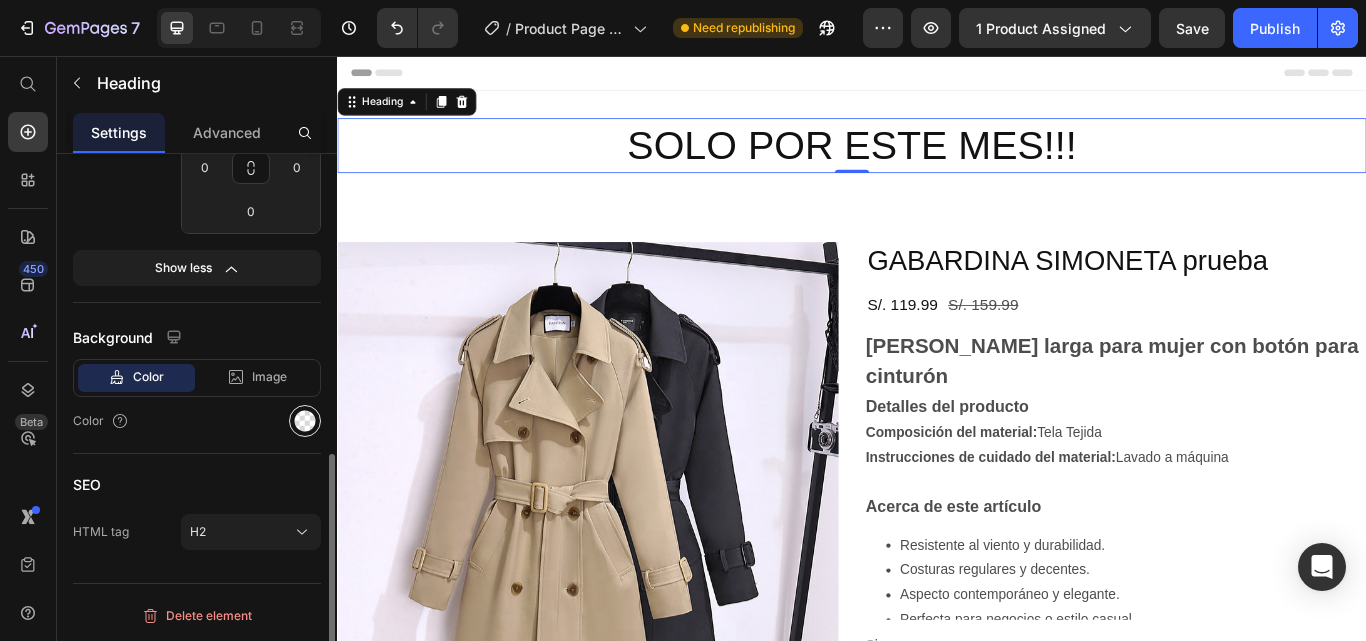 click 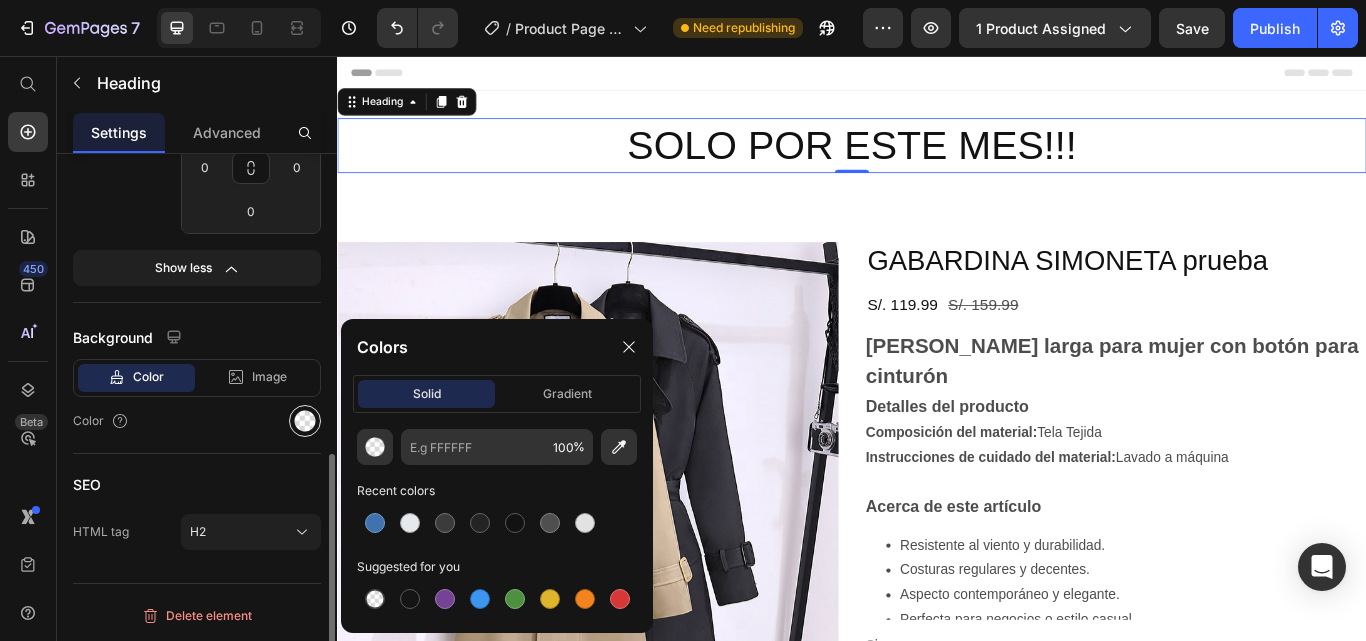 click at bounding box center [305, 421] 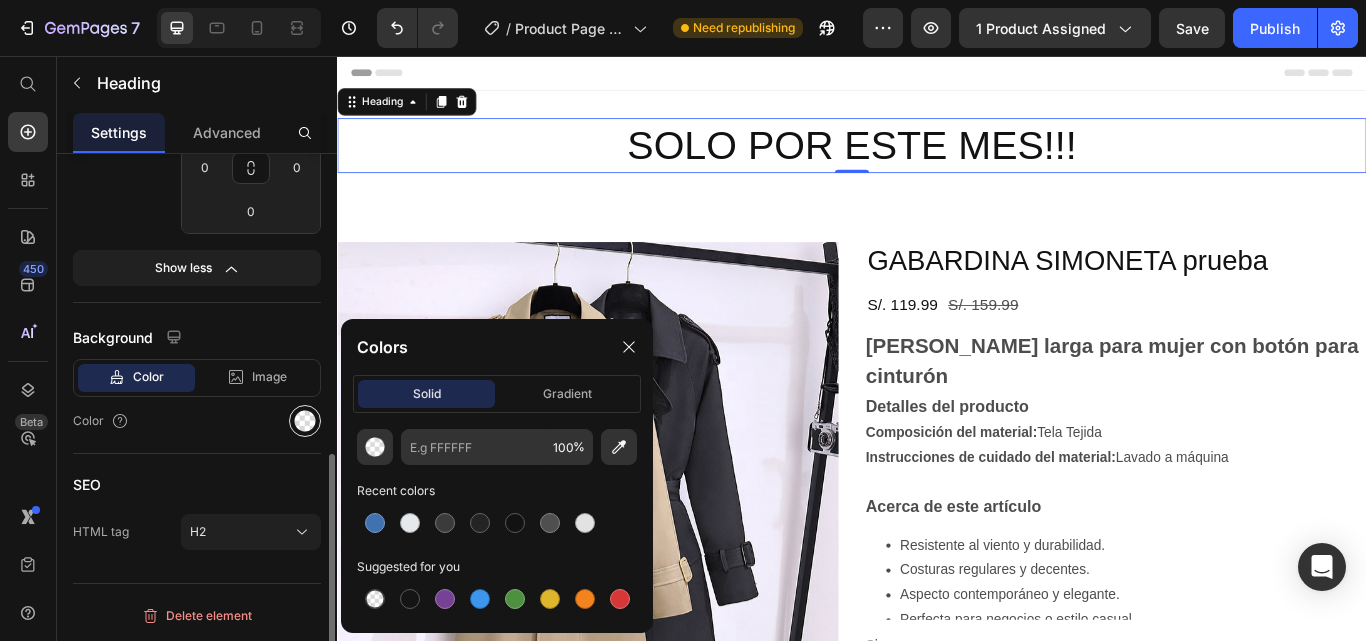 click at bounding box center [305, 421] 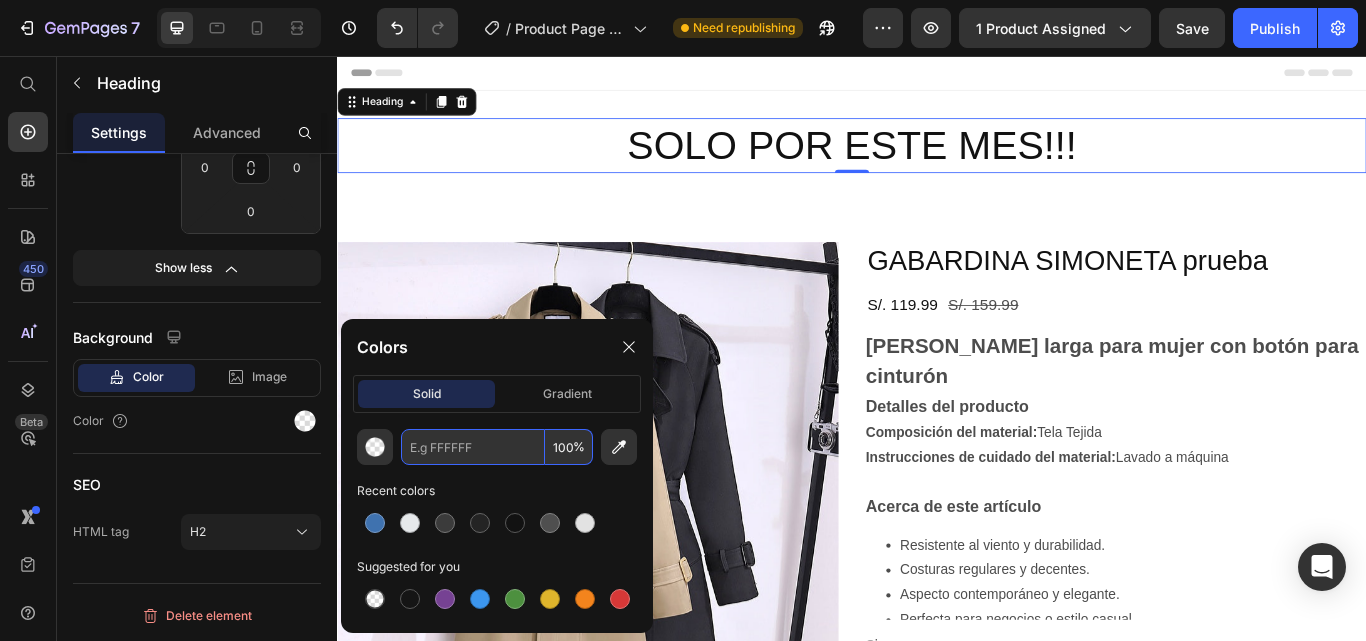 click at bounding box center (473, 447) 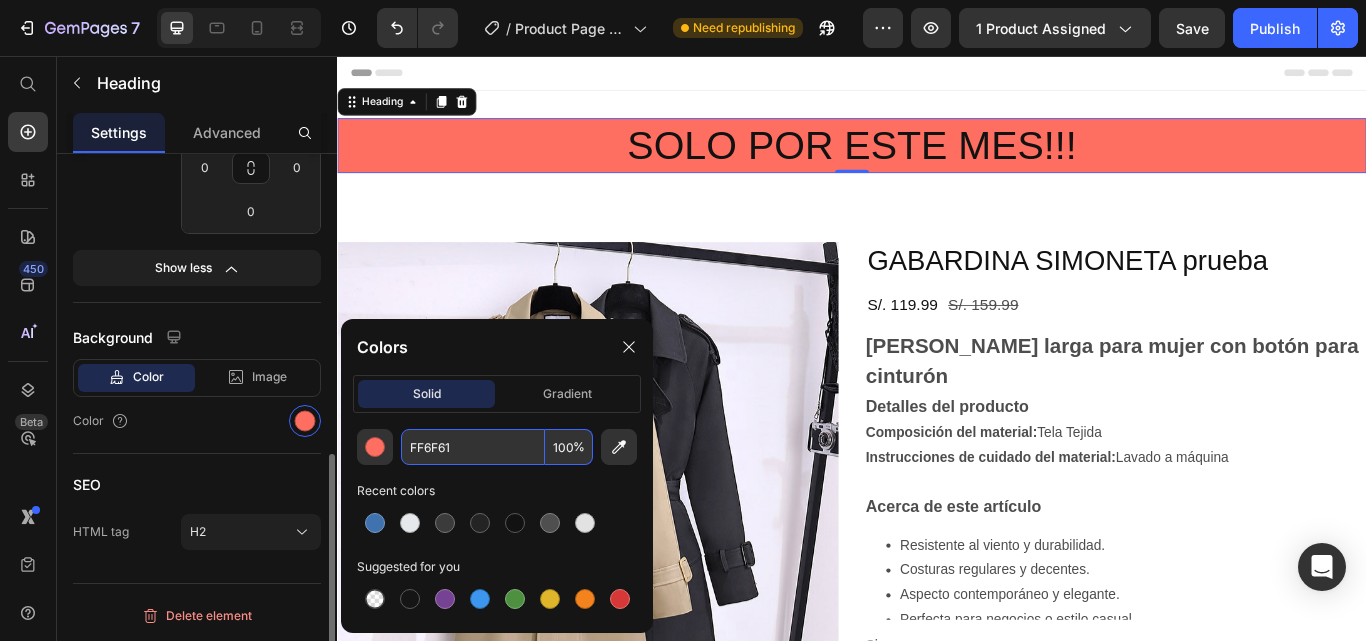 type on "FF6F61" 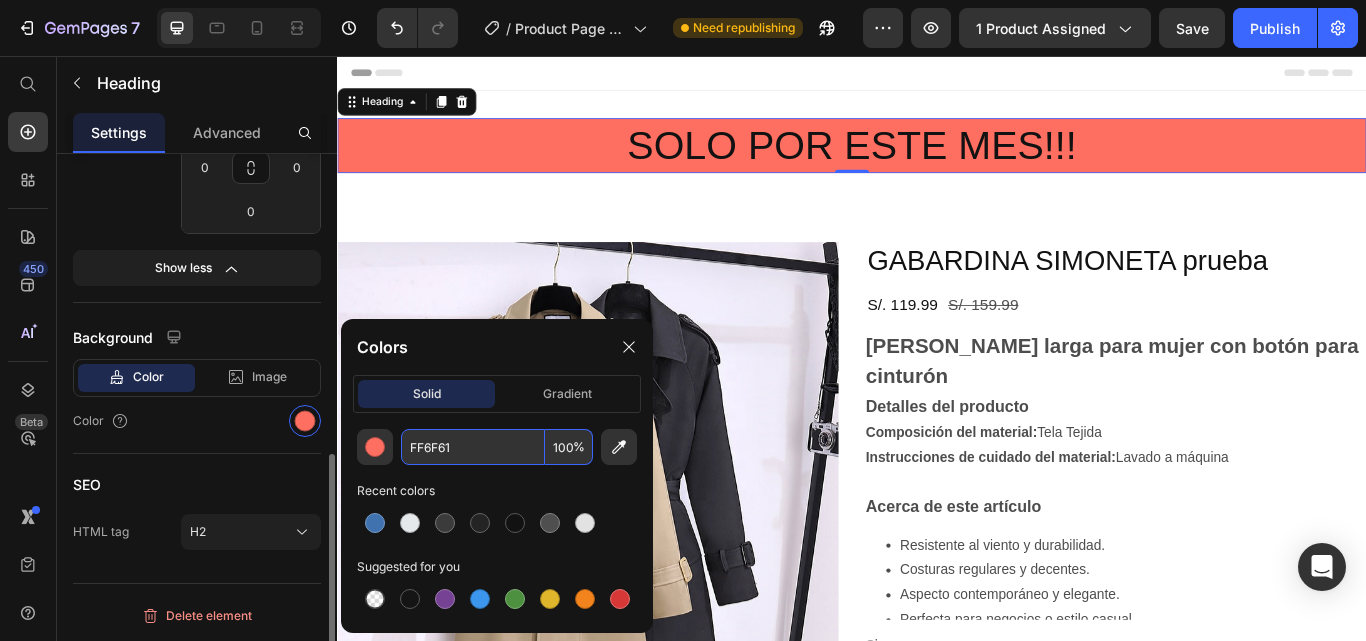 click on "Color" at bounding box center (197, 421) 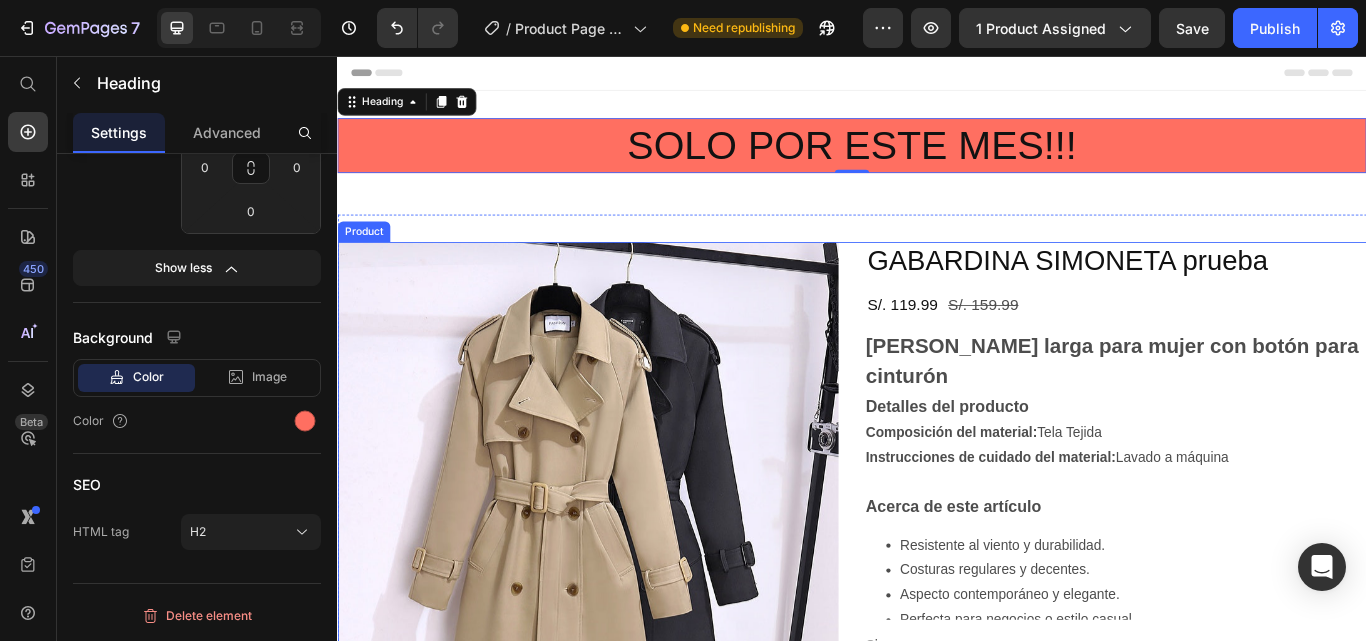 click on "GABARDINA SIMONETA prueba Product Title S/. 119.99 Product Price S/. 159.99 Product Price Row Gabardina larga para mujer con botón para cinturón
Detalles del producto
Composición del material:  Tela Tejida
Instrucciones de cuidado del material:  Lavado a máquina
Acerca de este artículo
Resistente al viento y durabilidad.
Costuras regulares y decentes.
Aspecto contemporáneo y elegante.
Perfecta para negocios o estilo casual.
Instrucciones [PERSON_NAME]: se recomienda lavar a mano, lavar a máquina. No usar lejía ni planchar.
Show more Product Description Color: Beige Beige Beige Beige Negro Negro Negro Talla: S S S S M M M L L L Product Variants & Swatches Quantity Text Block 1 Product Quantity
Add to cart Add to Cart Buy it now Dynamic Checkout" at bounding box center [1245, 742] 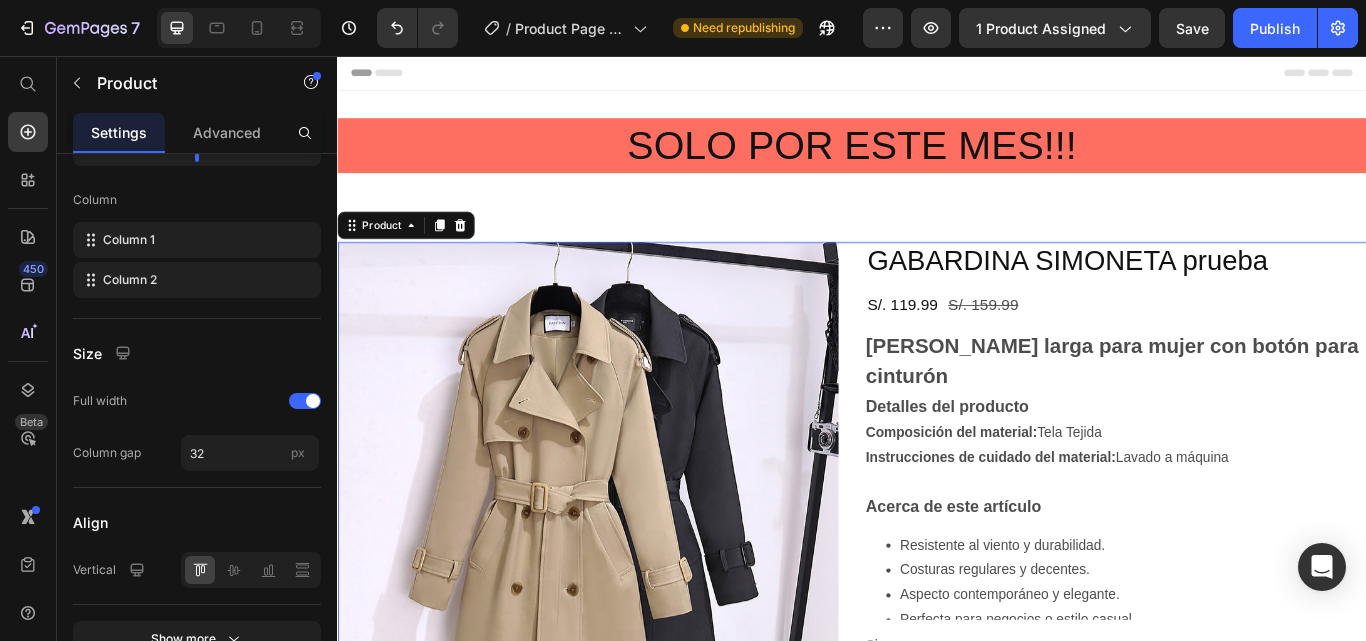 scroll, scrollTop: 0, scrollLeft: 0, axis: both 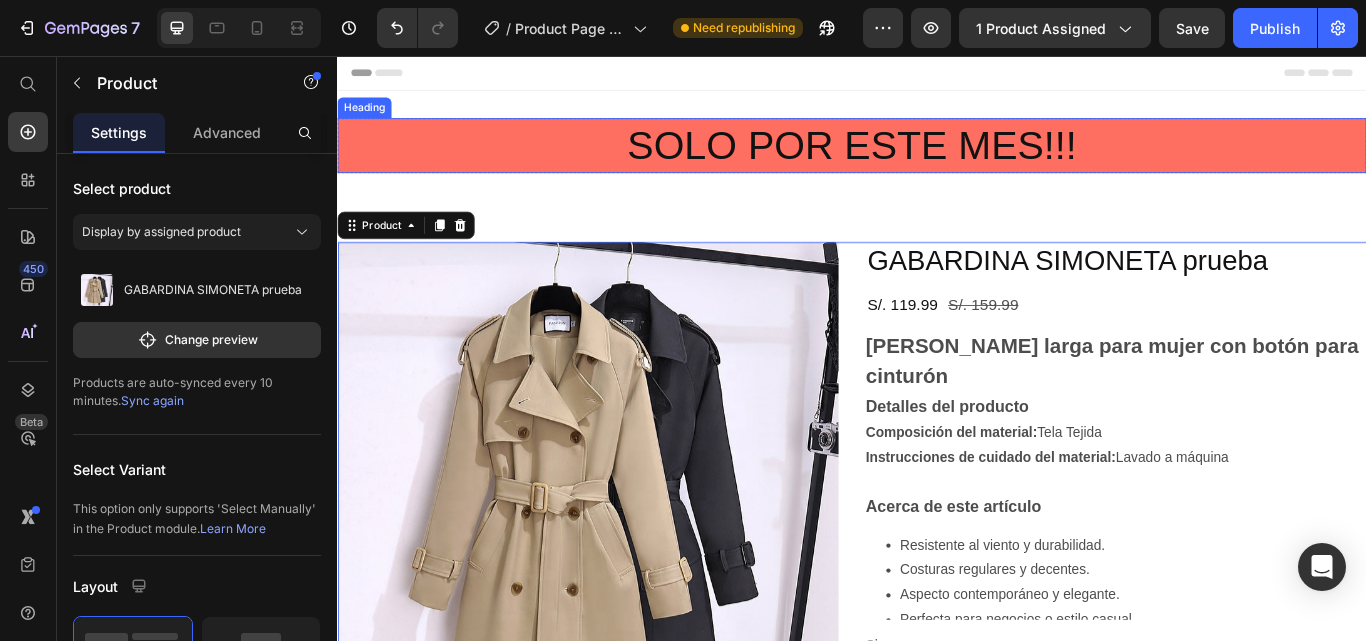 click on "SOLO POR ESTE MES!!!" at bounding box center [937, 161] 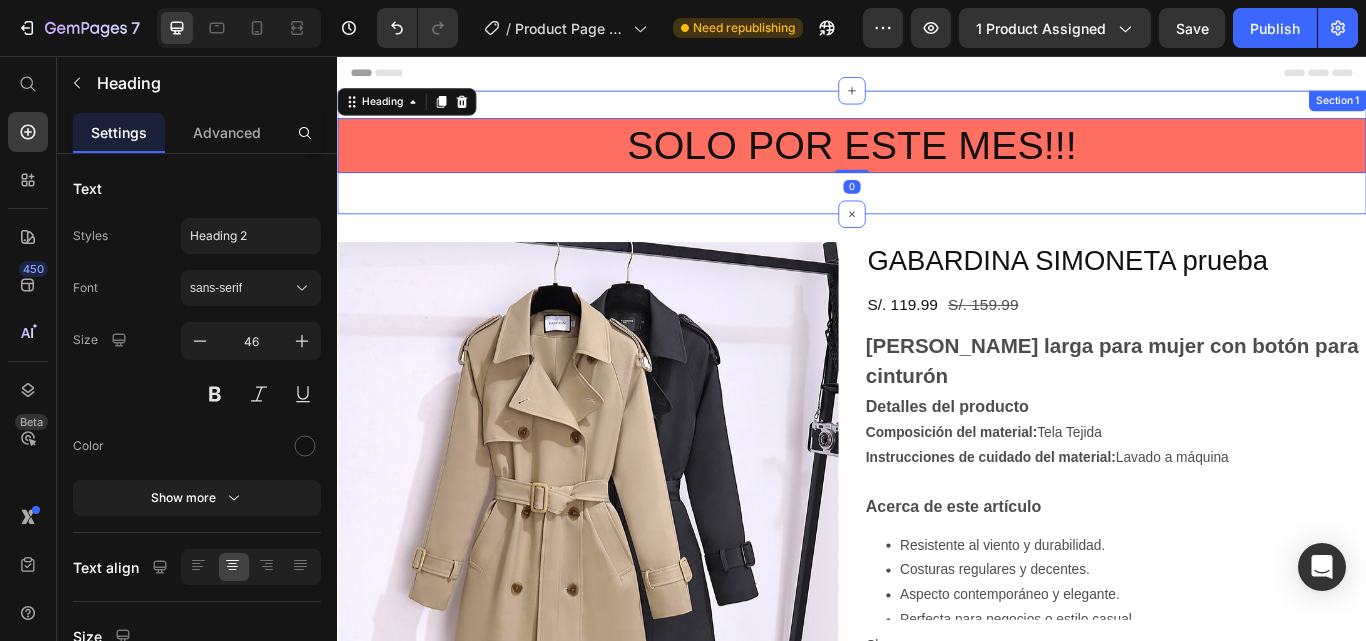 click on "SOLO POR ESTE MES!!! Heading   0 Row Section 1" at bounding box center [937, 169] 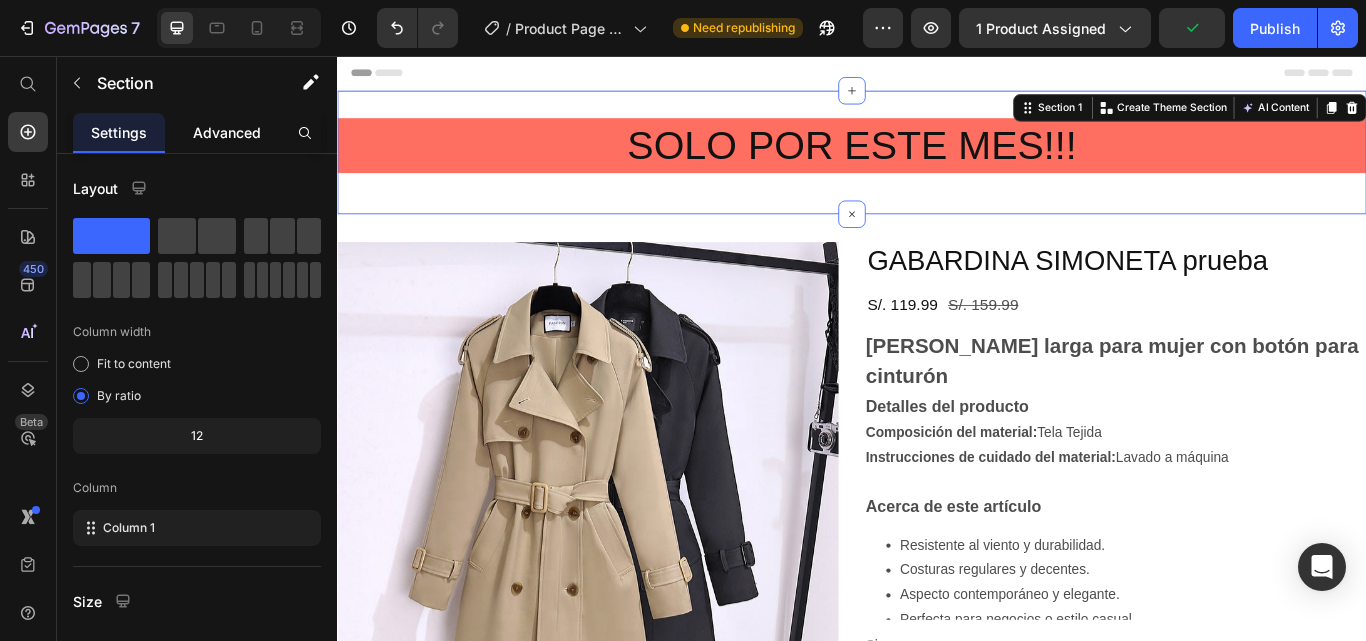 click on "Advanced" 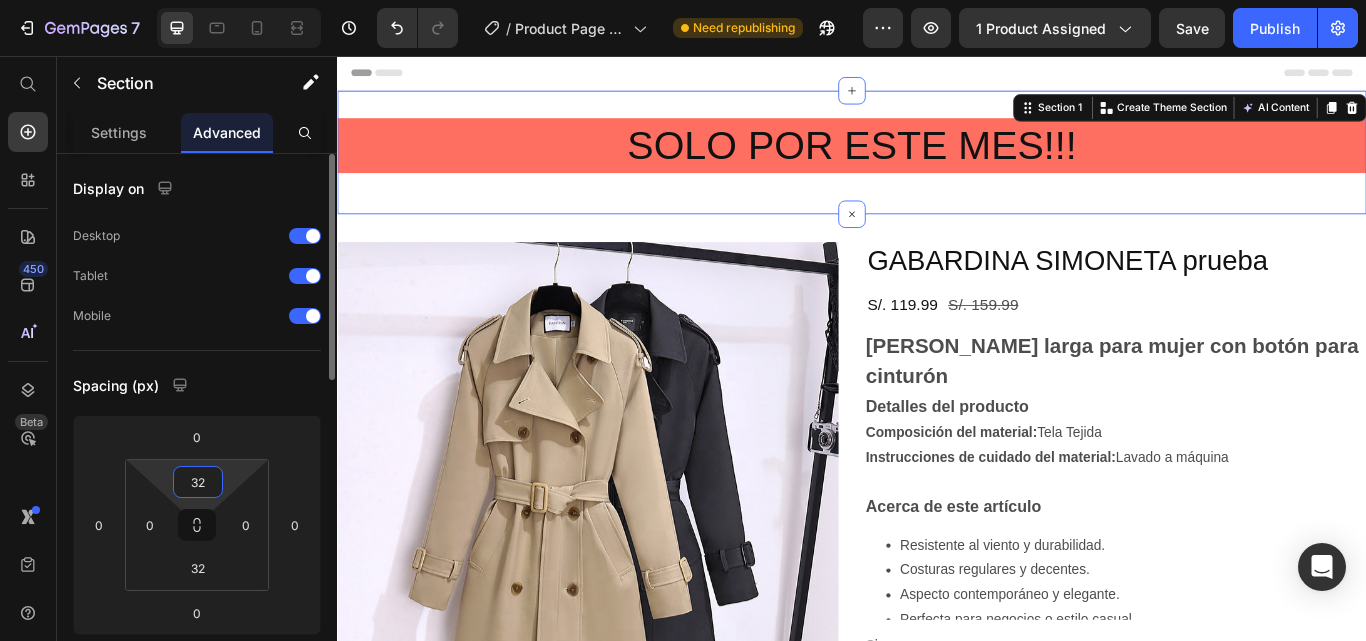 click on "32" at bounding box center [198, 482] 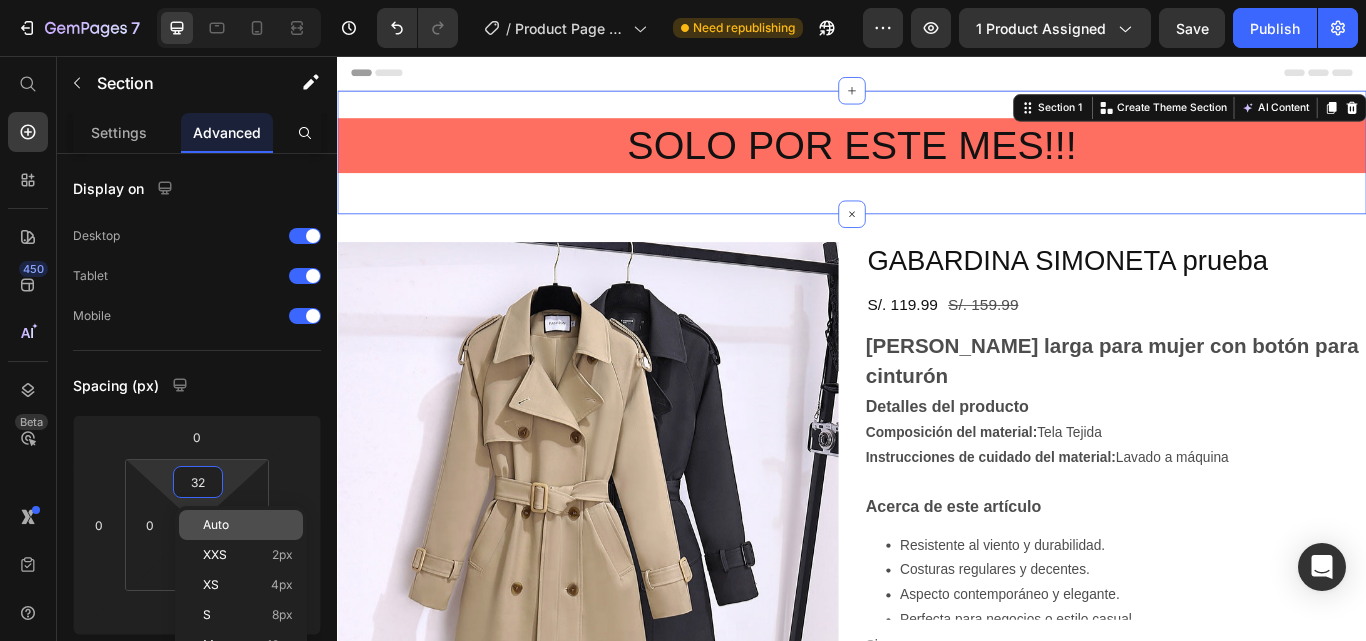 click on "Auto" 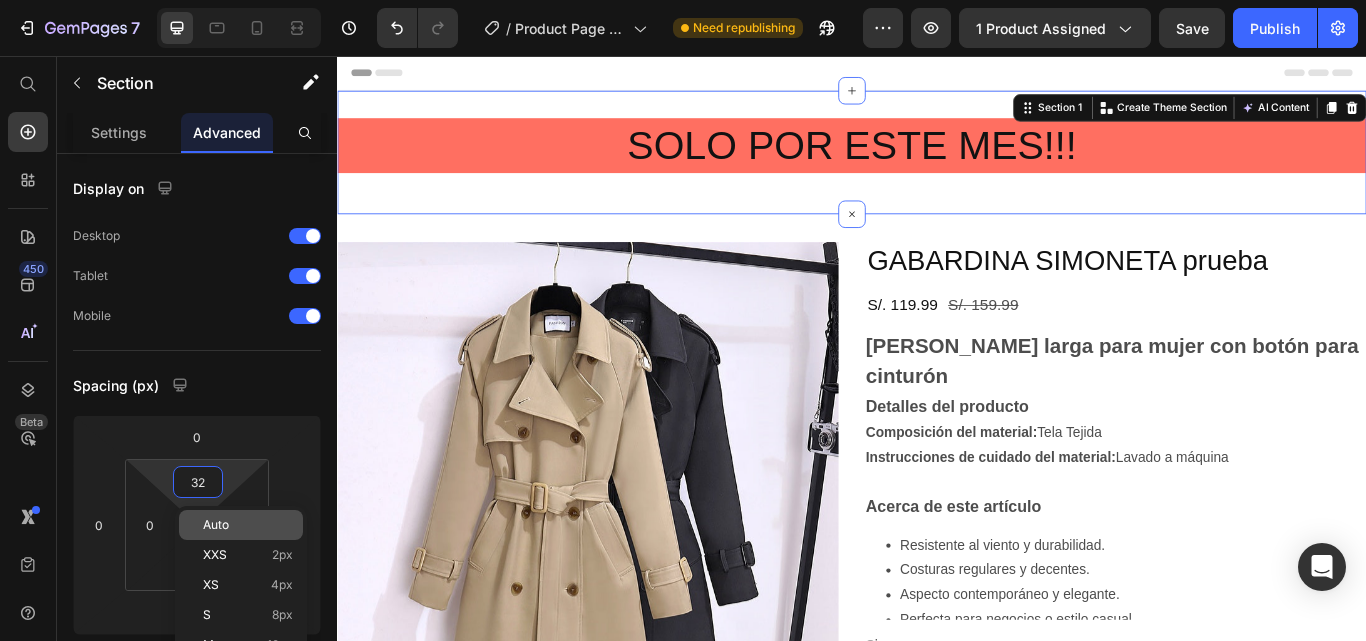 type 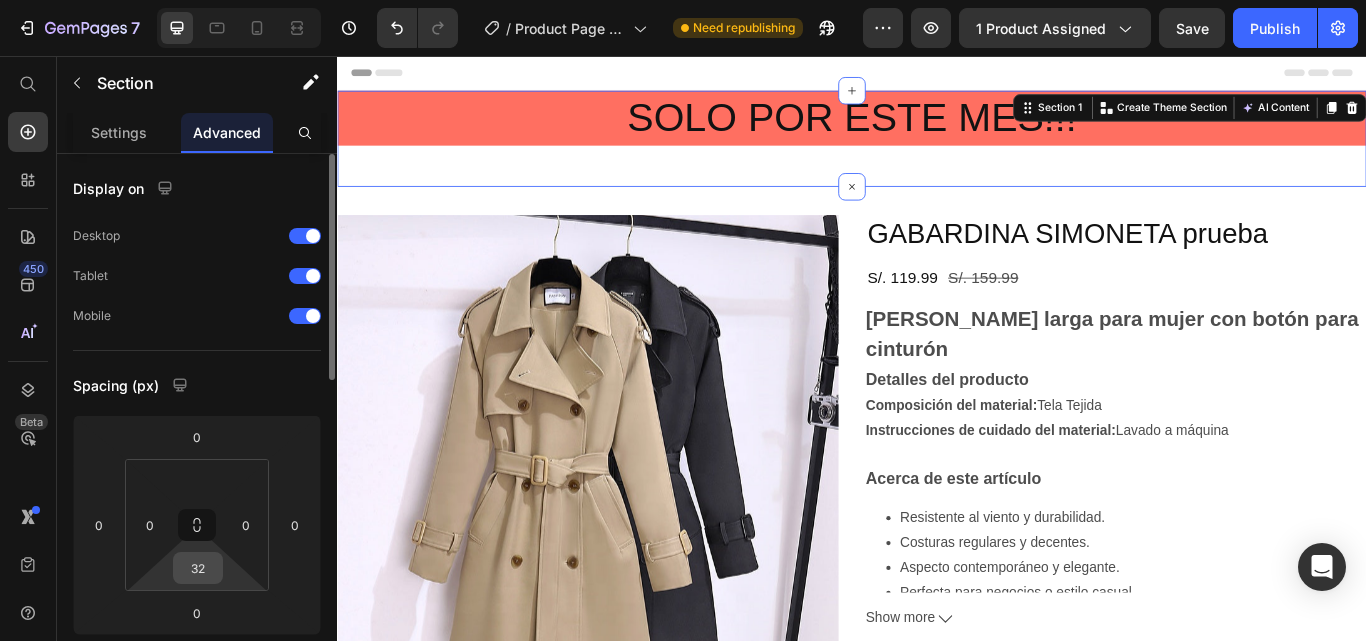 click on "32" at bounding box center [198, 568] 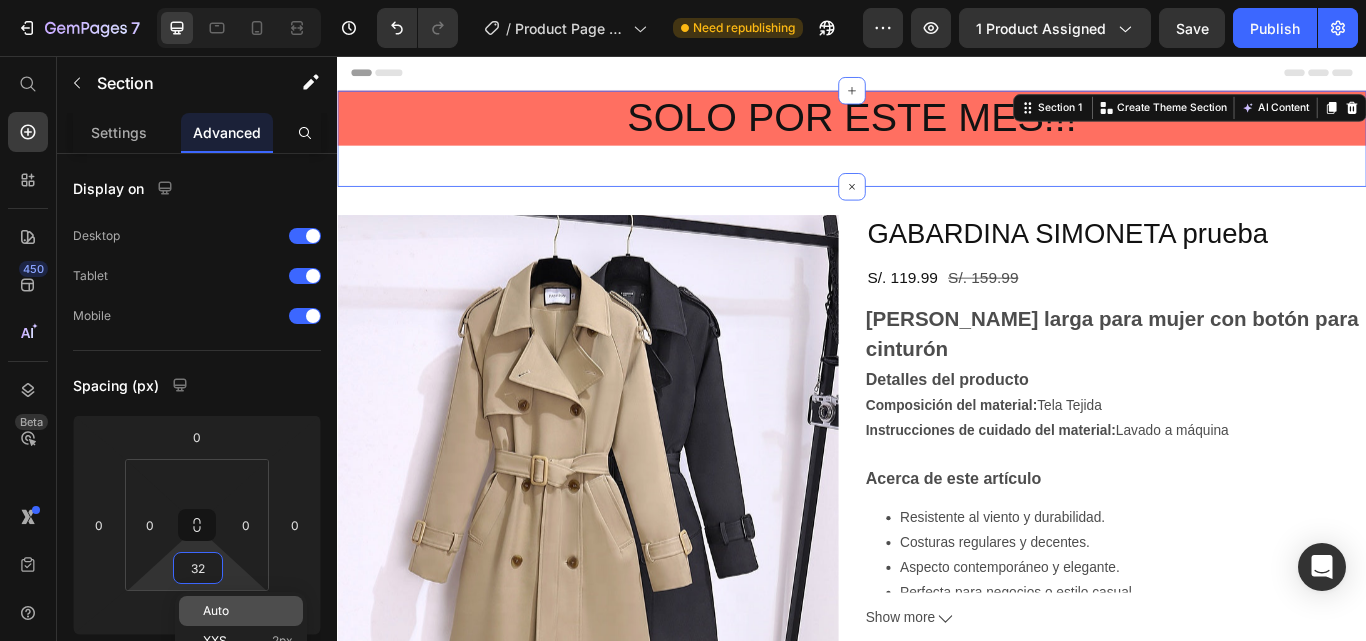 type on "2" 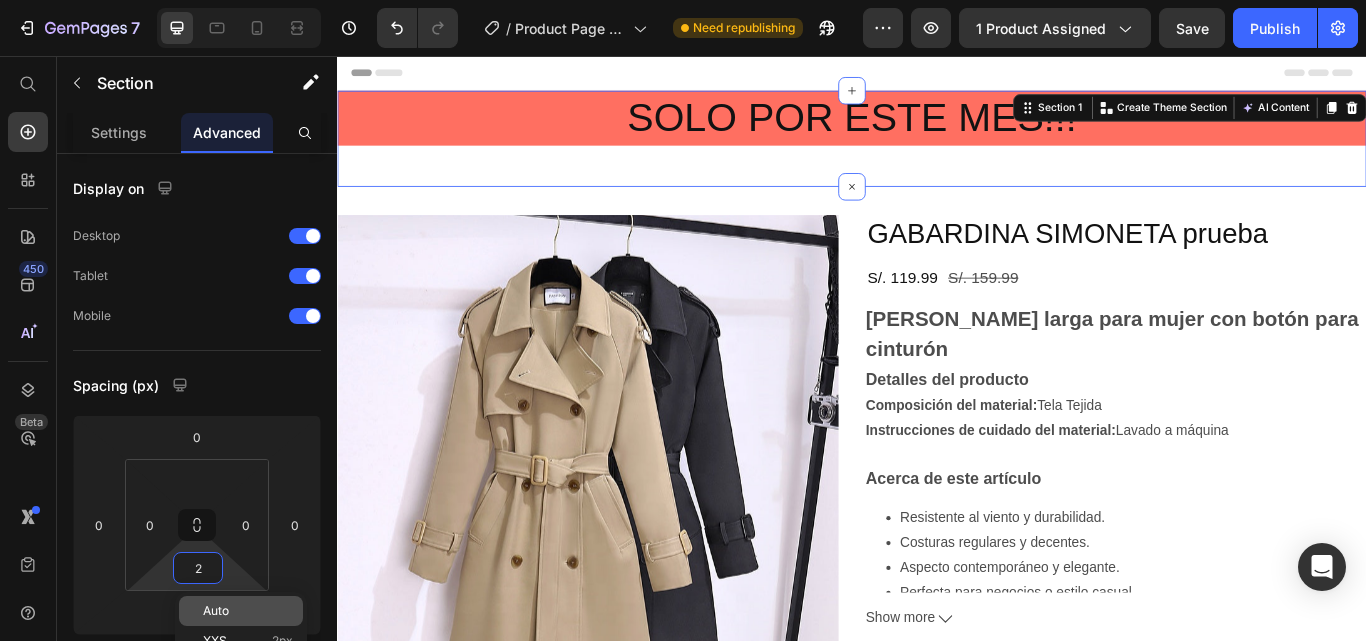 click on "Auto" 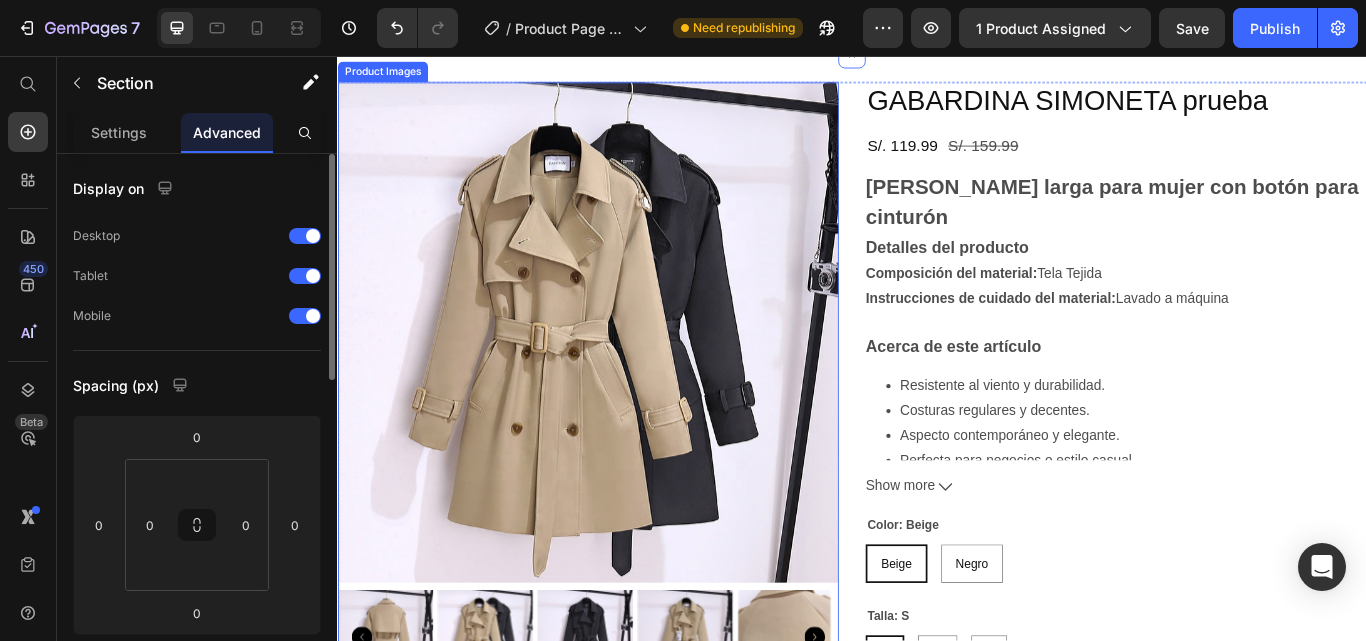 scroll, scrollTop: 152, scrollLeft: 0, axis: vertical 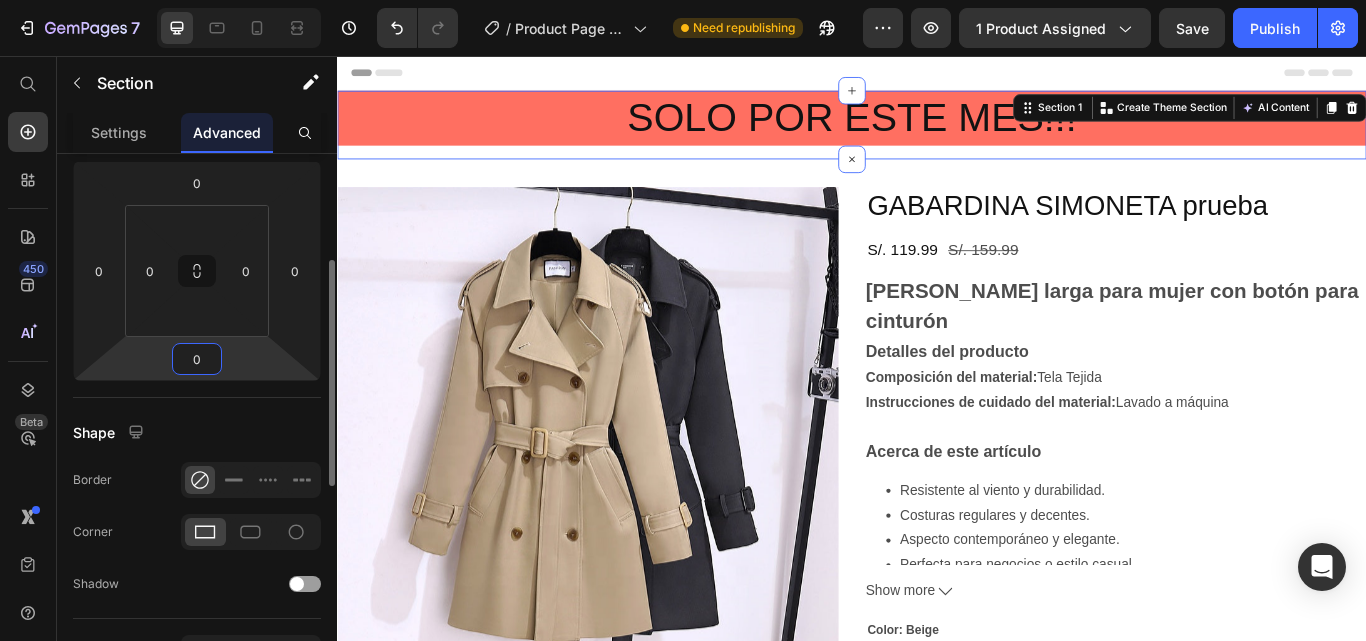 click on "0" at bounding box center (197, 359) 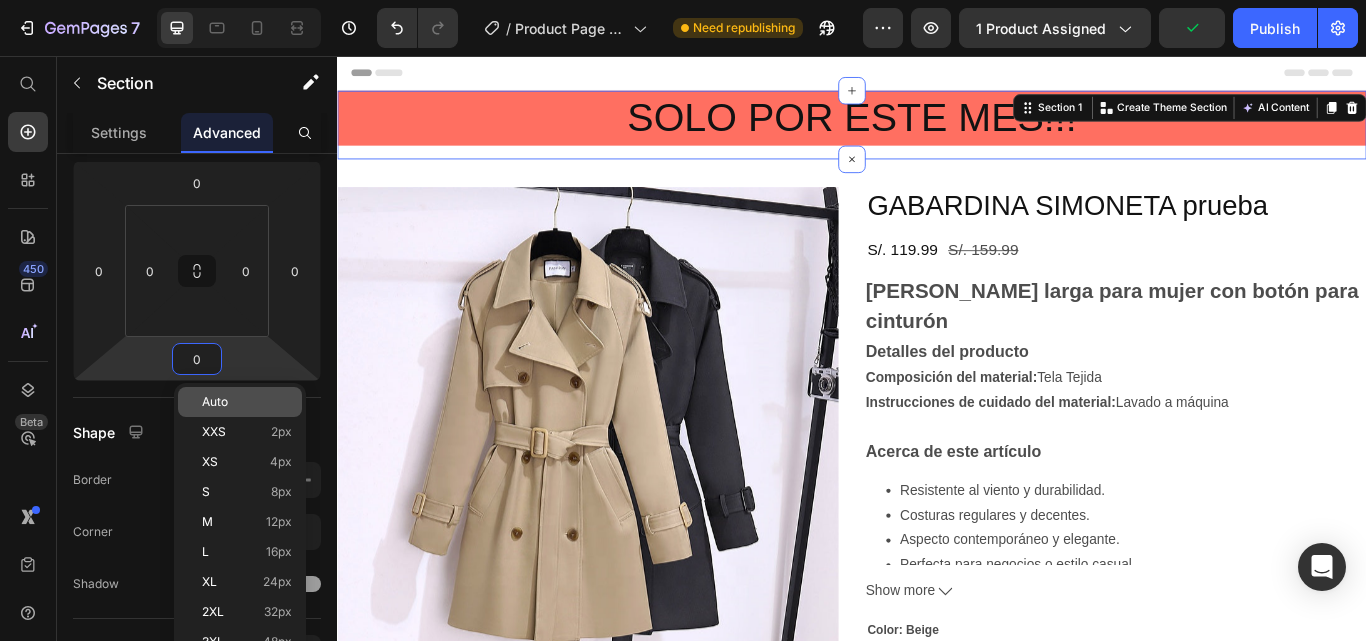 click on "Auto" 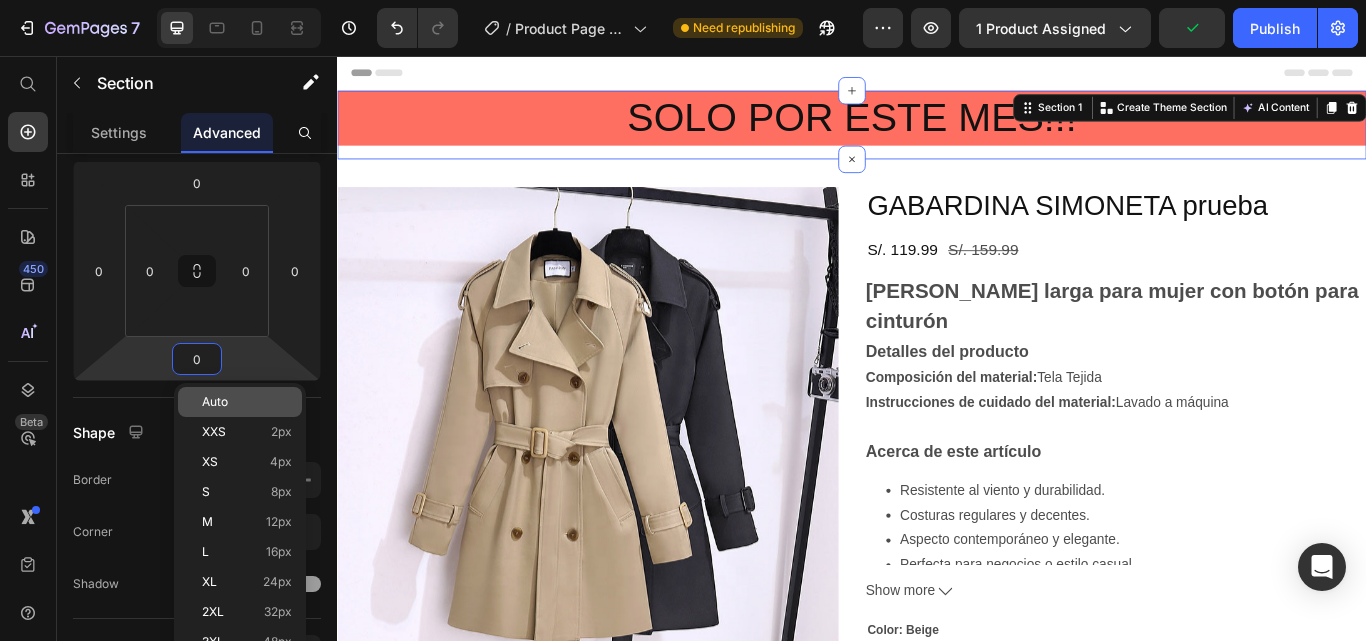 type 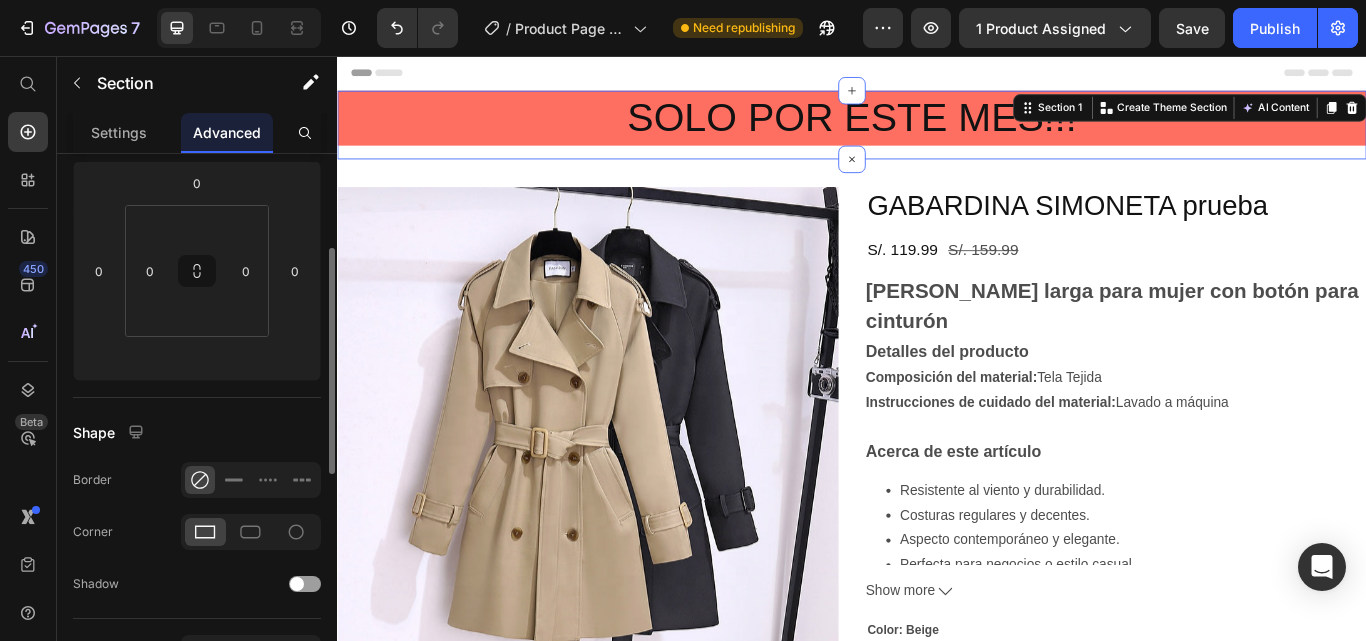 scroll, scrollTop: 234, scrollLeft: 0, axis: vertical 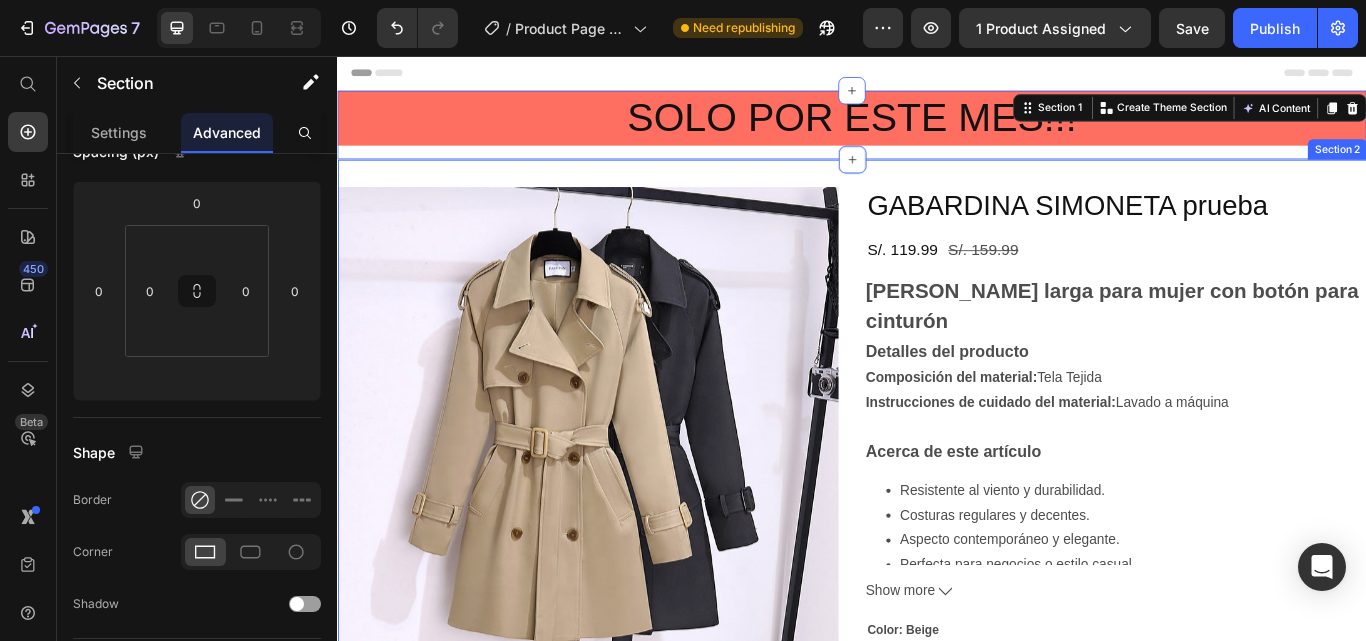 click on "Product Images GABARDINA SIMONETA prueba Product Title S/. 119.99 Product Price S/. 159.99 Product Price Row Gabardina larga para mujer con botón para cinturón
Detalles del producto
Composición del material:  Tela Tejida
Instrucciones de cuidado del material:  Lavado a máquina
Acerca de este artículo
Resistente al viento y durabilidad.
Costuras regulares y decentes.
Aspecto contemporáneo y elegante.
Perfecta para negocios o estilo casual.
Instrucciones [PERSON_NAME]: se recomienda lavar a mano, lavar a máquina. No usar lejía ni planchar.
Show more Product Description Color: Beige Beige Beige Beige Negro Negro Negro Talla: S S S S M M M L L L Product Variants & Swatches Quantity Text Block 1 Product Quantity
Add to cart Add to Cart Buy it now Dynamic Checkout Product Section 2" at bounding box center (937, 678) 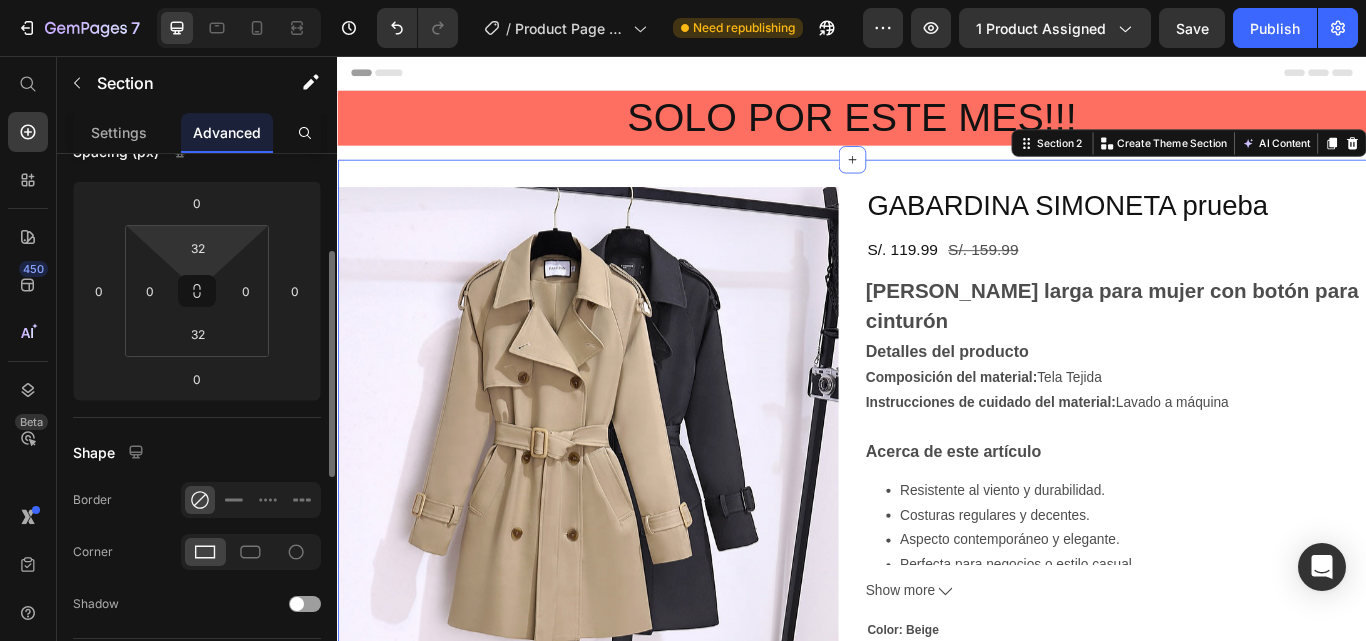 click on "7   /  Product Page - [DATE] 06:29:35 Need republishing Preview 1 product assigned  Save   Publish  450 Beta Start with Sections Elements Hero Section Product Detail Brands Trusted Badges Guarantee Product Breakdown How to use Testimonials Compare Bundle FAQs Social Proof Brand Story Product List Collection Blog List Contact Sticky Add to Cart Custom Footer Browse Library 450 Layout
Row
Row
Row
Row Text
Heading
Text Block Button
Button
Button
Sticky Back to top Media
Image" at bounding box center (683, 0) 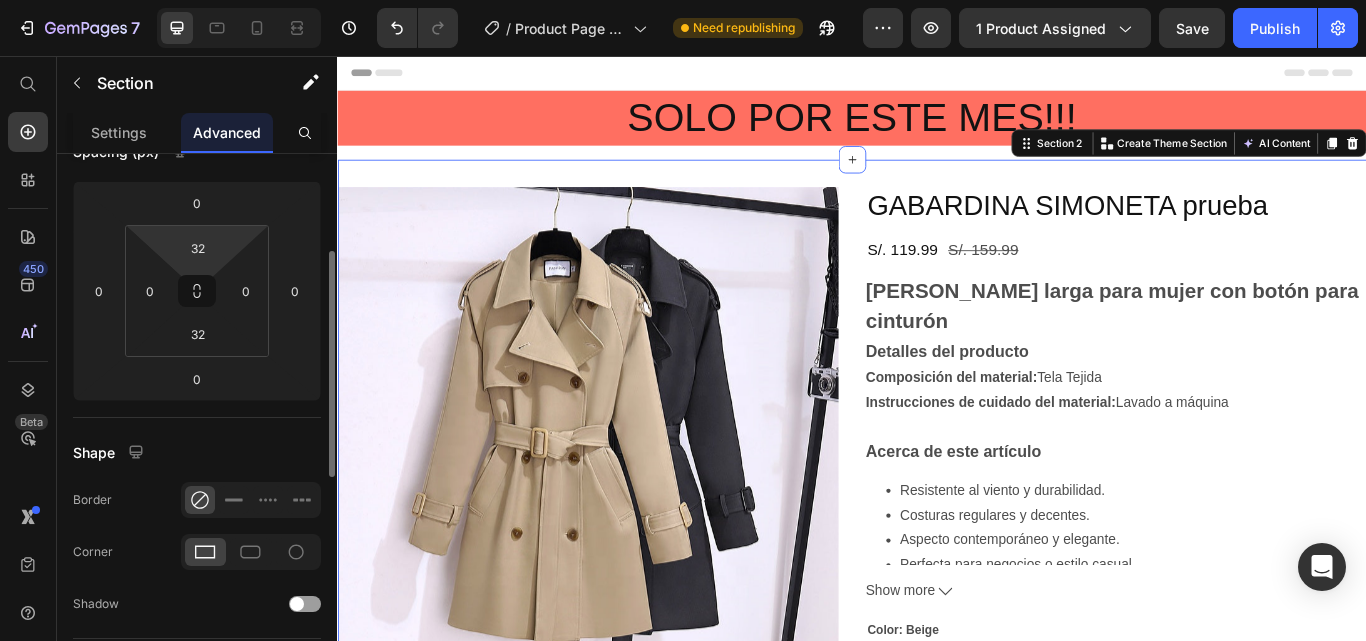 type on "2" 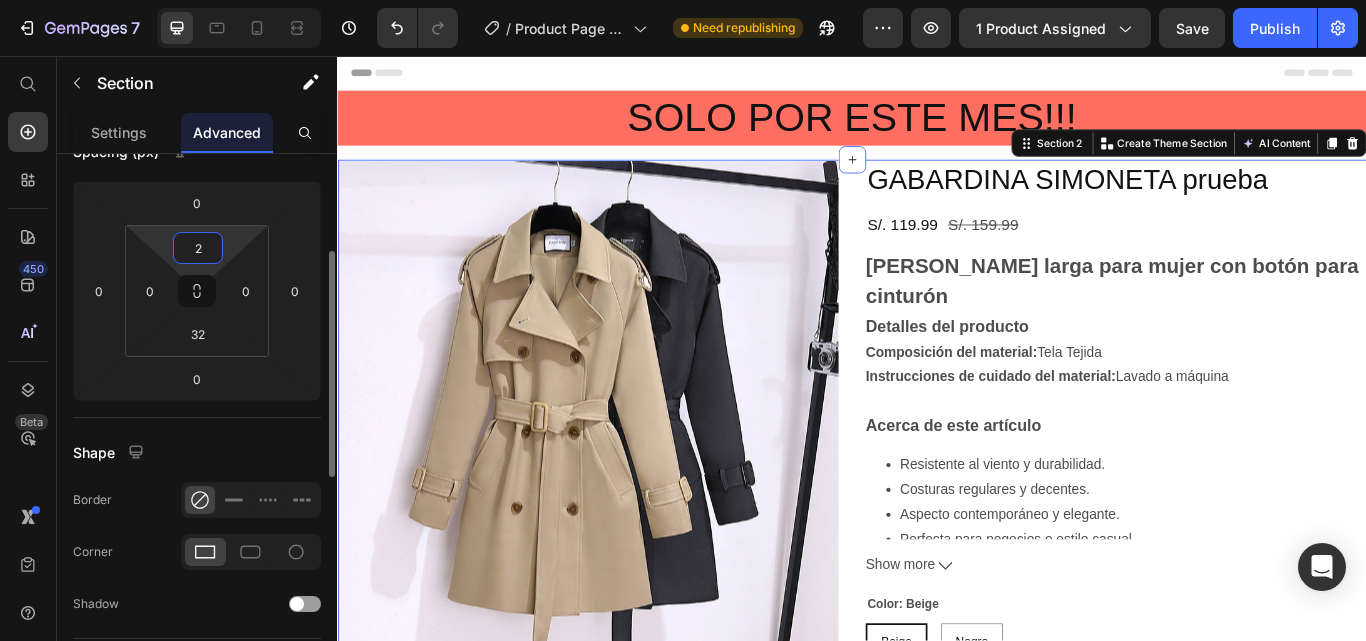 click on "2" at bounding box center [198, 248] 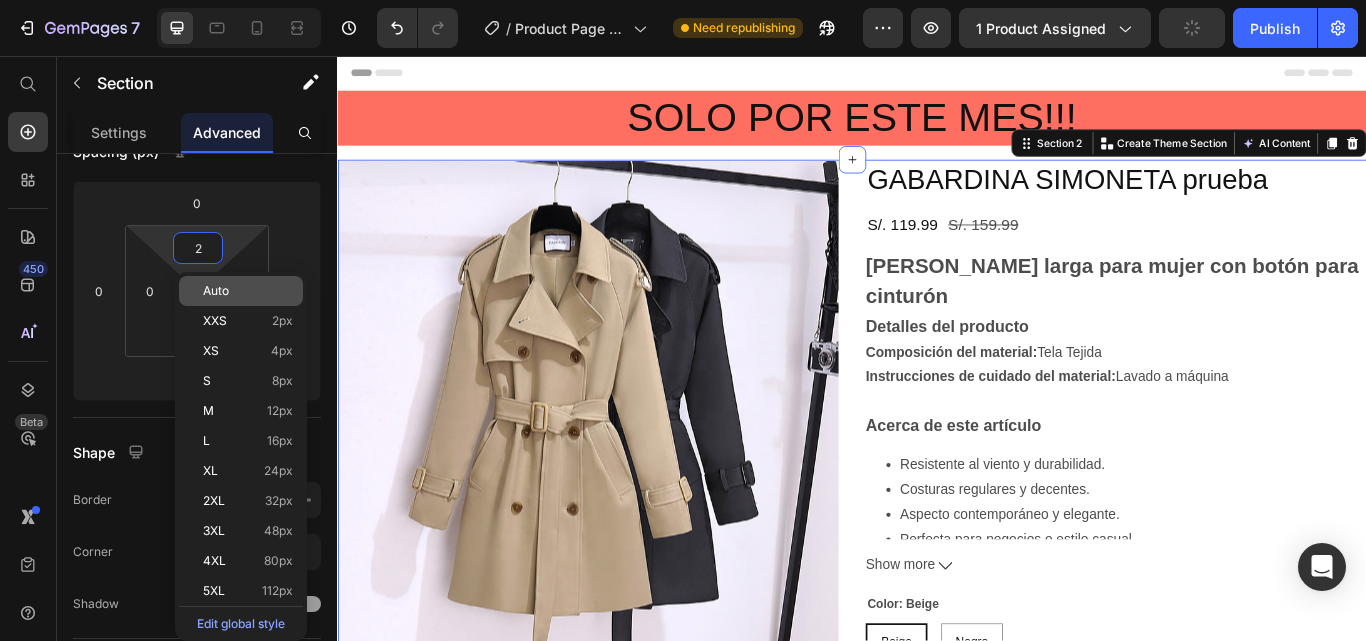 click on "Auto" at bounding box center [216, 291] 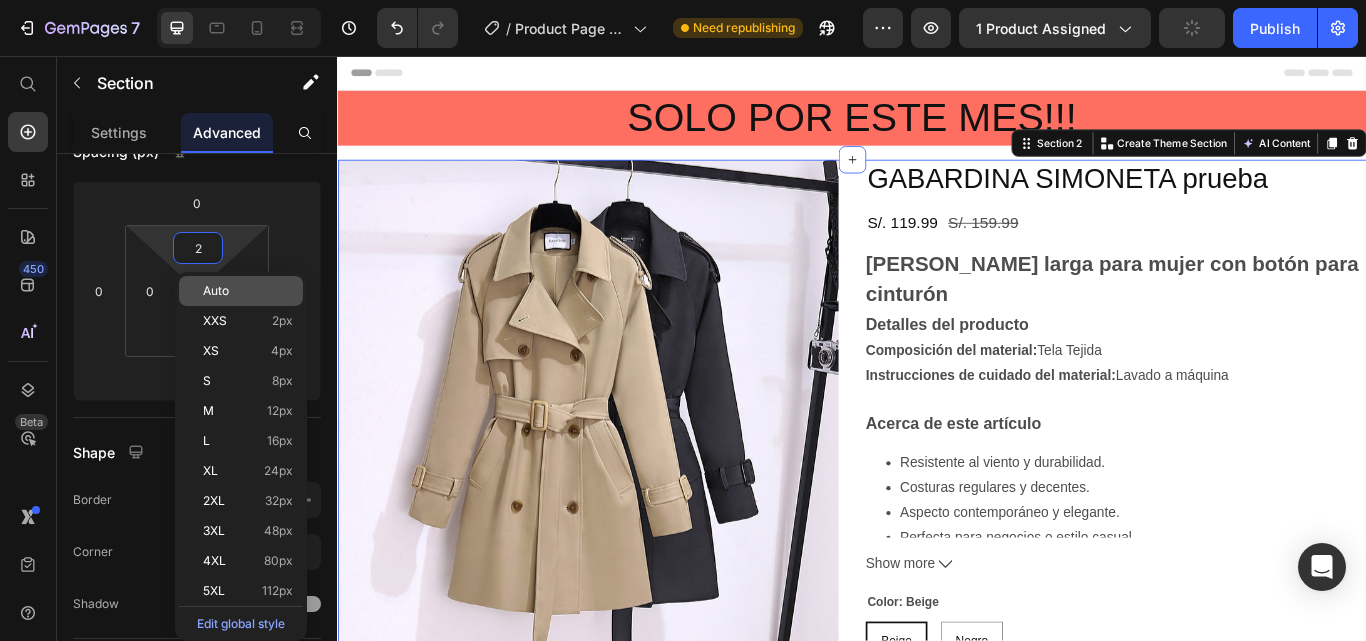 type 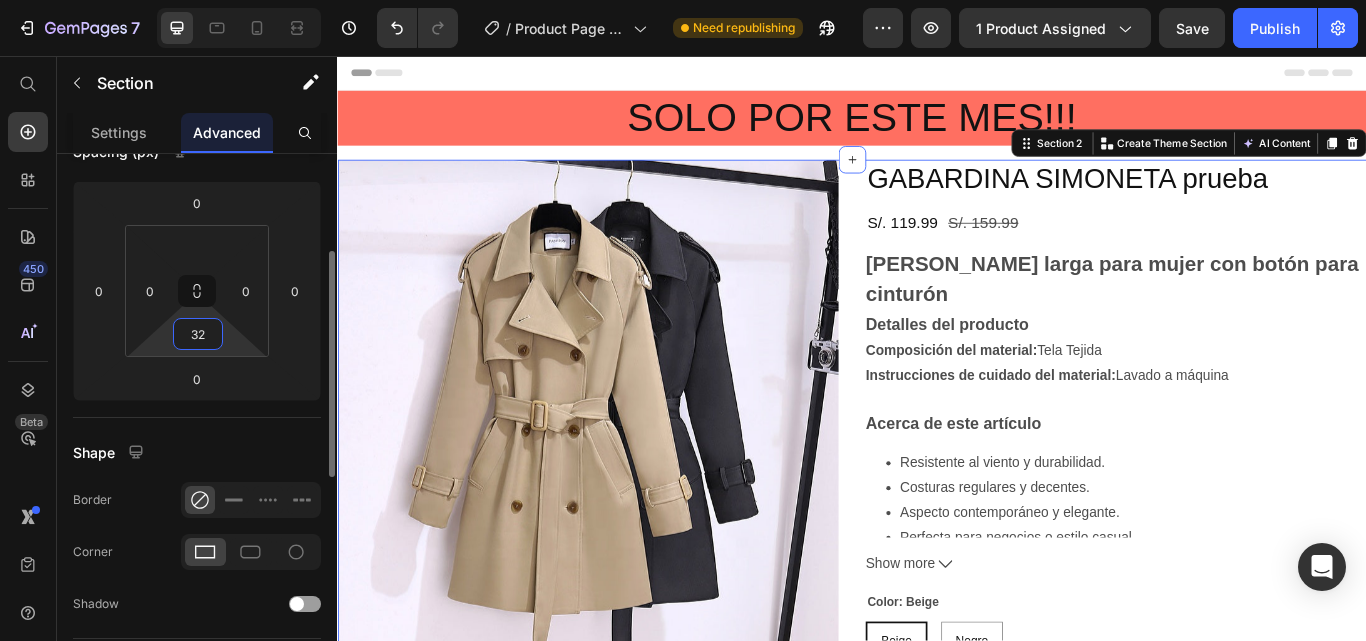 click on "32" at bounding box center [198, 334] 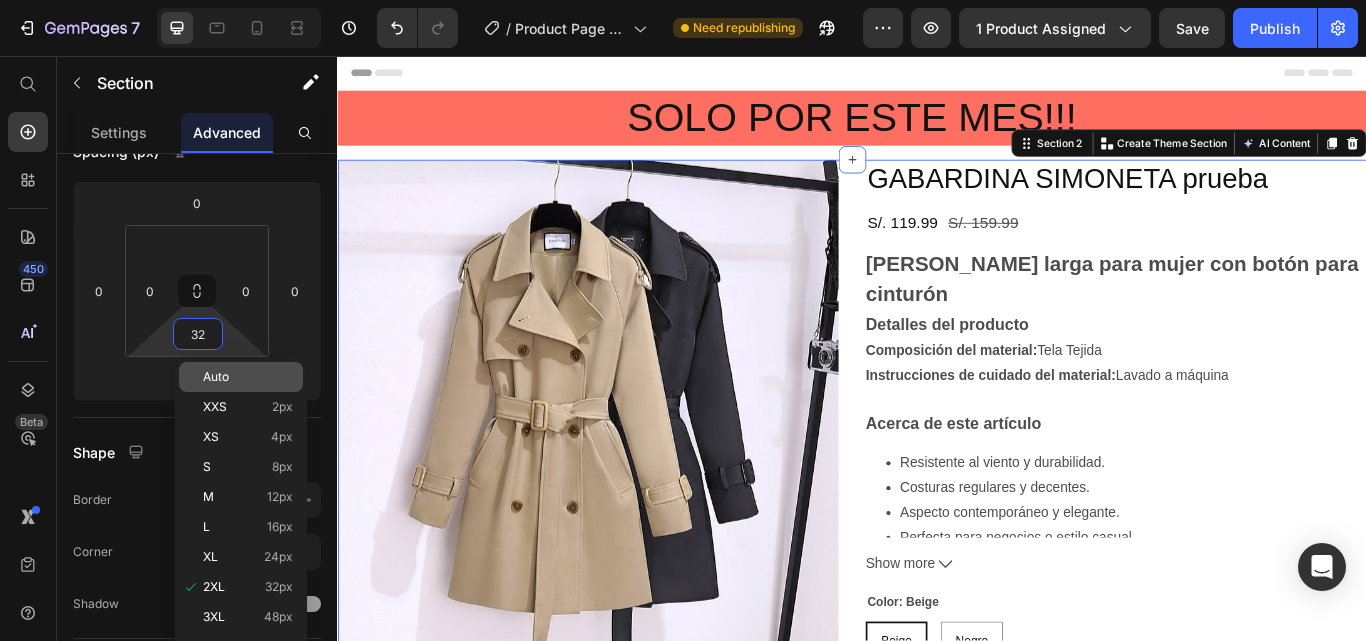 click on "Auto" at bounding box center (216, 377) 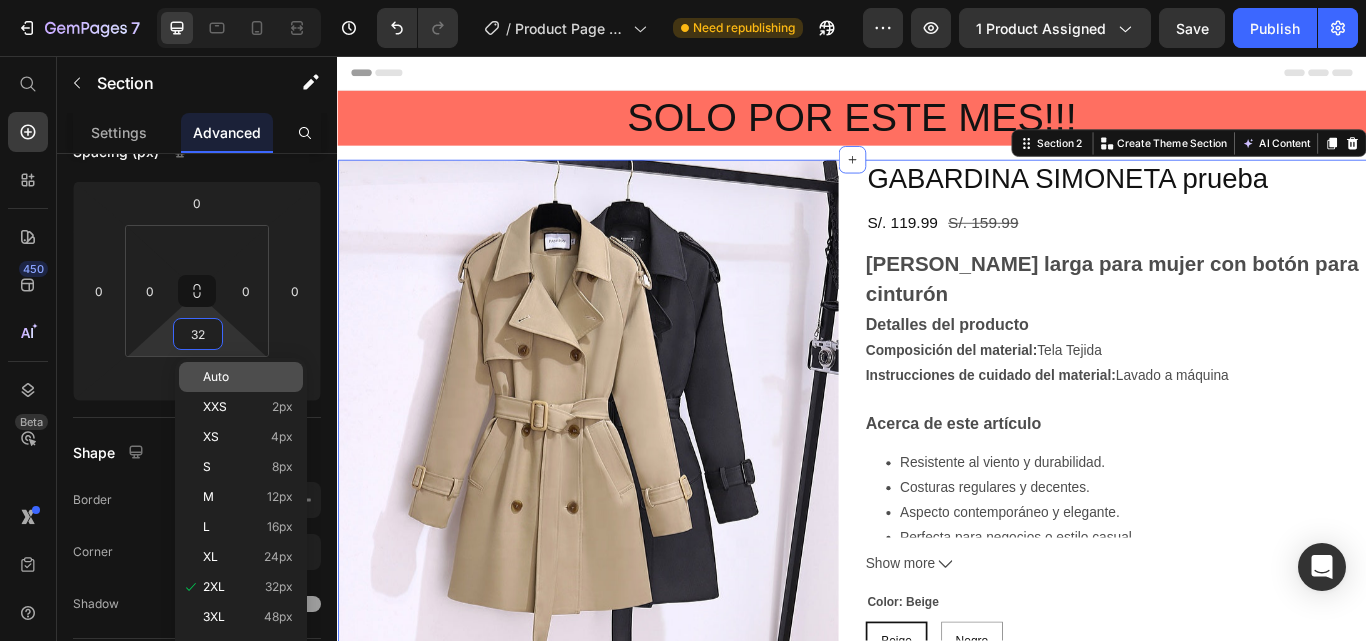 type 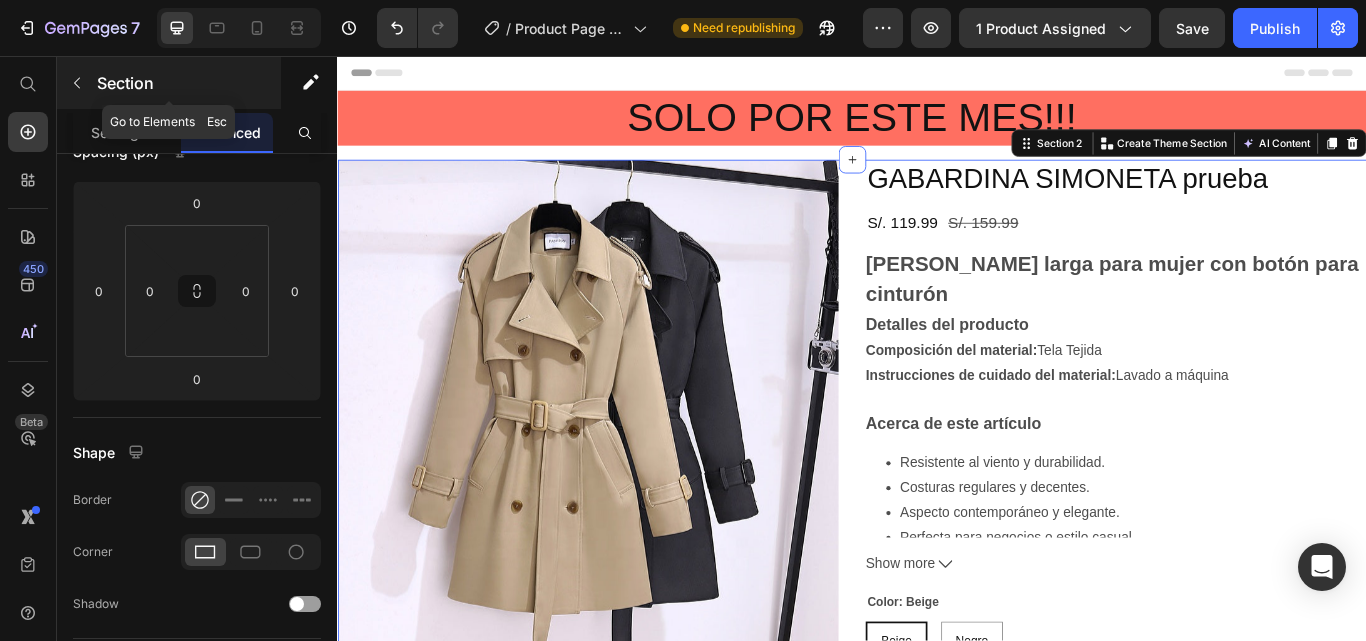 click at bounding box center [77, 83] 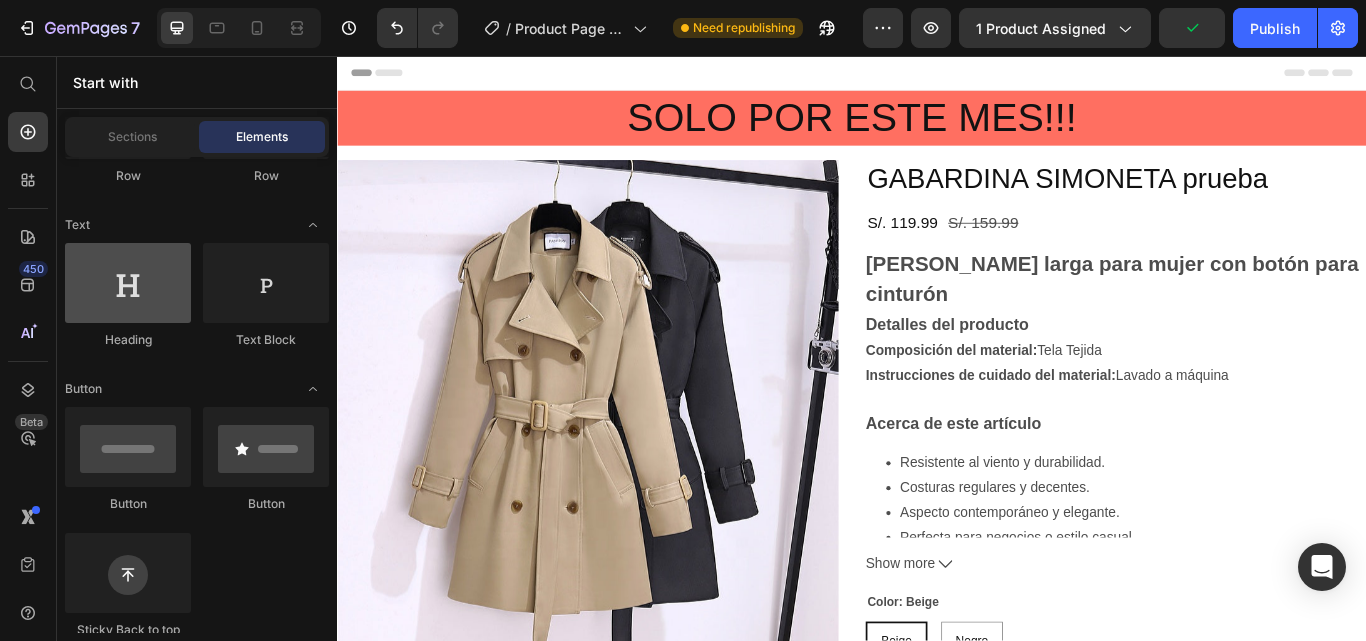 scroll, scrollTop: 0, scrollLeft: 0, axis: both 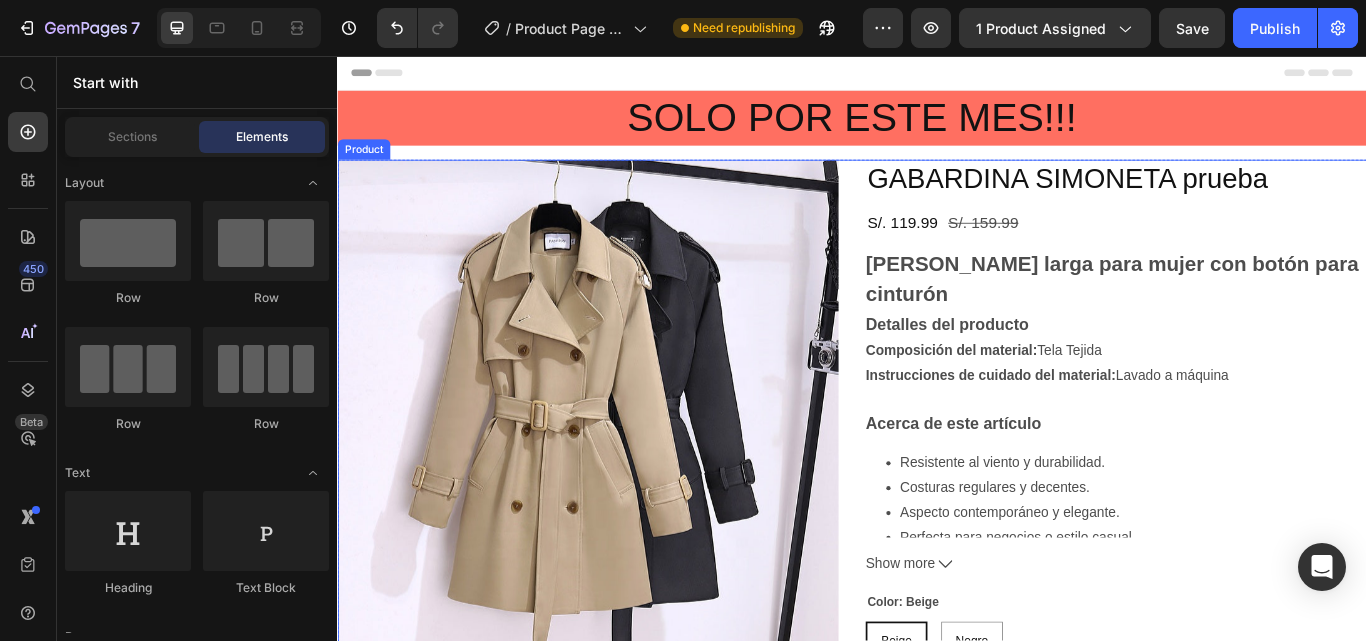 click on "Product Images GABARDINA SIMONETA prueba Product Title S/. 119.99 Product Price S/. 159.99 Product Price Row Gabardina larga para mujer con botón para cinturón
Detalles del producto
Composición del material:  Tela Tejida
Instrucciones de cuidado del material:  Lavado a máquina
Acerca de este artículo
Resistente al viento y durabilidad.
Costuras regulares y decentes.
Aspecto contemporáneo y elegante.
Perfecta para negocios o estilo casual.
Instrucciones [PERSON_NAME]: se recomienda lavar a mano, lavar a máquina. No usar lejía ni planchar.
Show more Product Description Color: Beige Beige Beige Beige Negro Negro Negro Talla: S S S S M M M L L L Product Variants & Swatches Quantity Text Block 1 Product Quantity
Add to cart Add to Cart Buy it now Dynamic Checkout Product" at bounding box center [937, 646] 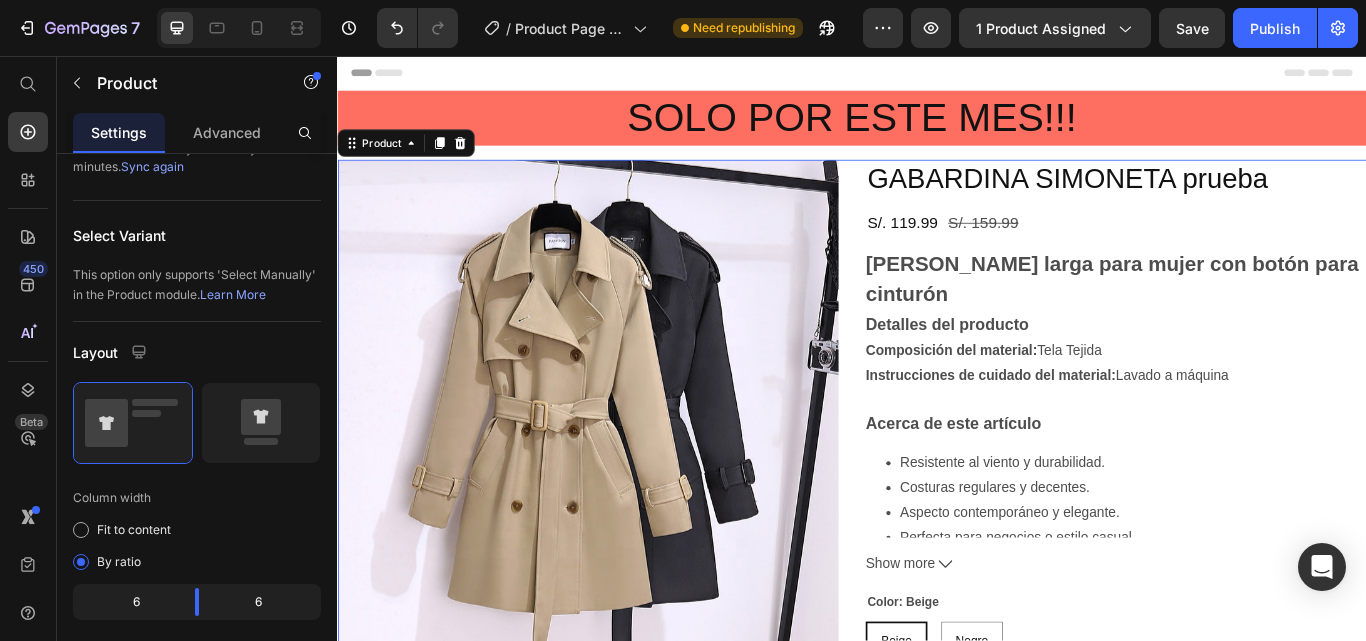 scroll, scrollTop: 0, scrollLeft: 0, axis: both 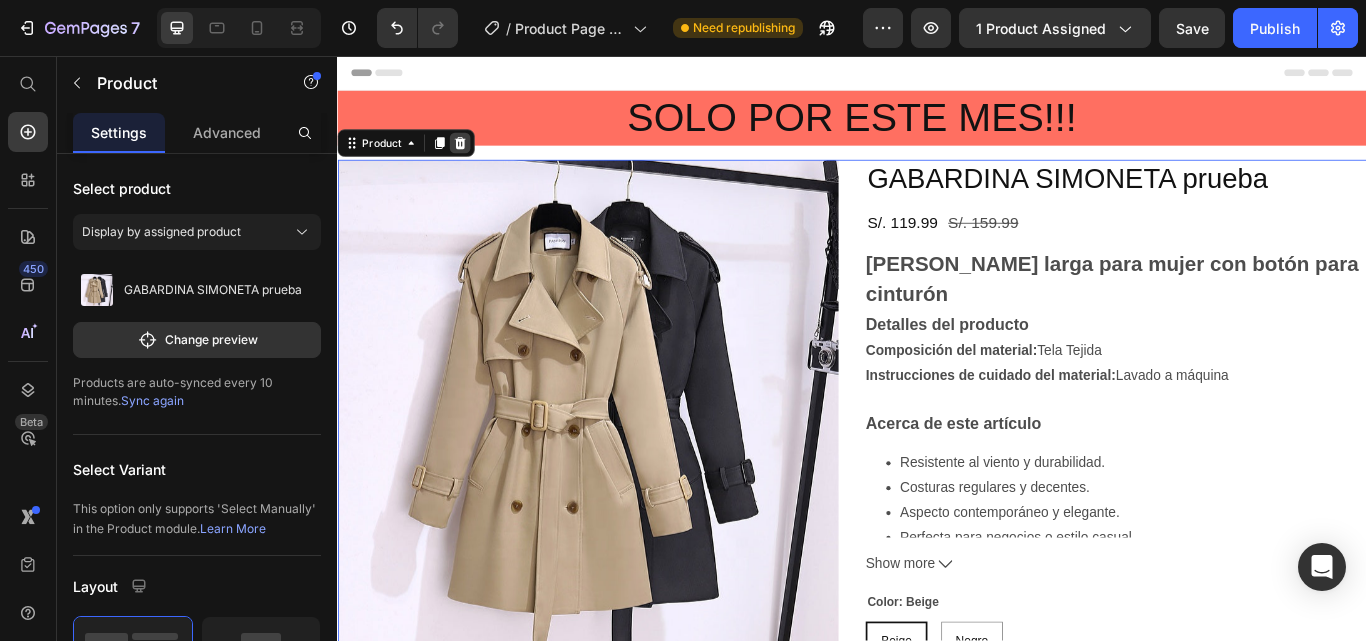 click 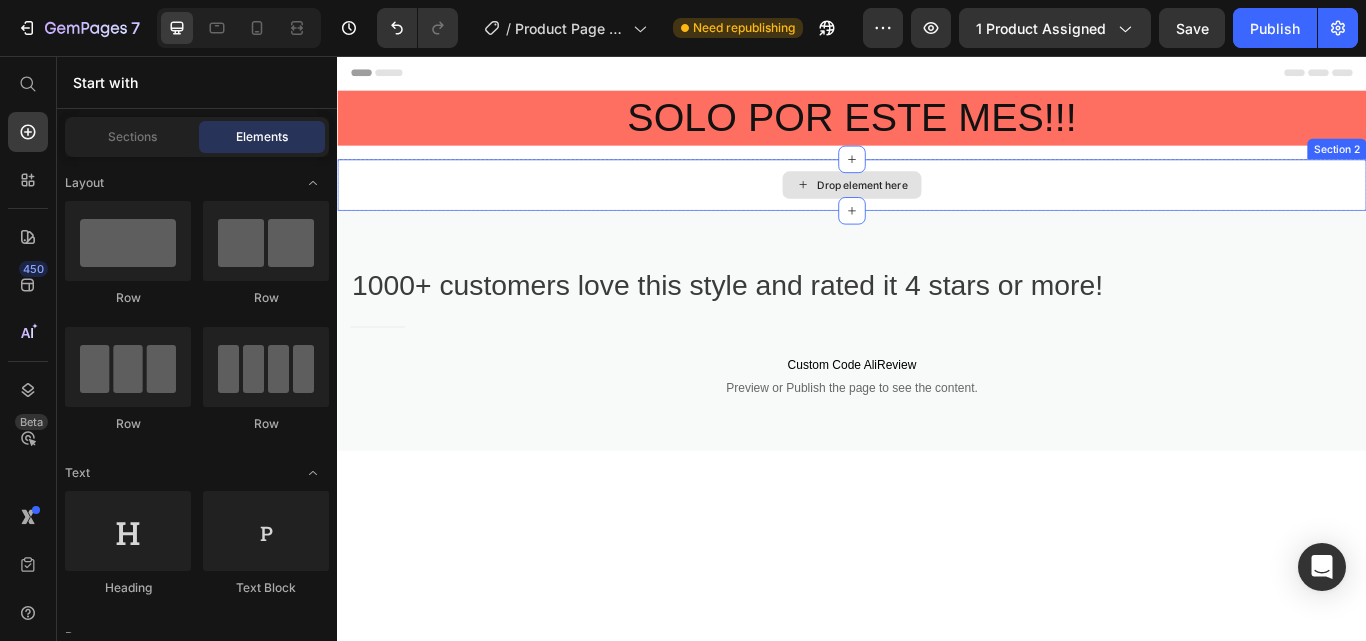 click on "Drop element here" at bounding box center [949, 207] 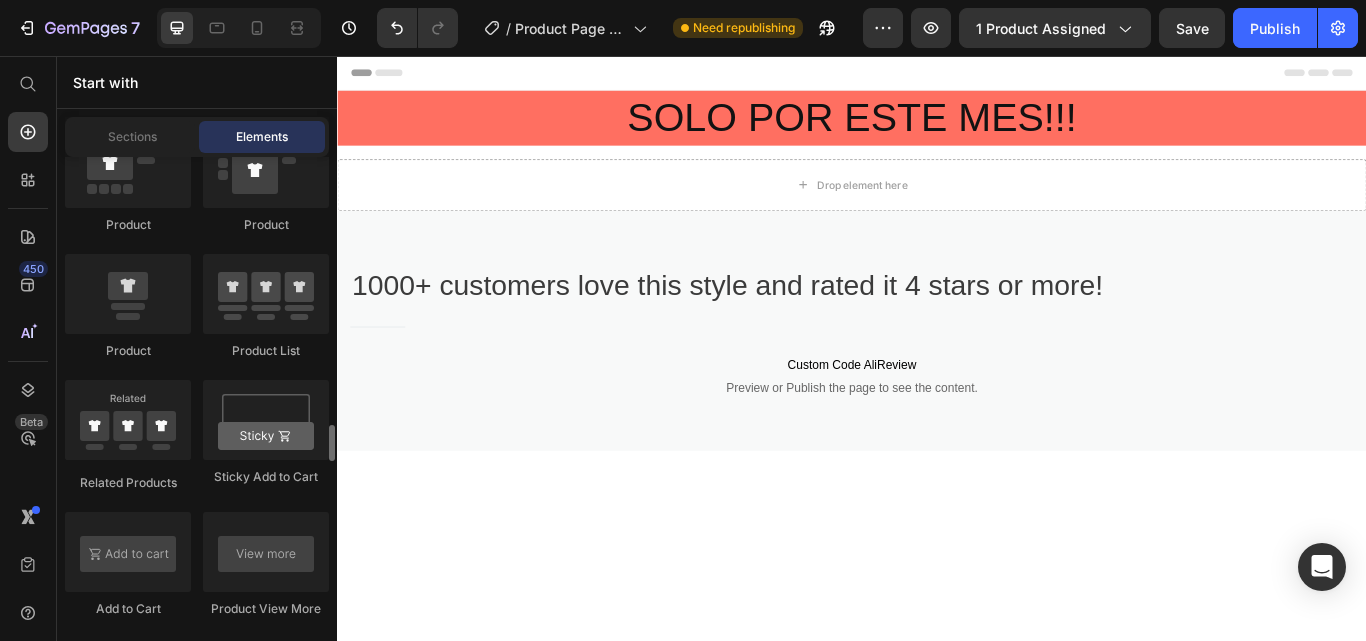 scroll, scrollTop: 2802, scrollLeft: 0, axis: vertical 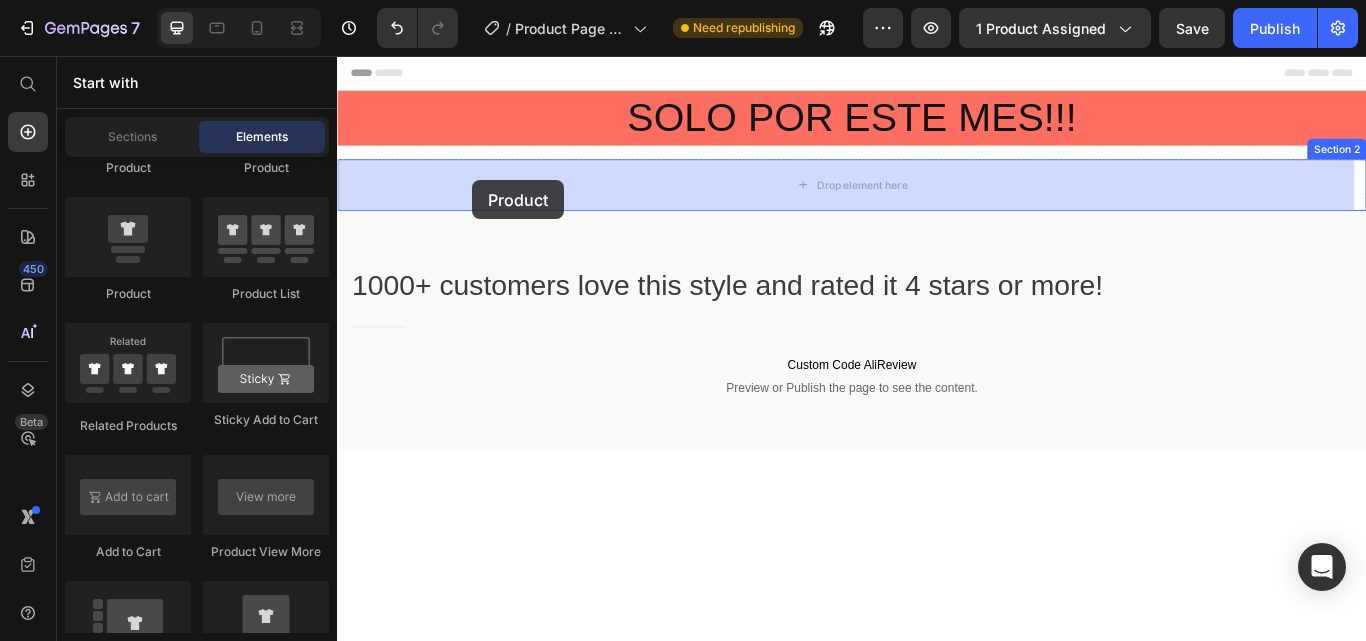 drag, startPoint x: 473, startPoint y: 310, endPoint x: 510, endPoint y: 190, distance: 125.57468 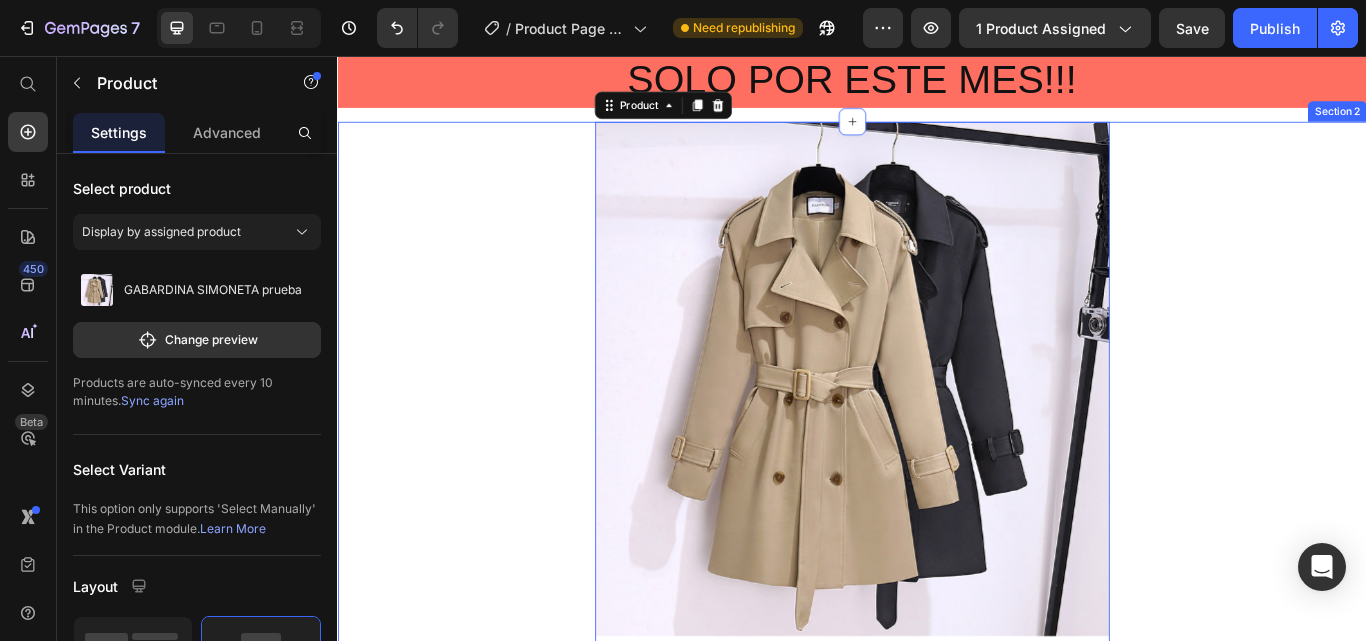 scroll, scrollTop: 0, scrollLeft: 0, axis: both 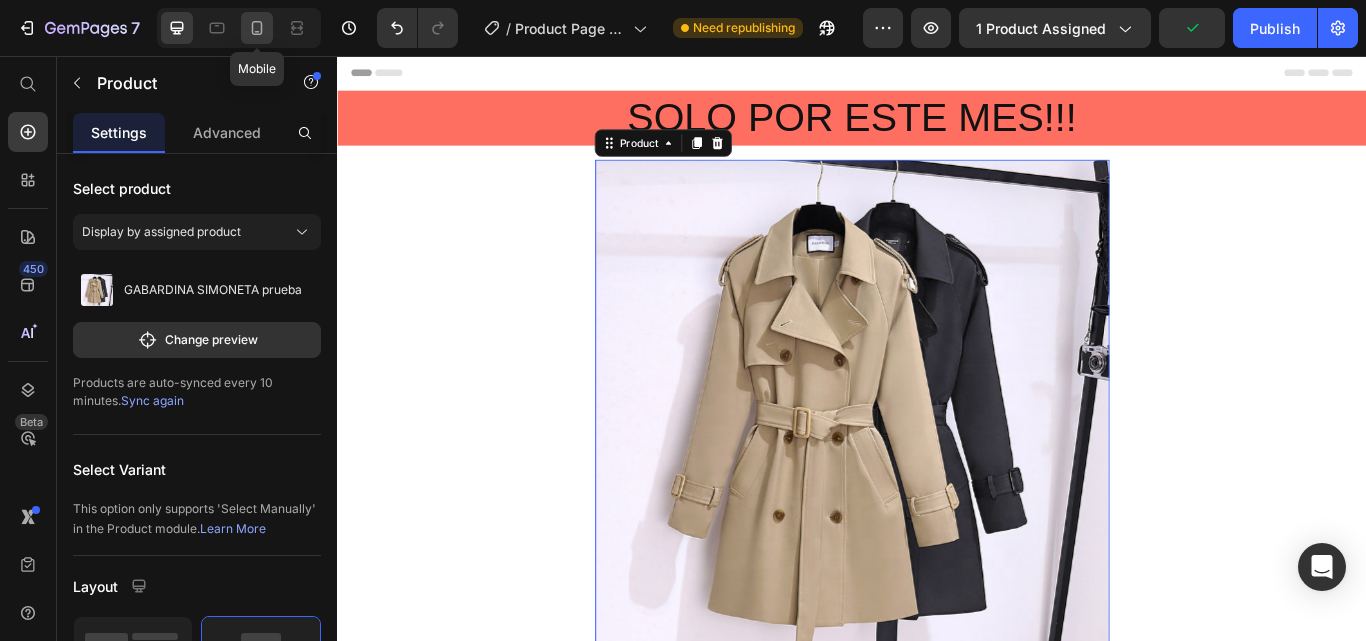 click 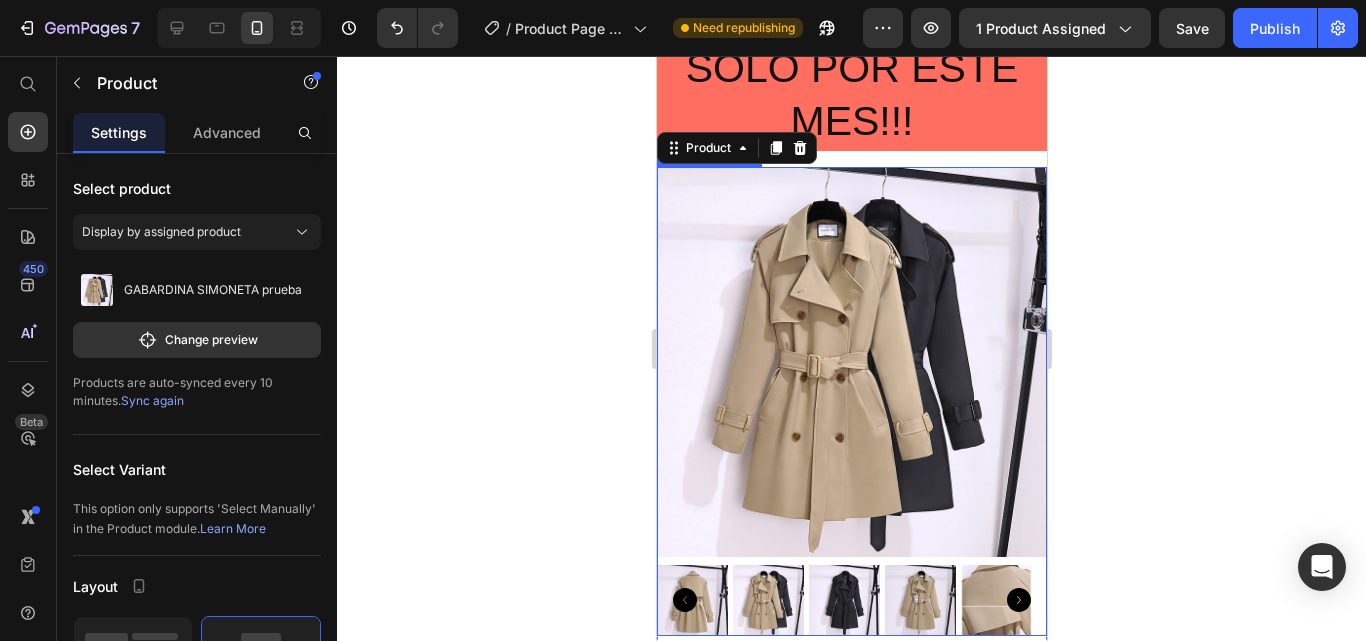 scroll, scrollTop: 0, scrollLeft: 0, axis: both 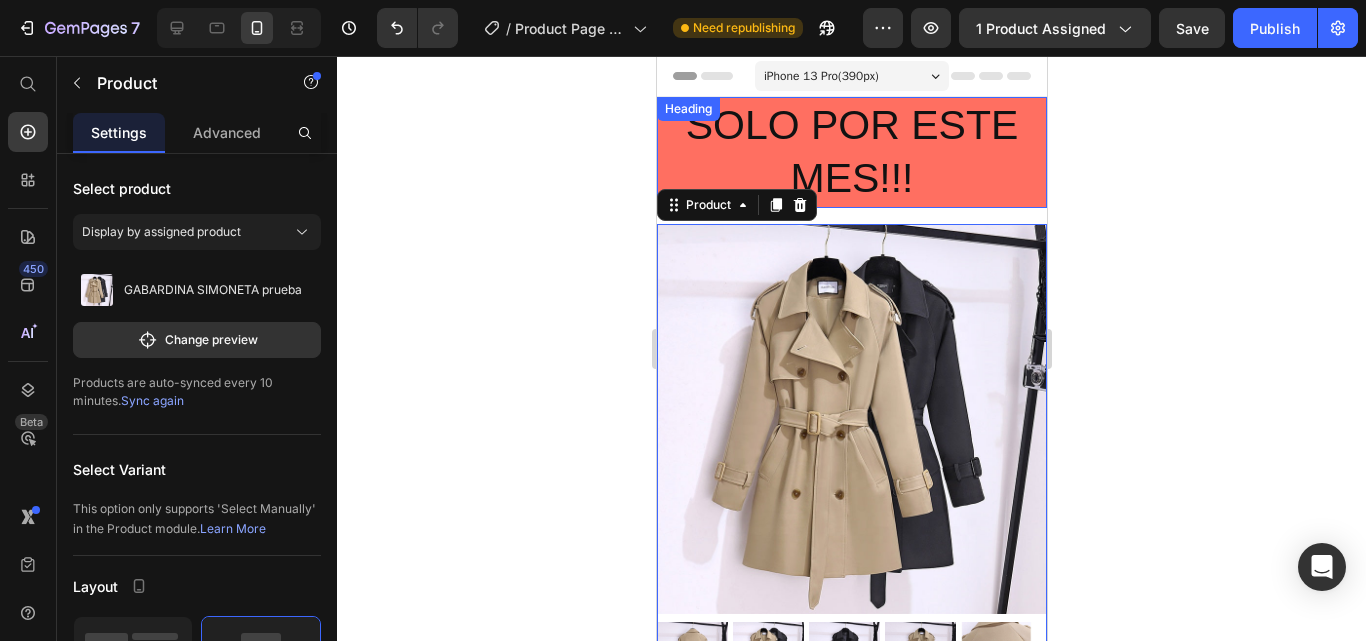 click on "SOLO POR ESTE MES!!!" at bounding box center (851, 152) 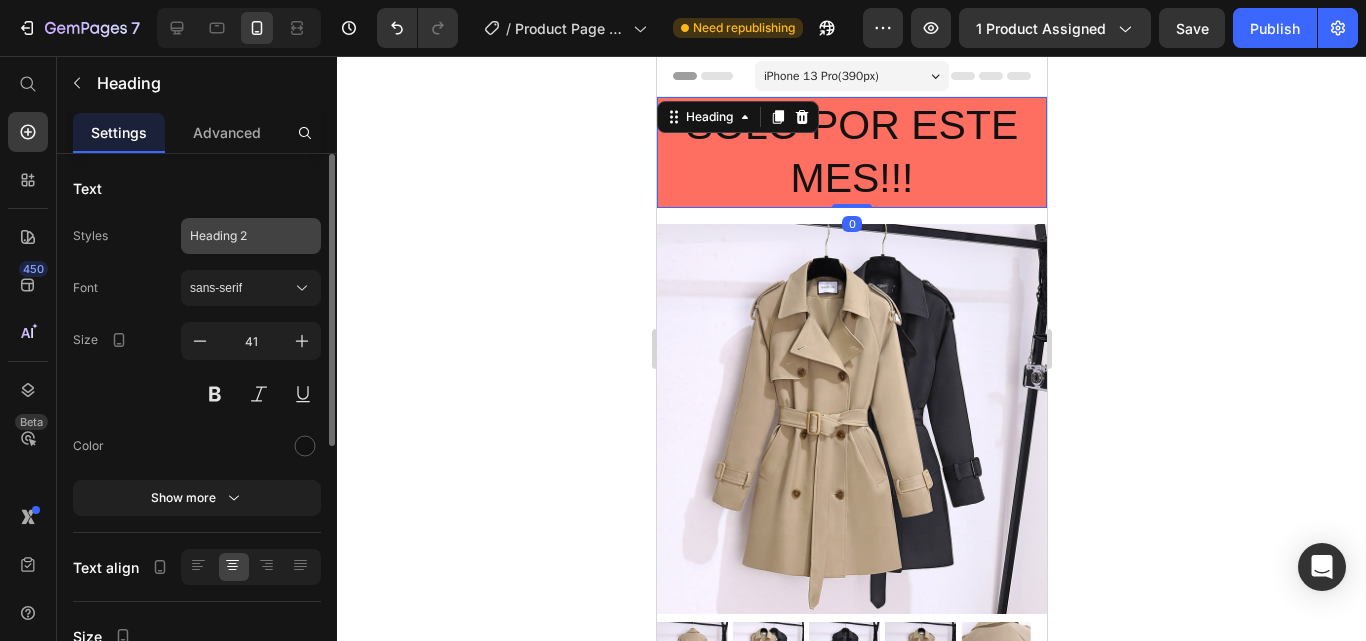 click on "Heading 2" at bounding box center [251, 236] 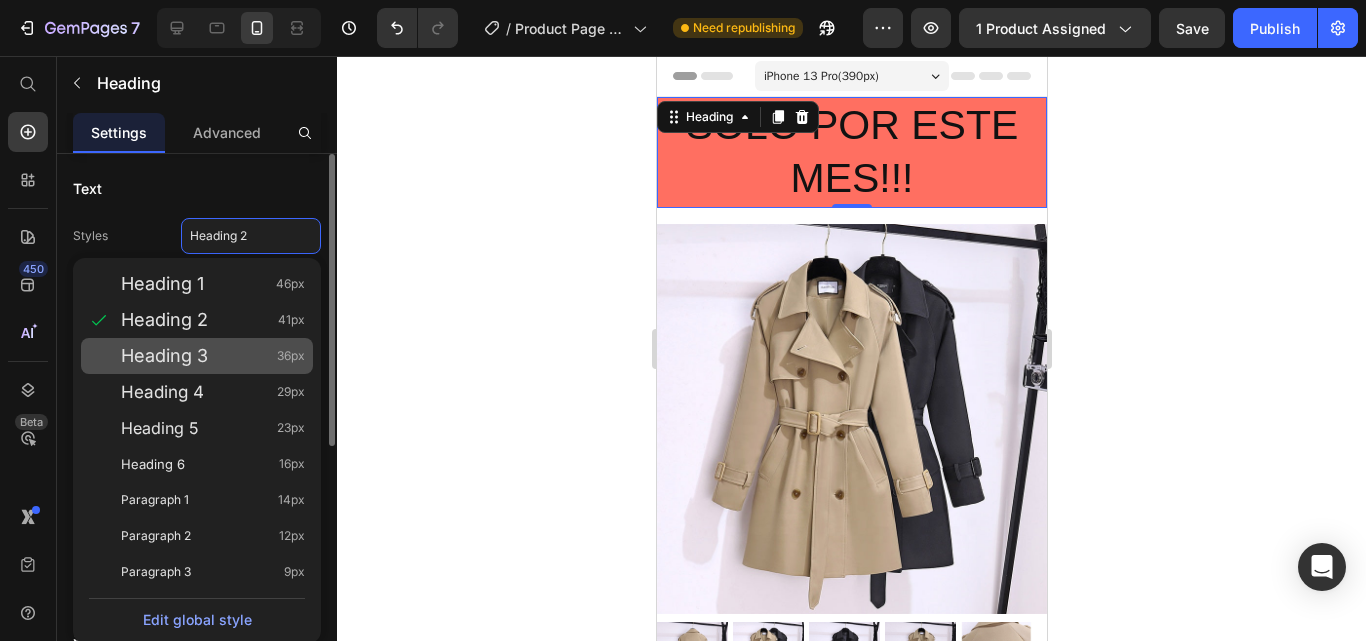 click on "Heading 3 36px" at bounding box center (213, 356) 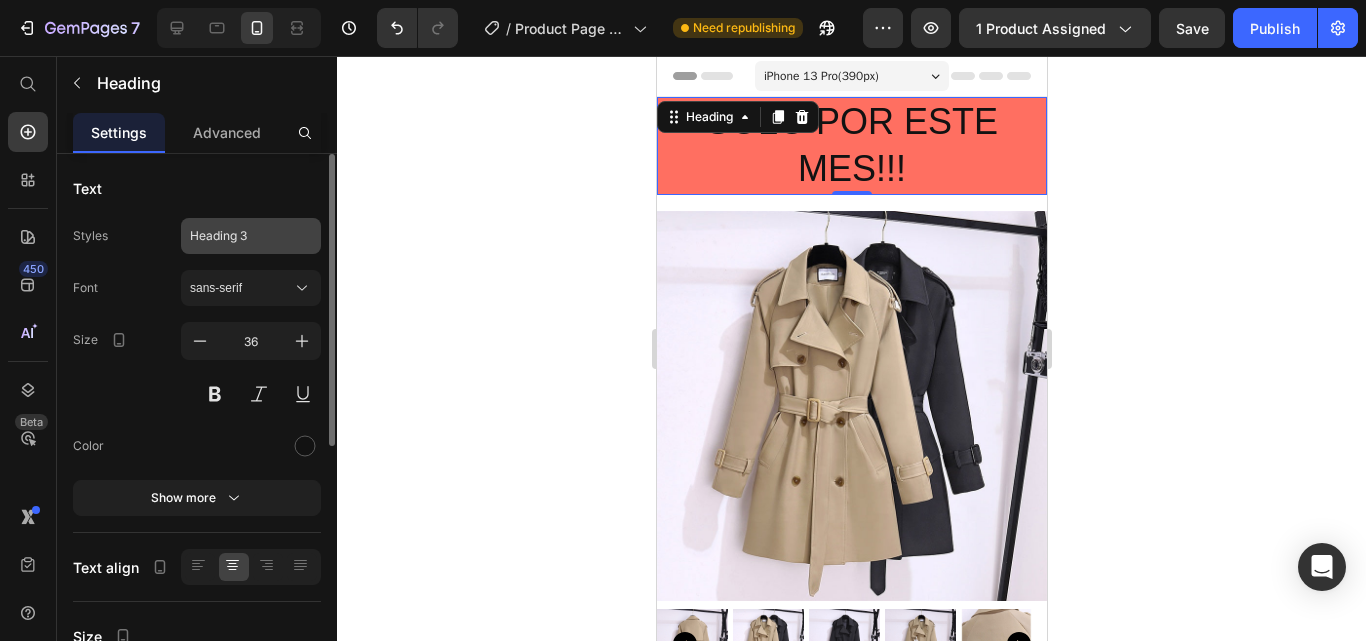 click on "Heading 3" at bounding box center (251, 236) 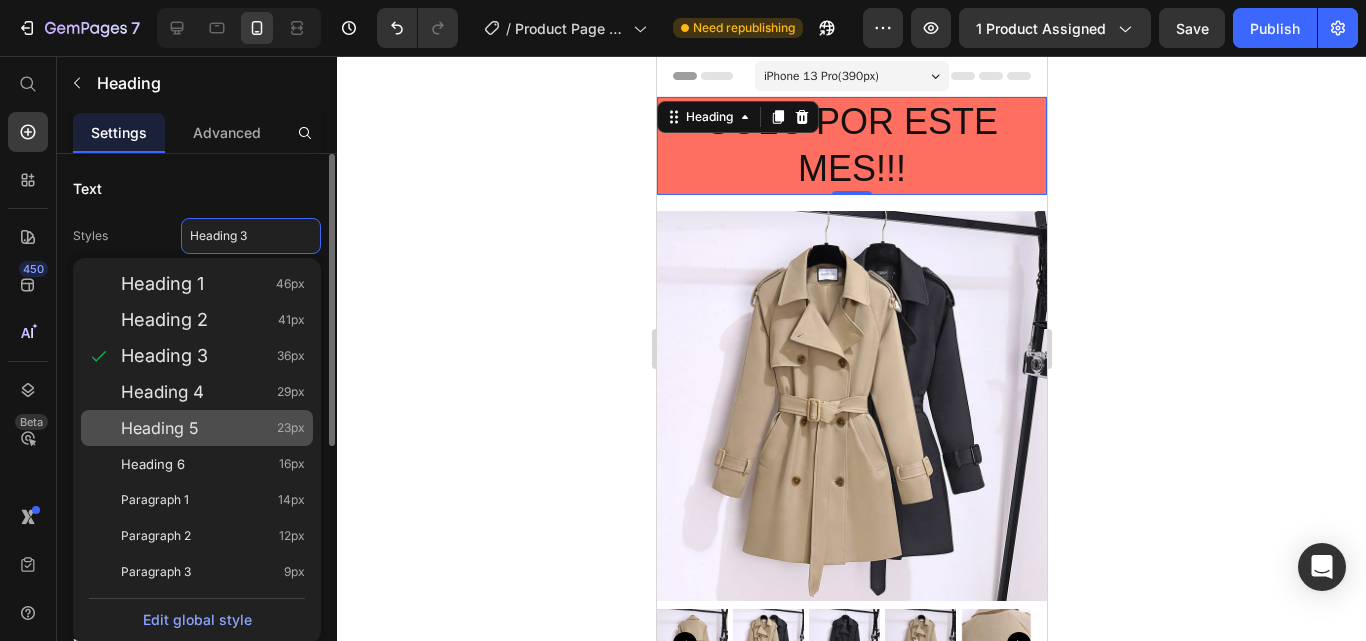 click on "Heading 5 23px" at bounding box center (213, 428) 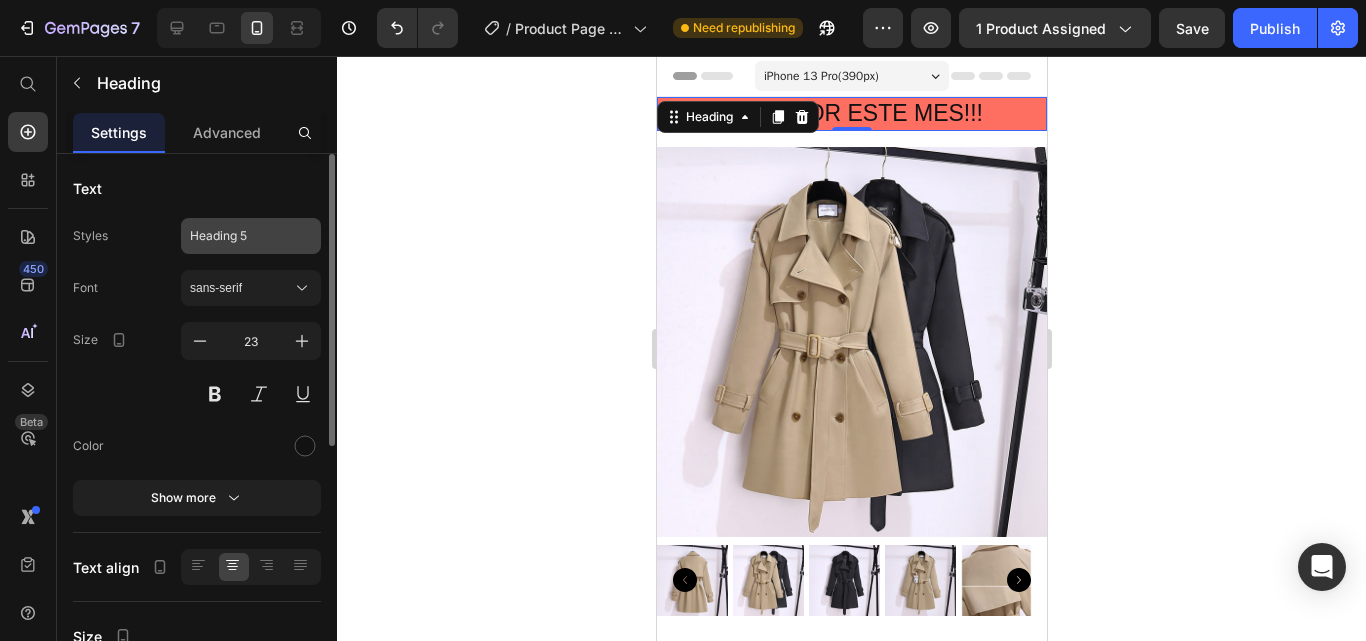 click on "Heading 5" 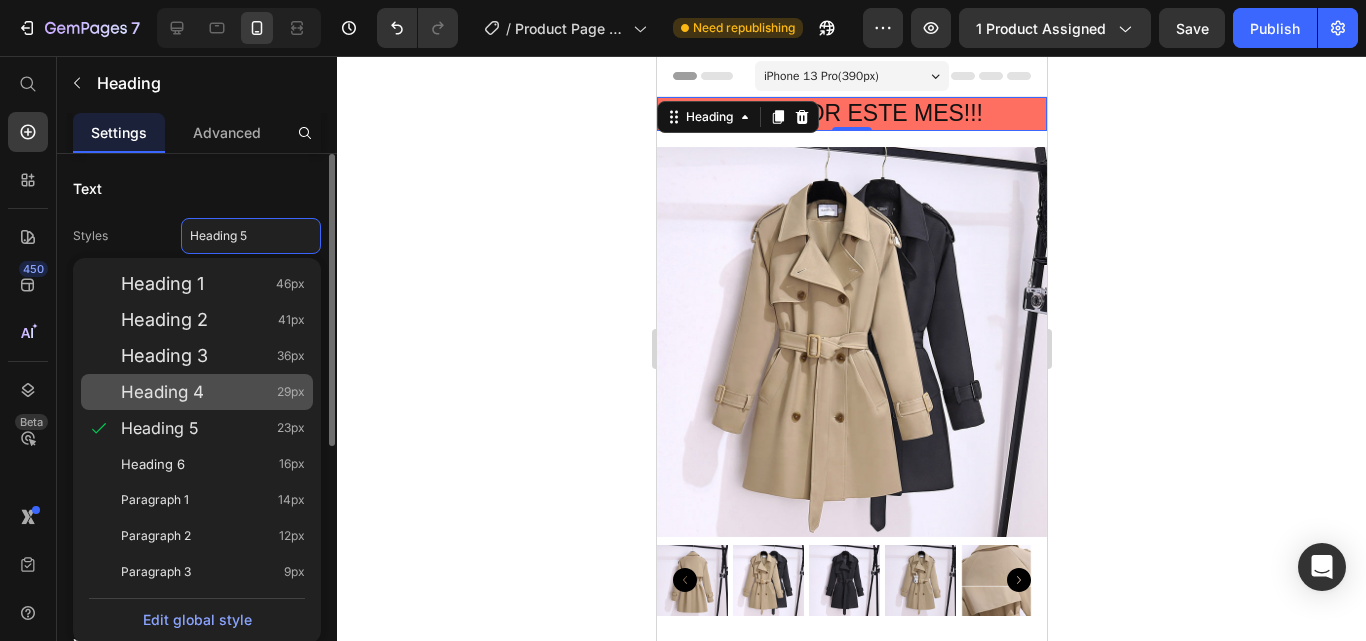 click on "Heading 4 29px" at bounding box center (213, 392) 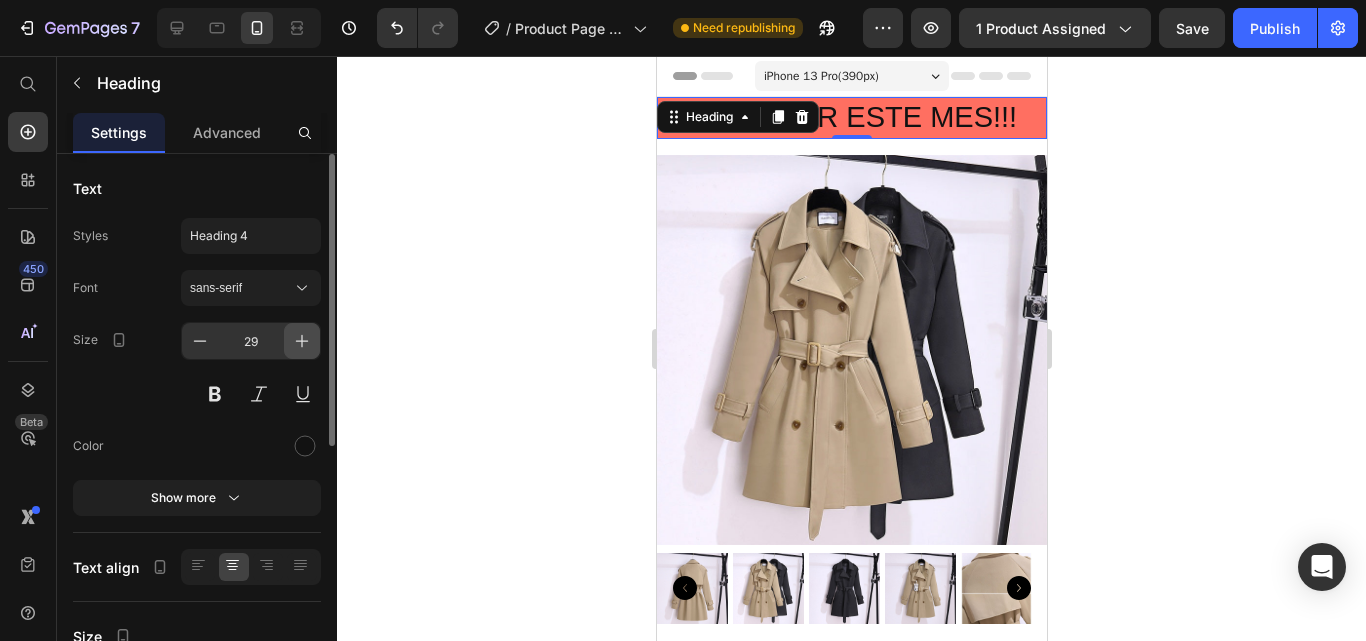 click 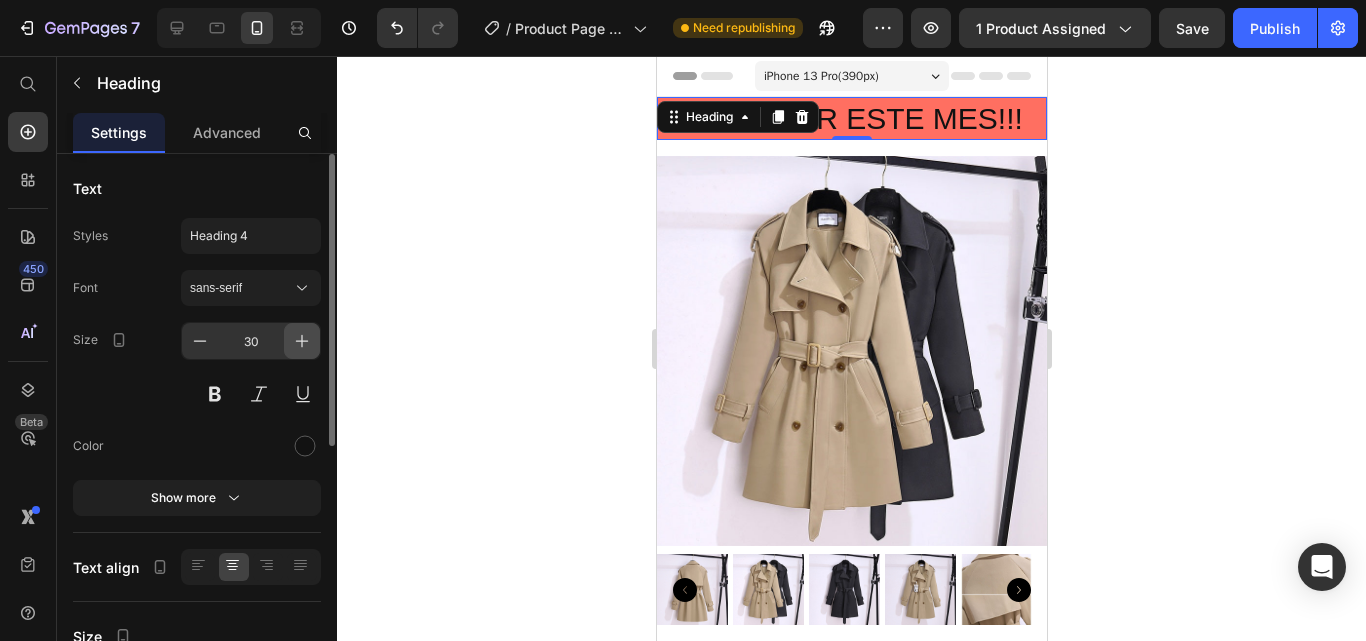 click 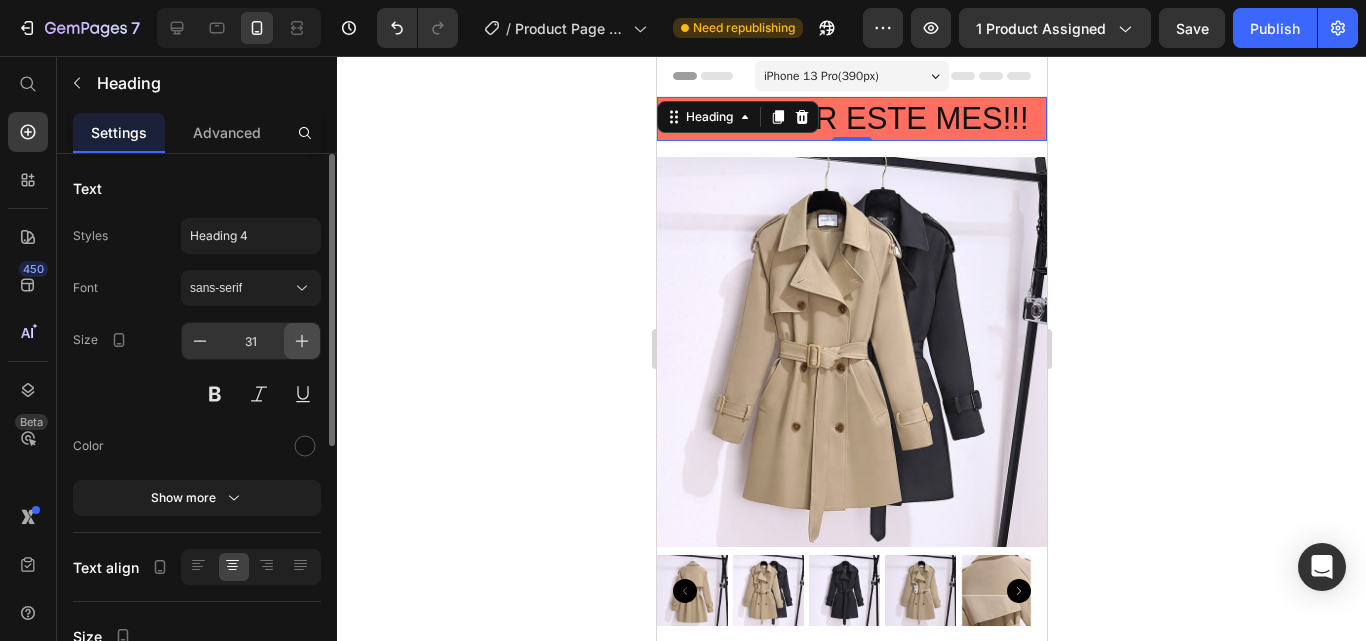 click 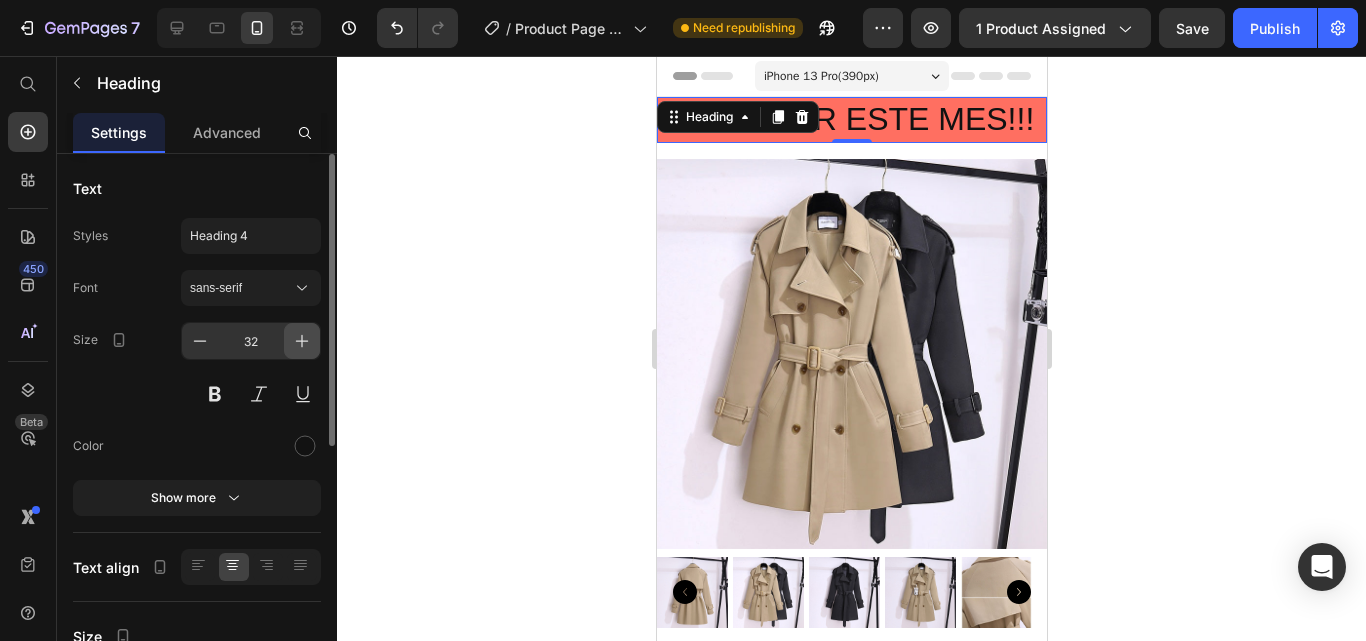 click 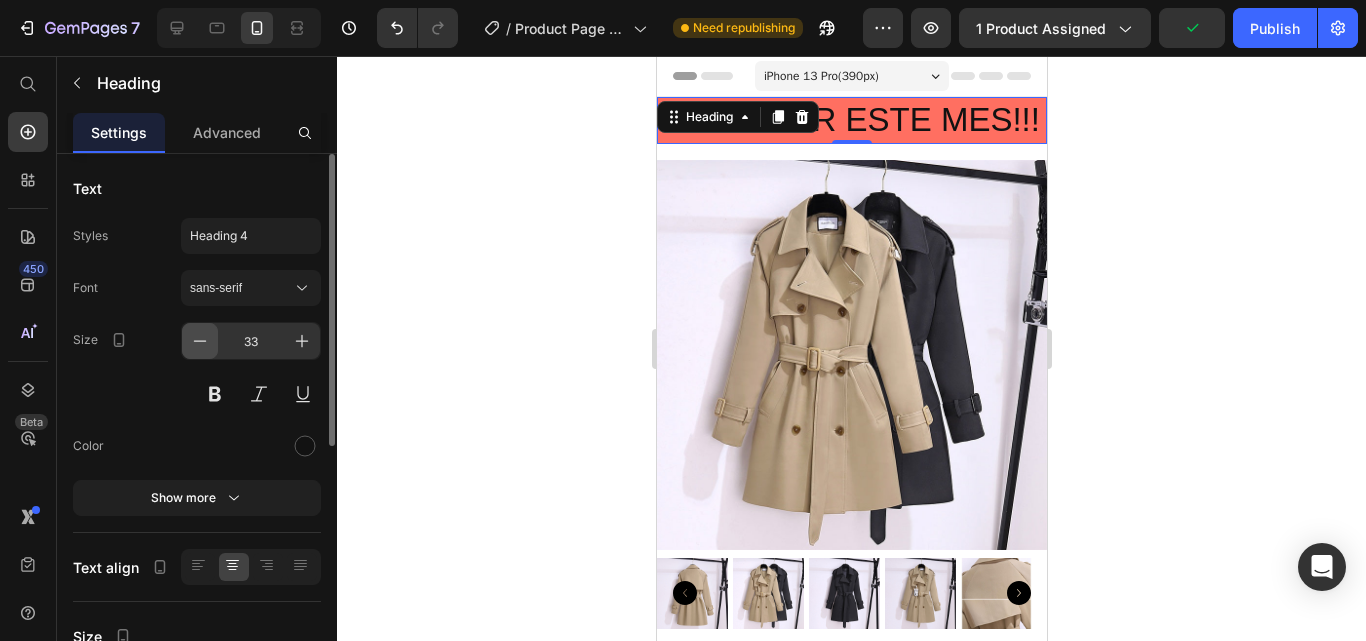 click 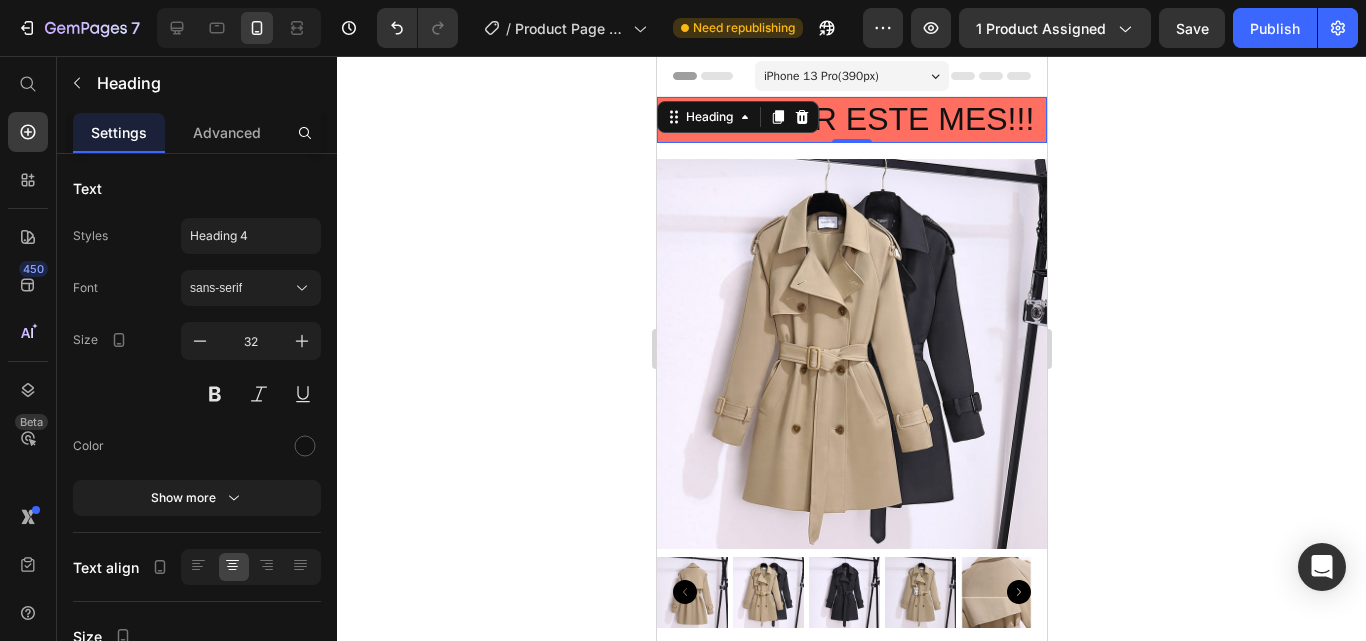 click on "SOLO POR ESTE MES!!!" at bounding box center (851, 120) 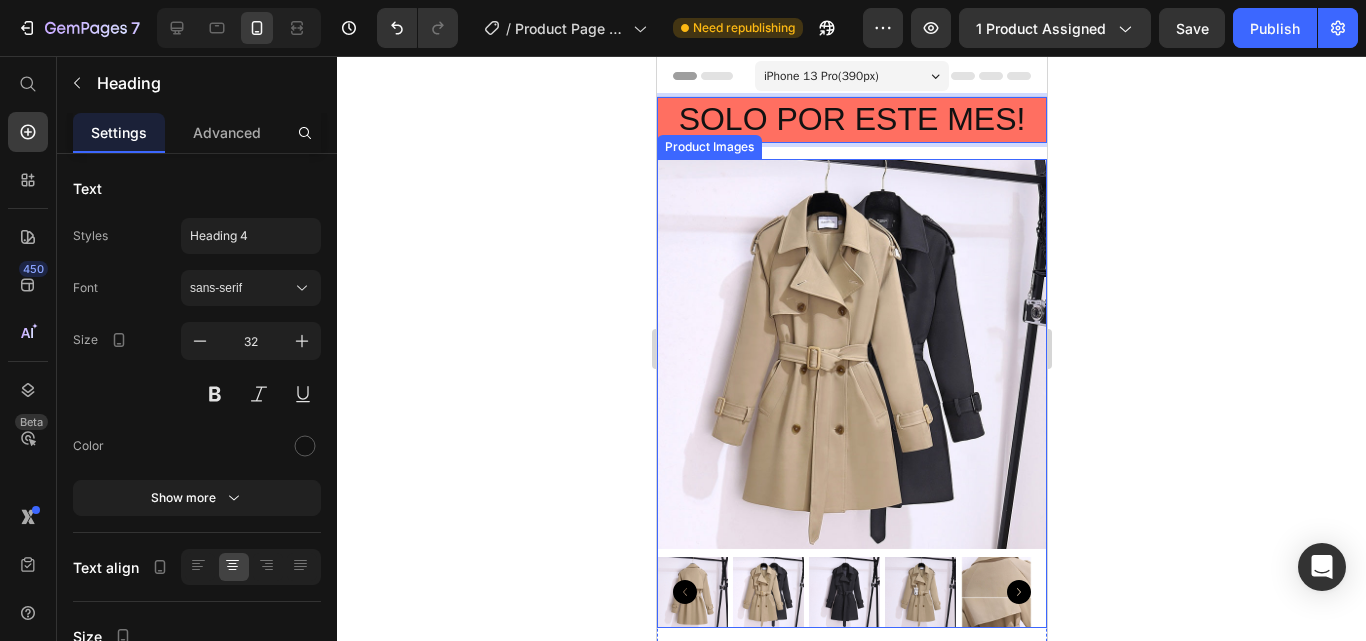 click at bounding box center (851, 354) 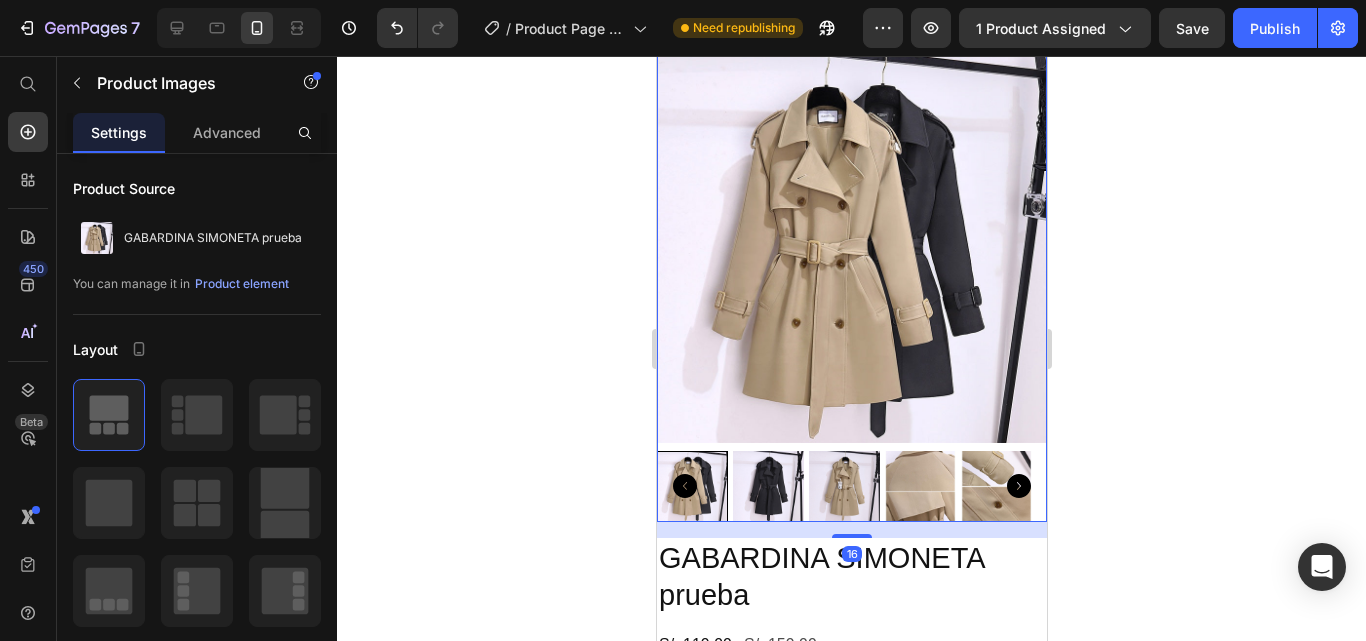 scroll, scrollTop: 129, scrollLeft: 0, axis: vertical 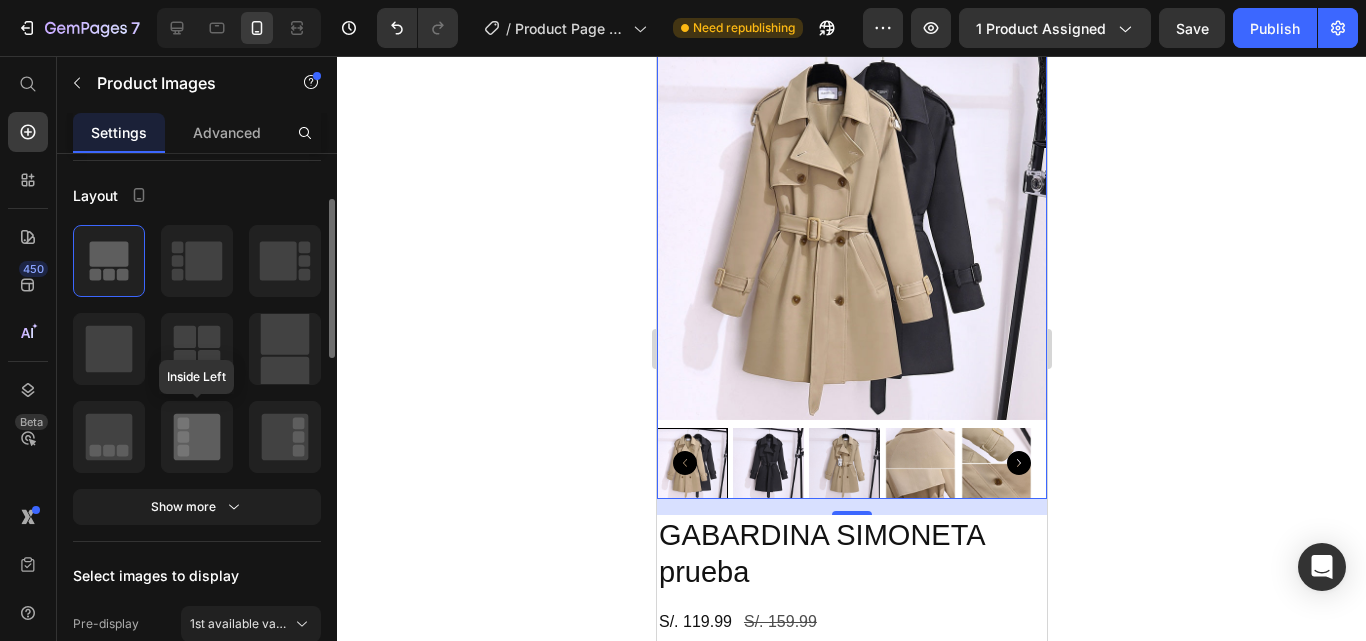 click 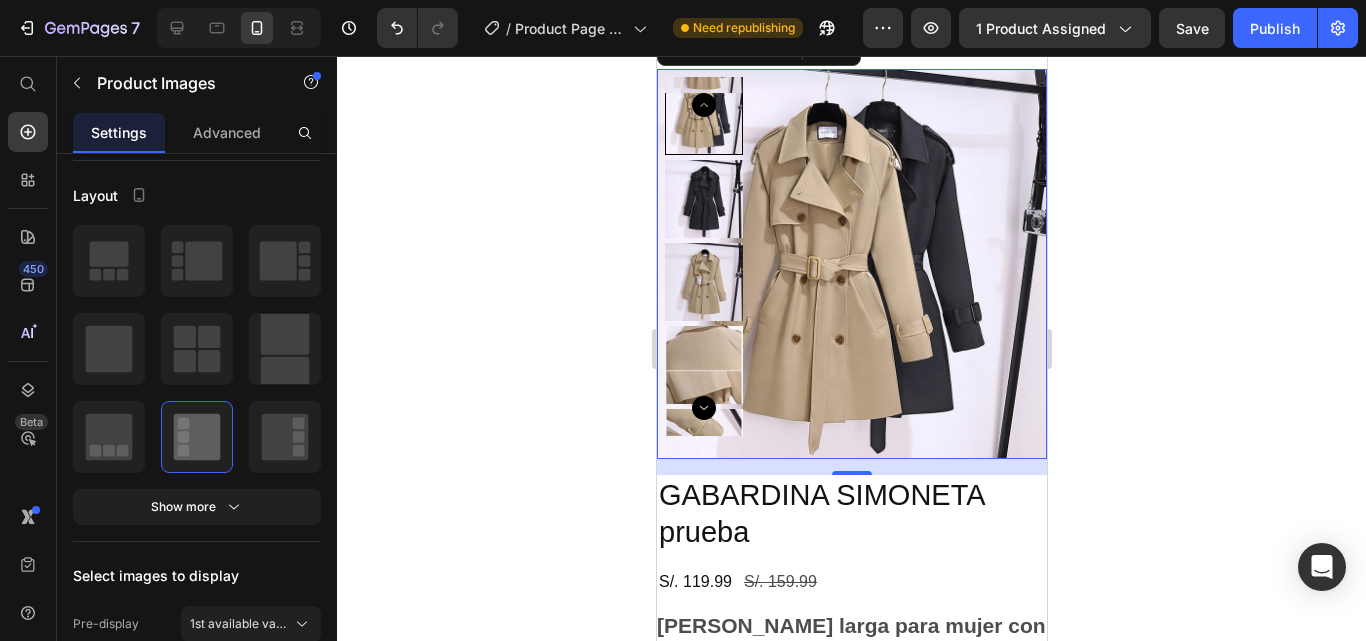 scroll, scrollTop: 92, scrollLeft: 0, axis: vertical 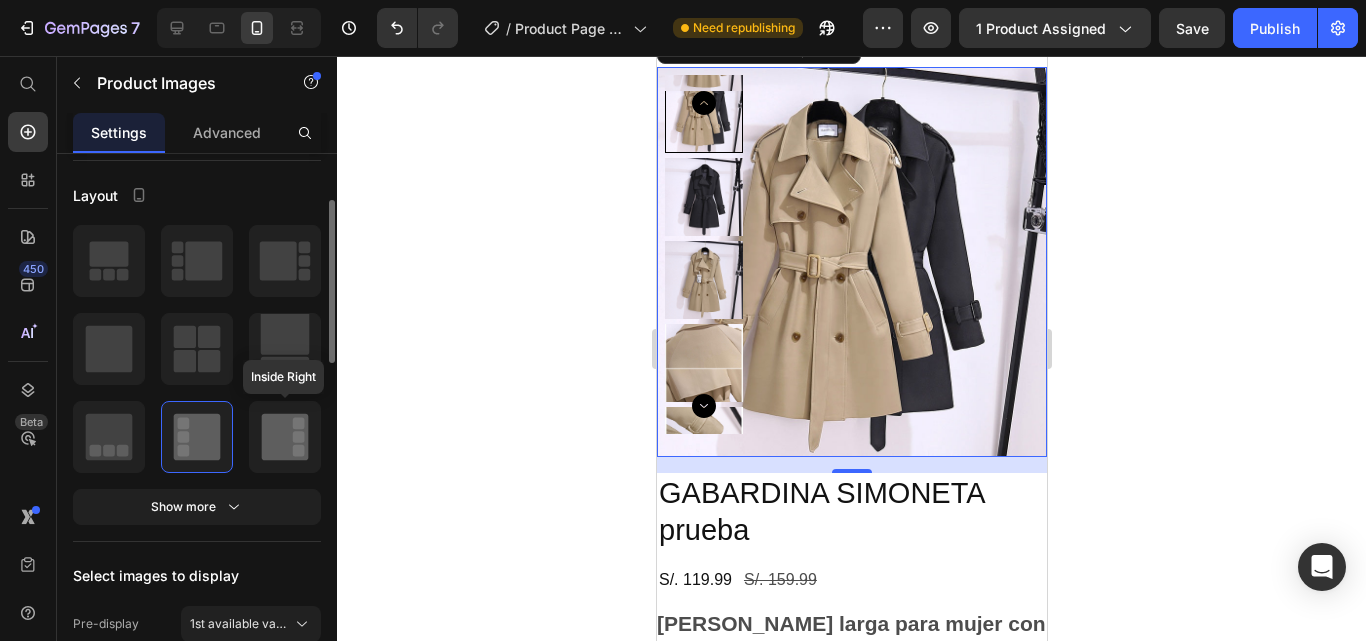 click 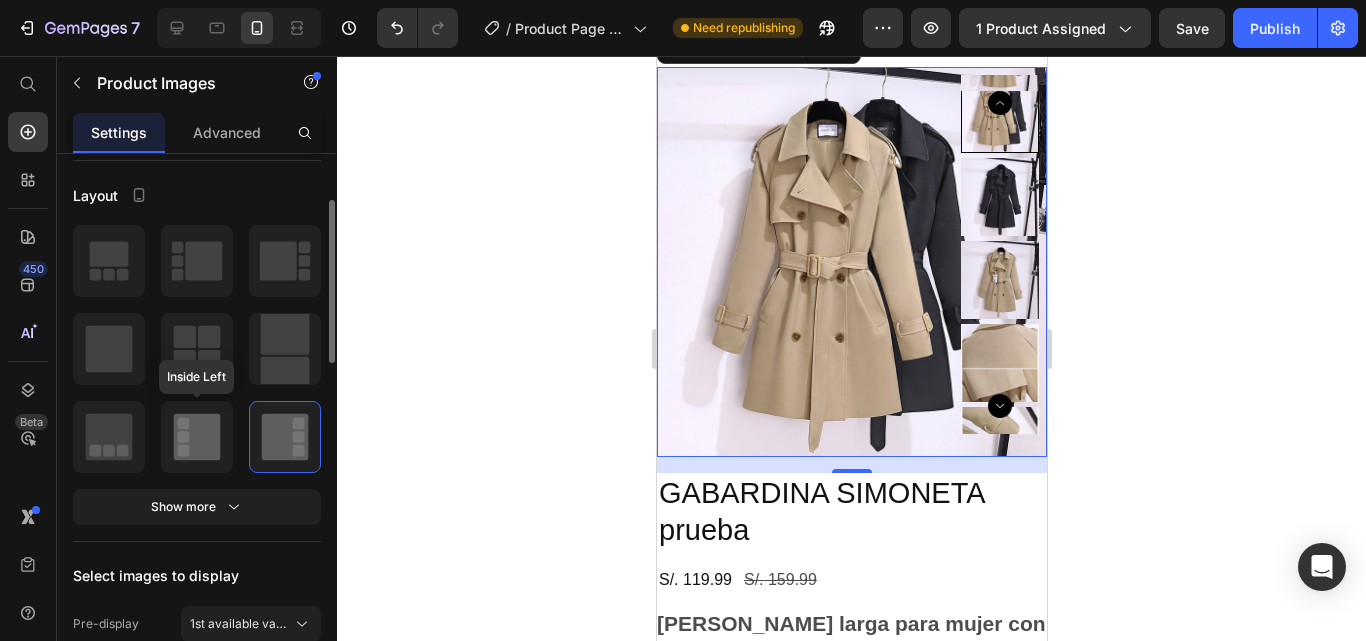 click 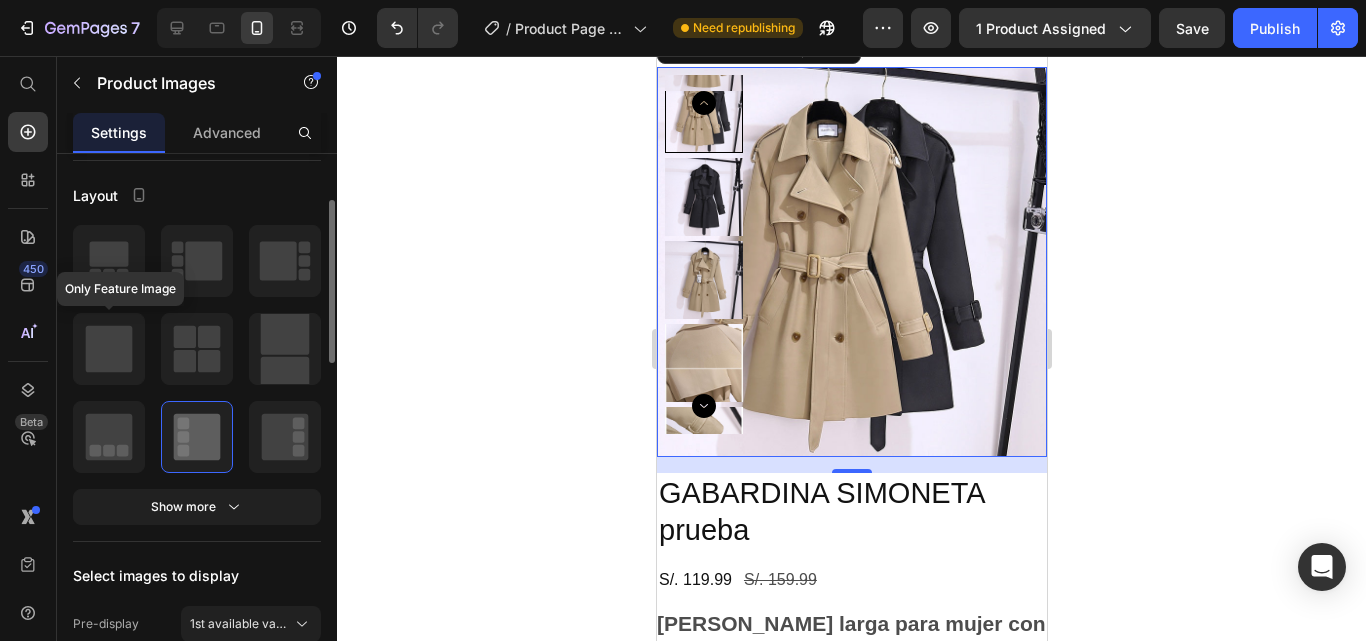 click 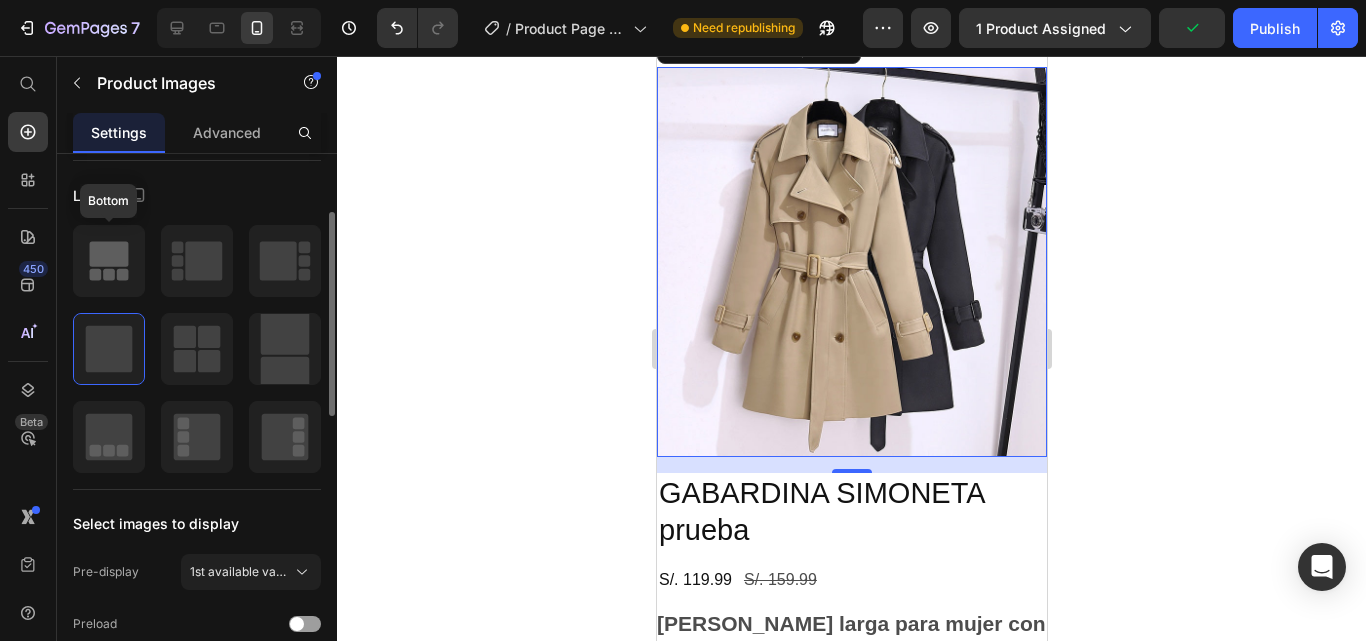 click 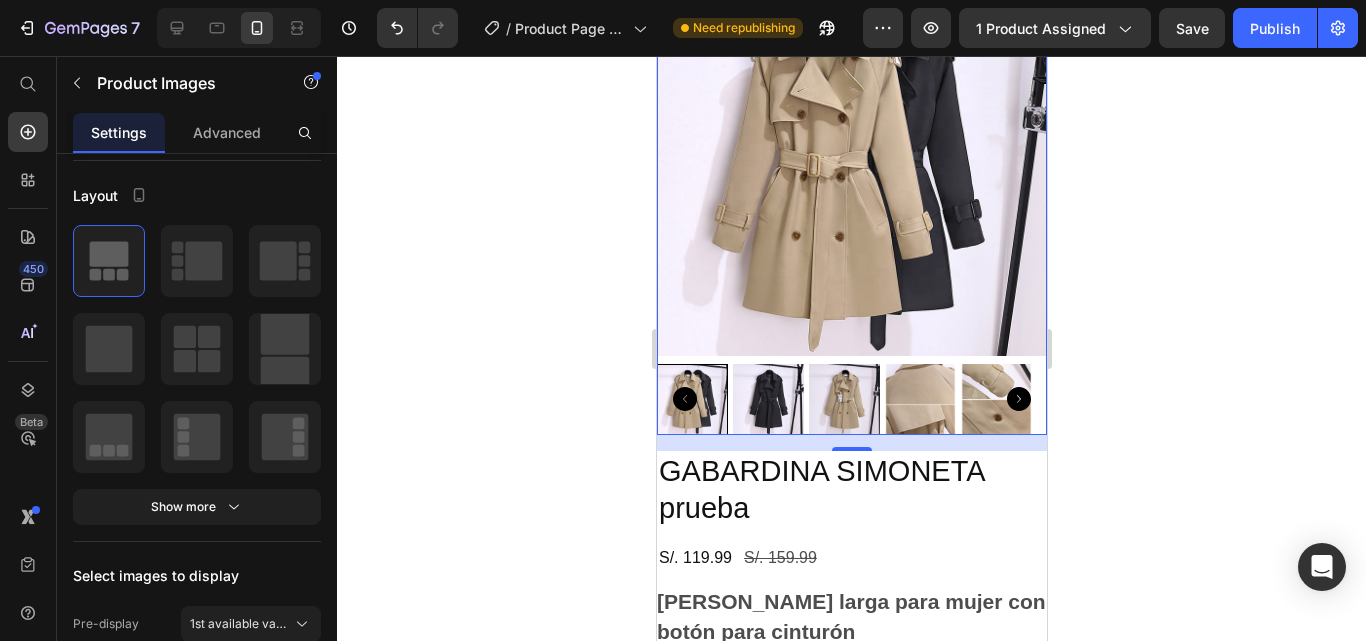 scroll, scrollTop: 229, scrollLeft: 0, axis: vertical 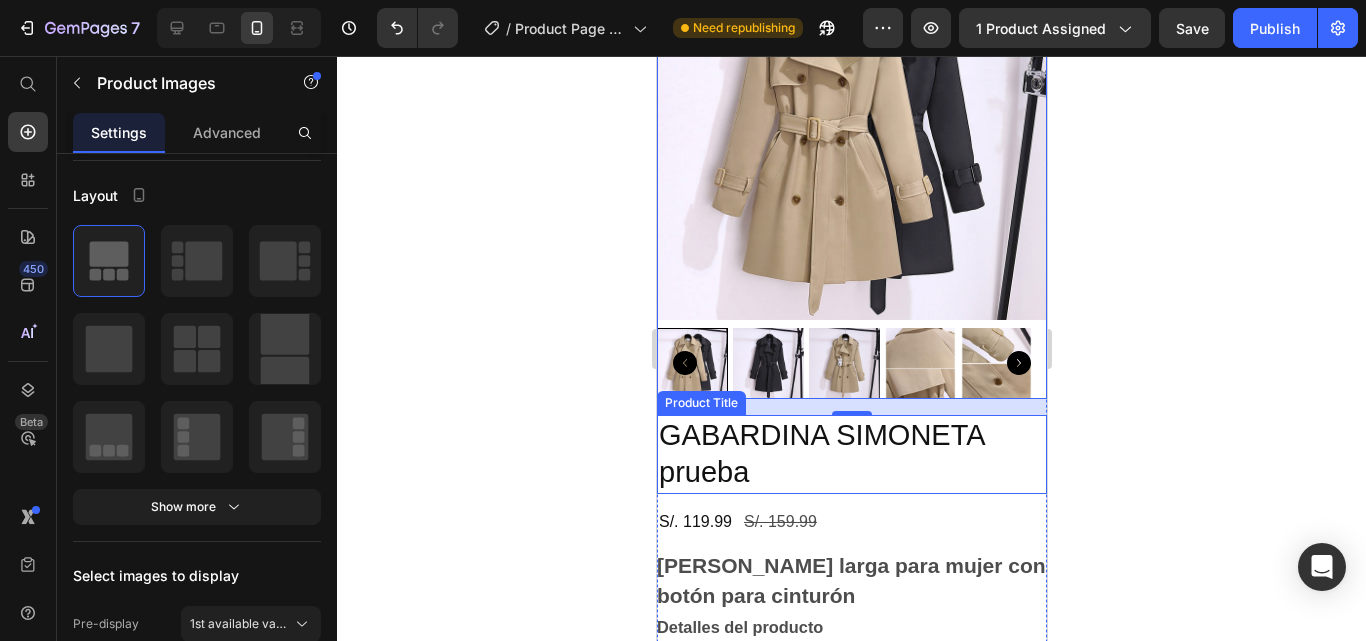 click on "GABARDINA SIMONETA prueba" at bounding box center [851, 454] 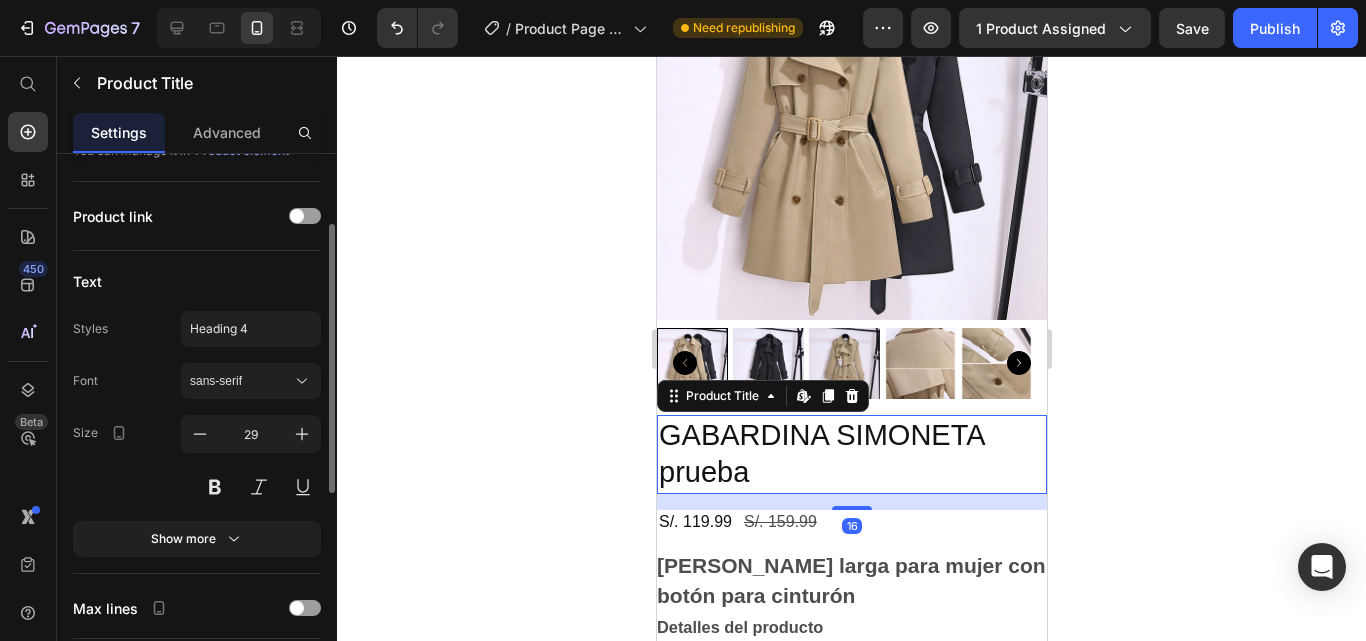 scroll, scrollTop: 141, scrollLeft: 0, axis: vertical 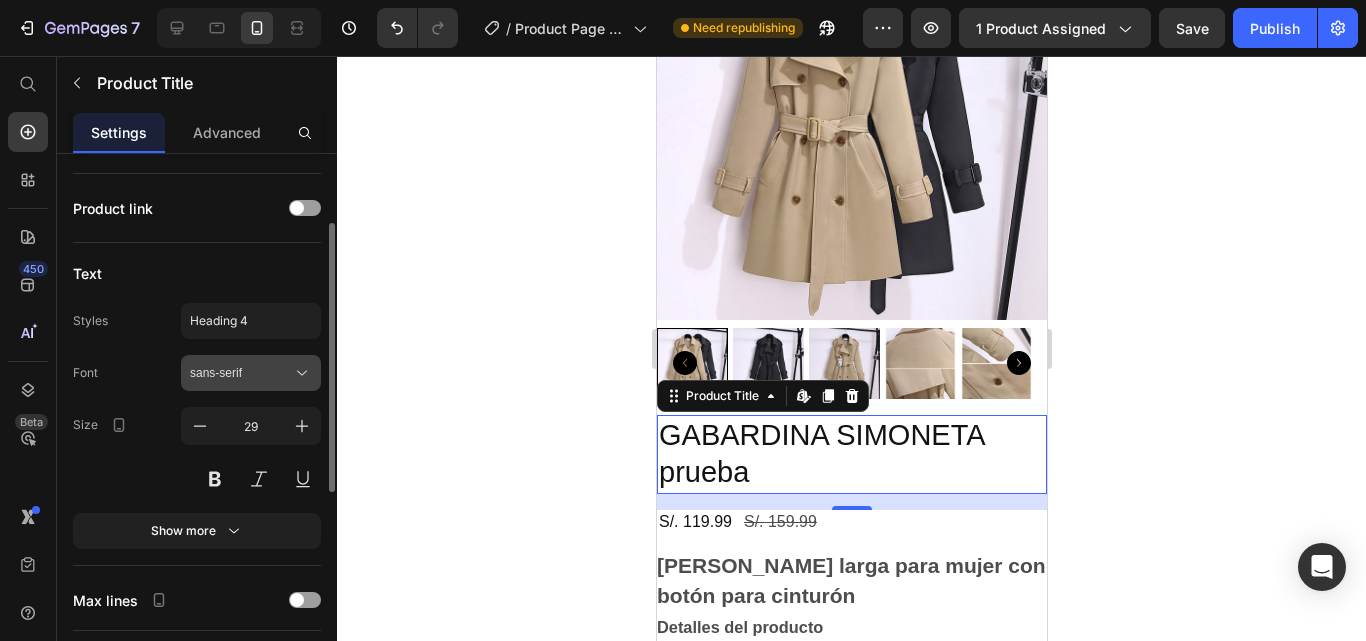 click on "sans-serif" at bounding box center [241, 373] 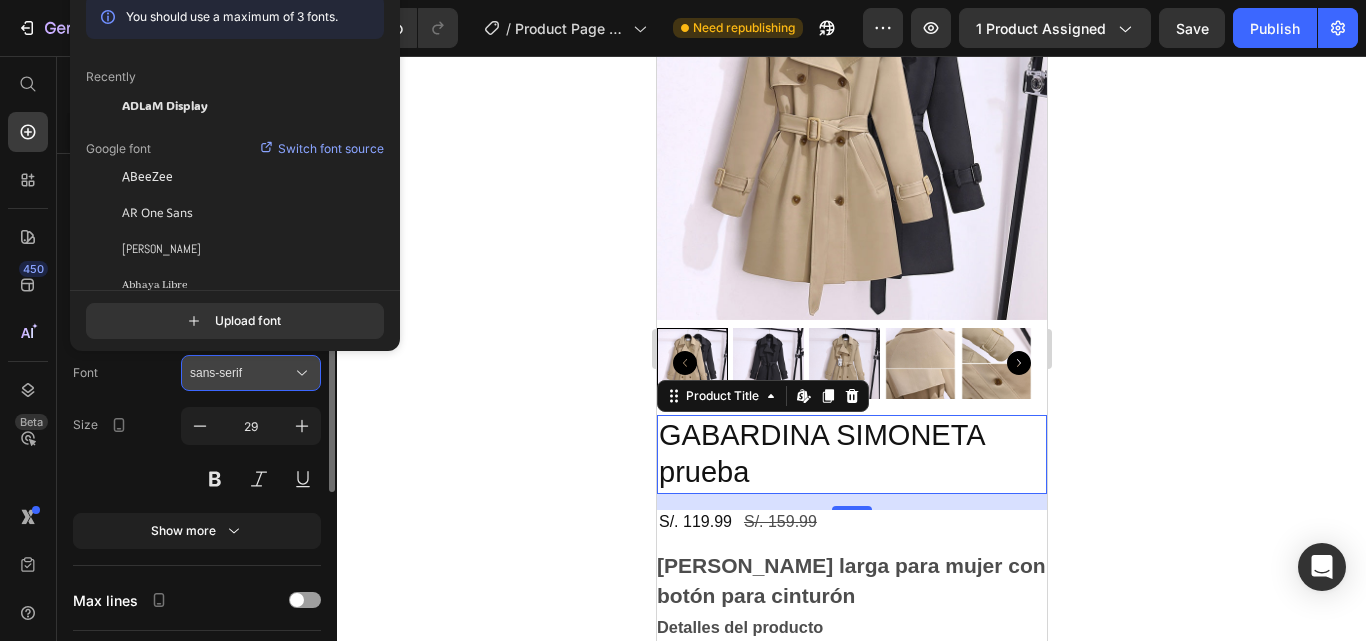 click on "sans-serif" at bounding box center (241, 373) 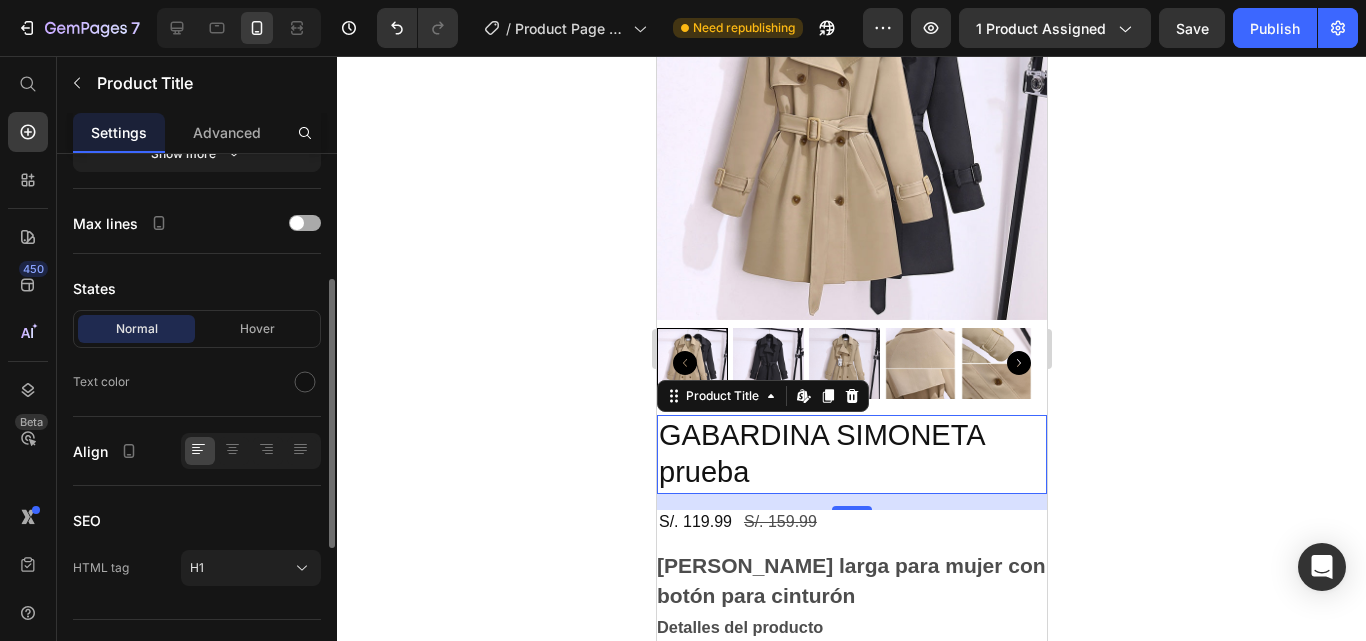 scroll, scrollTop: 526, scrollLeft: 0, axis: vertical 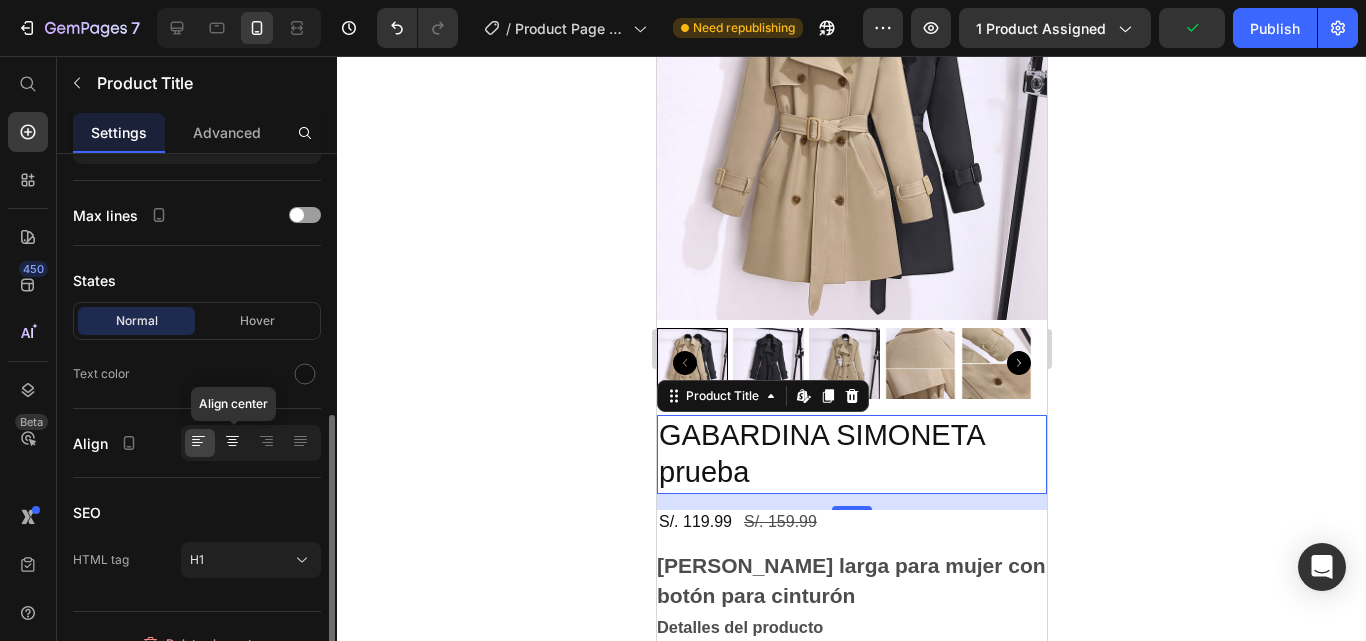 click 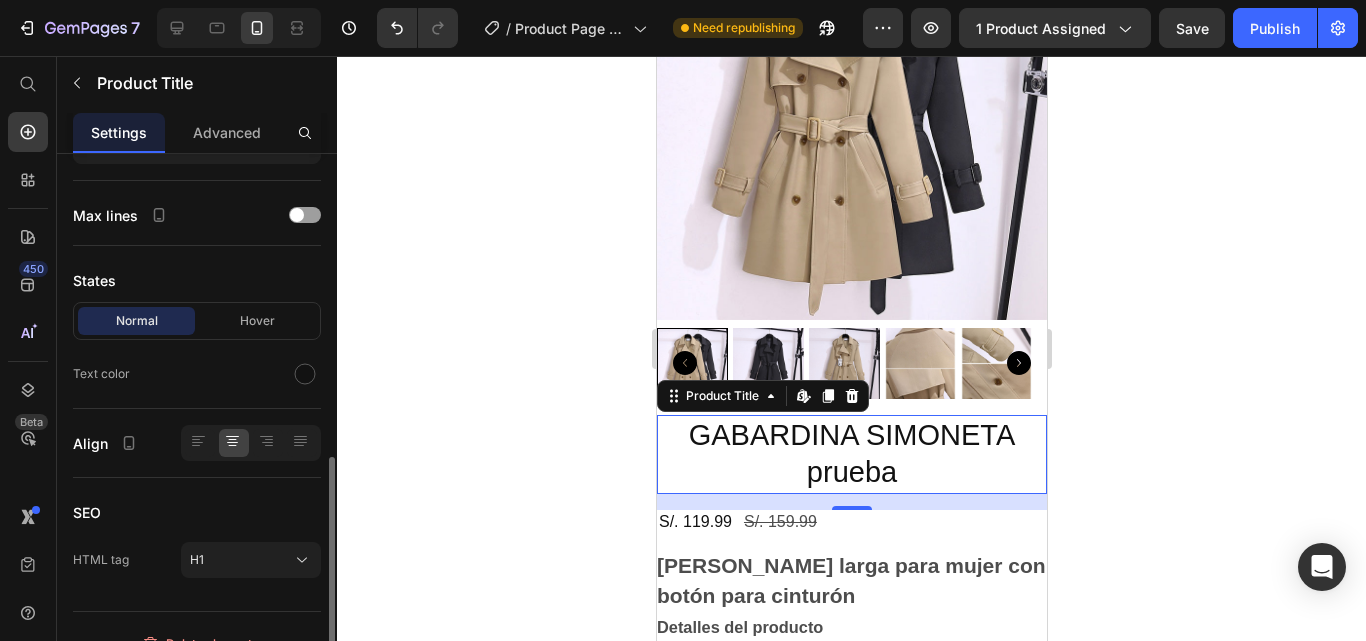 scroll, scrollTop: 554, scrollLeft: 0, axis: vertical 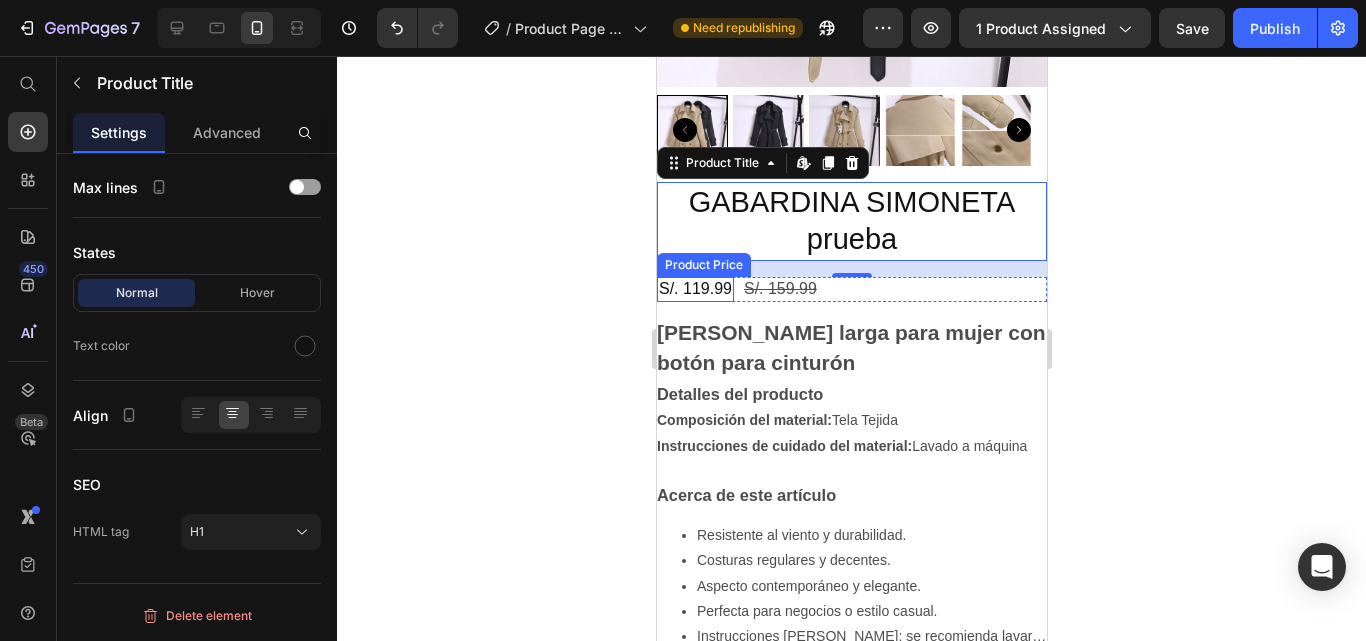 click on "S/. 119.99" at bounding box center (694, 289) 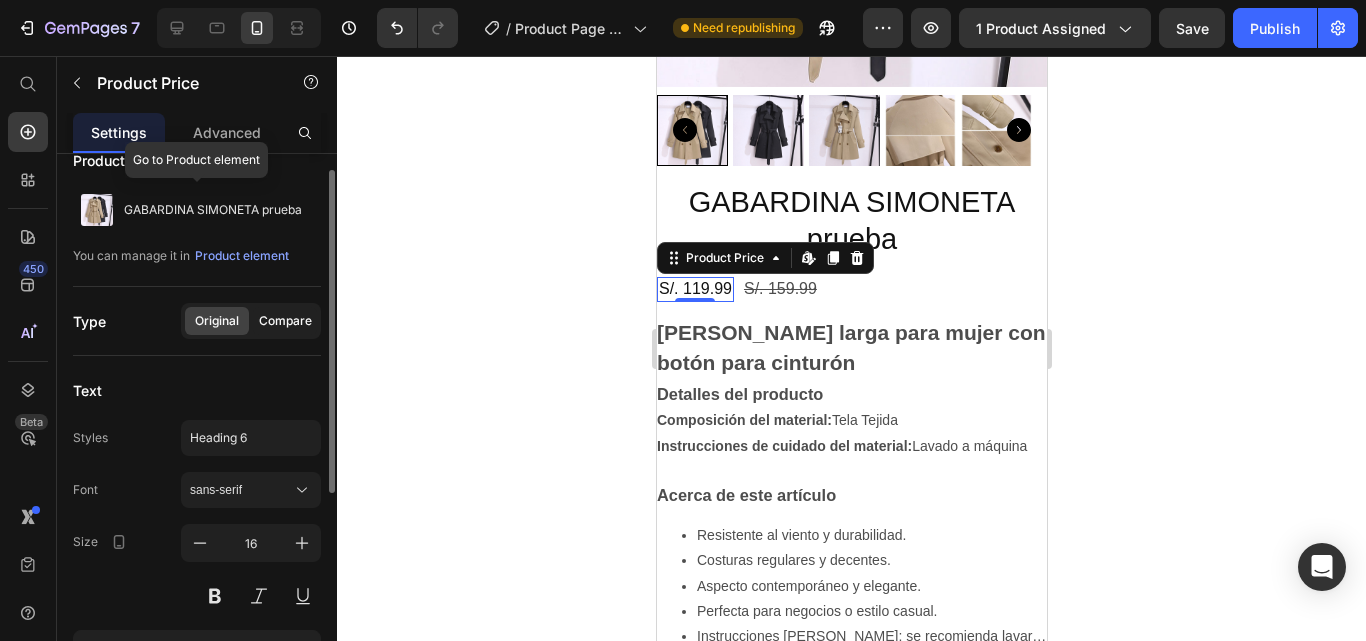 scroll, scrollTop: 24, scrollLeft: 0, axis: vertical 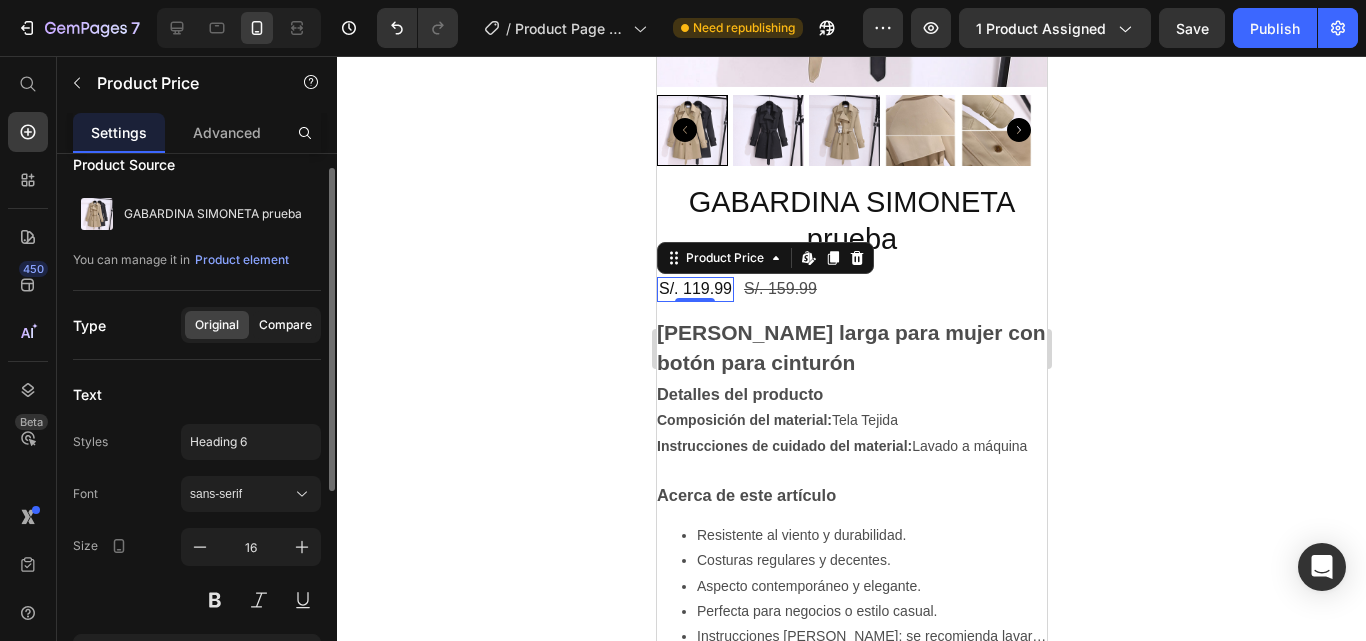 click on "Compare" 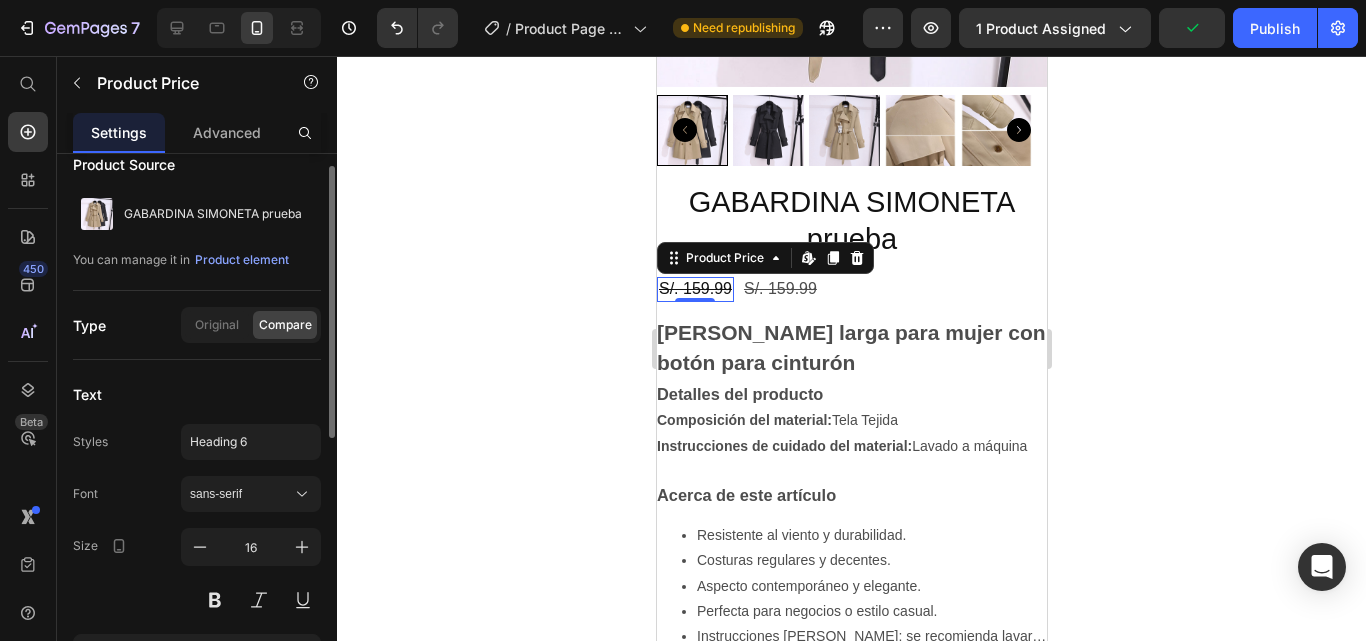 click on "Original Compare" 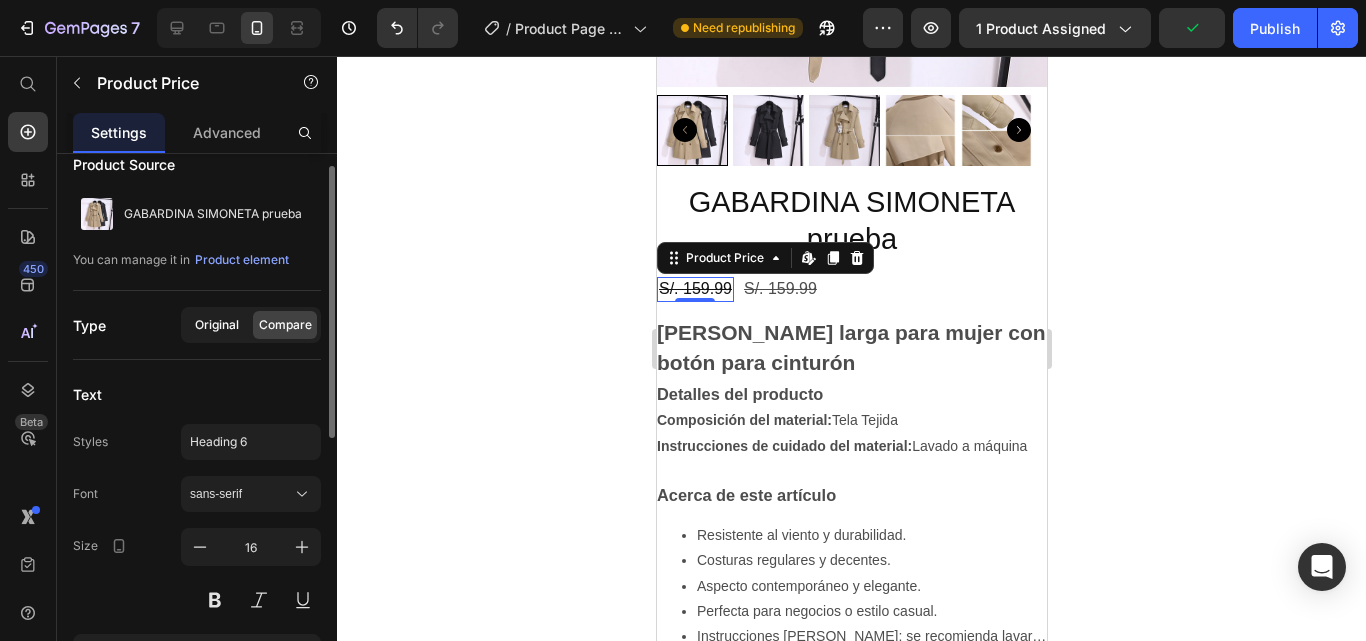 click on "Original" 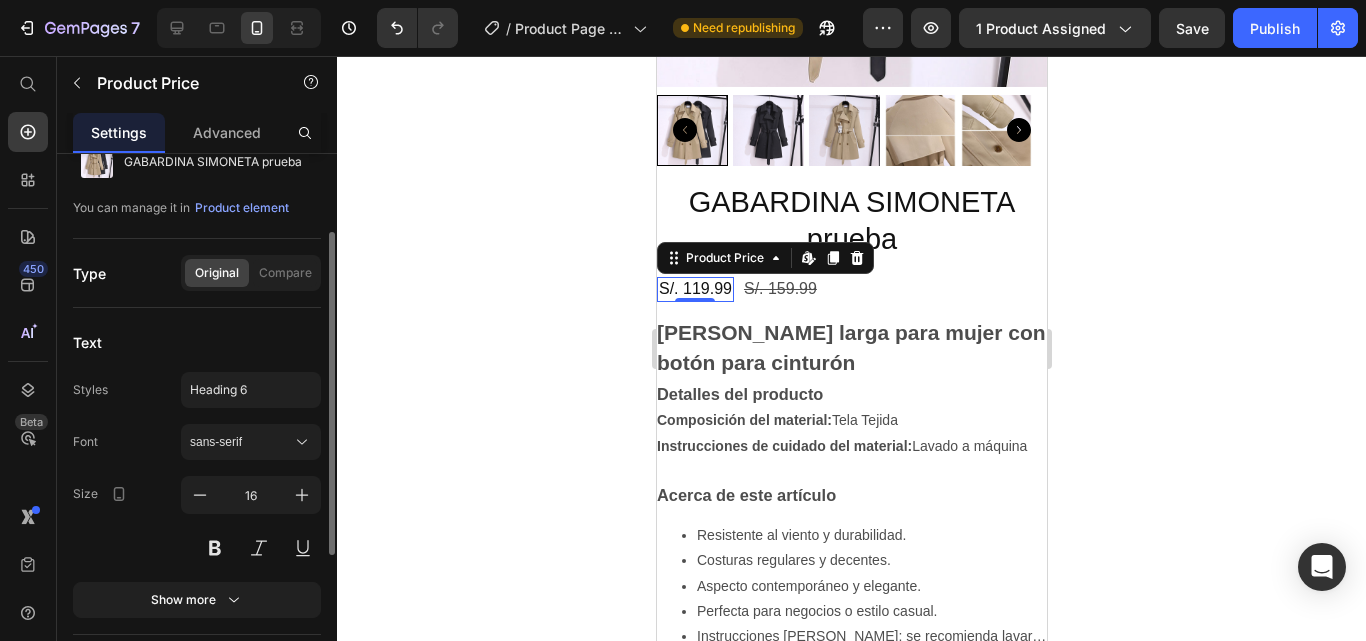 scroll, scrollTop: 101, scrollLeft: 0, axis: vertical 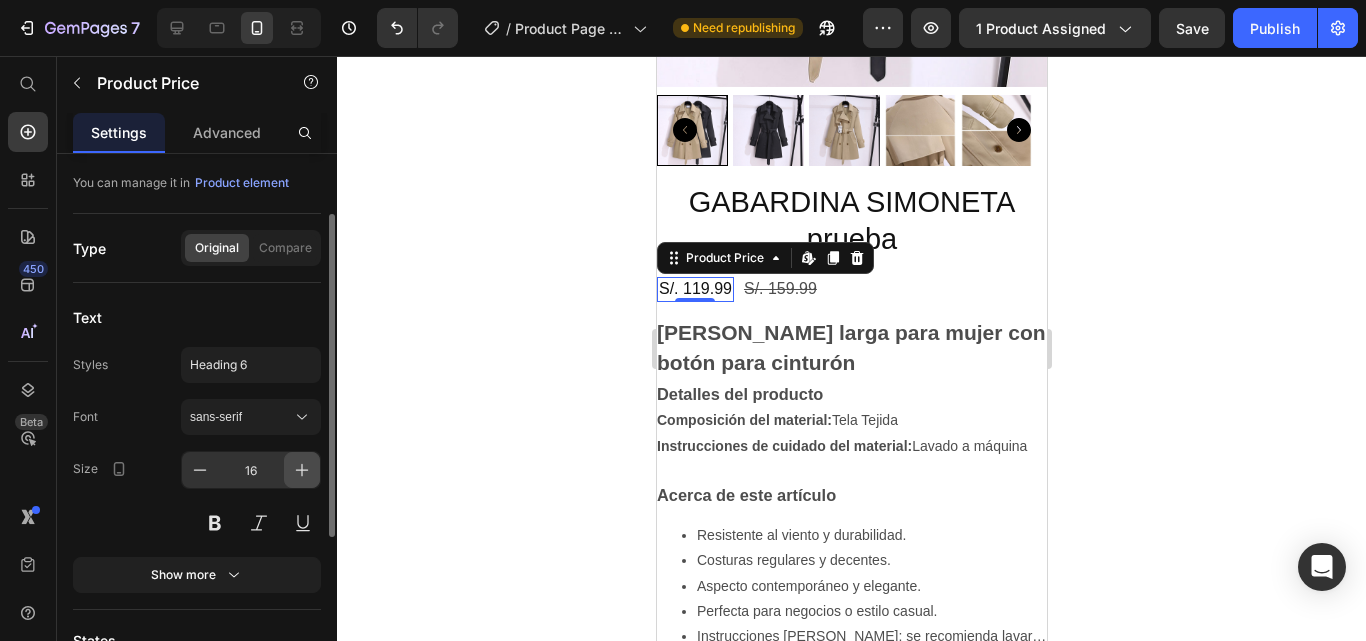 click at bounding box center [302, 470] 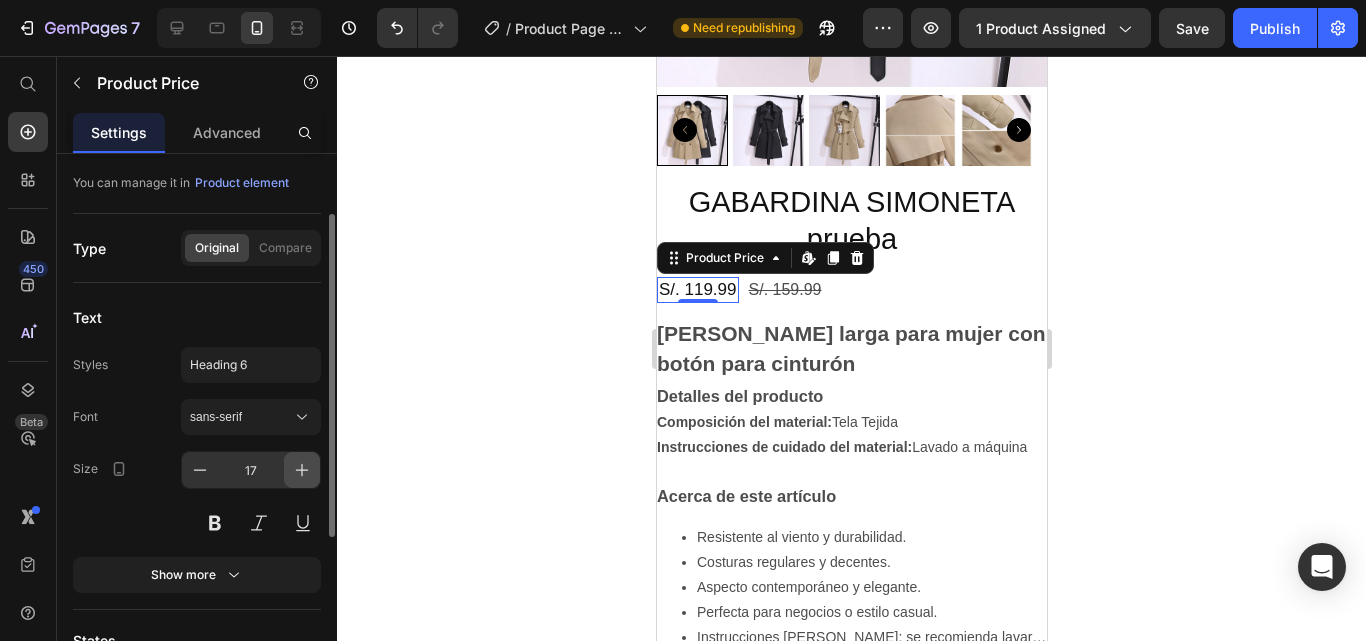click at bounding box center (302, 470) 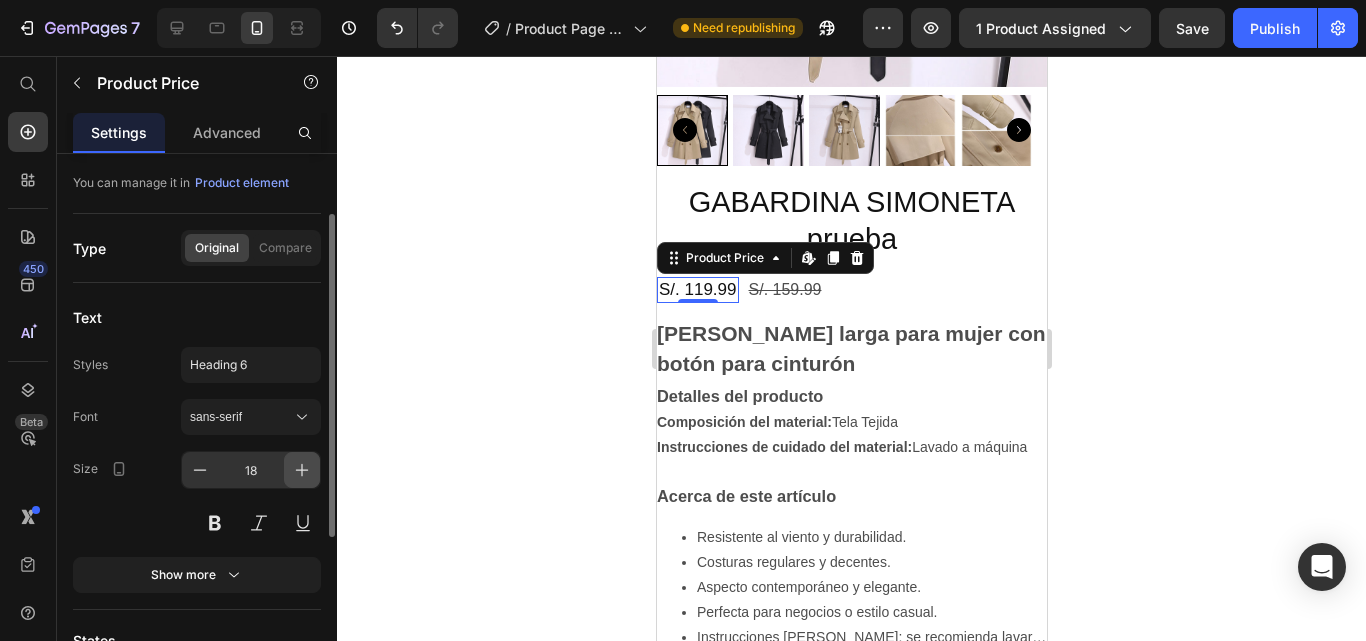 click at bounding box center (302, 470) 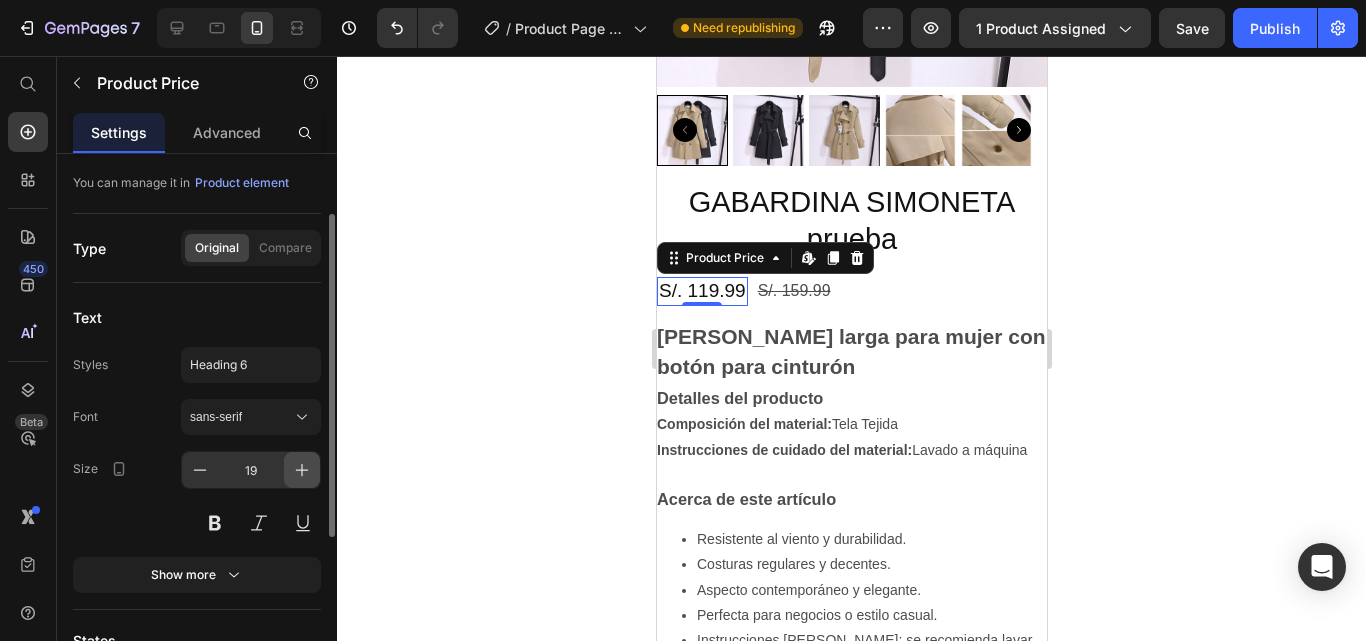 click at bounding box center [302, 470] 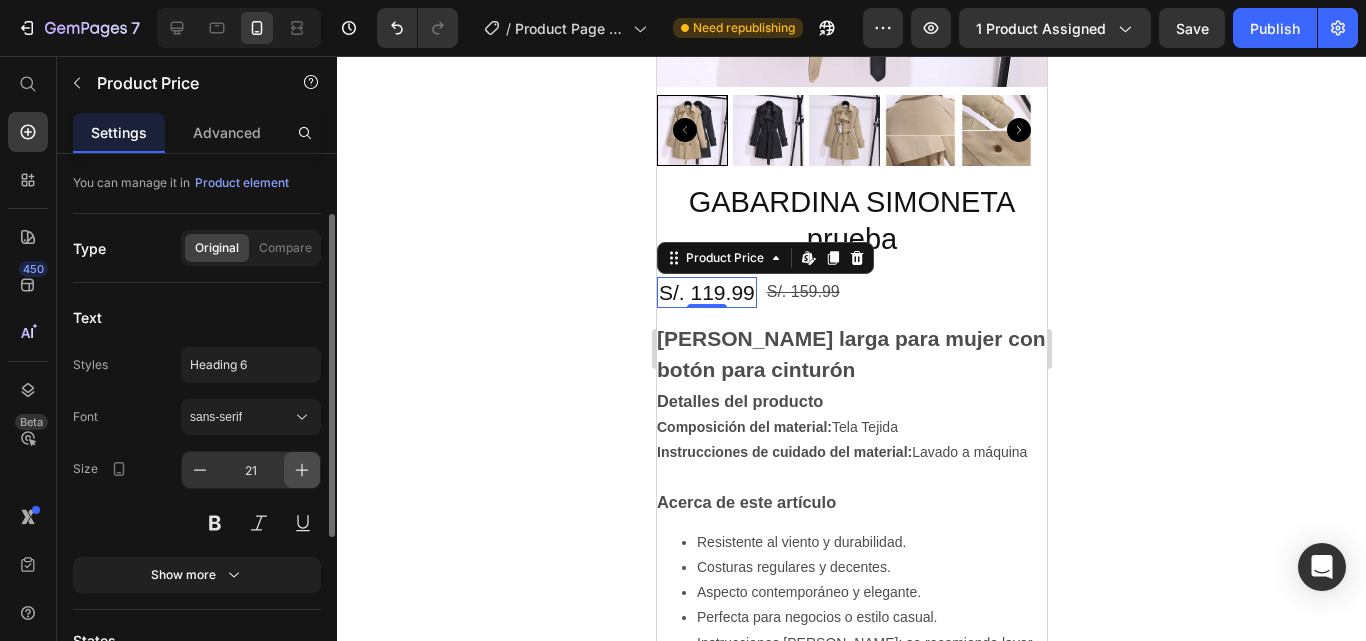 click at bounding box center (302, 470) 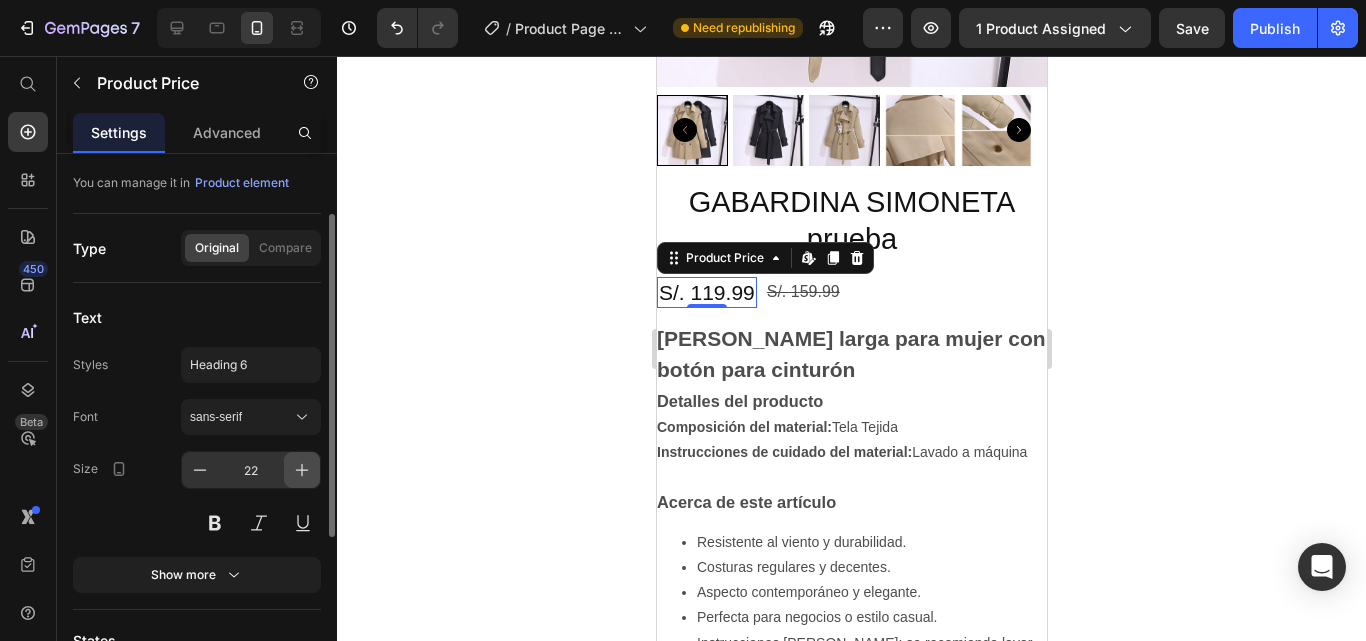click at bounding box center [302, 470] 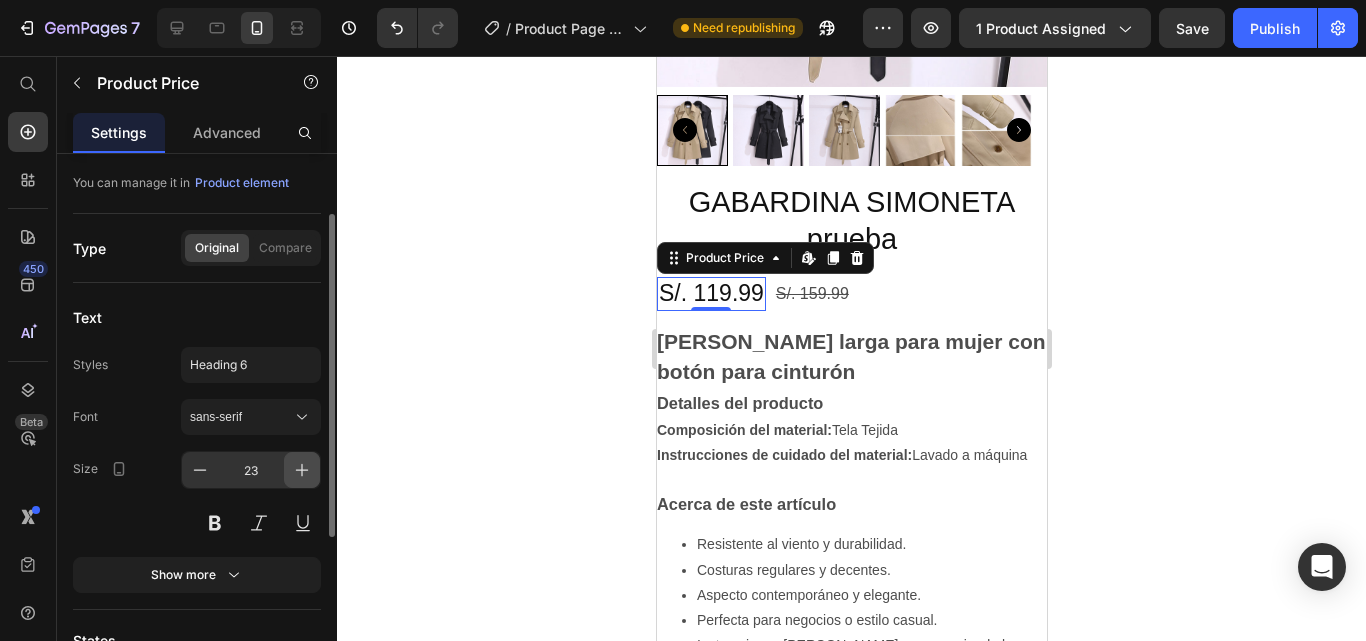 click at bounding box center [302, 470] 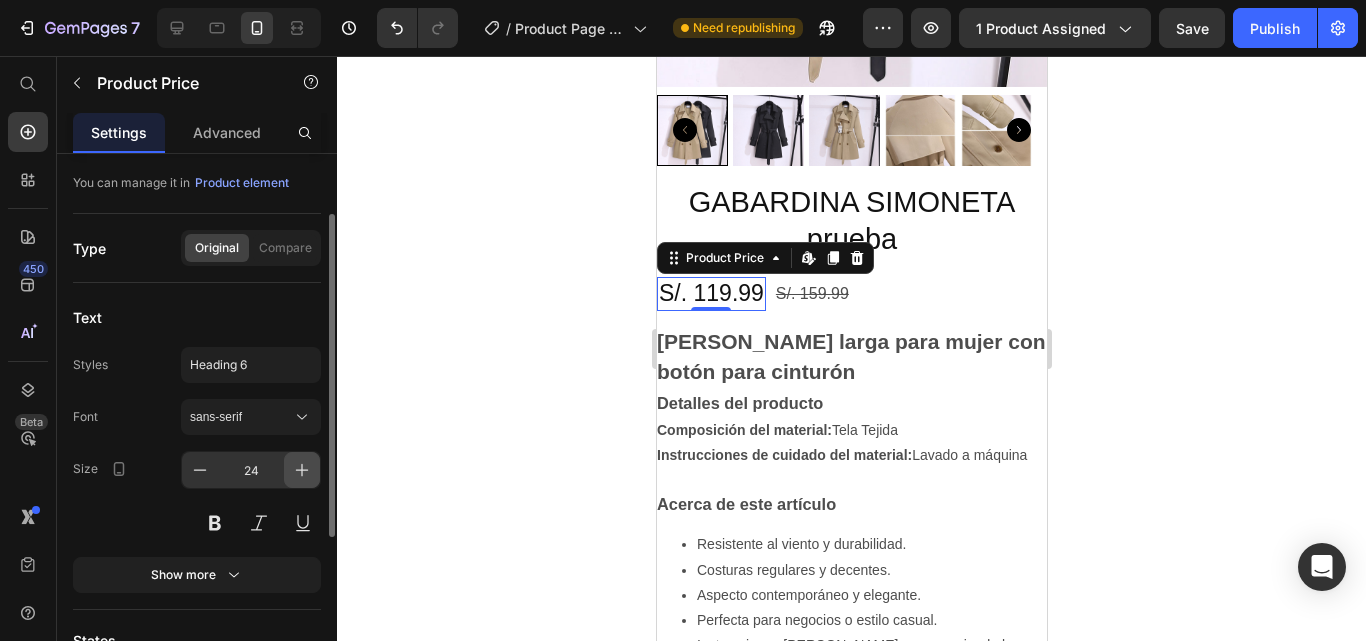 click at bounding box center [302, 470] 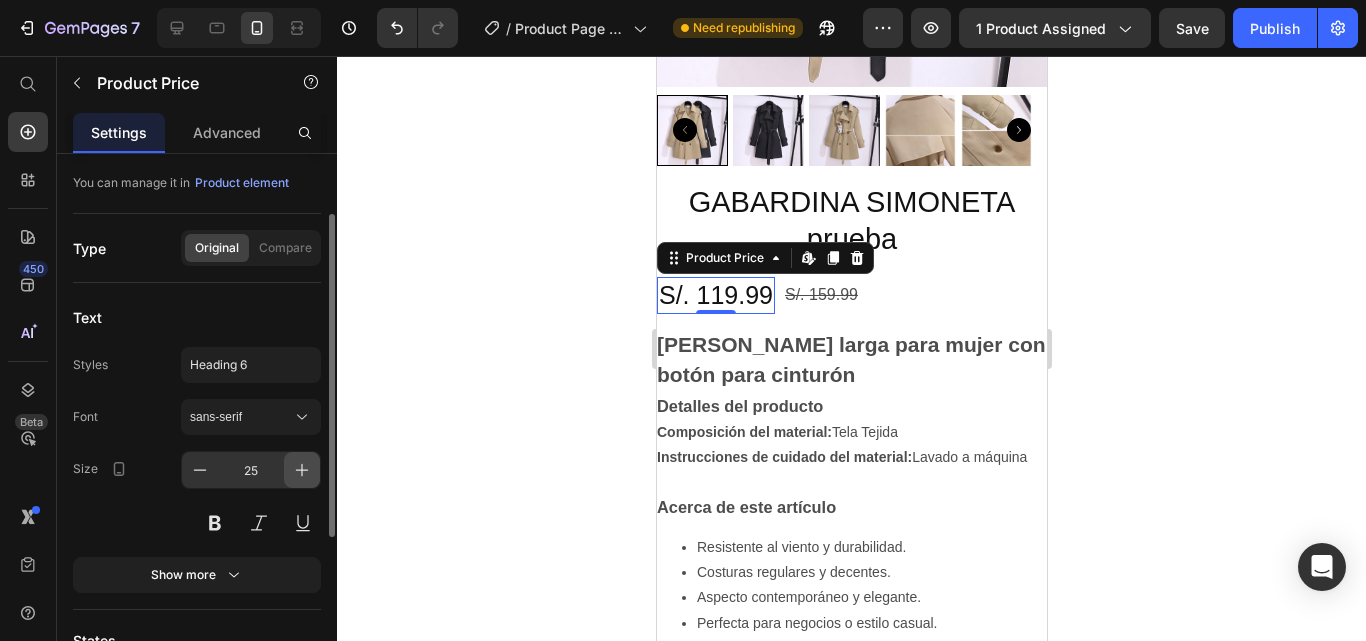 click at bounding box center [302, 470] 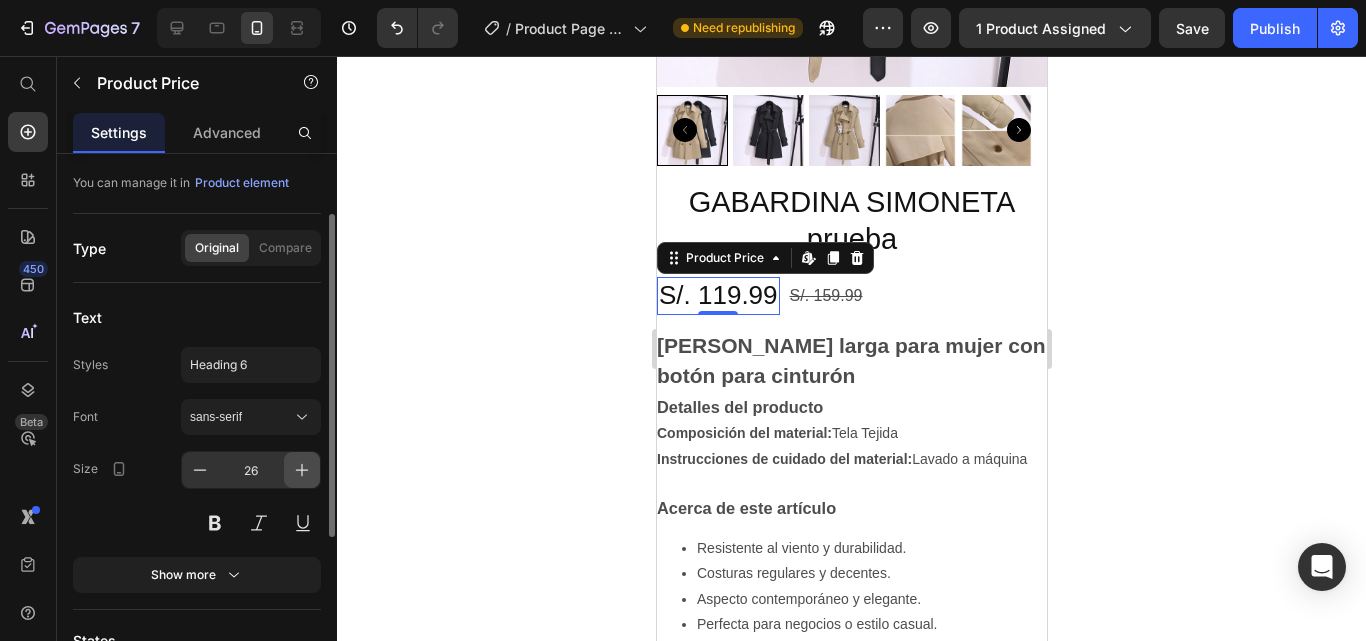 click at bounding box center [302, 470] 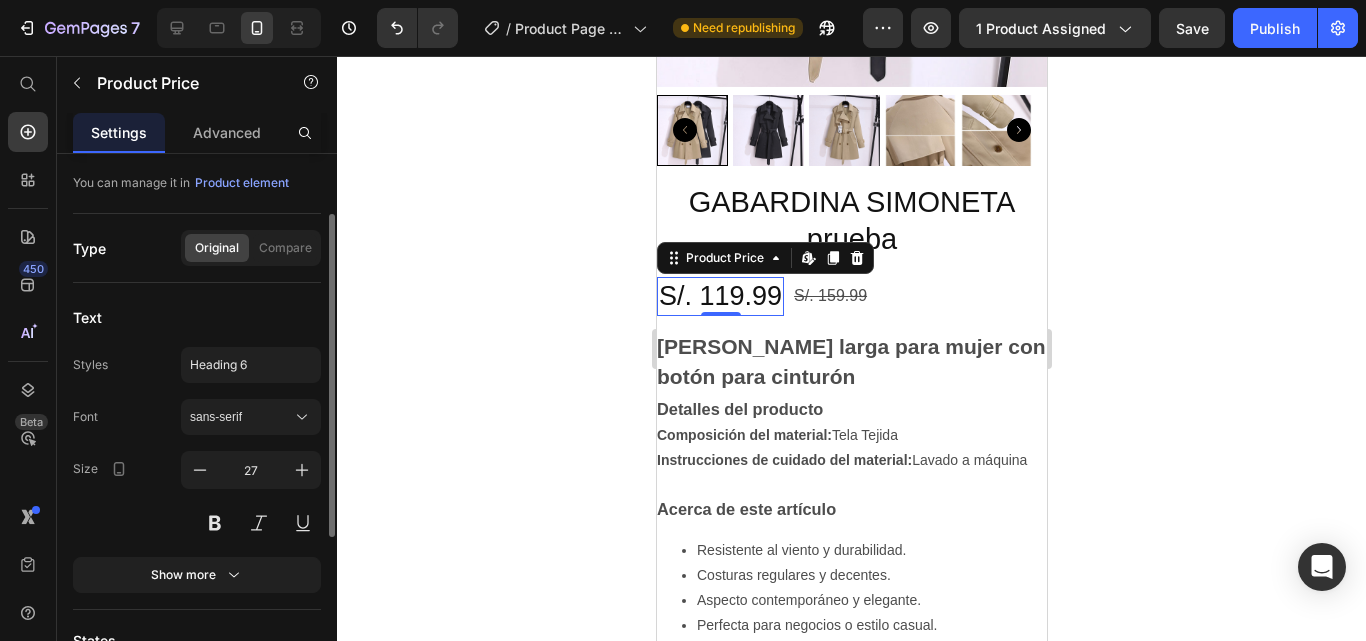 scroll, scrollTop: 372, scrollLeft: 0, axis: vertical 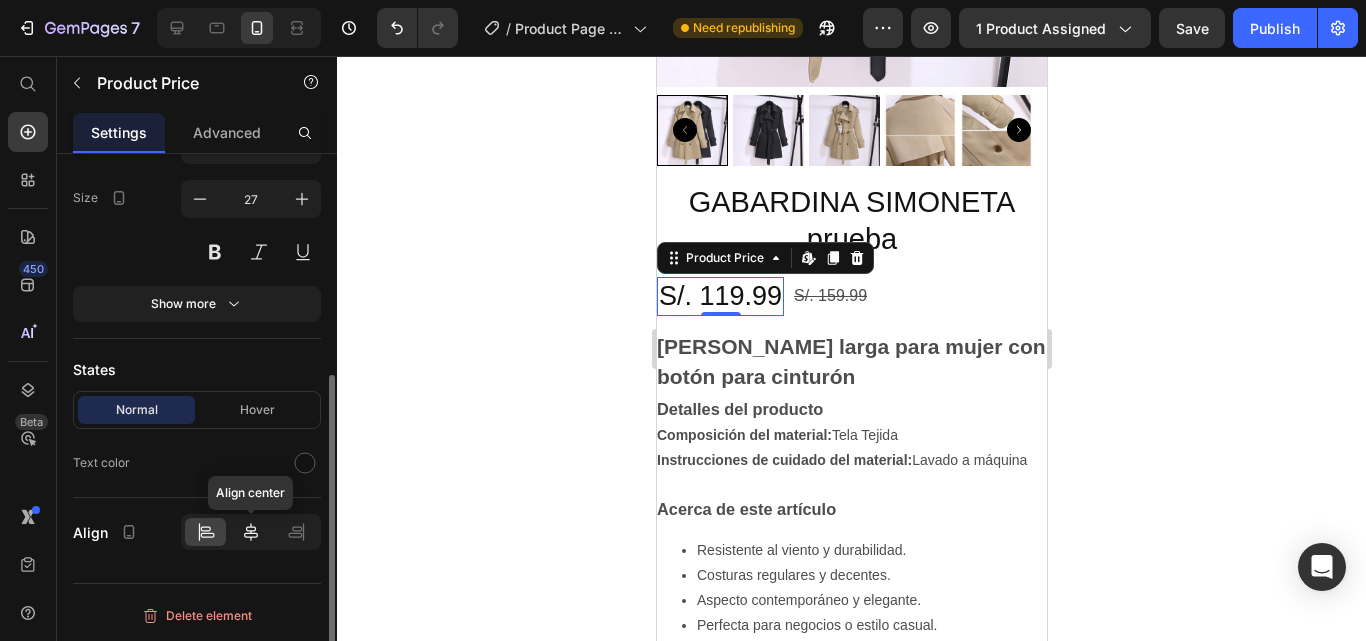 click 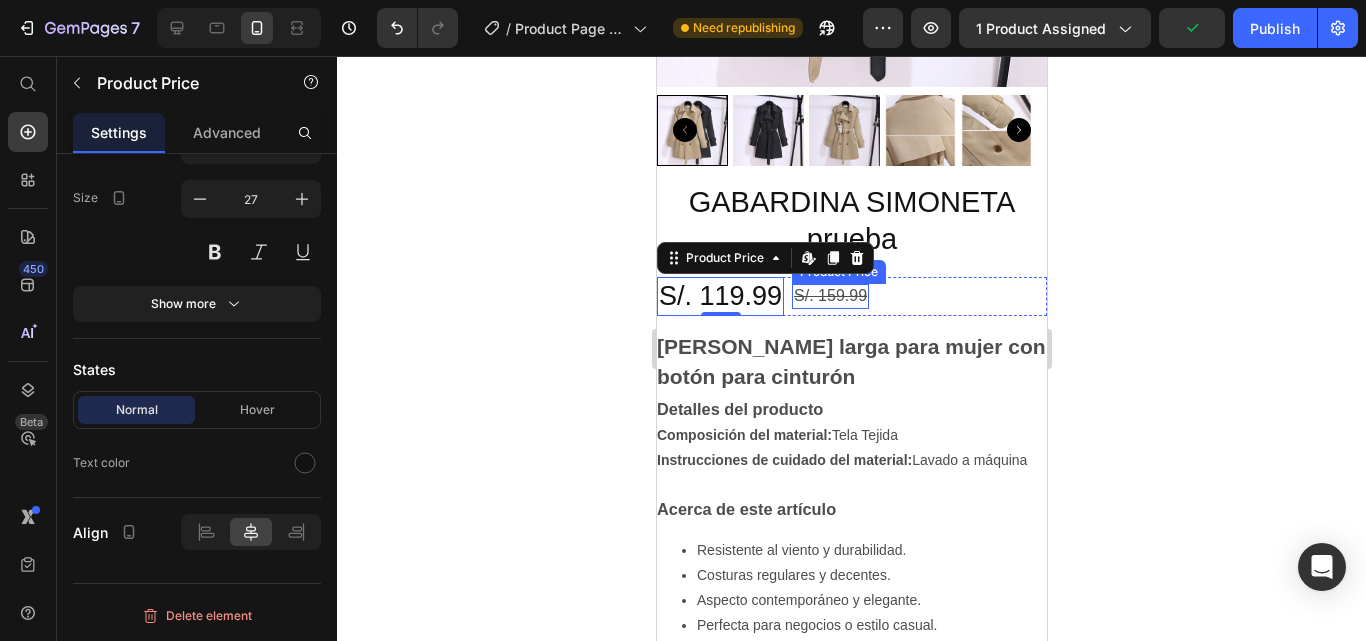 click on "S/. 159.99" at bounding box center [829, 296] 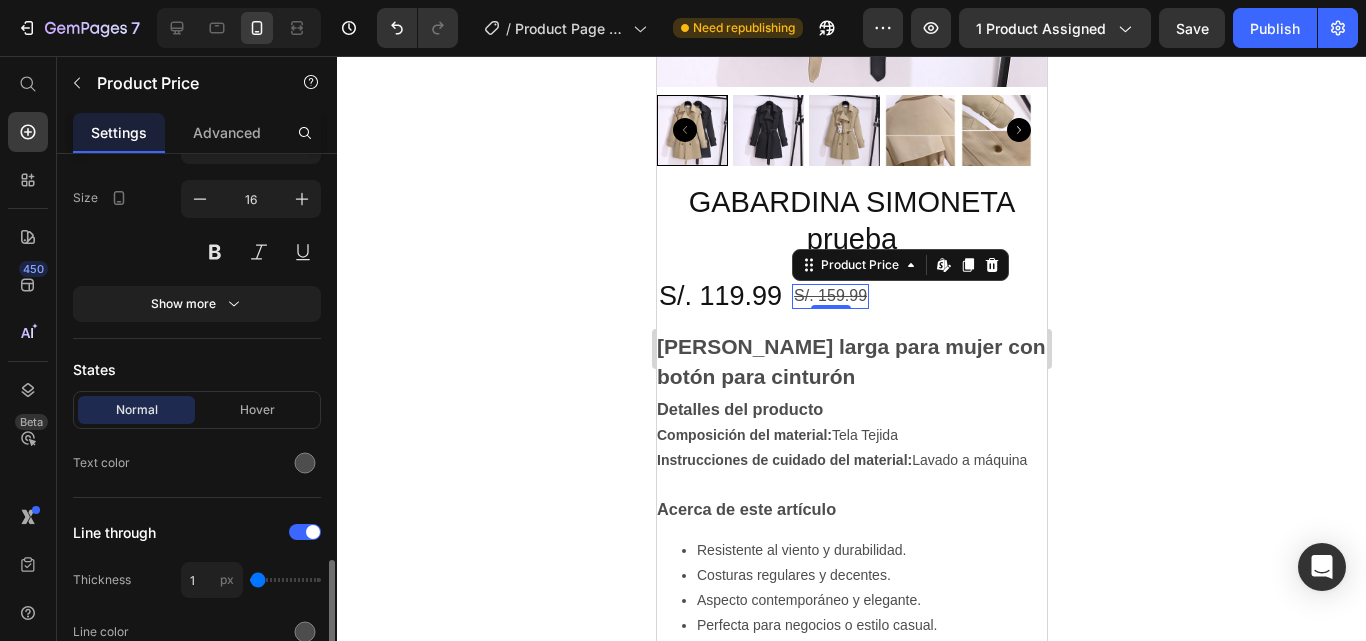 scroll, scrollTop: 541, scrollLeft: 0, axis: vertical 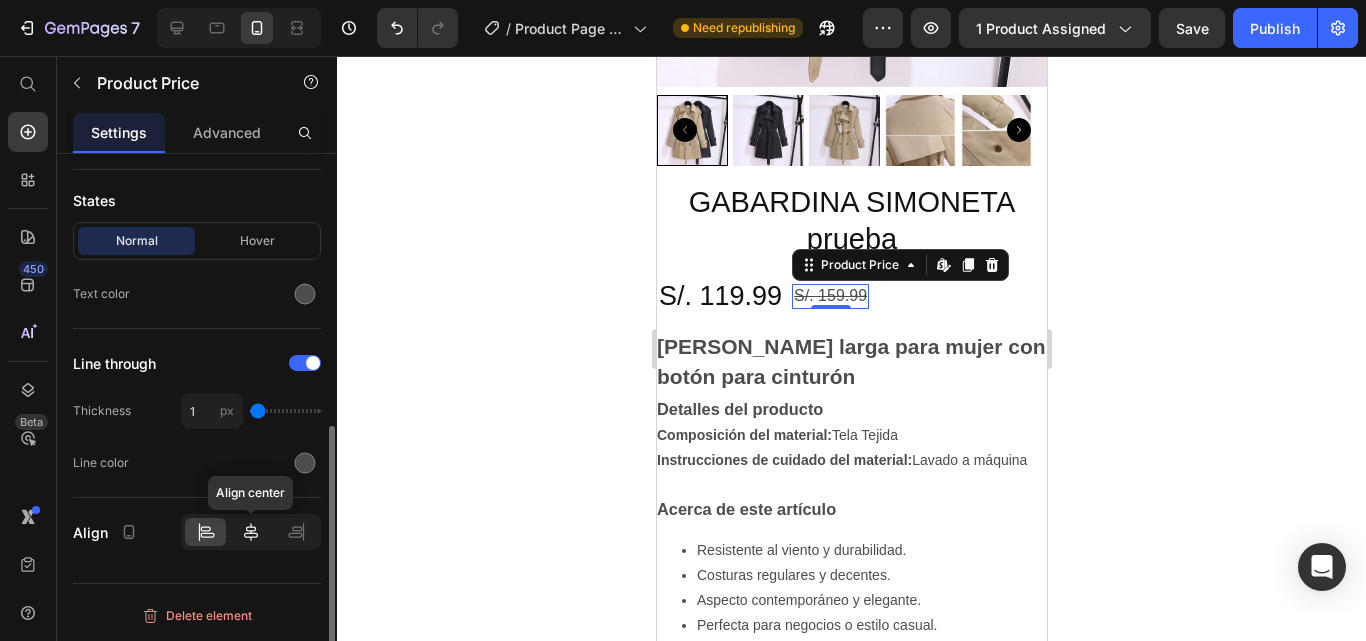 click 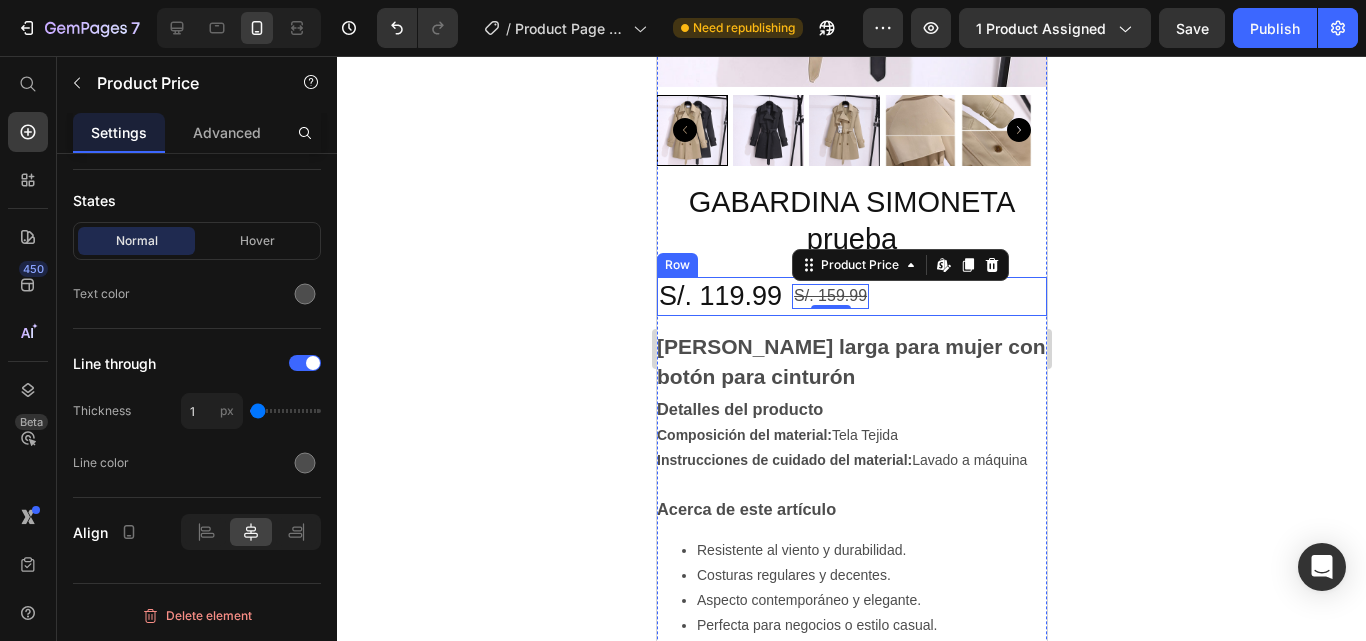 click on "S/. 119.99 Product Price S/. 159.99 Product Price   Edit content in Shopify 0 Row" at bounding box center (851, 296) 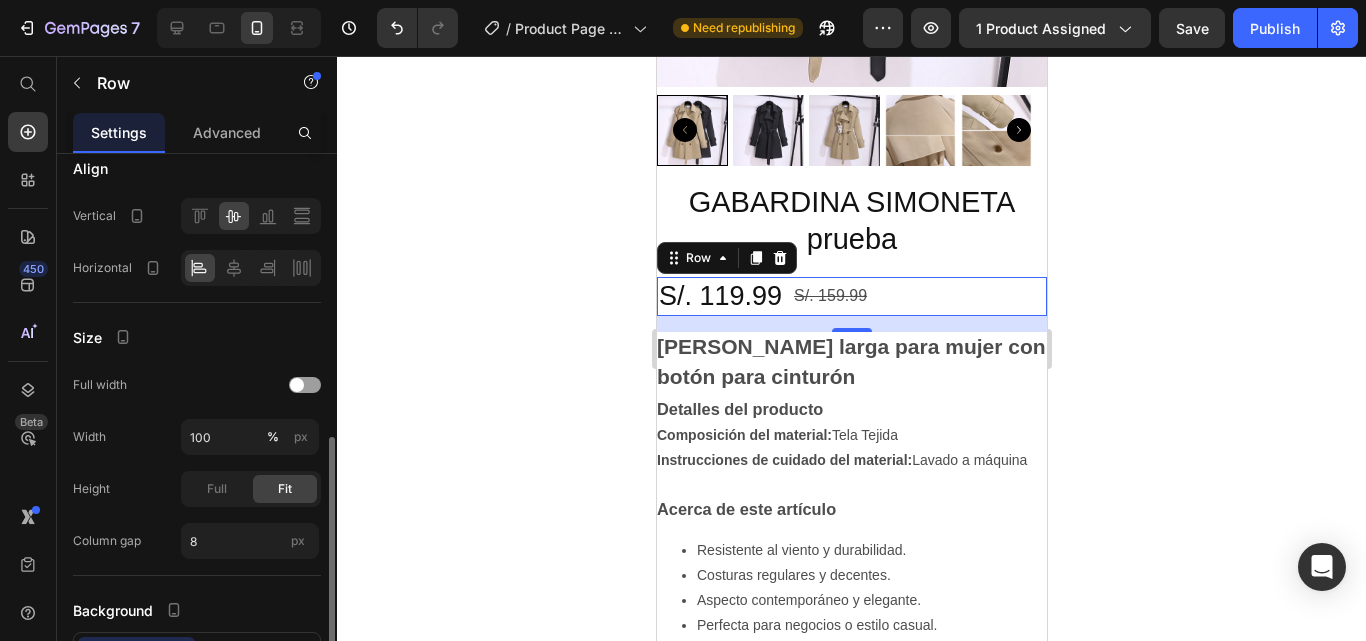 scroll, scrollTop: 349, scrollLeft: 0, axis: vertical 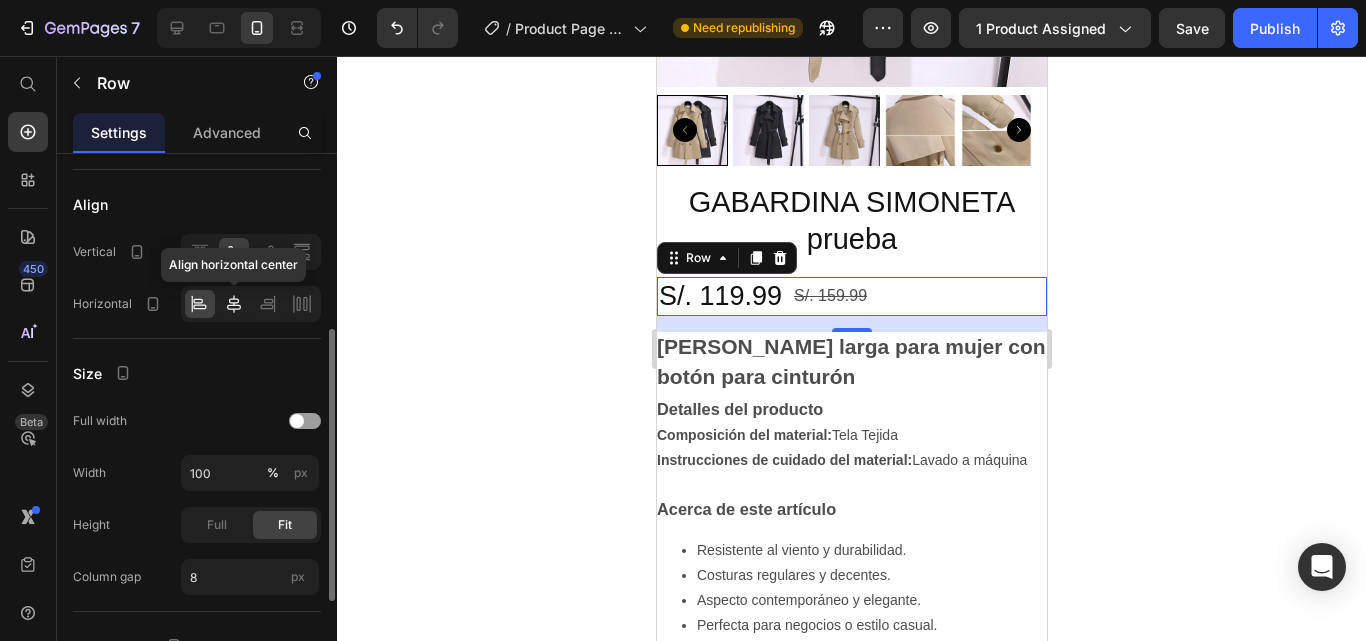 click 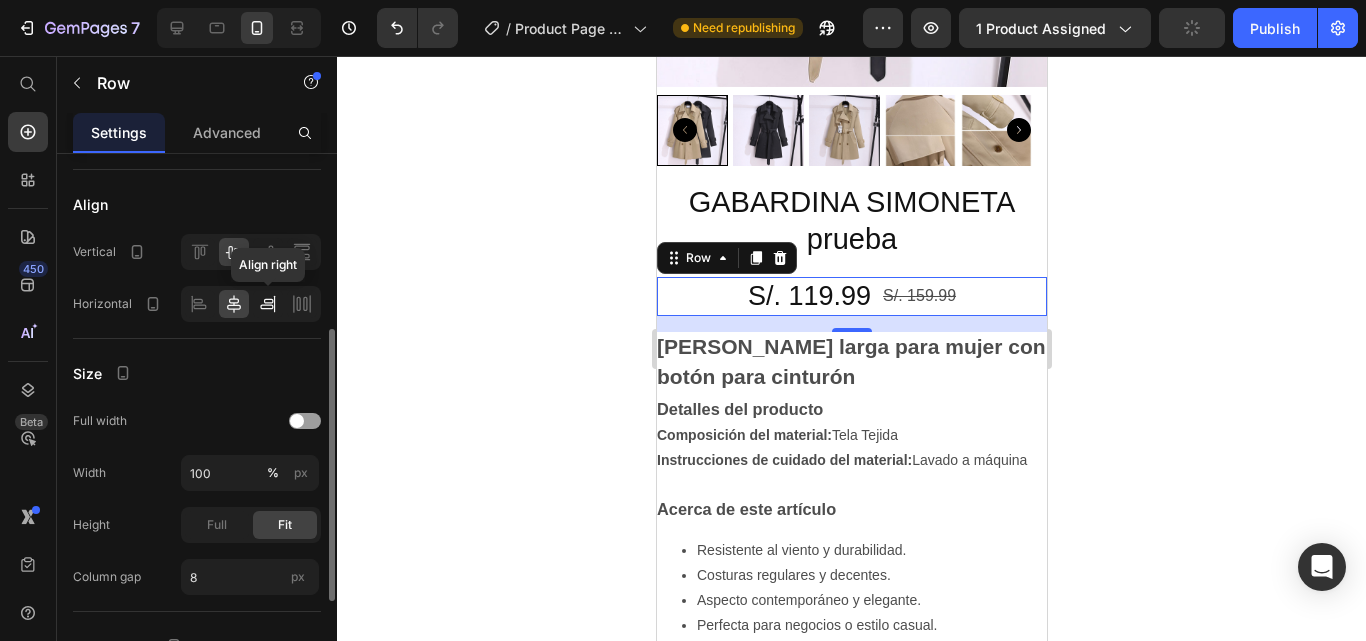 click 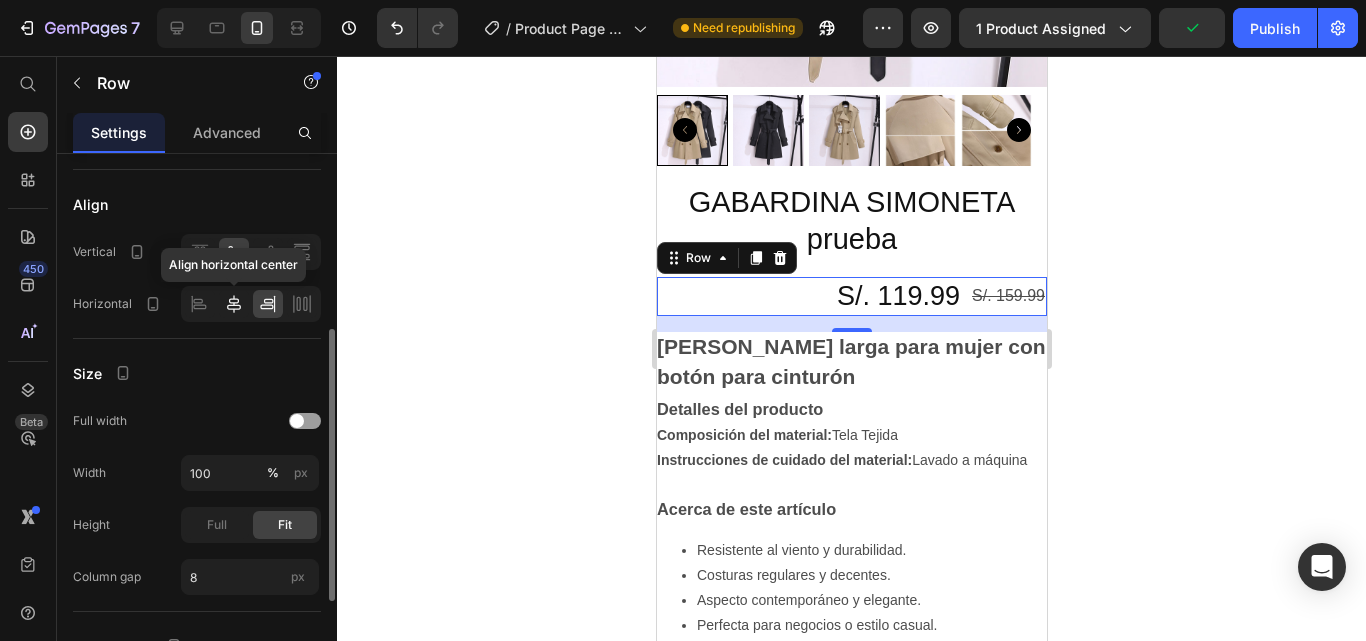 click 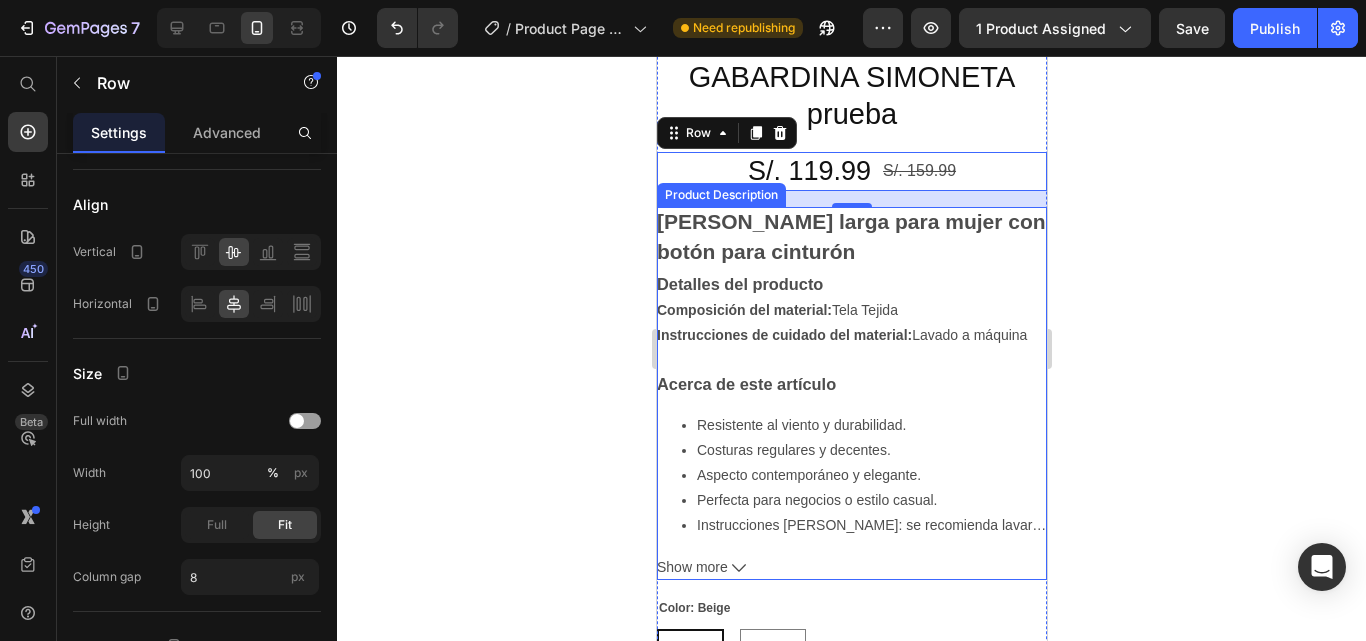 scroll, scrollTop: 621, scrollLeft: 0, axis: vertical 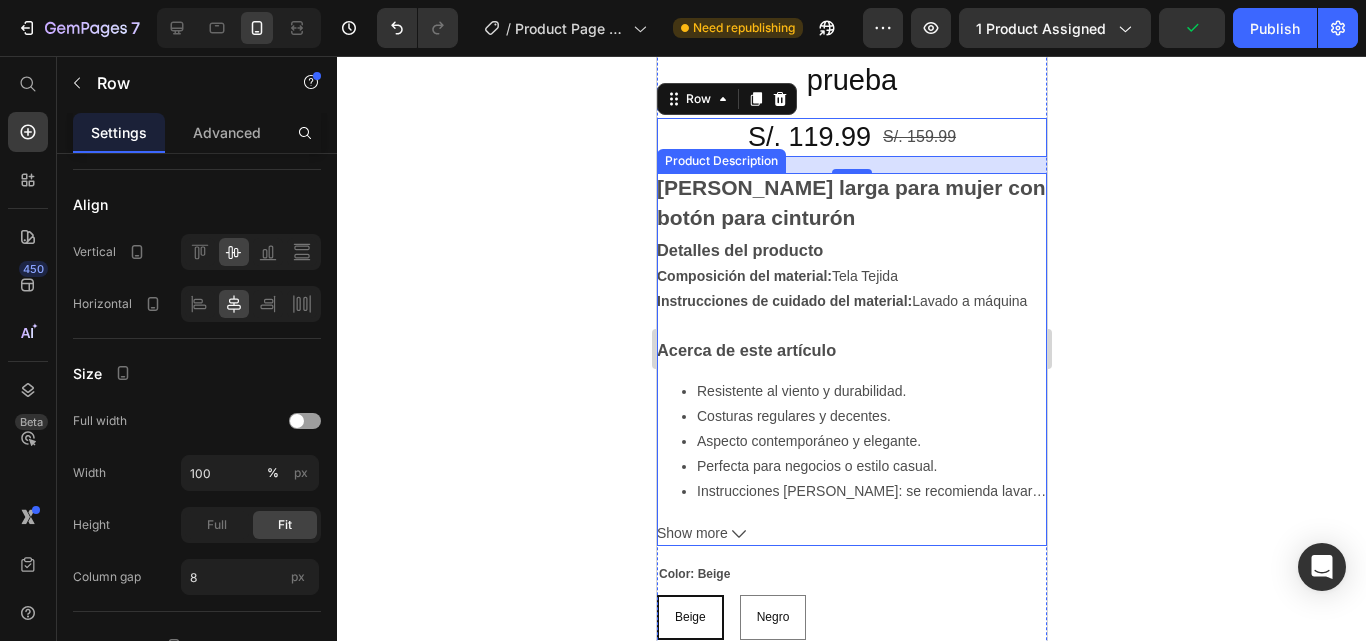 click on "Gabardina larga para mujer con botón para cinturón
Detalles del producto
Composición del material:  Tela Tejida
Instrucciones de cuidado del material:  Lavado a máquina
Acerca de este artículo
Resistente al viento y durabilidad.
Costuras regulares y decentes.
Aspecto contemporáneo y elegante.
Perfecta para negocios o estilo casual.
Instrucciones [PERSON_NAME]: se recomienda lavar a mano, lavar a máquina. No usar lejía ni planchar." at bounding box center (851, 338) 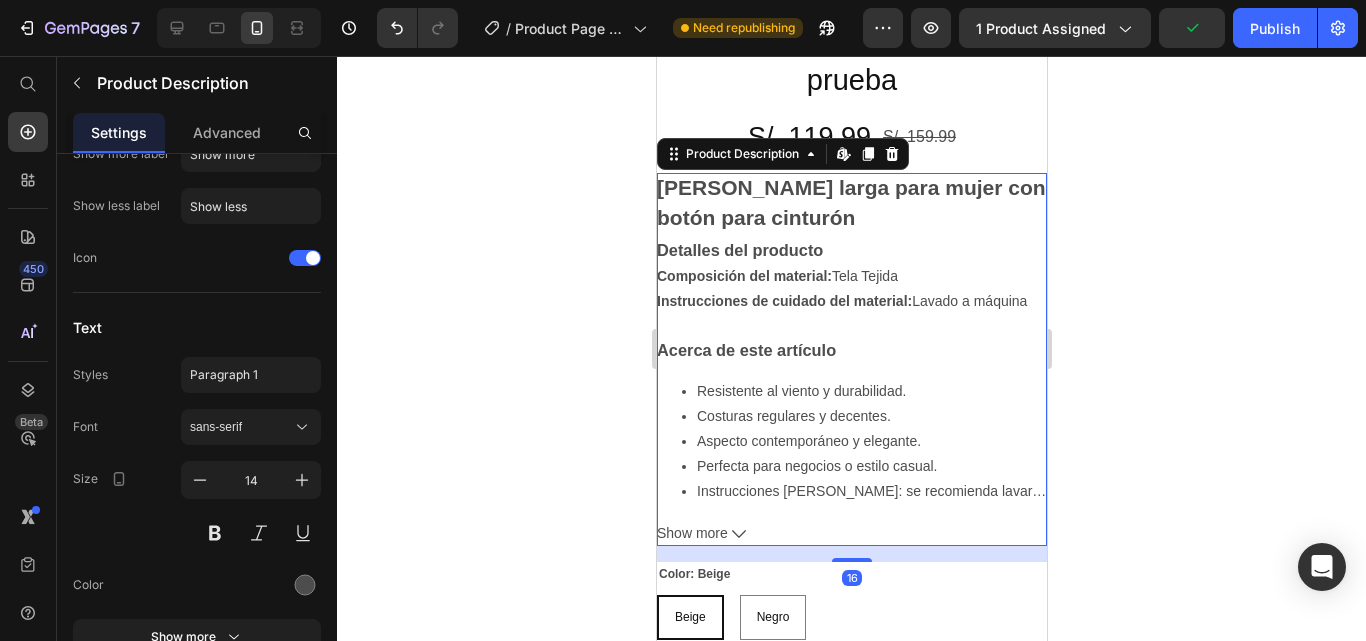scroll, scrollTop: 0, scrollLeft: 0, axis: both 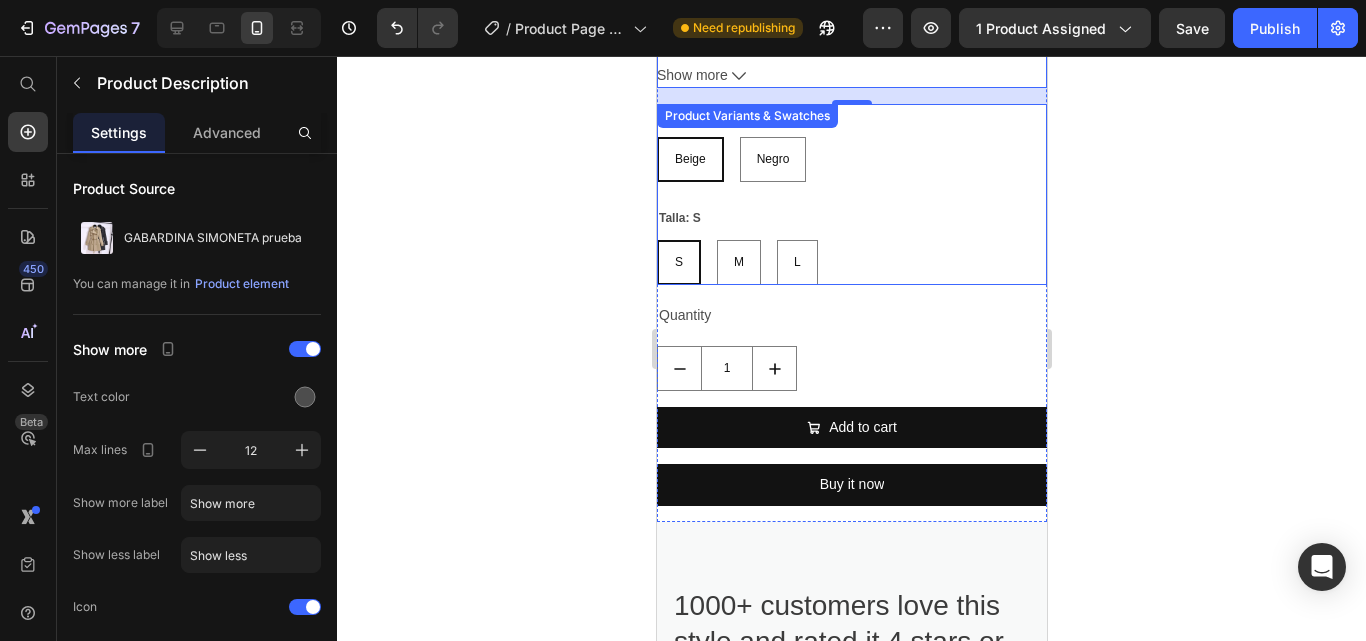click on "Beige Beige Beige Negro Negro Negro" at bounding box center (851, 159) 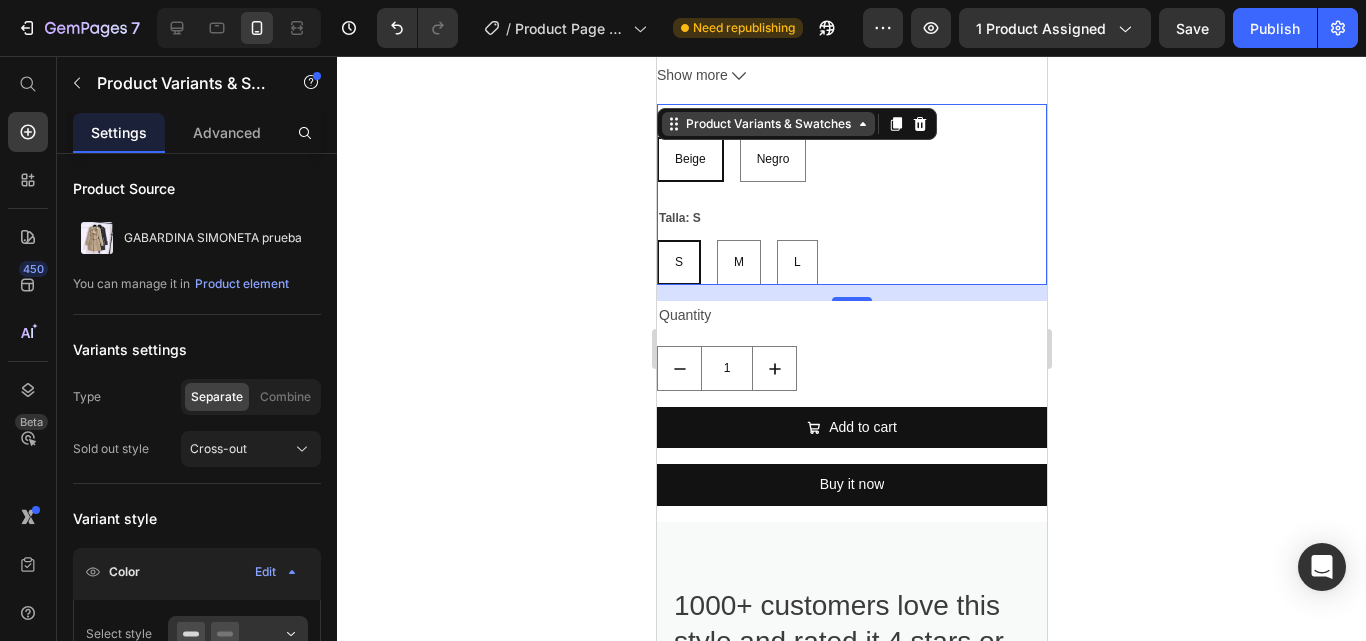 click on "Product Variants & Swatches" at bounding box center [767, 124] 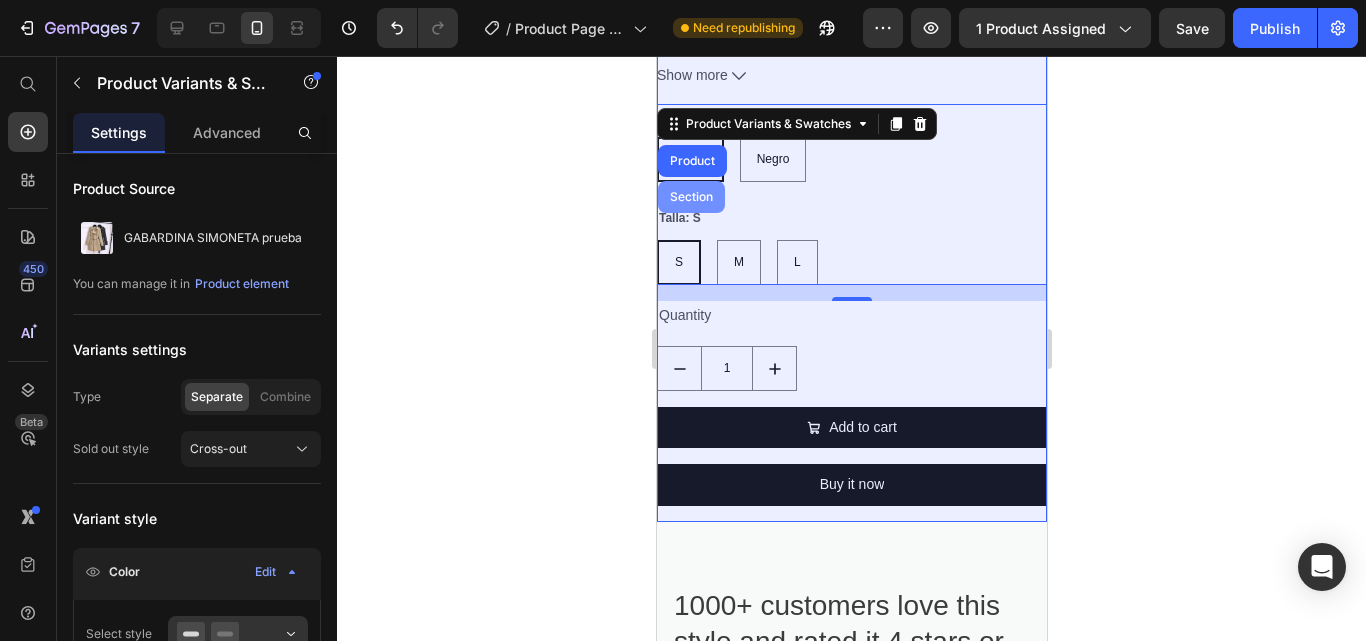 click on "Section" at bounding box center (690, 197) 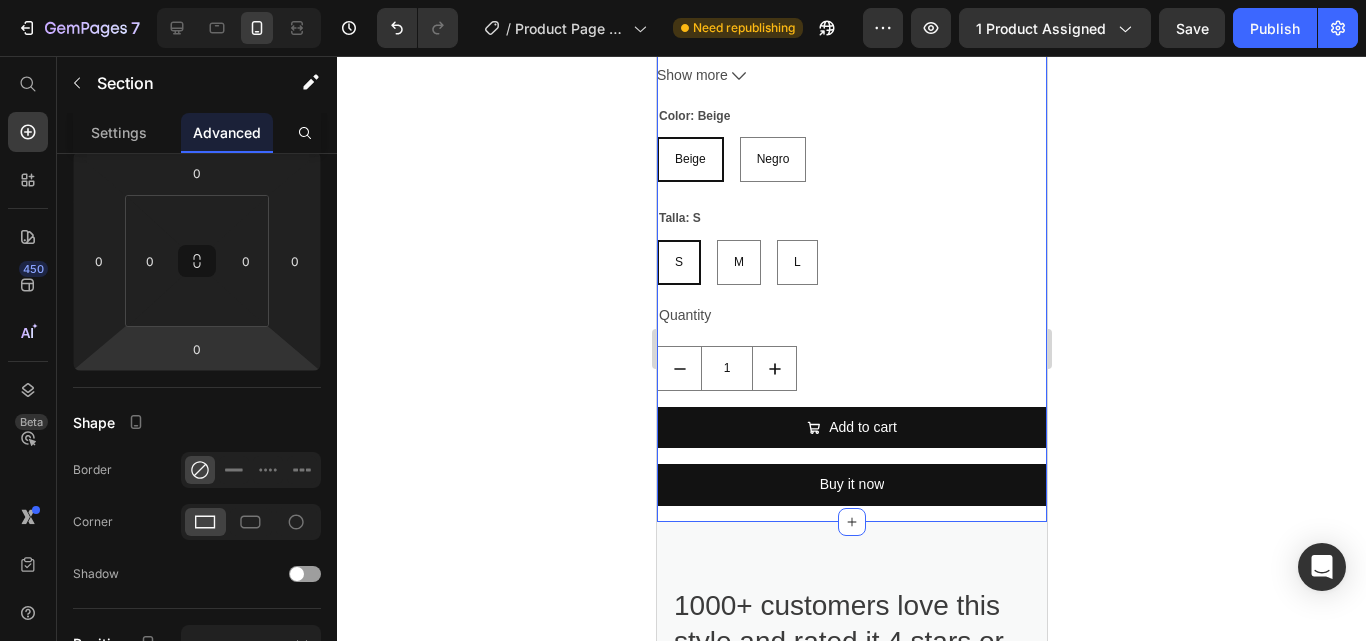 scroll, scrollTop: 585, scrollLeft: 0, axis: vertical 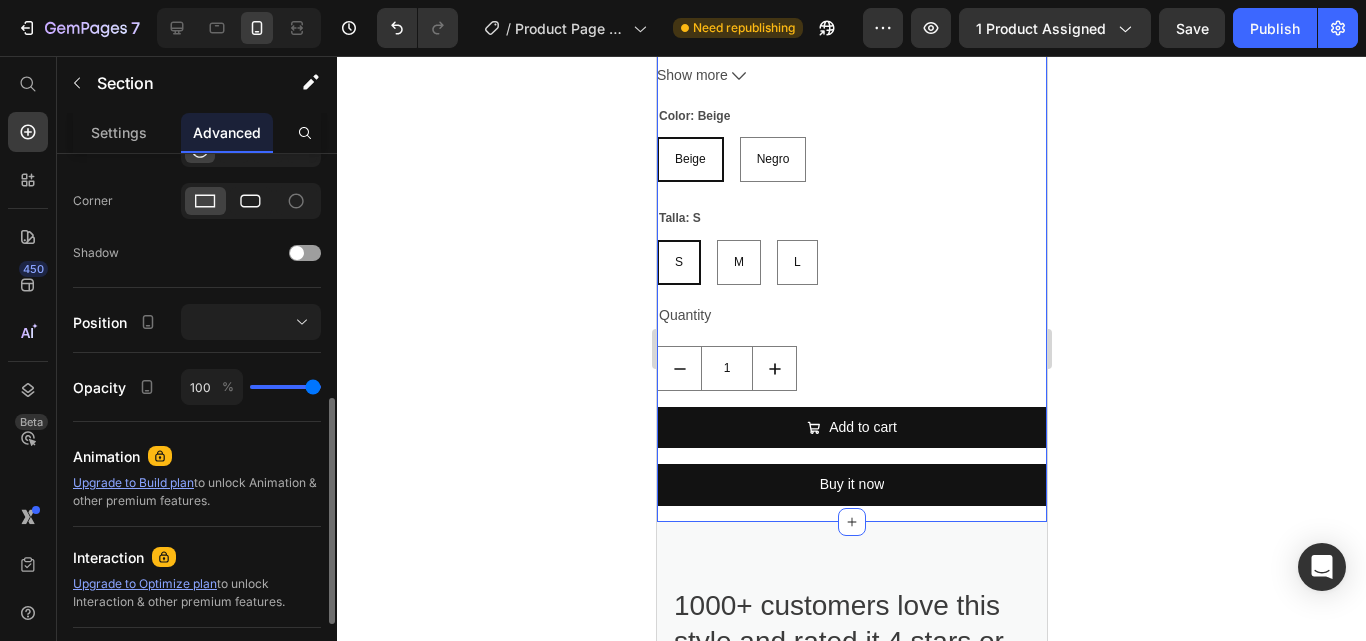 click 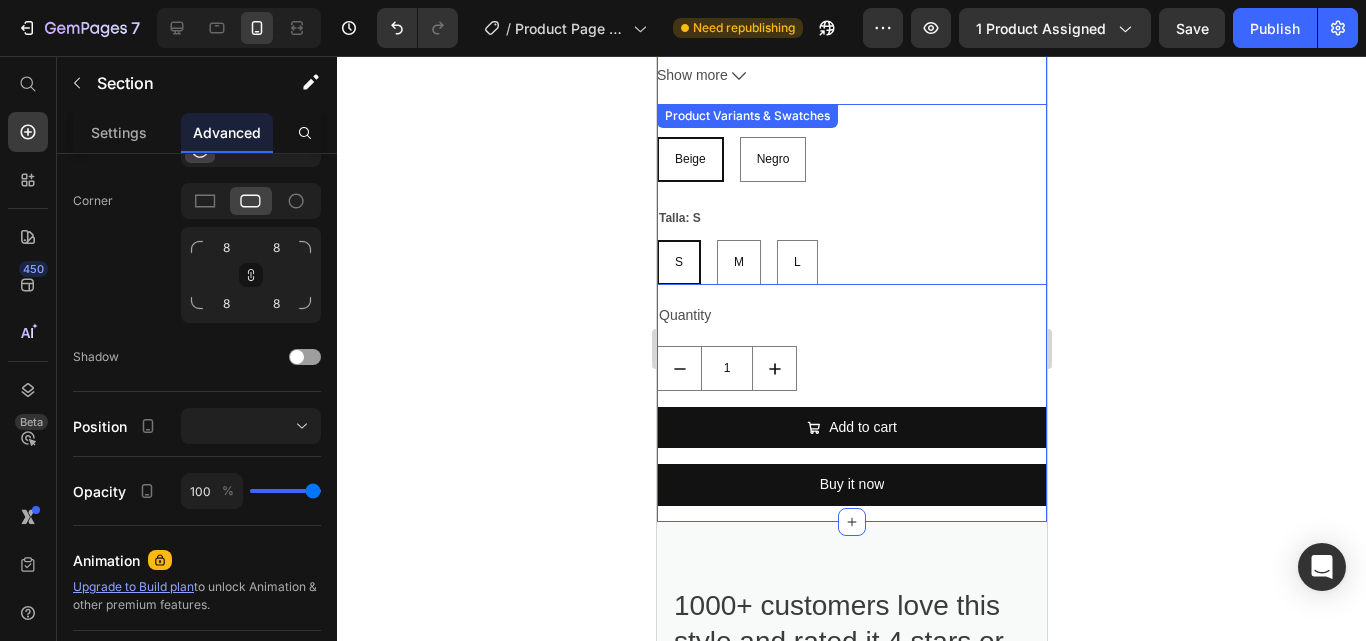 click on "Beige" at bounding box center [689, 159] 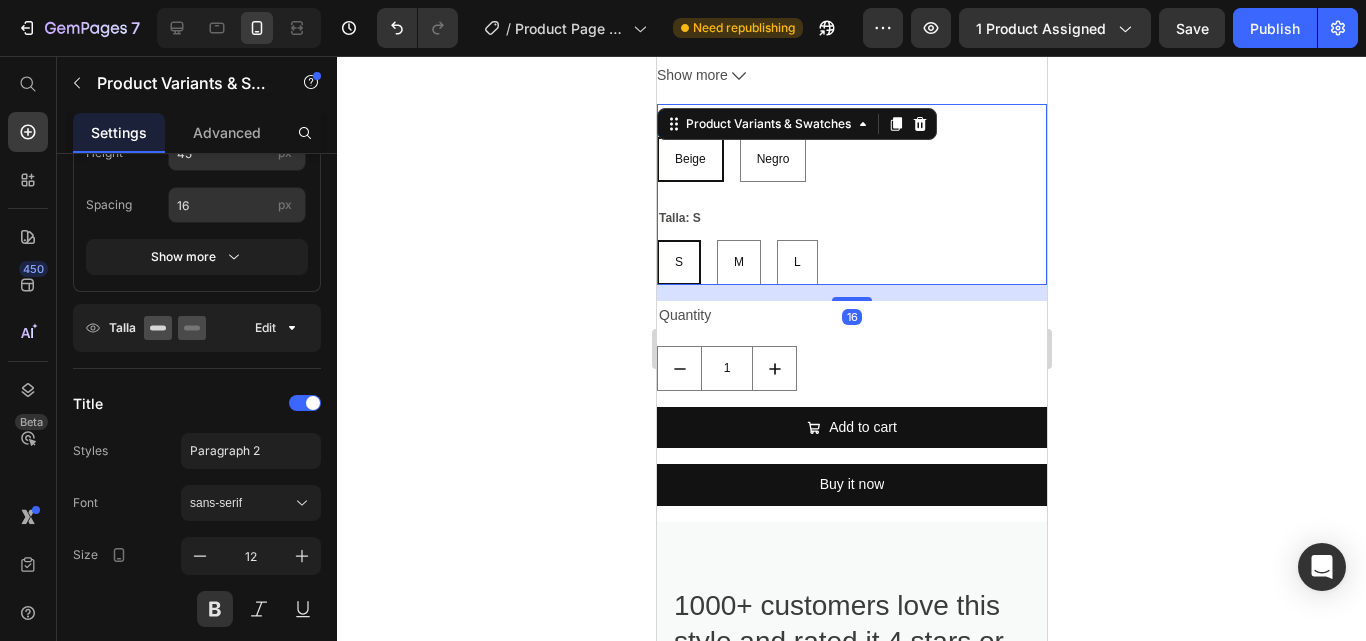 scroll, scrollTop: 0, scrollLeft: 0, axis: both 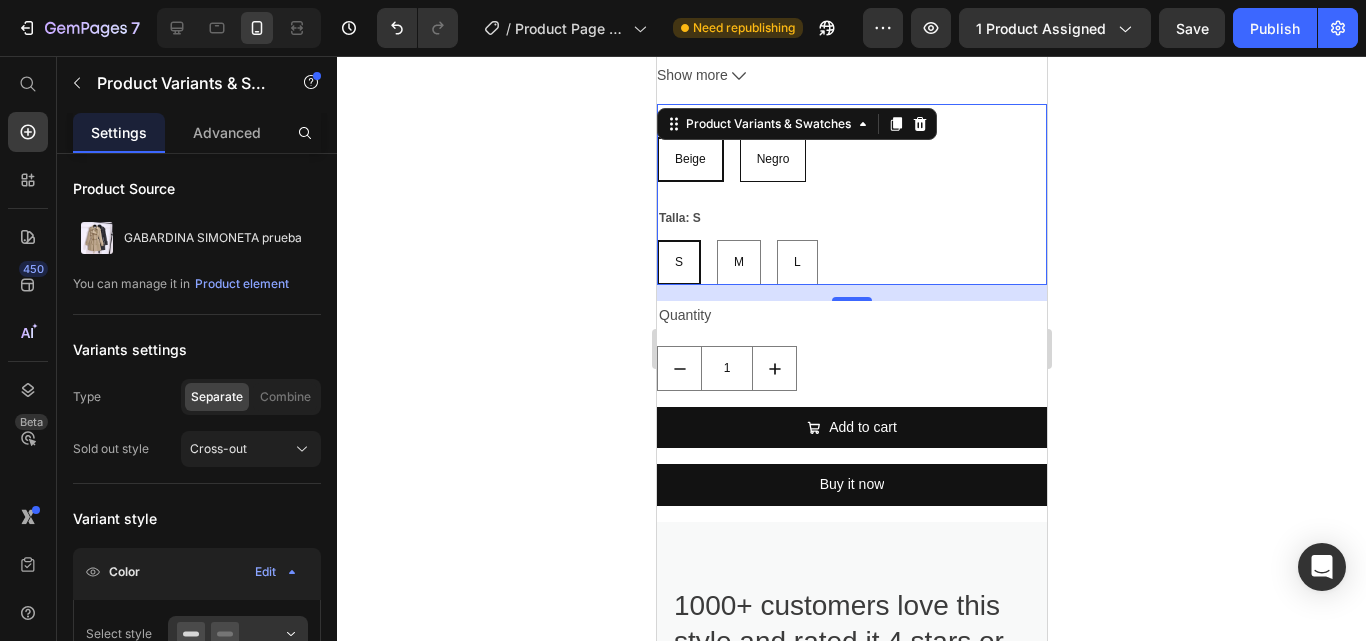 click on "Negro" at bounding box center (772, 160) 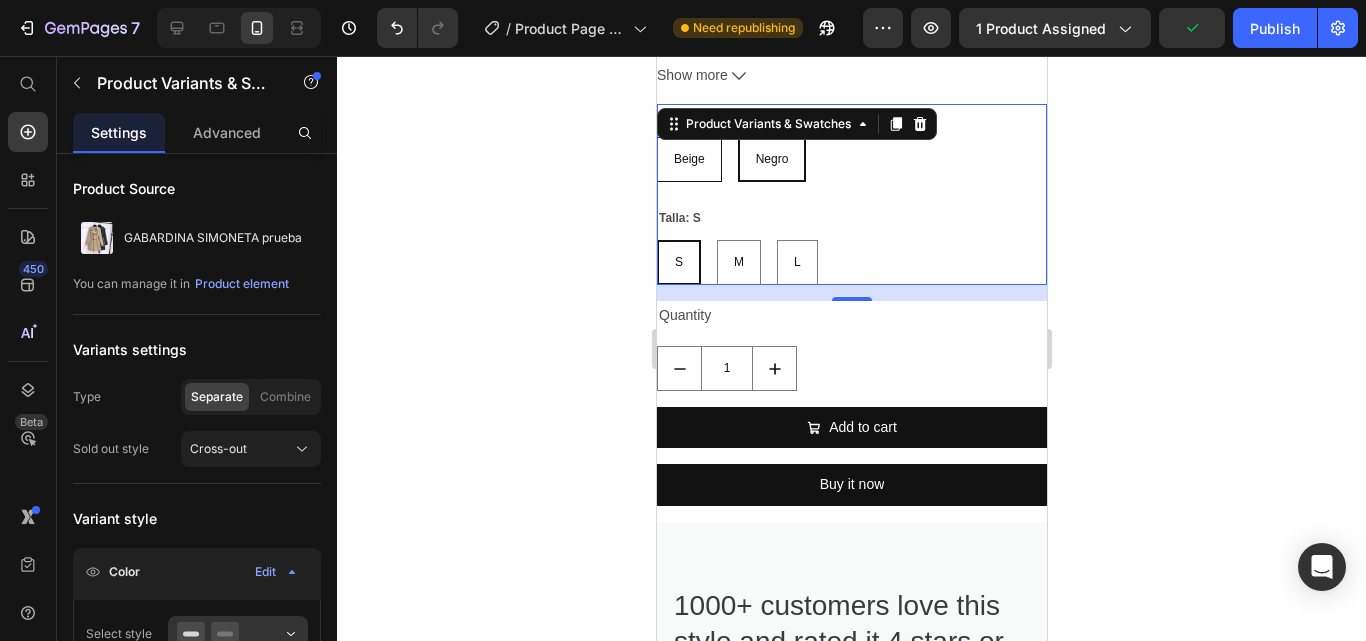 click on "Beige" at bounding box center (688, 159) 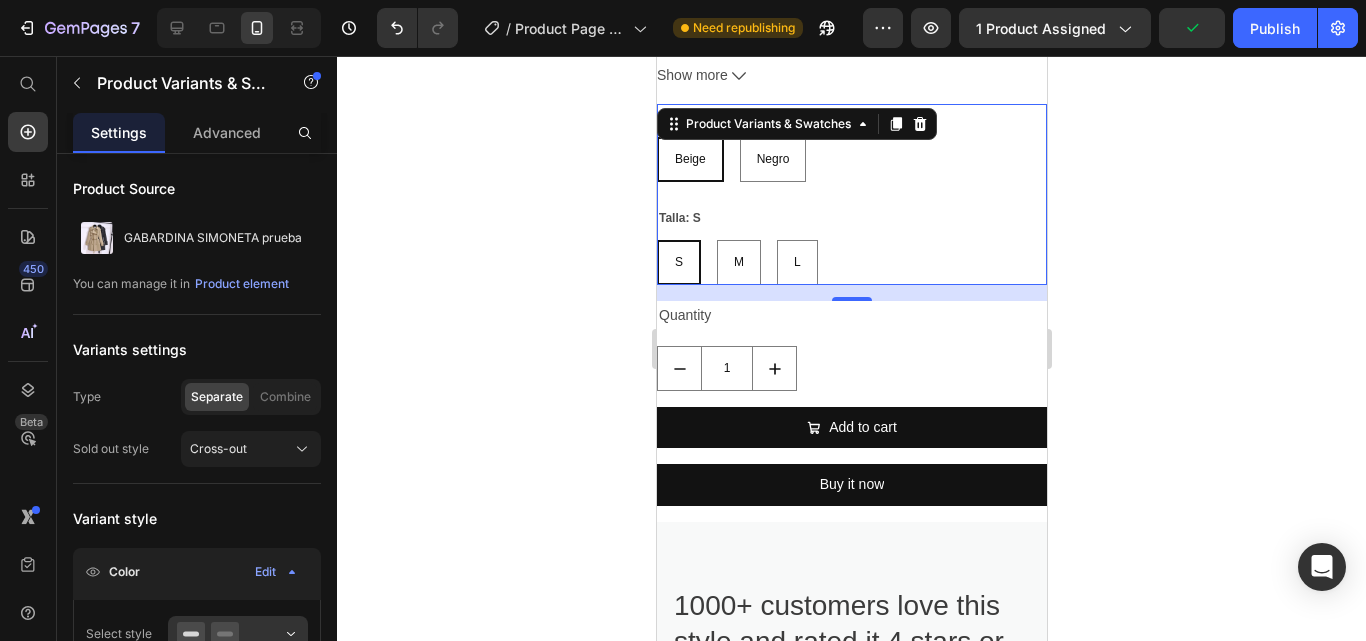 click on "Beige Beige Beige Negro Negro Negro" at bounding box center (851, 159) 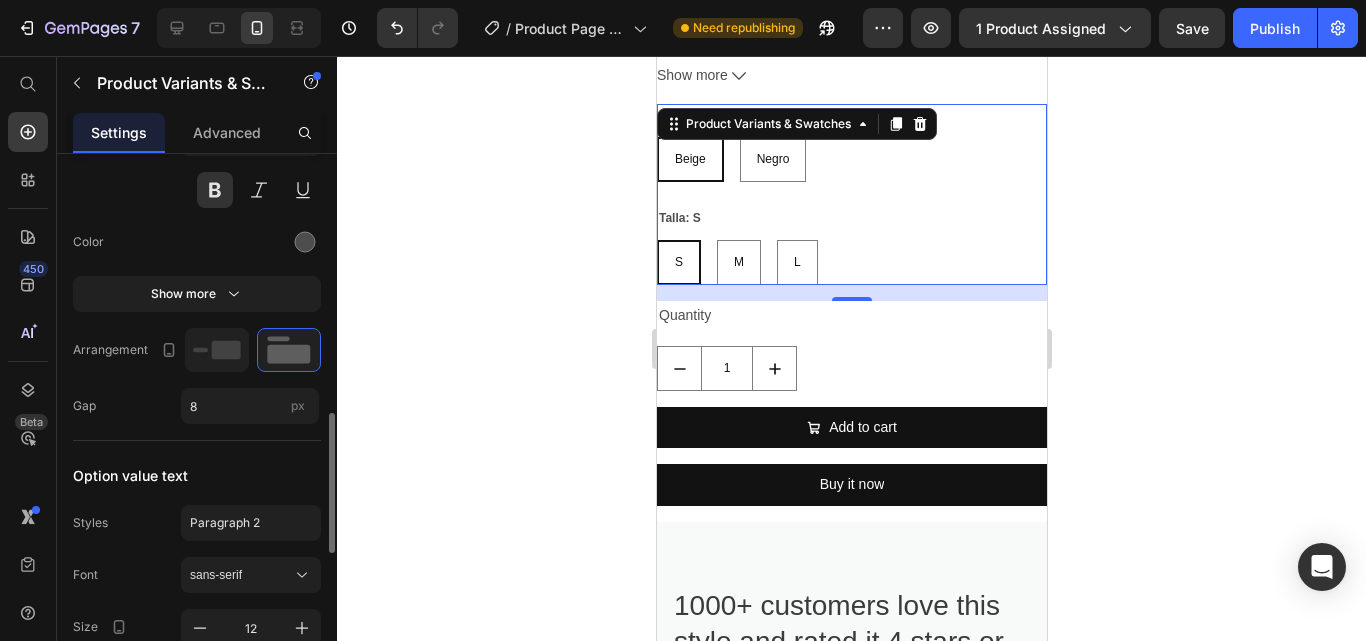 scroll, scrollTop: 1008, scrollLeft: 0, axis: vertical 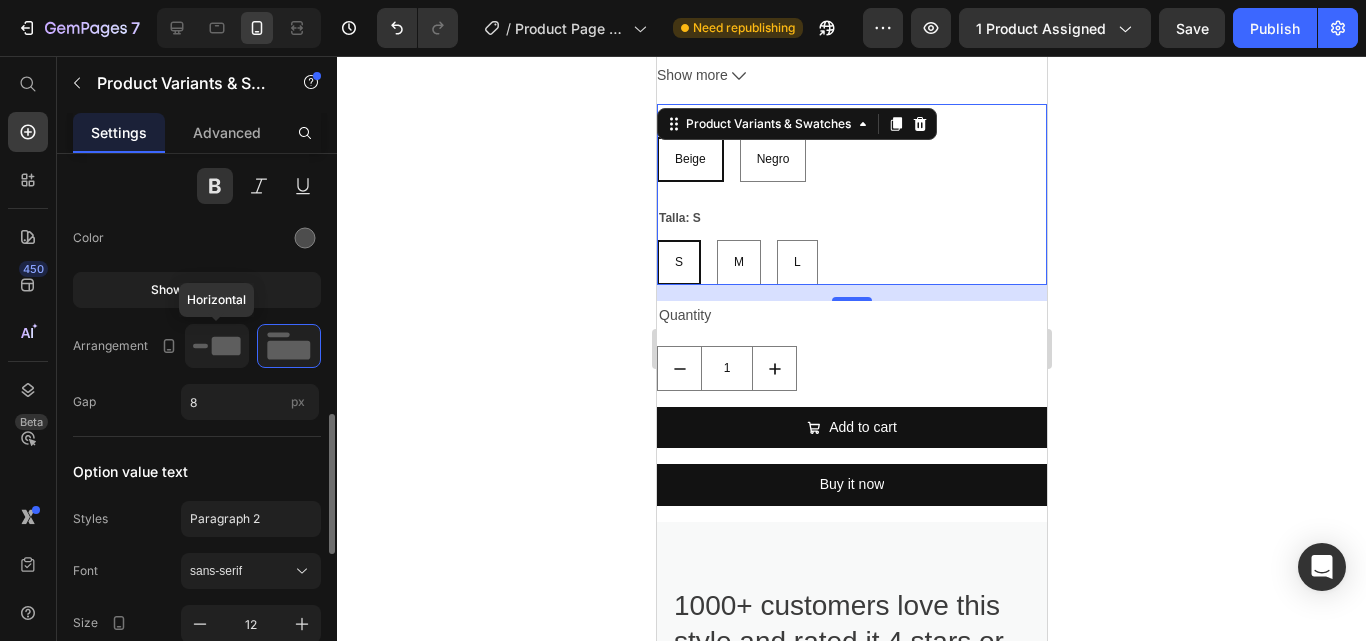 click 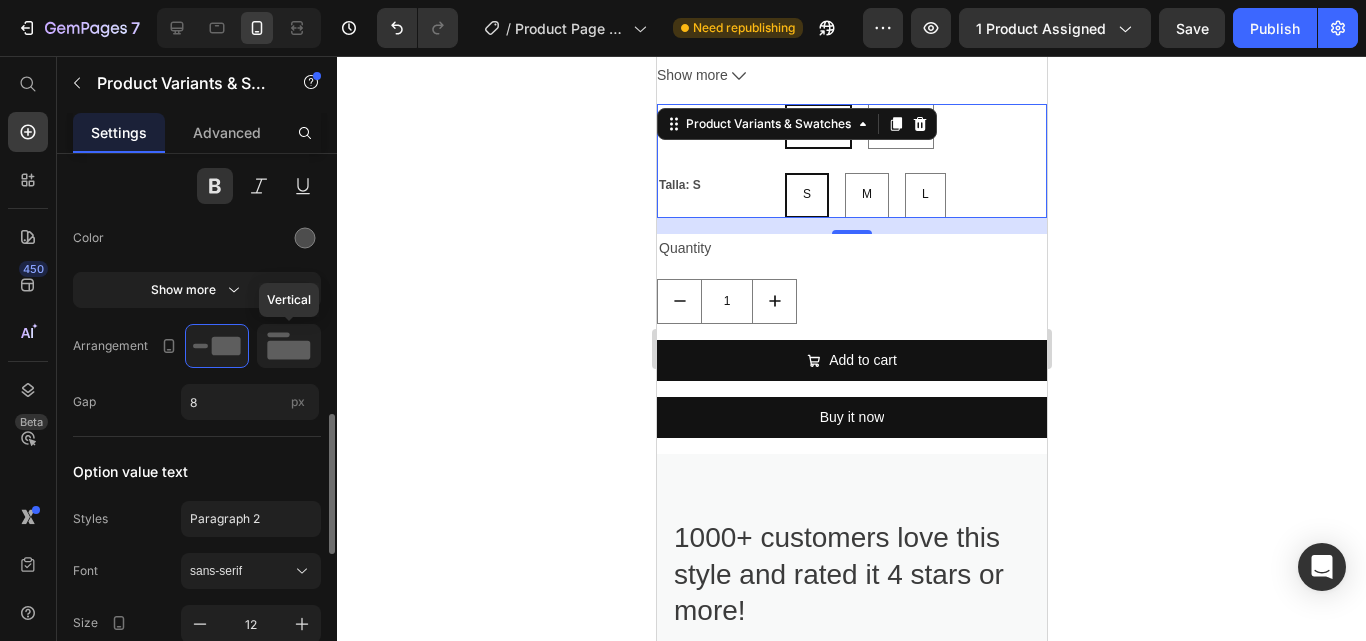 click 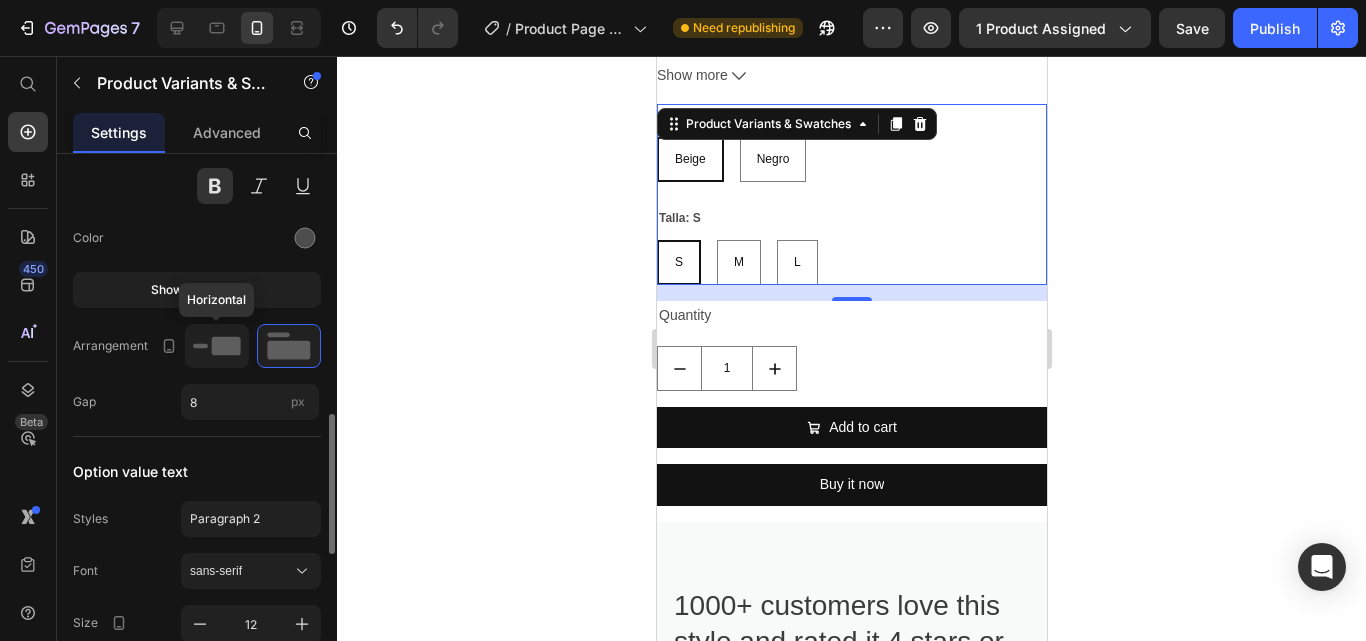click 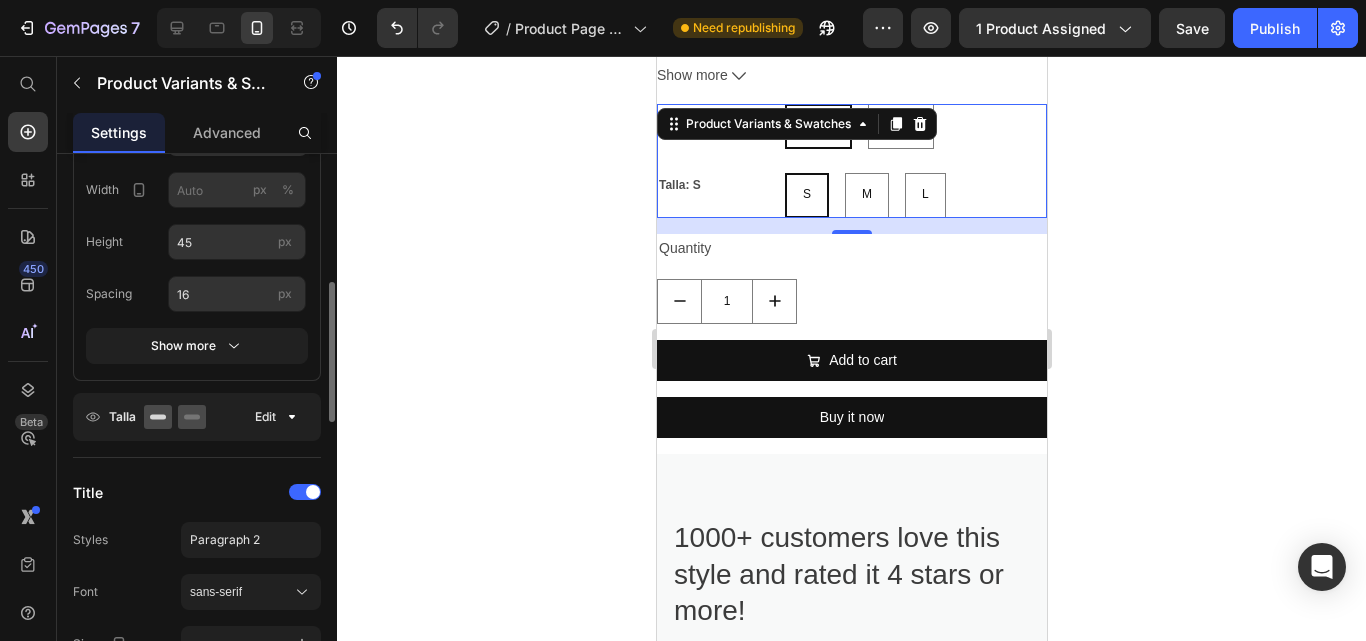 scroll, scrollTop: 488, scrollLeft: 0, axis: vertical 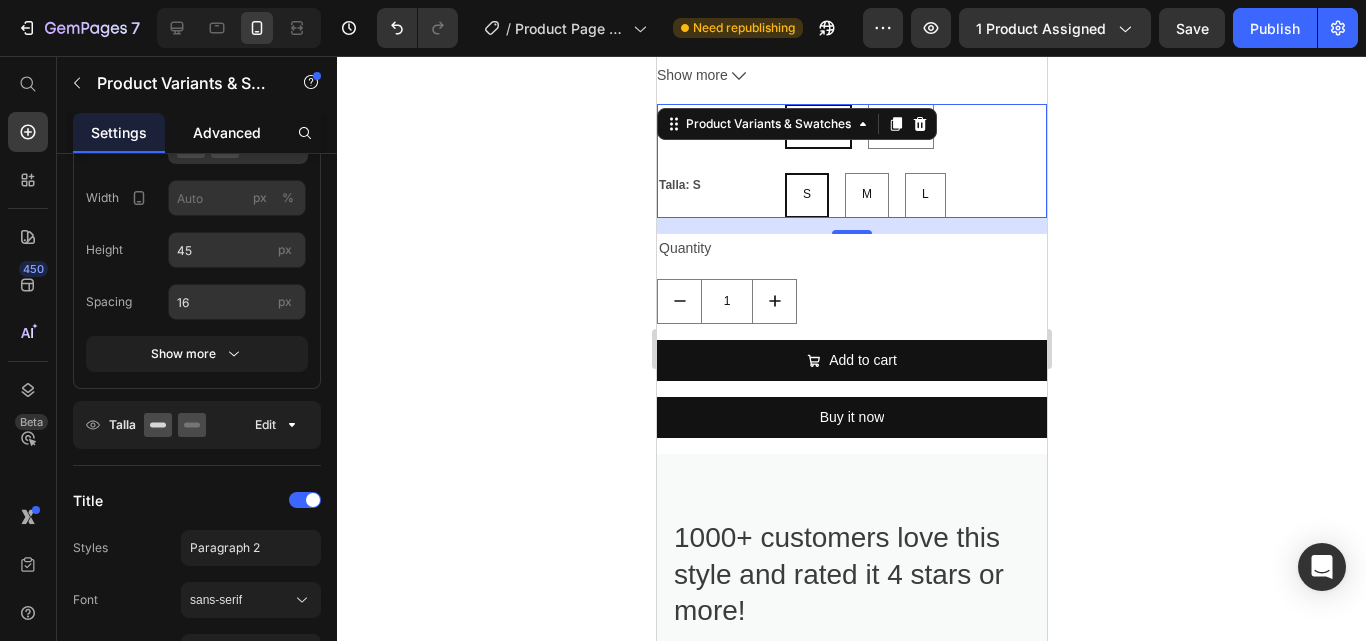 click on "Advanced" at bounding box center (227, 132) 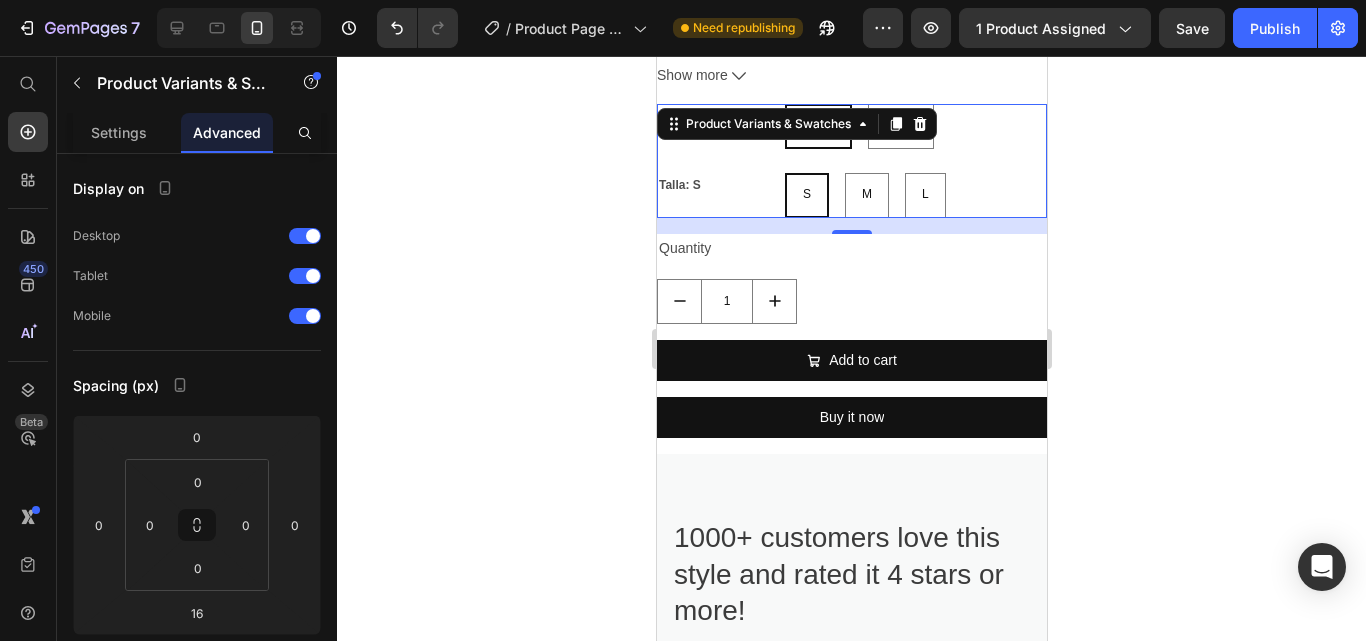 scroll, scrollTop: 473, scrollLeft: 0, axis: vertical 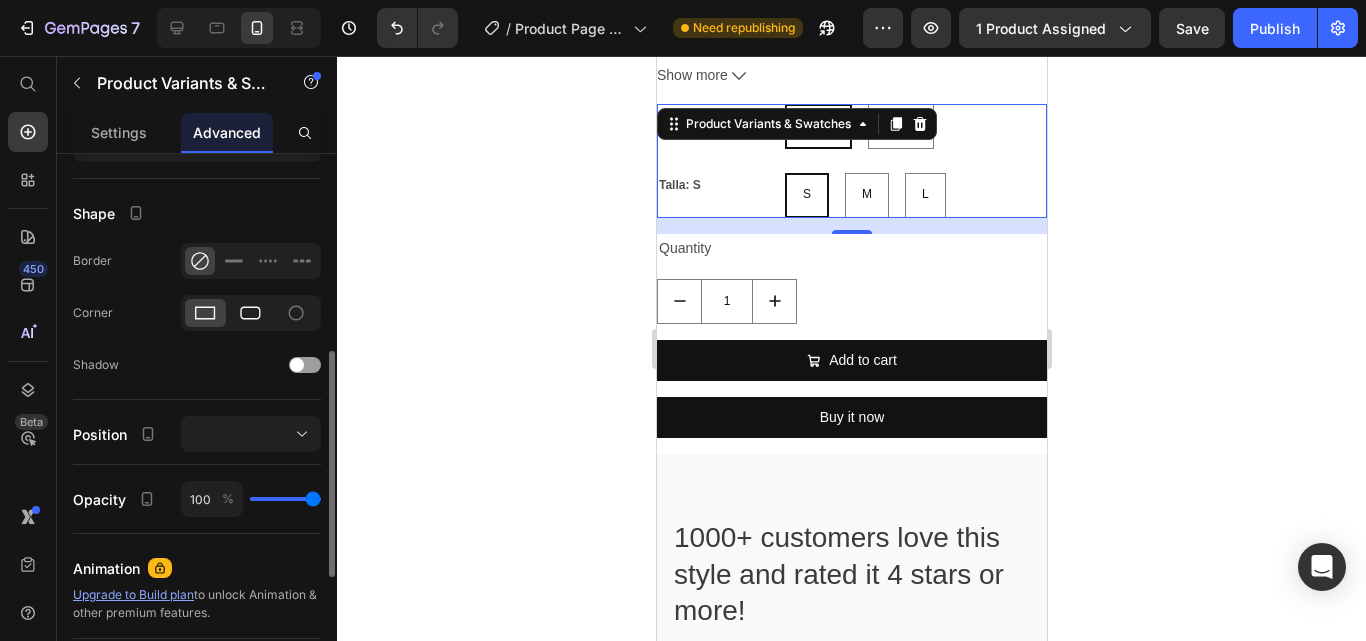 click 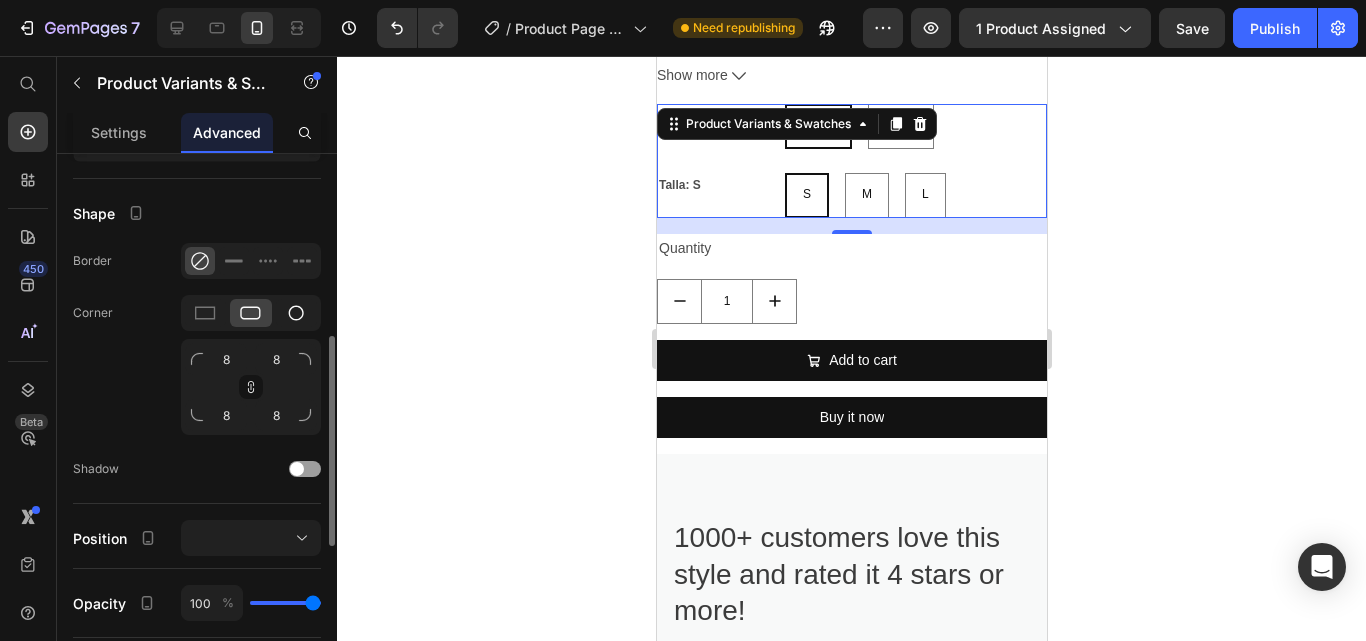 click 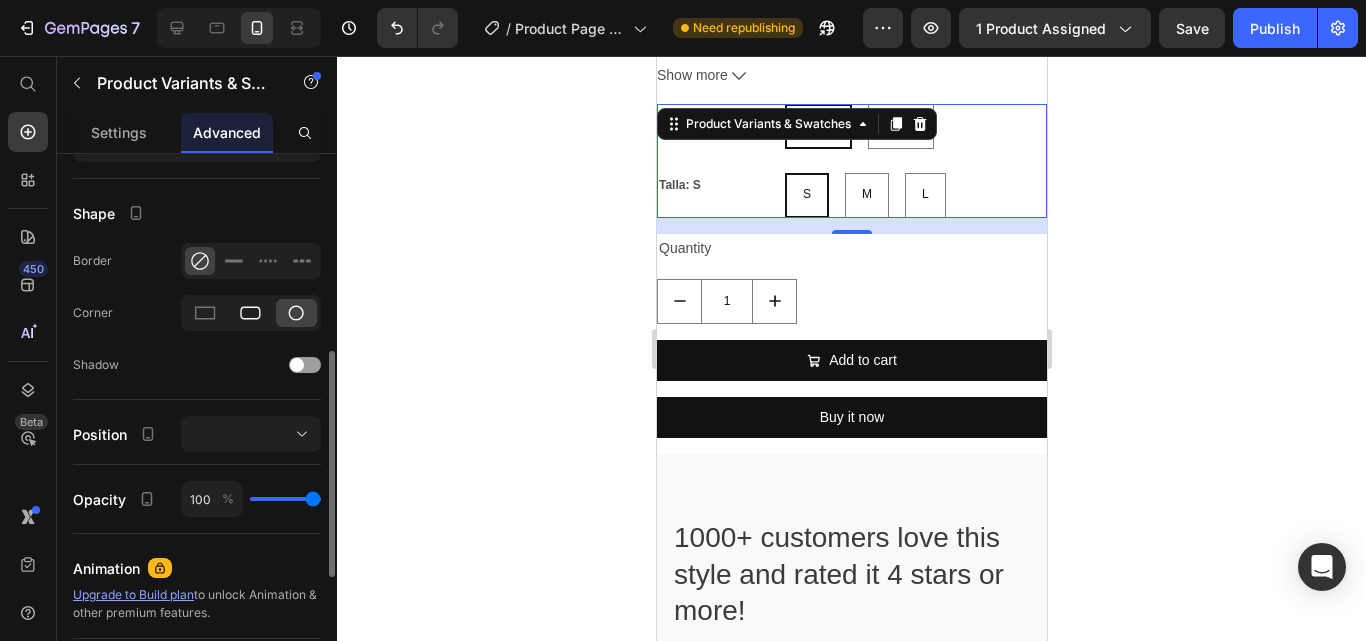 click 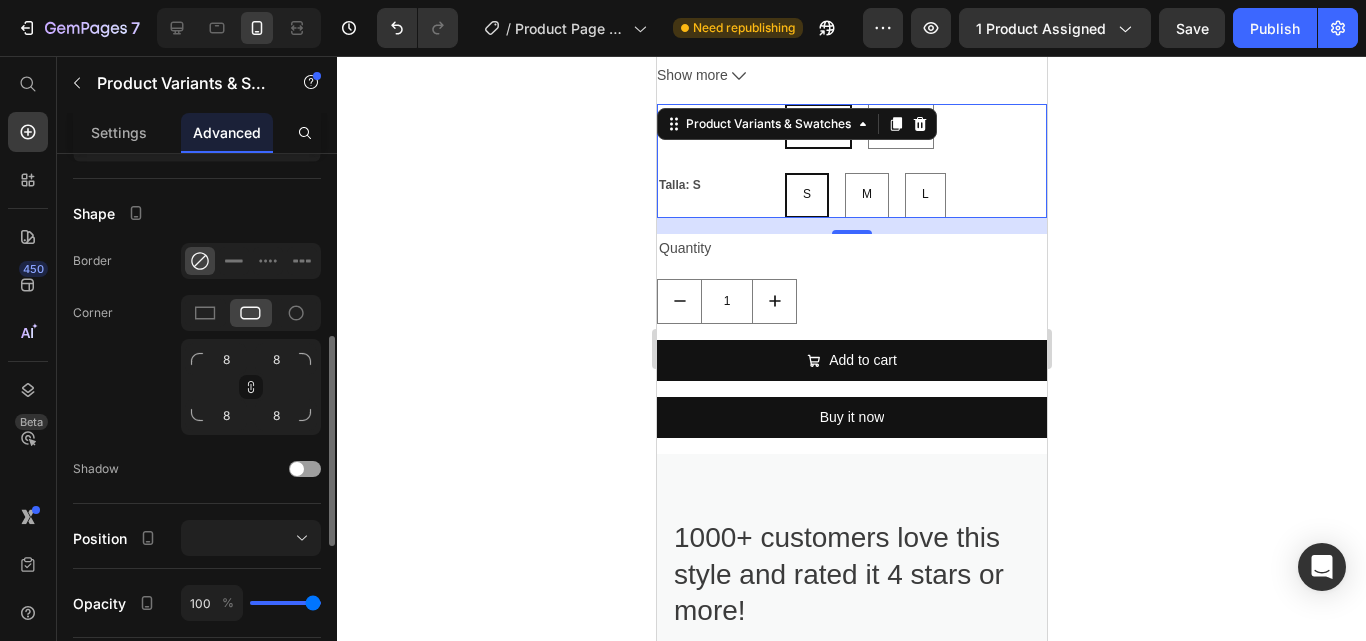 click on "Corner 8 8 8 8" 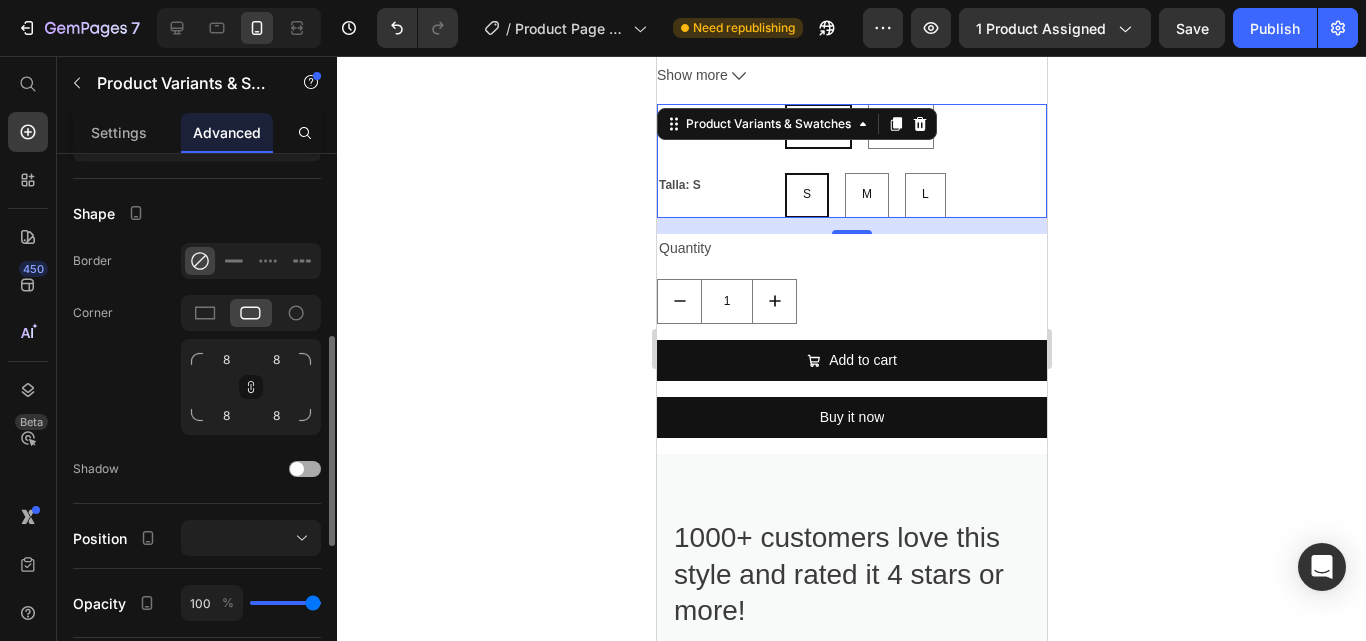click at bounding box center [305, 469] 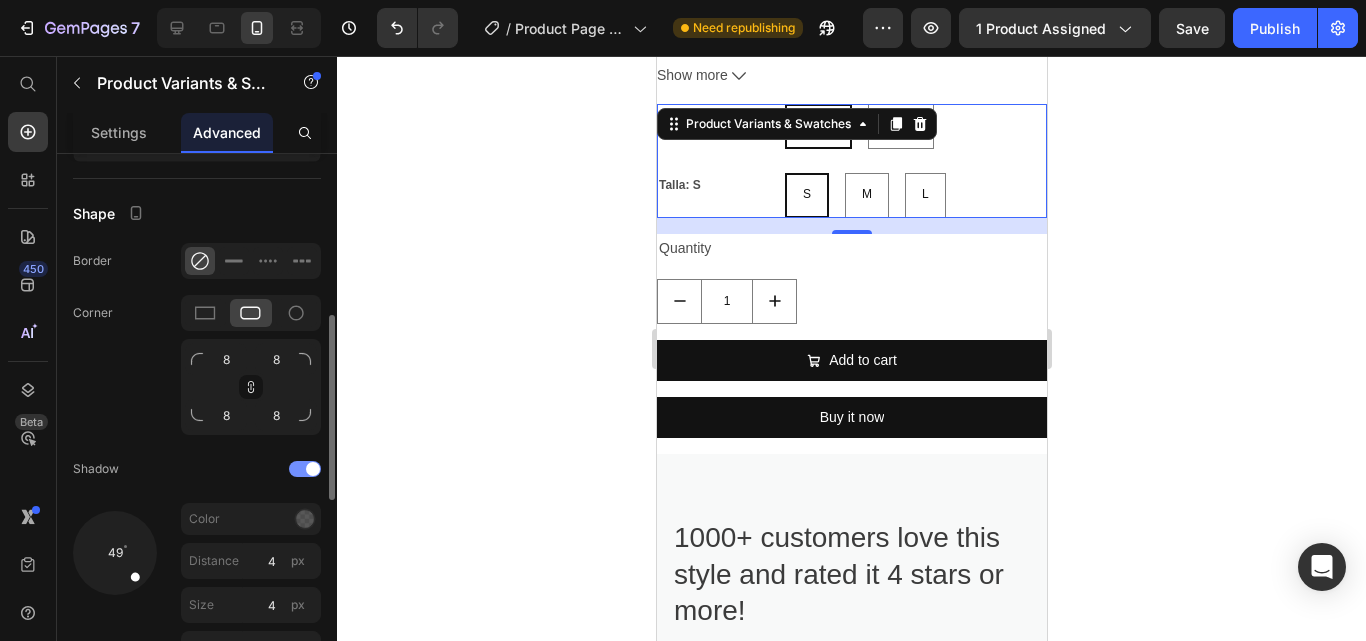 click at bounding box center (305, 469) 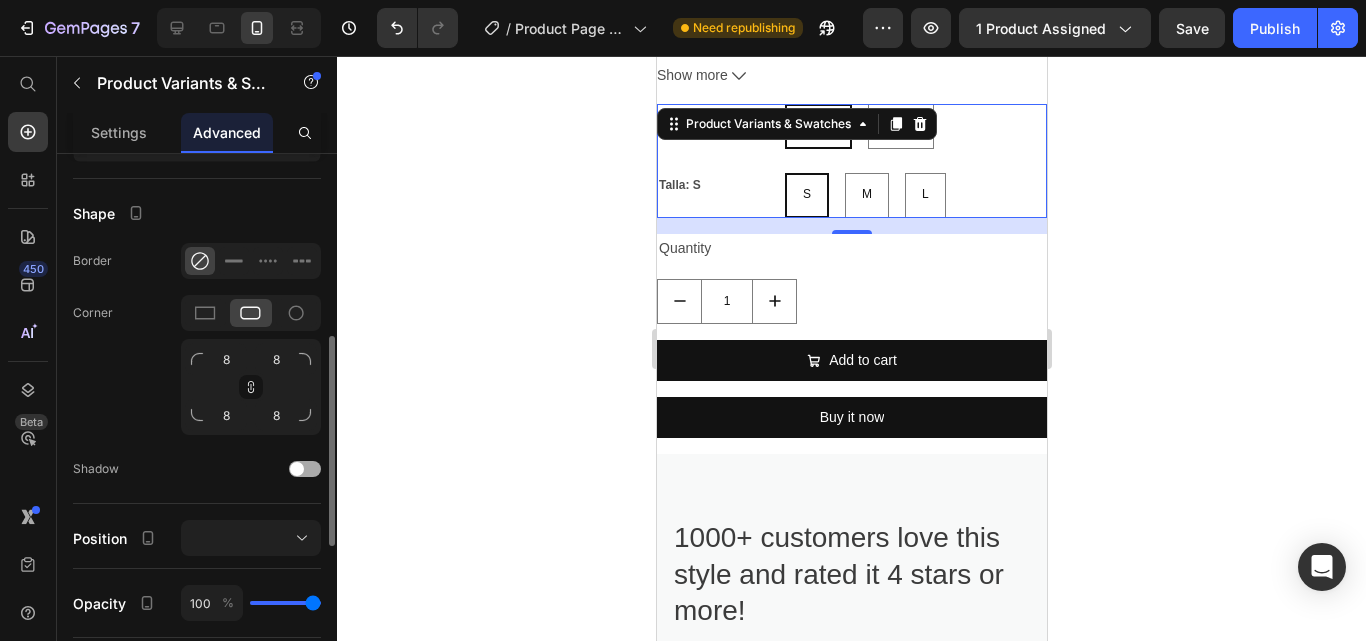 click at bounding box center [305, 469] 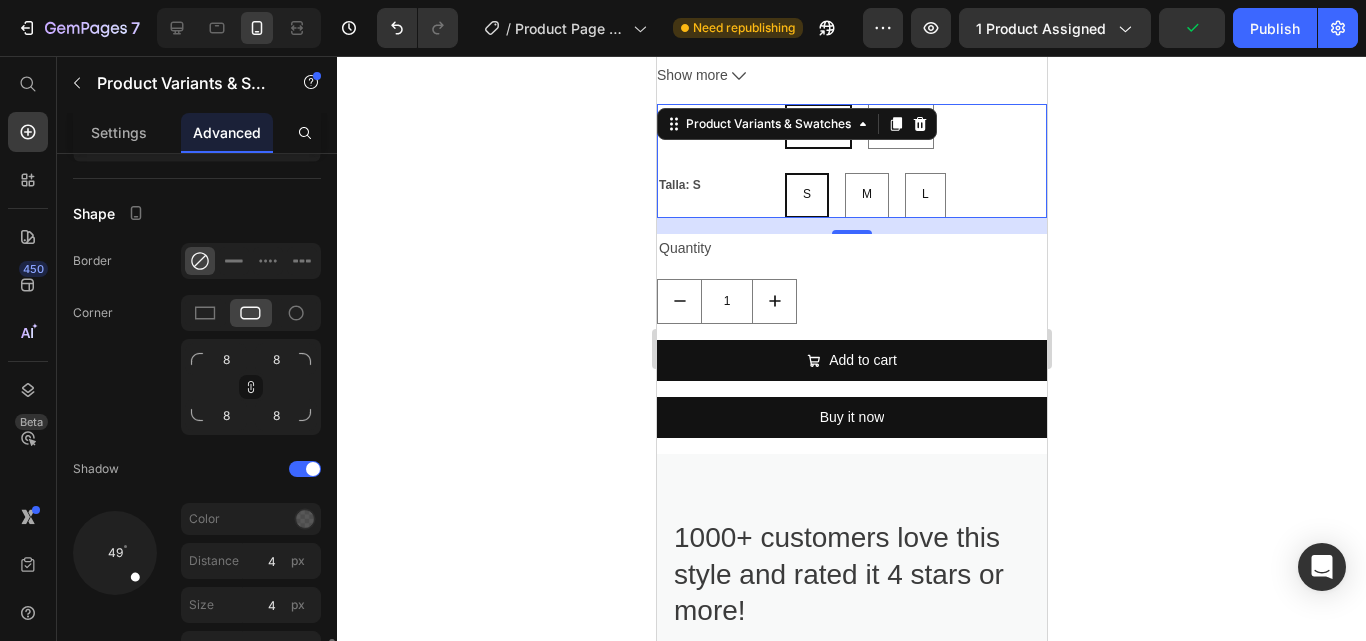 scroll, scrollTop: 715, scrollLeft: 0, axis: vertical 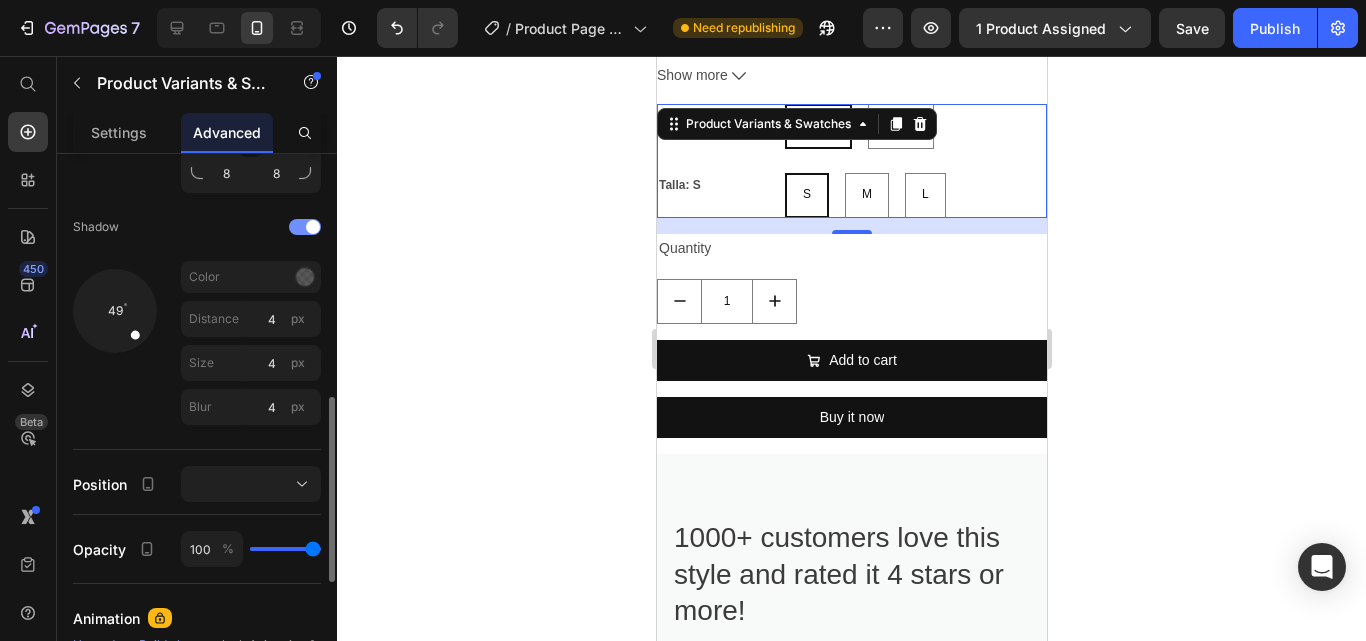 click at bounding box center (305, 227) 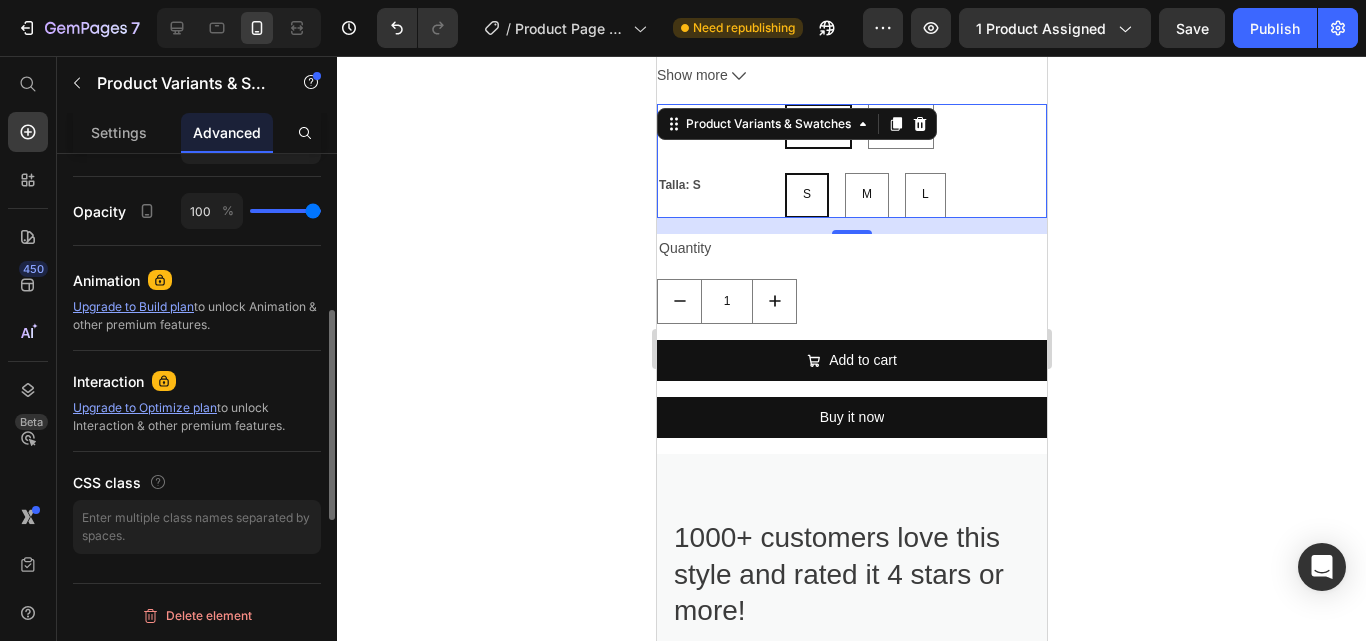 scroll, scrollTop: 737, scrollLeft: 0, axis: vertical 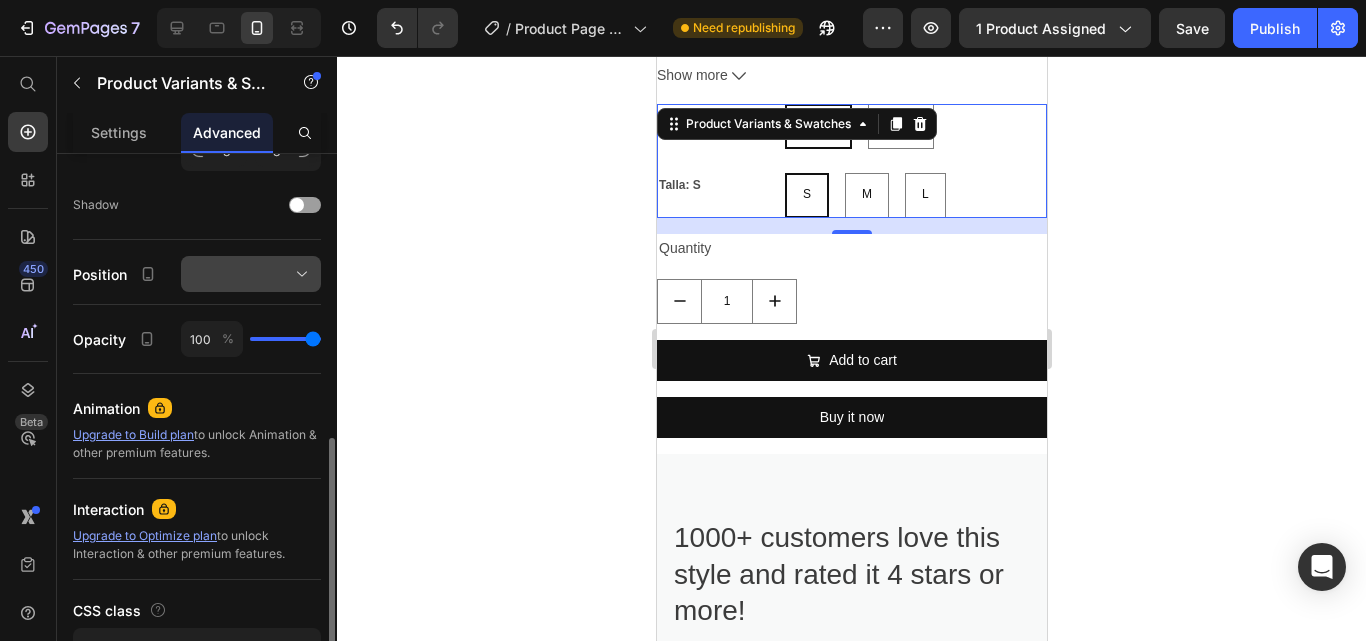 click 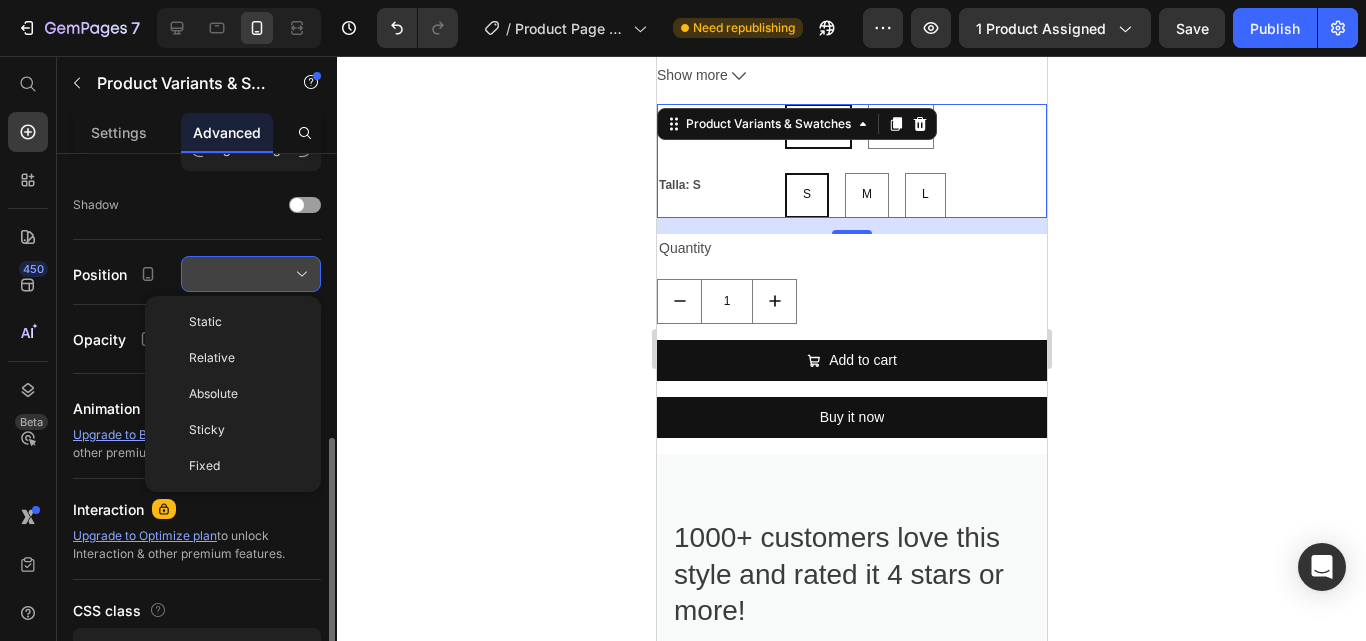 click 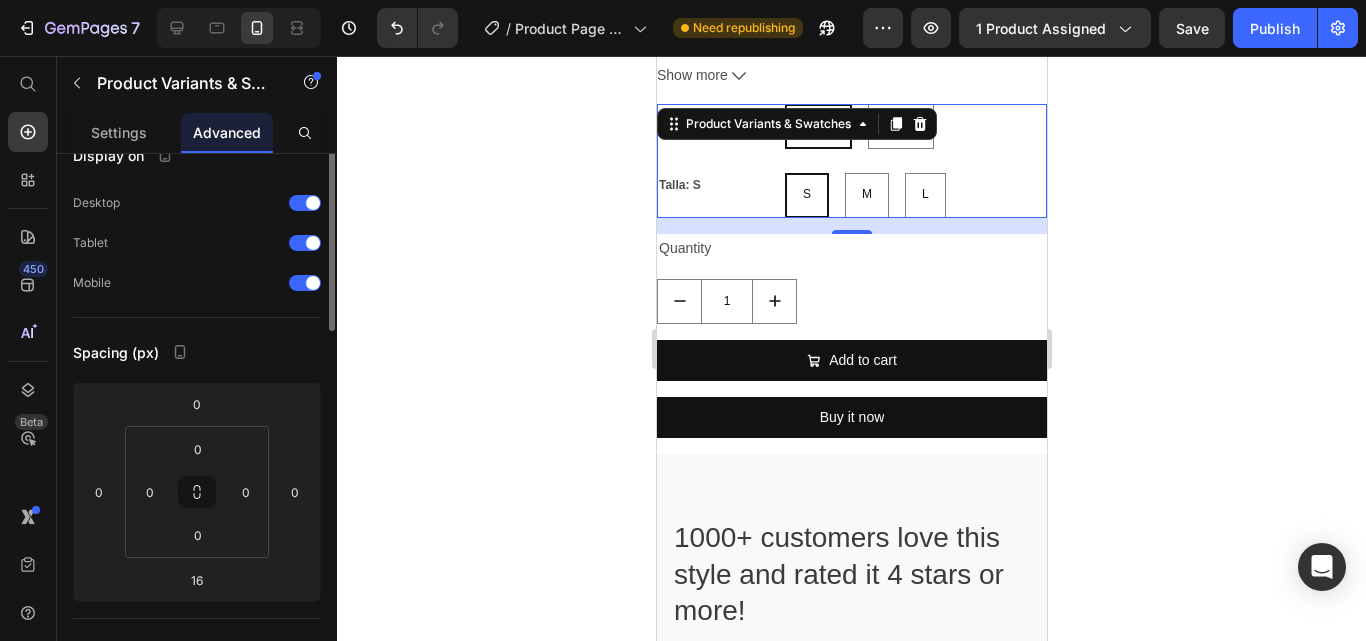 scroll, scrollTop: 0, scrollLeft: 0, axis: both 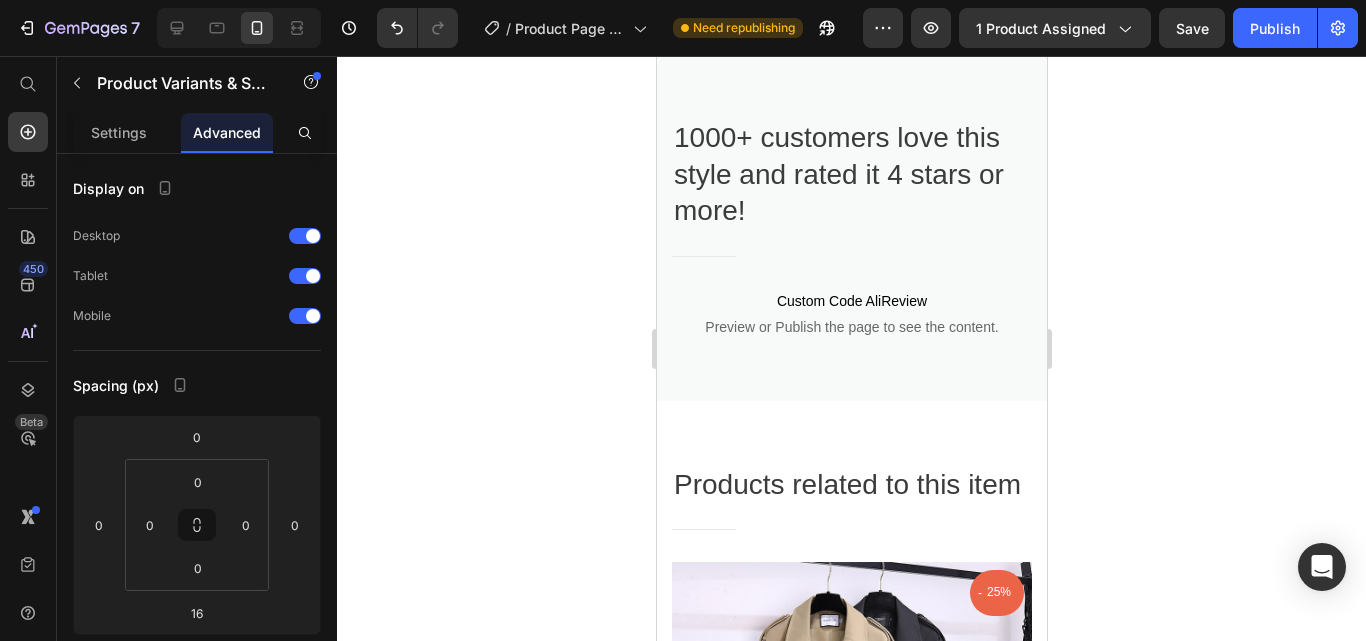 type 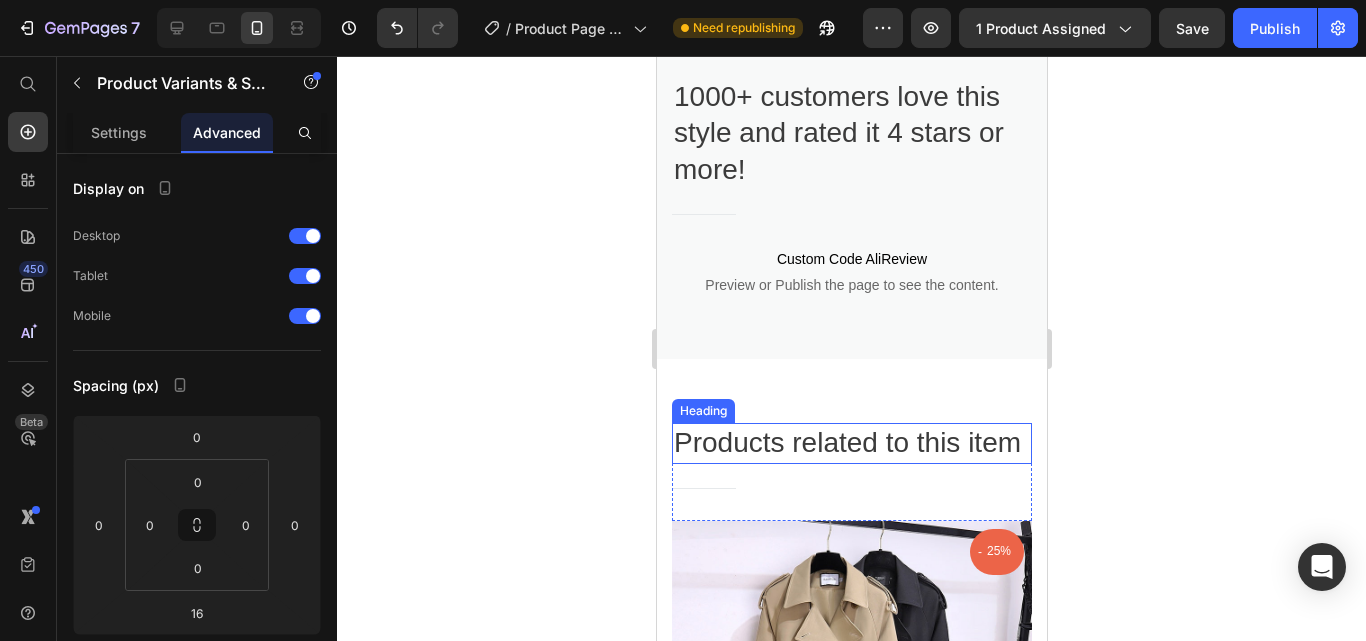 scroll, scrollTop: 1487, scrollLeft: 0, axis: vertical 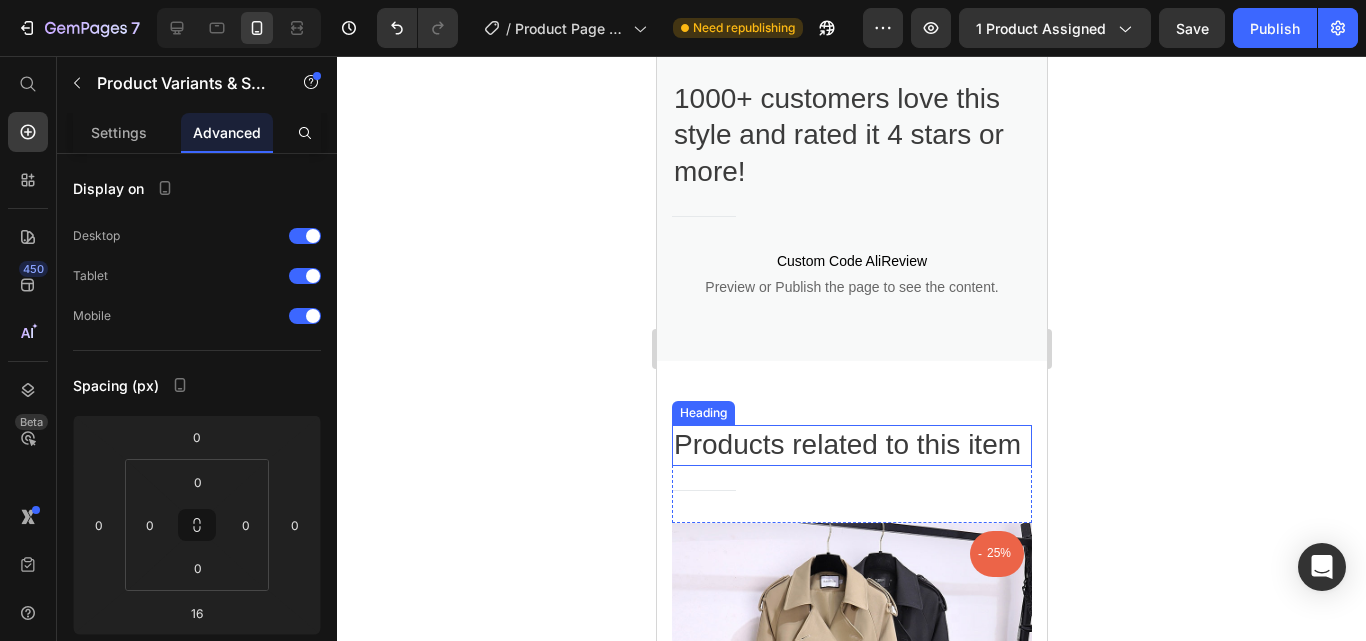 click on "Products related to this item" at bounding box center (851, 445) 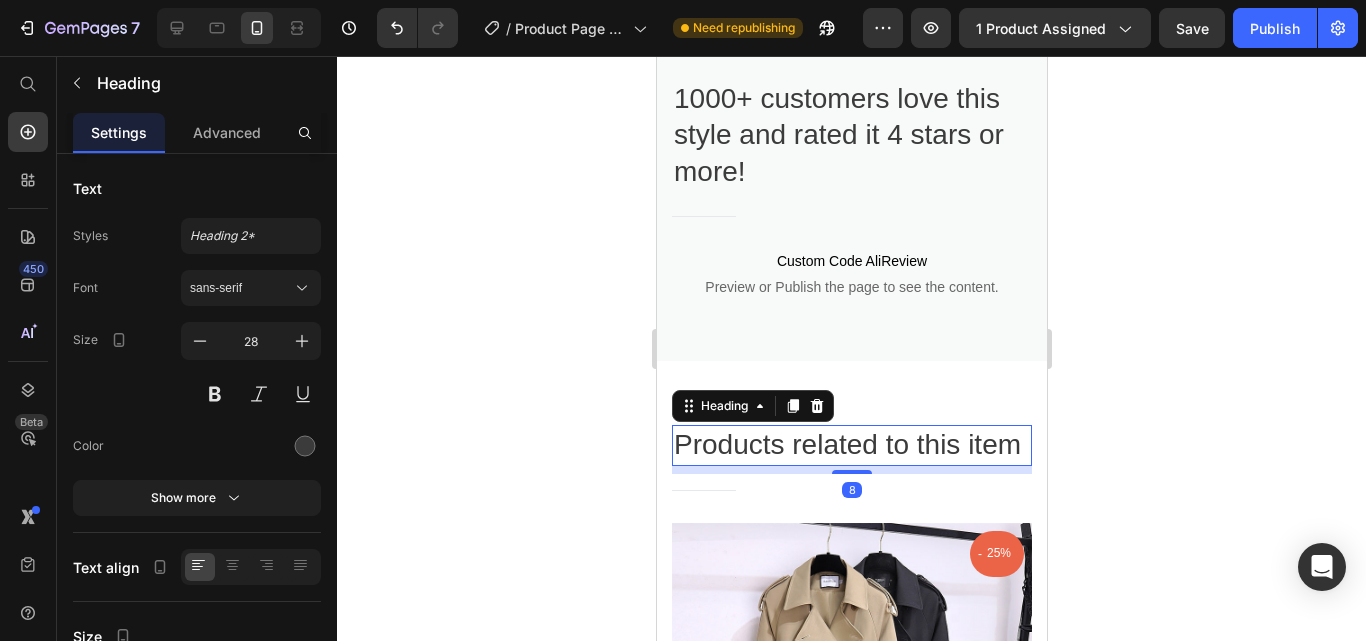 click on "Products related to this item" at bounding box center [851, 445] 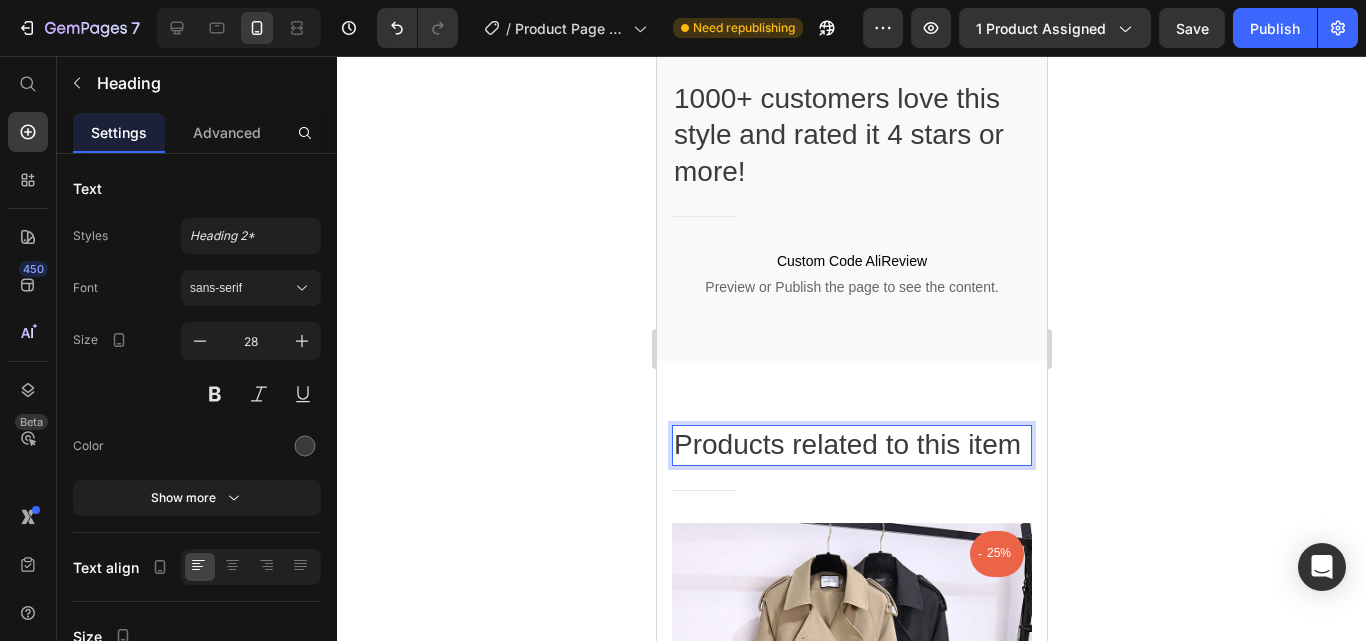 click on "Products related to this item" at bounding box center (851, 445) 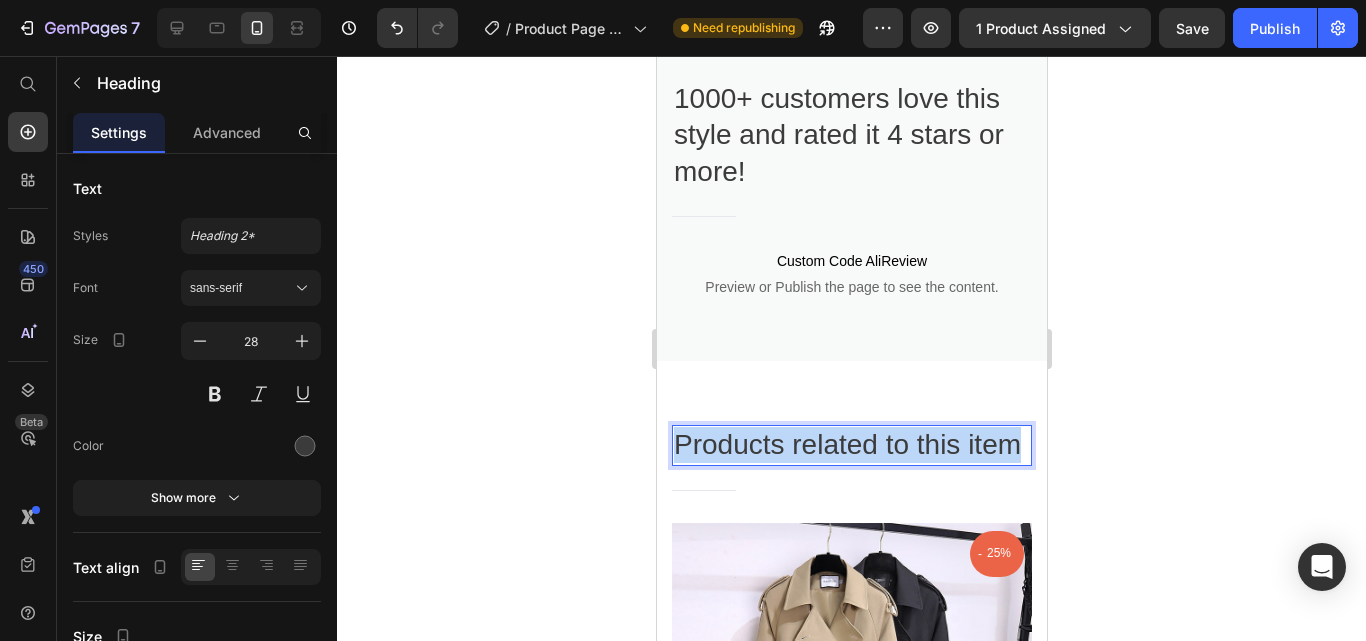 click on "Products related to this item" at bounding box center [851, 445] 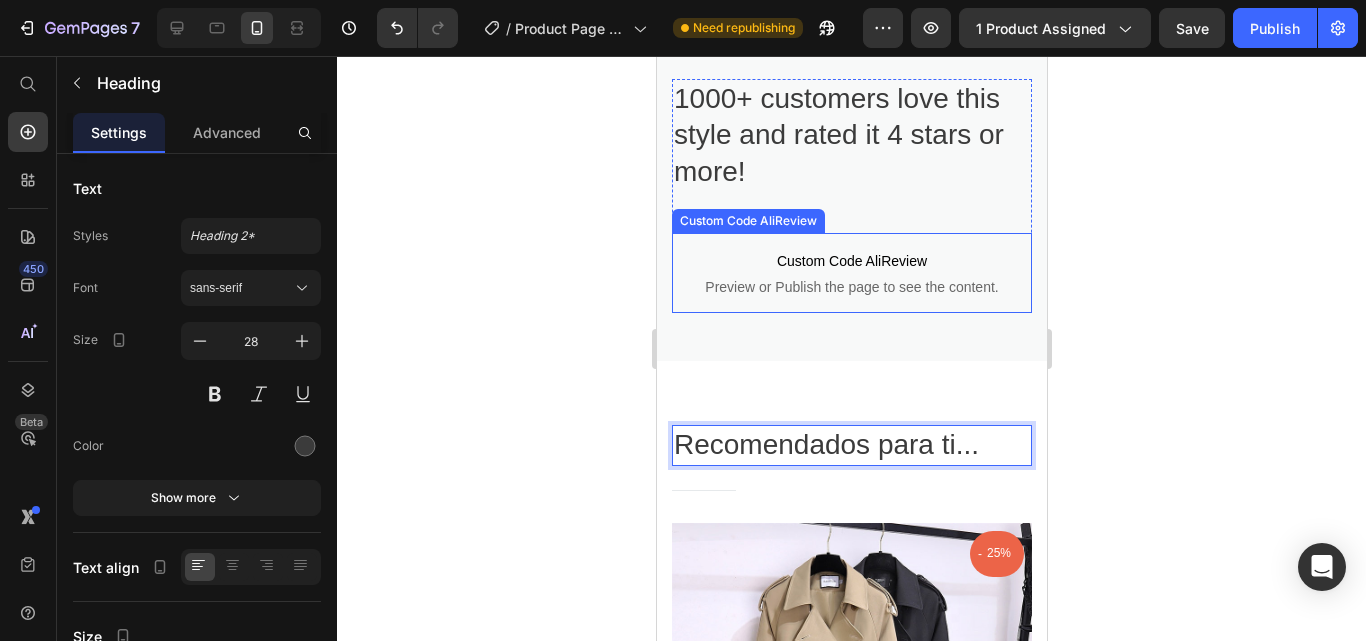 click on "Custom Code AliReview" at bounding box center [851, 261] 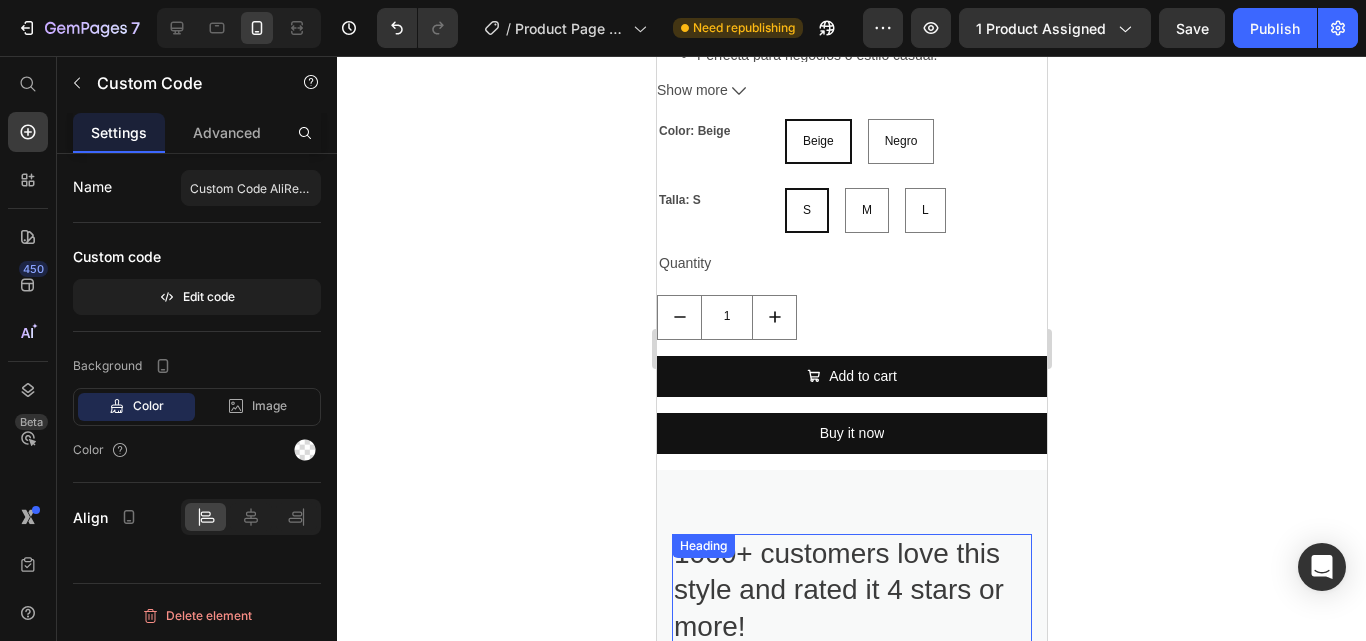 scroll, scrollTop: 1090, scrollLeft: 0, axis: vertical 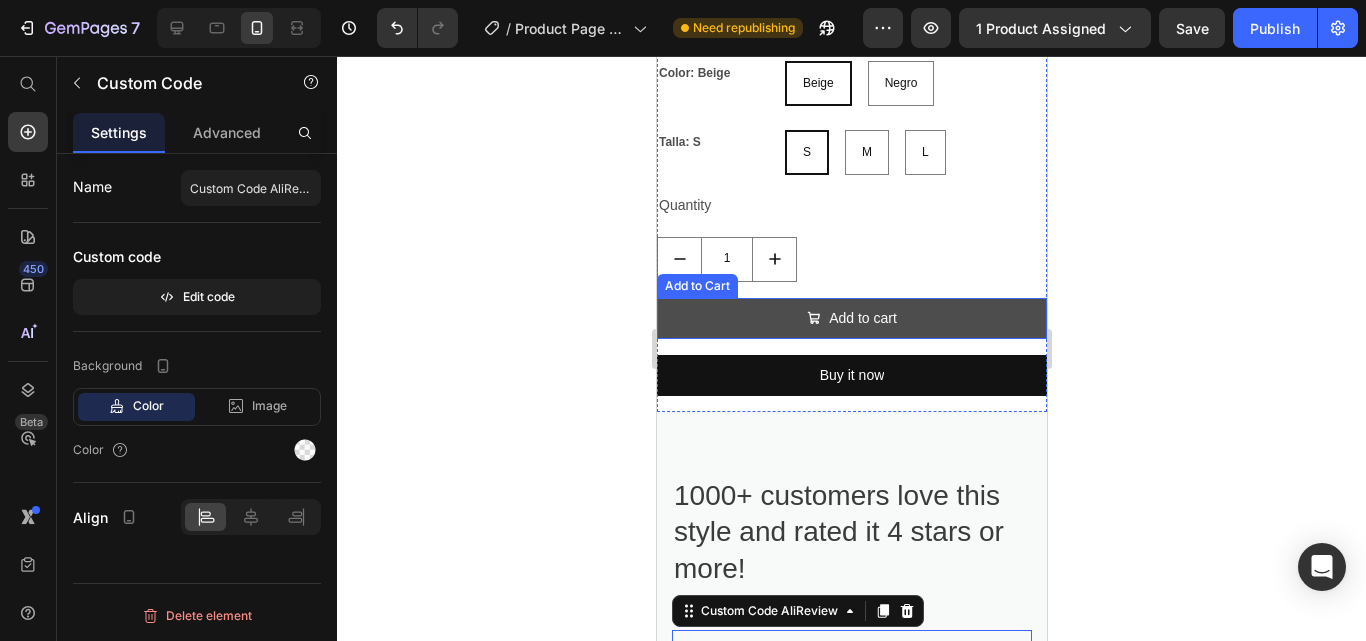 click on "Add to cart" at bounding box center (851, 318) 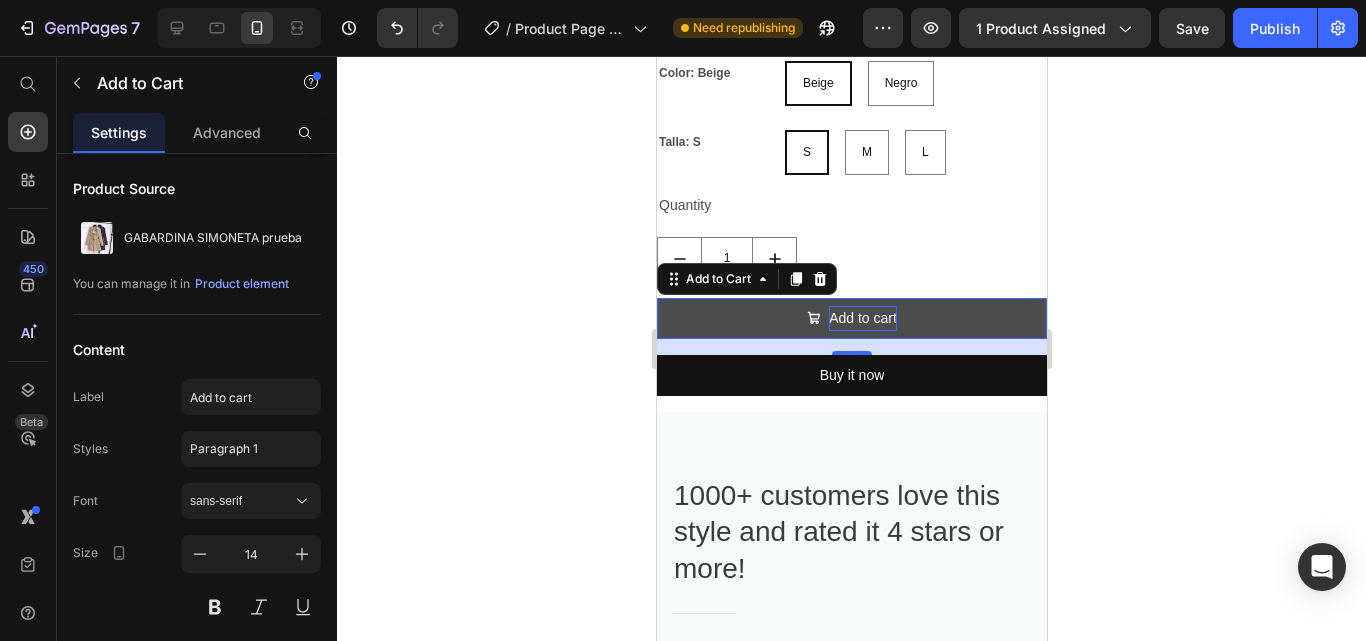 click on "Add to cart" at bounding box center [862, 318] 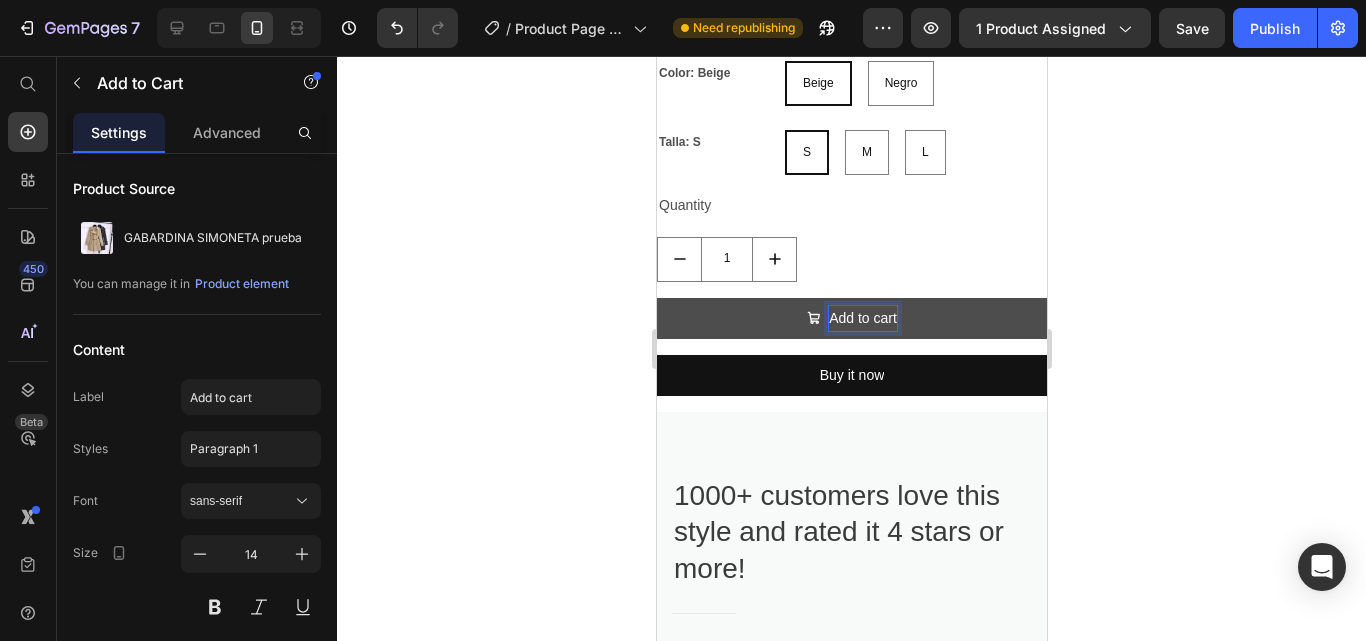 click on "Add to cart" at bounding box center [862, 318] 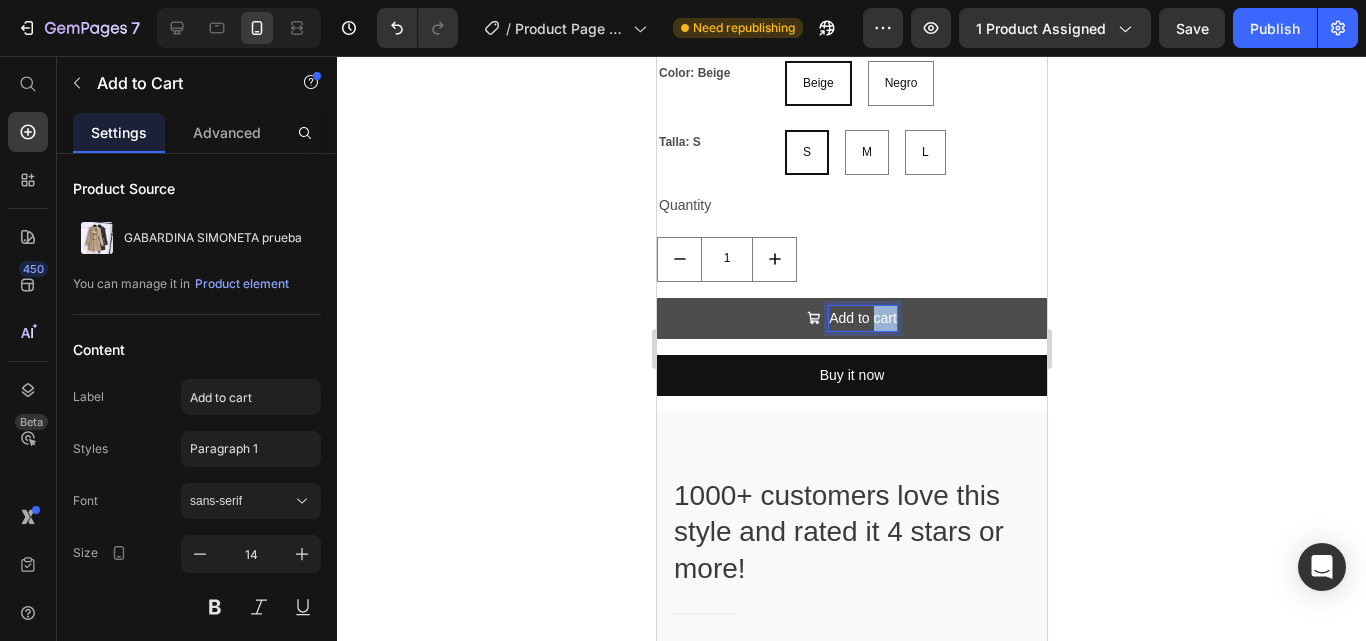 click on "Add to cart" at bounding box center (862, 318) 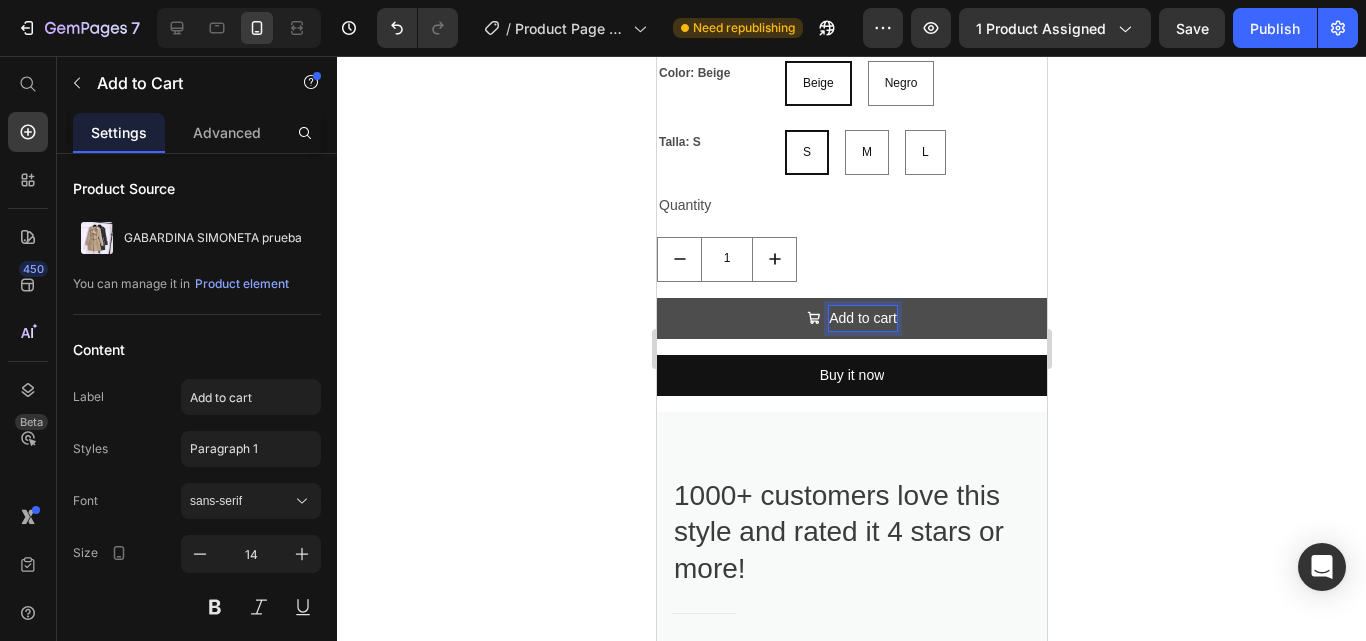 click on "Add to cart" at bounding box center (862, 318) 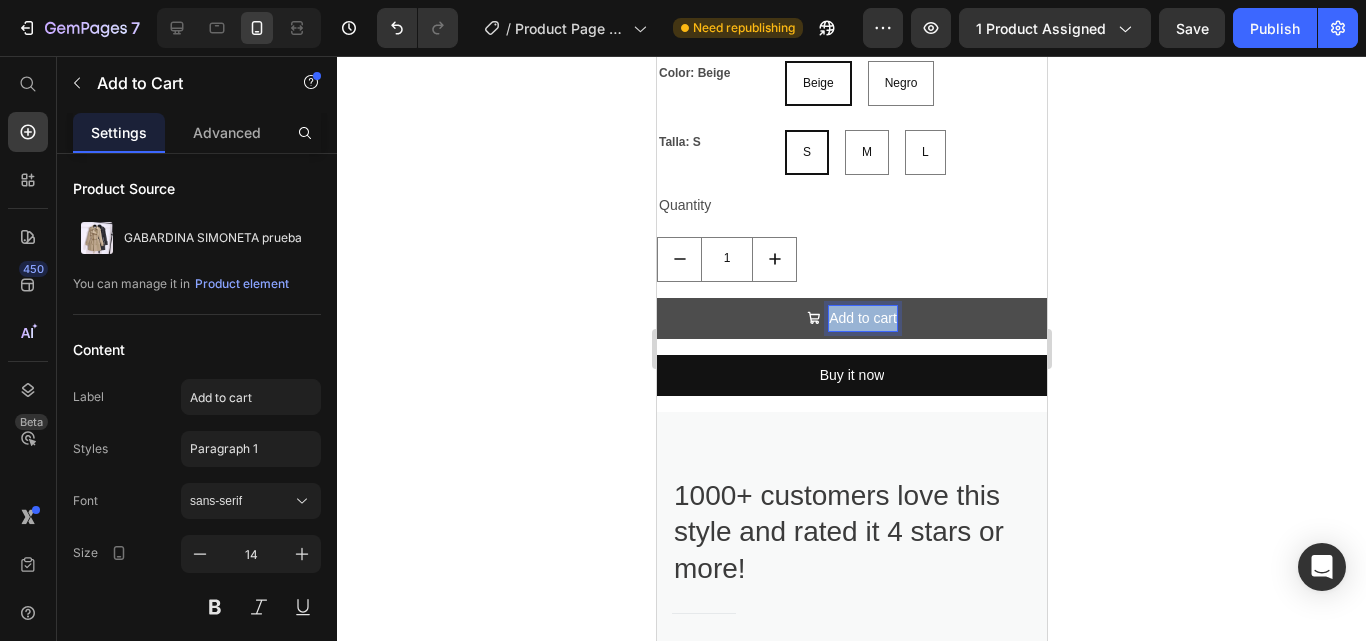 click on "Add to cart" at bounding box center (862, 318) 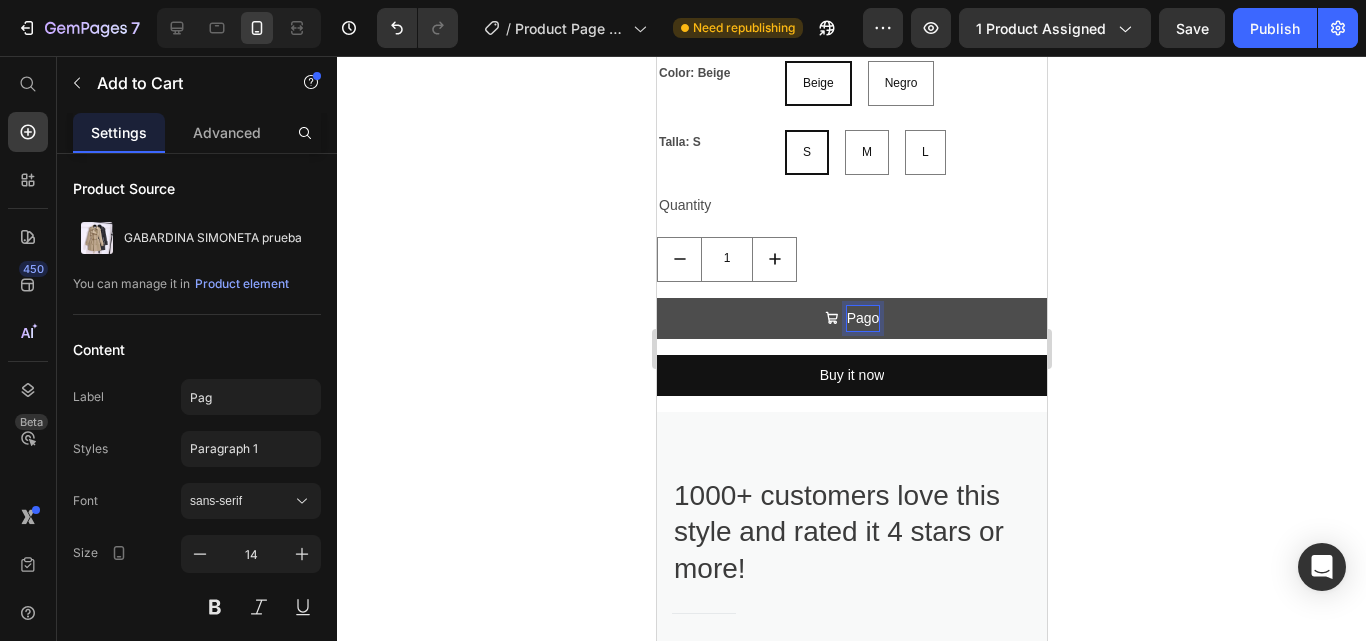 click on "Pago" at bounding box center [851, 318] 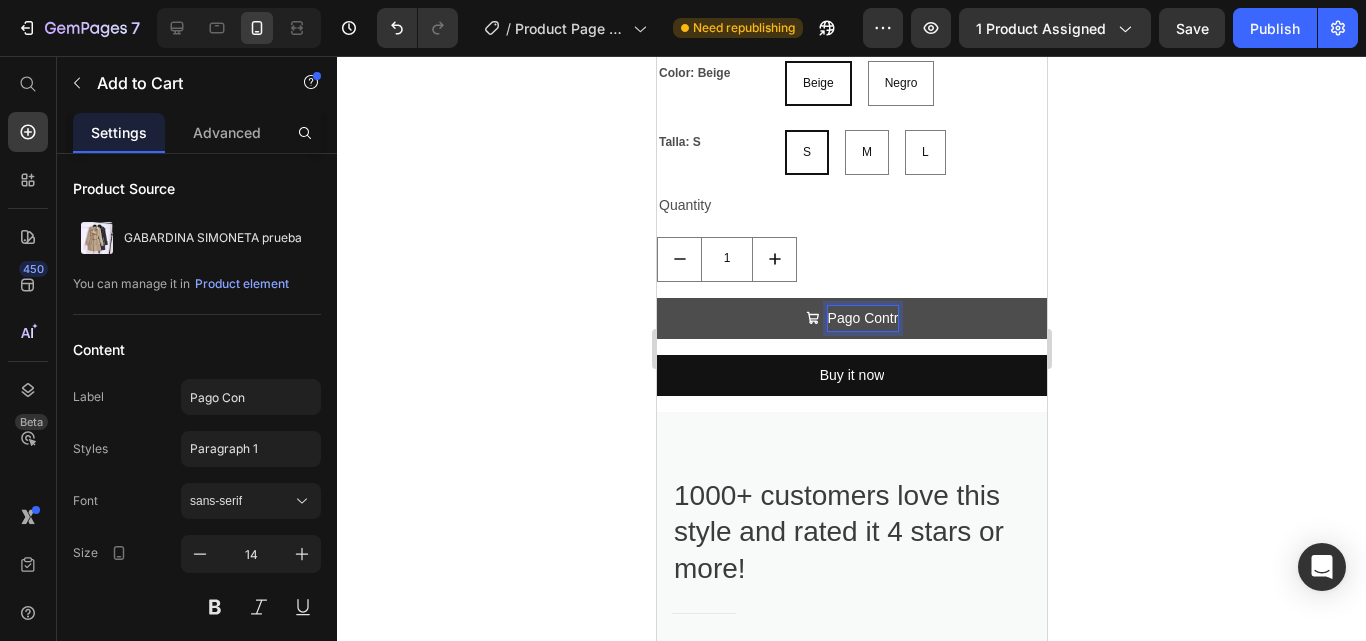 click on "Pago Contr" at bounding box center [851, 318] 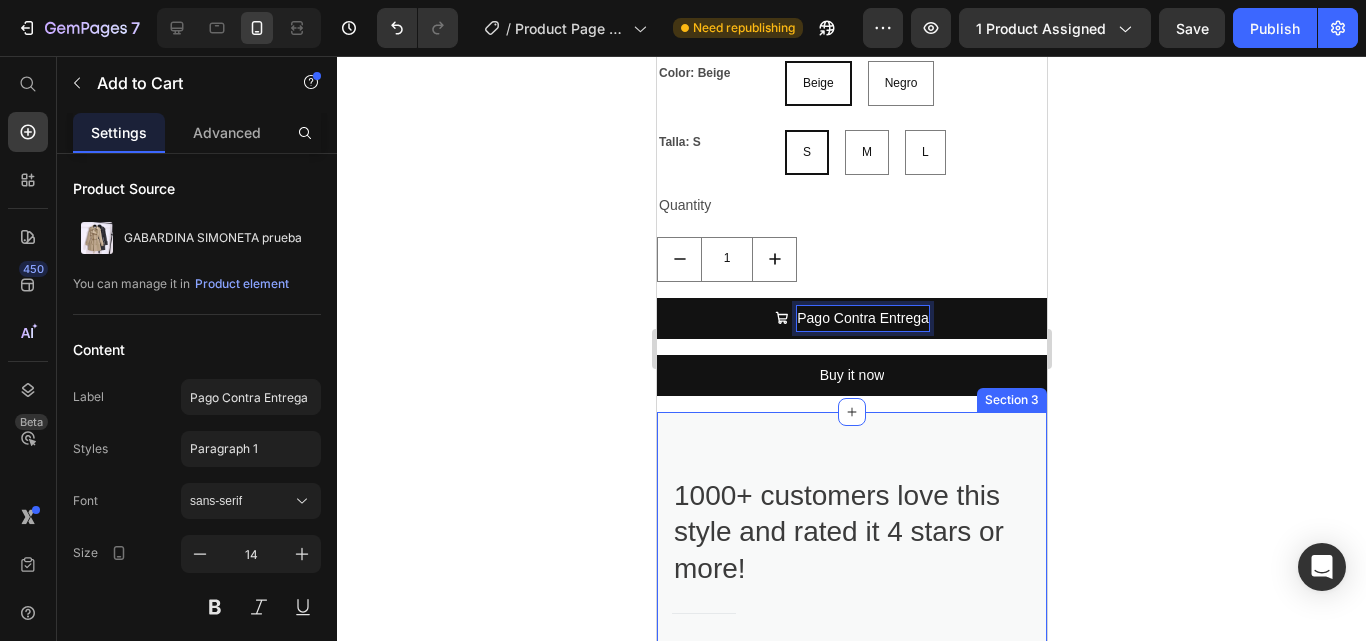 click on "1000+ customers love this style and rated it 4 stars or more! Heading                Title Line
Custom Code AliReview
Preview or Publish the page to see the content. Custom Code AliReview Row Section 3" at bounding box center (851, 585) 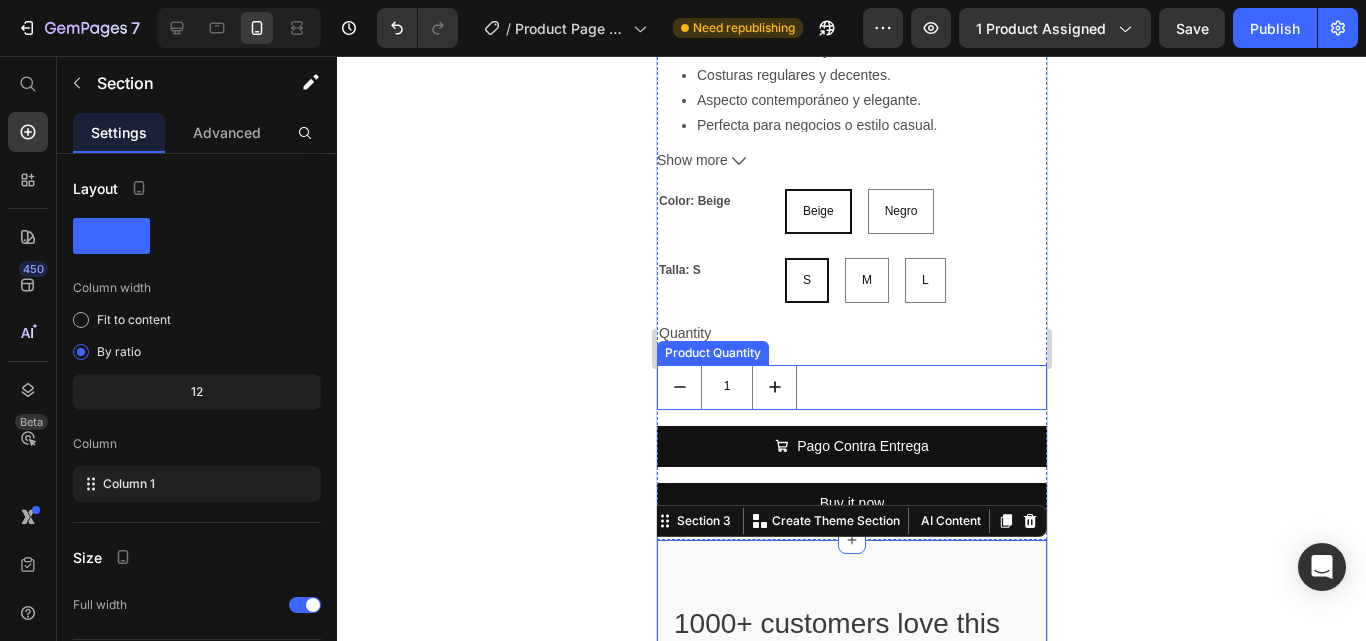 scroll, scrollTop: 961, scrollLeft: 0, axis: vertical 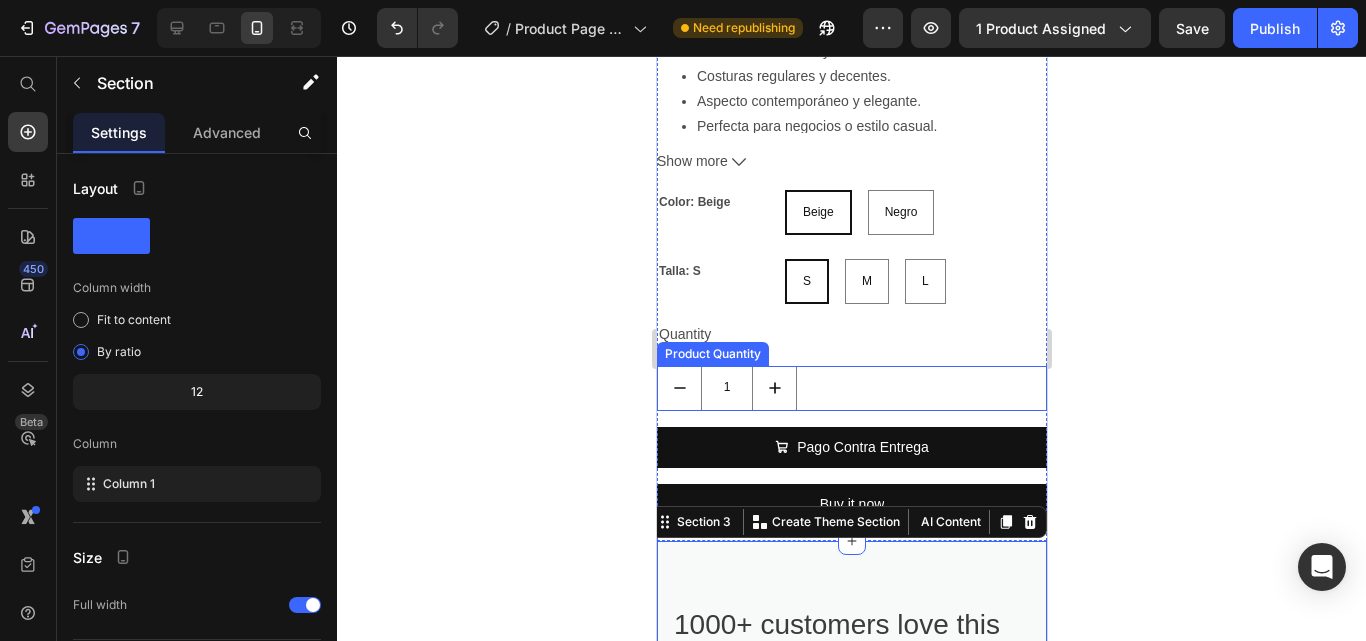 click on "1" at bounding box center [851, 388] 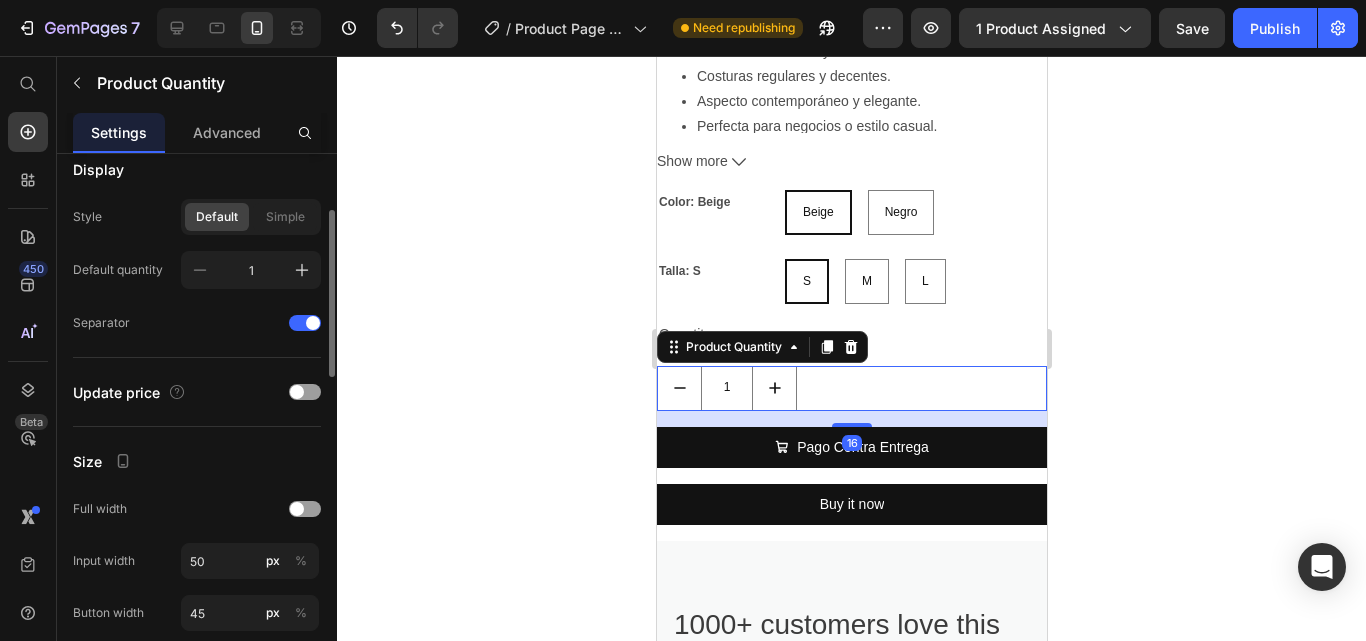 scroll, scrollTop: 184, scrollLeft: 0, axis: vertical 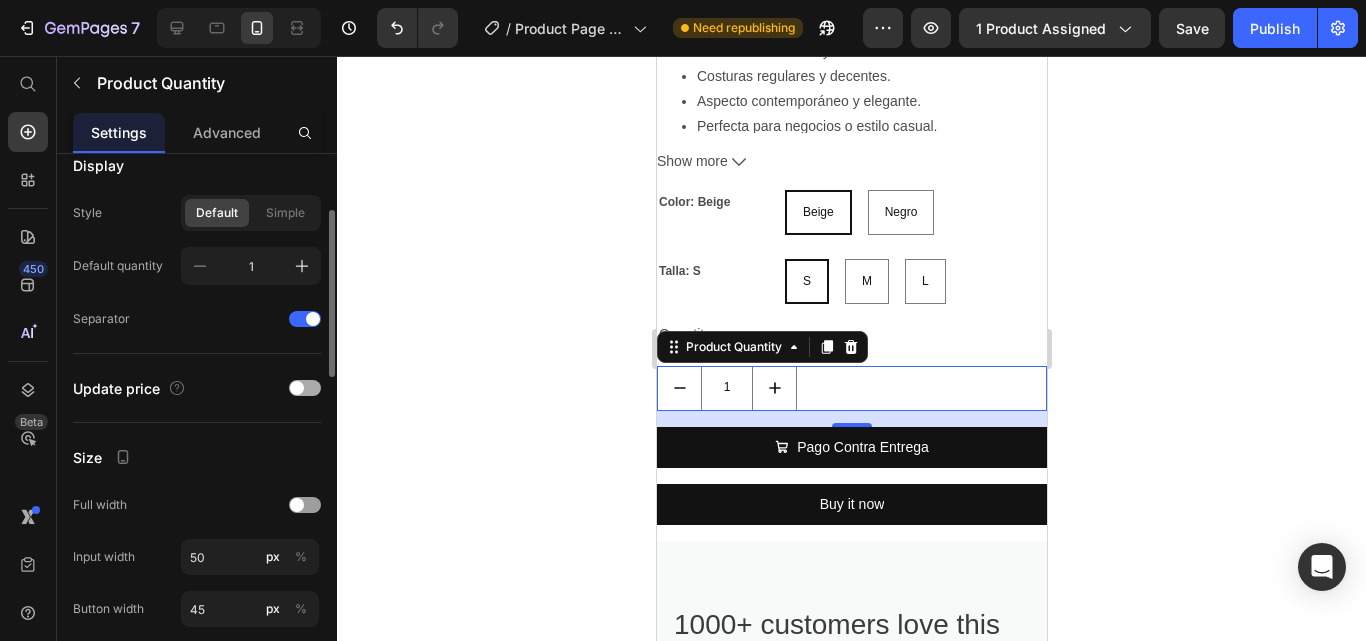 click at bounding box center [297, 388] 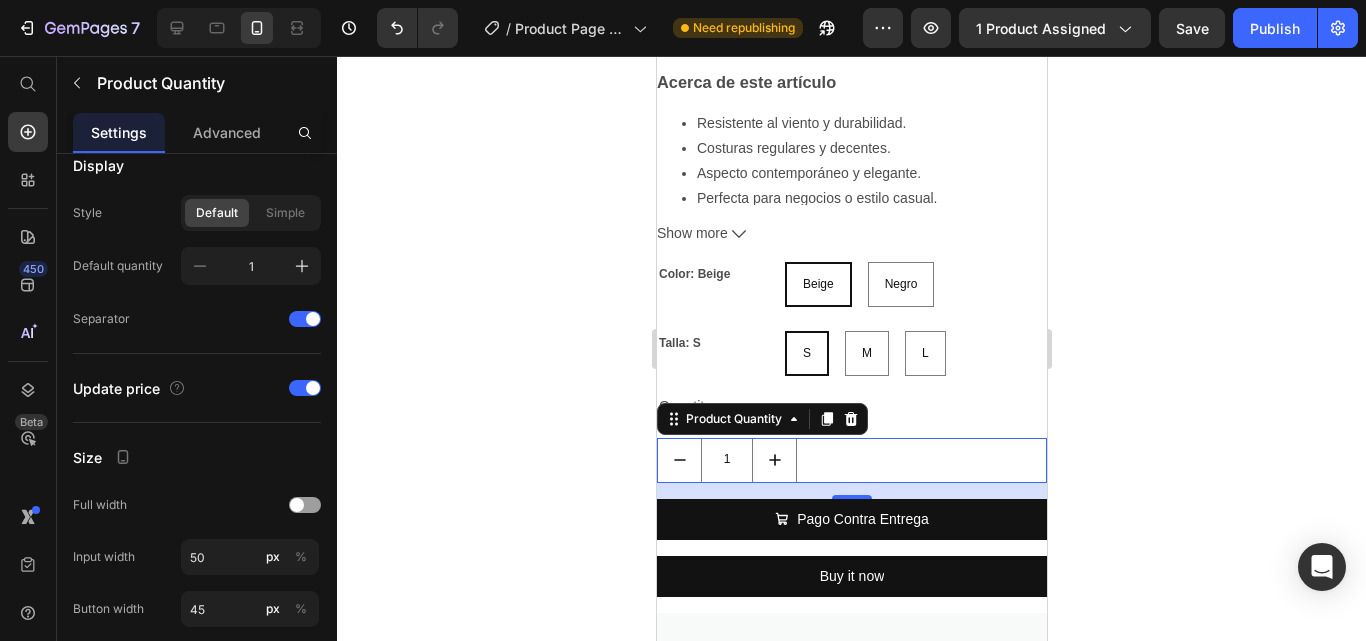 scroll, scrollTop: 940, scrollLeft: 0, axis: vertical 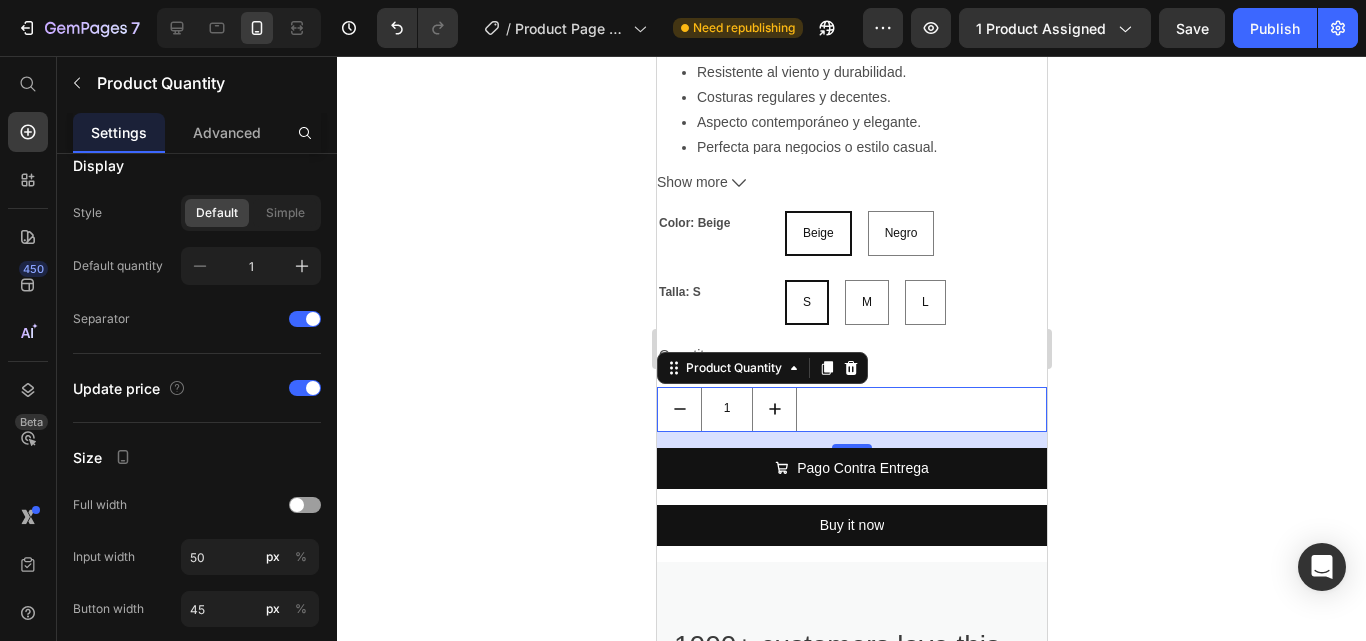 click on "1" at bounding box center [851, 409] 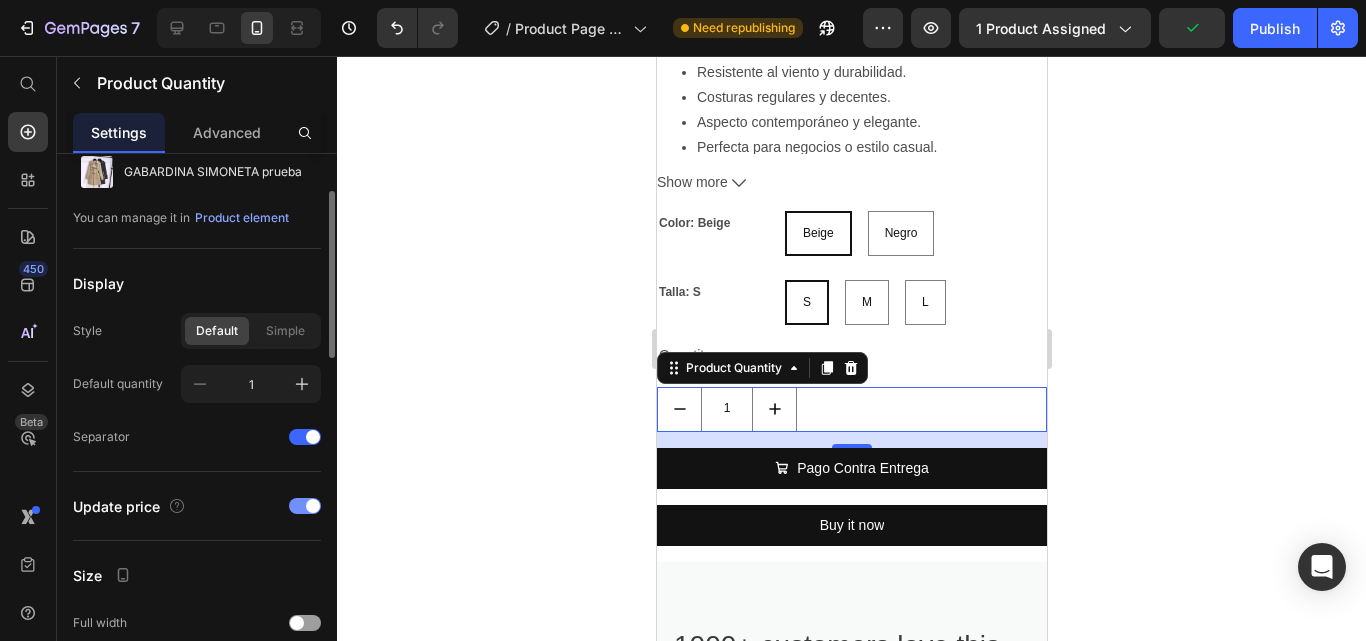 scroll, scrollTop: 79, scrollLeft: 0, axis: vertical 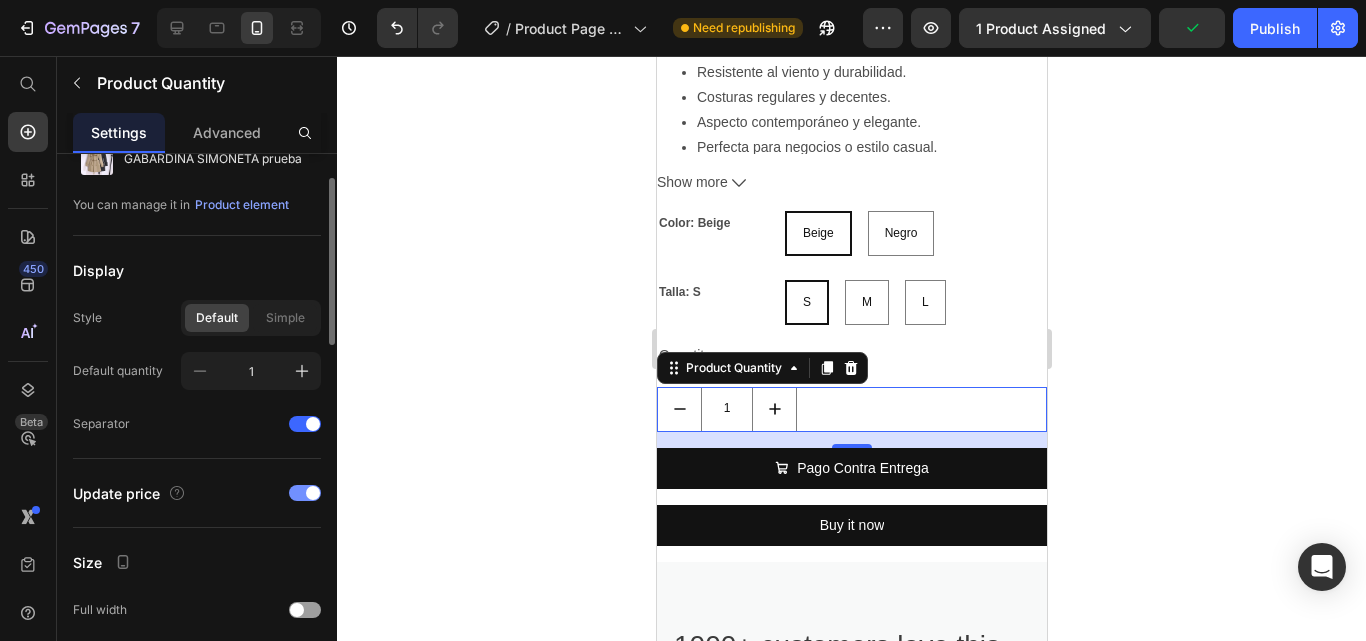 click at bounding box center [305, 493] 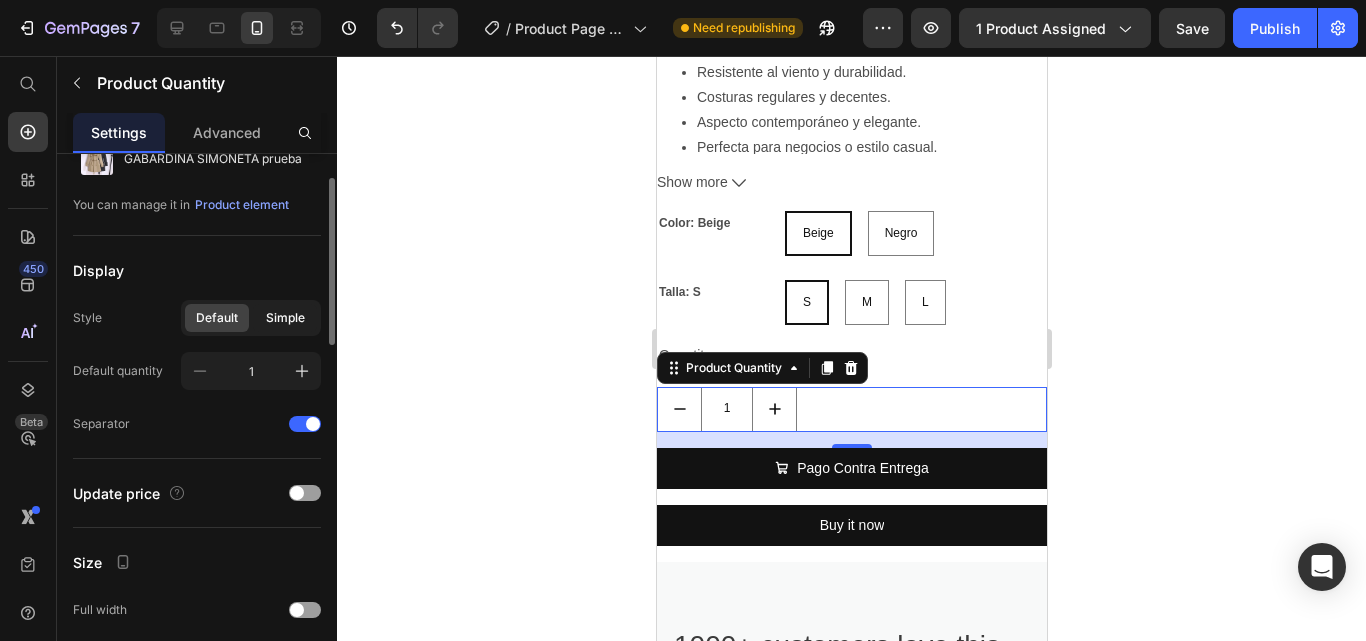 click on "Simple" 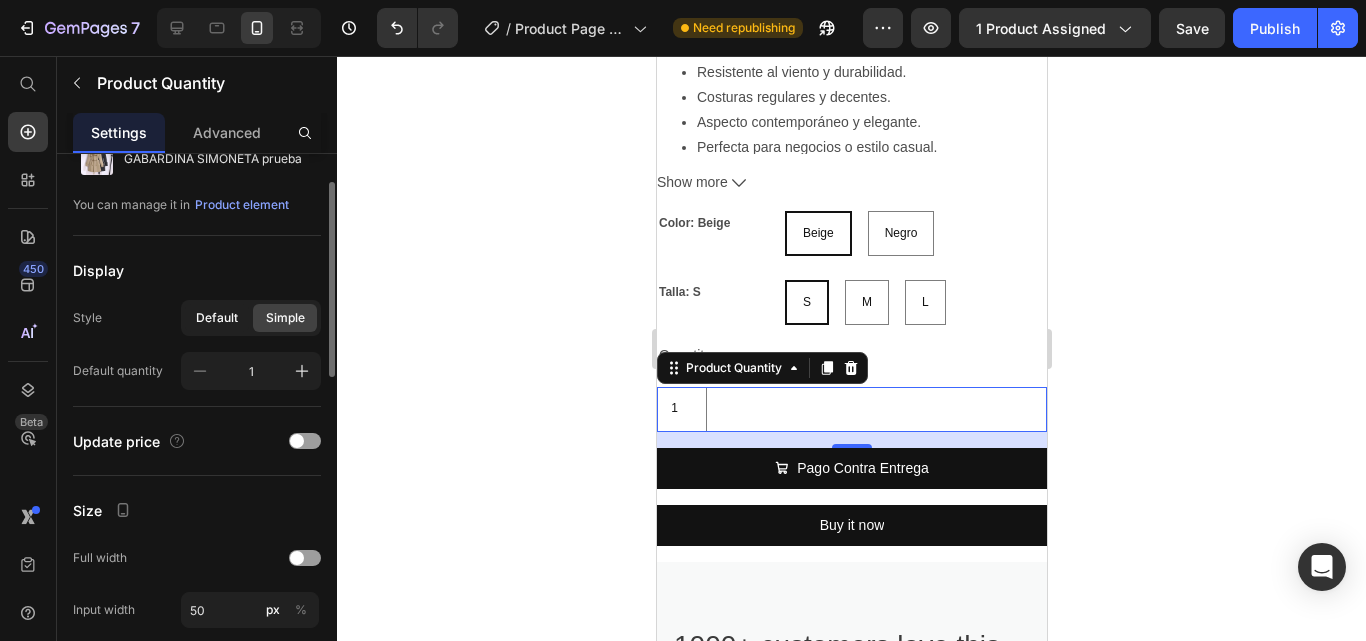 click on "Default" 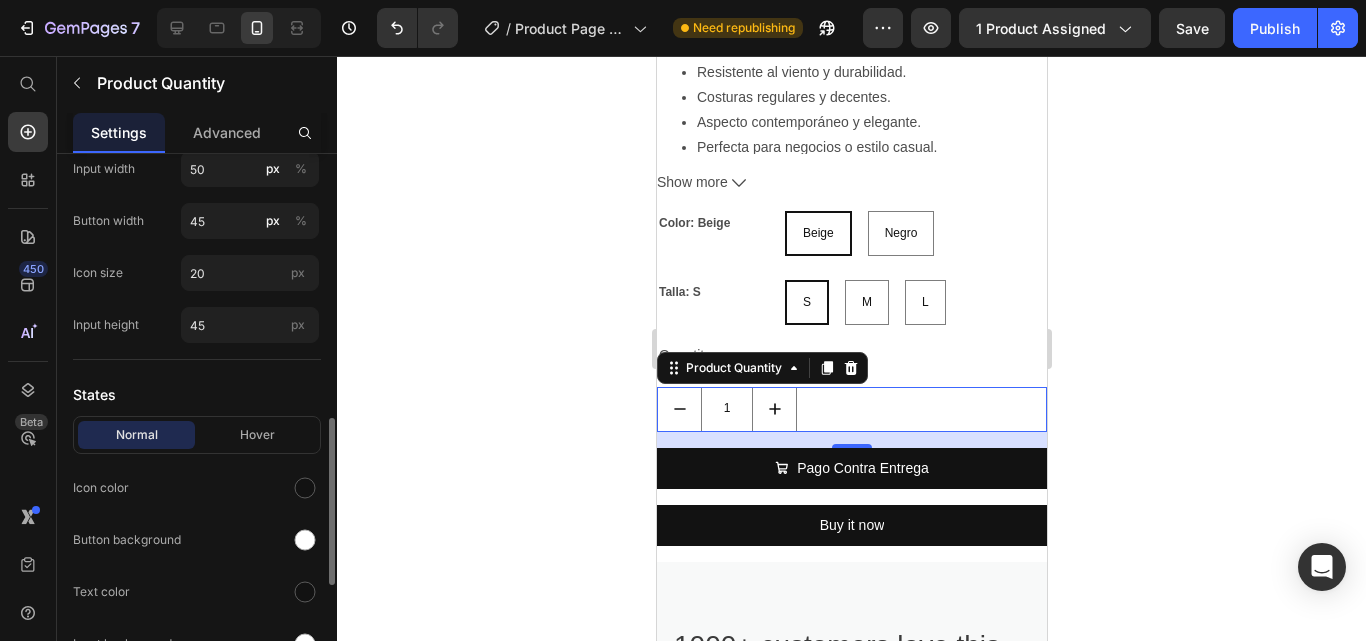 scroll, scrollTop: 664, scrollLeft: 0, axis: vertical 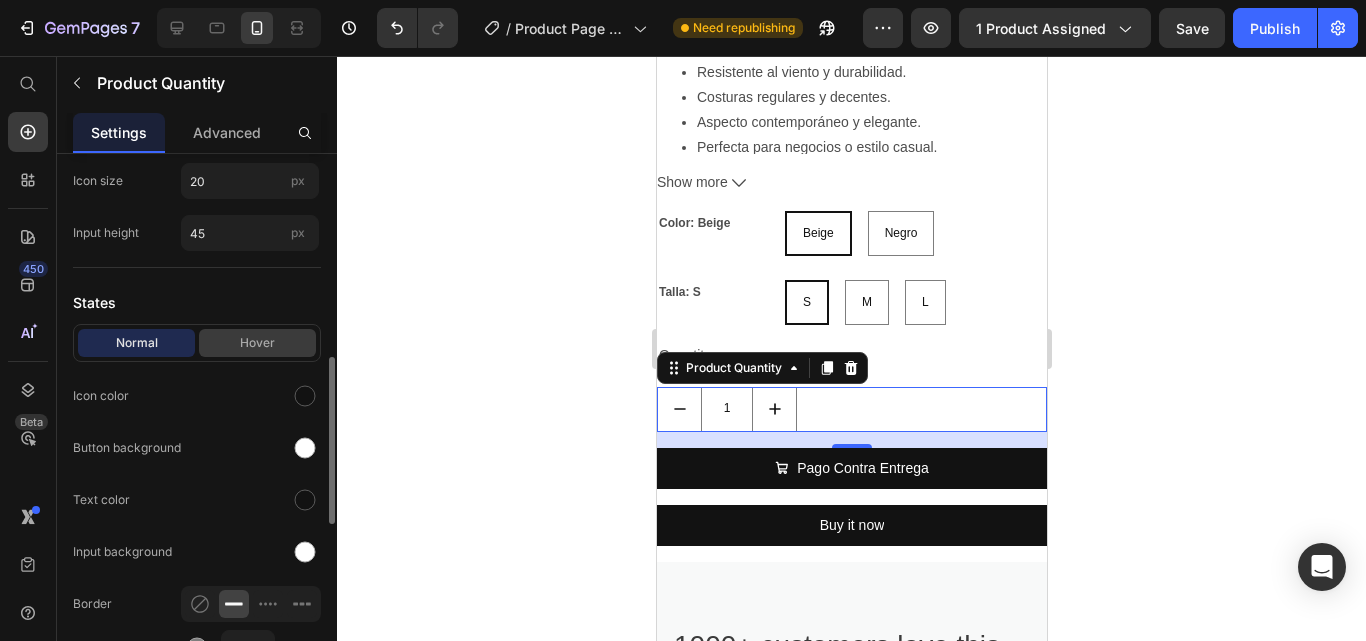 click on "Hover" at bounding box center [257, 343] 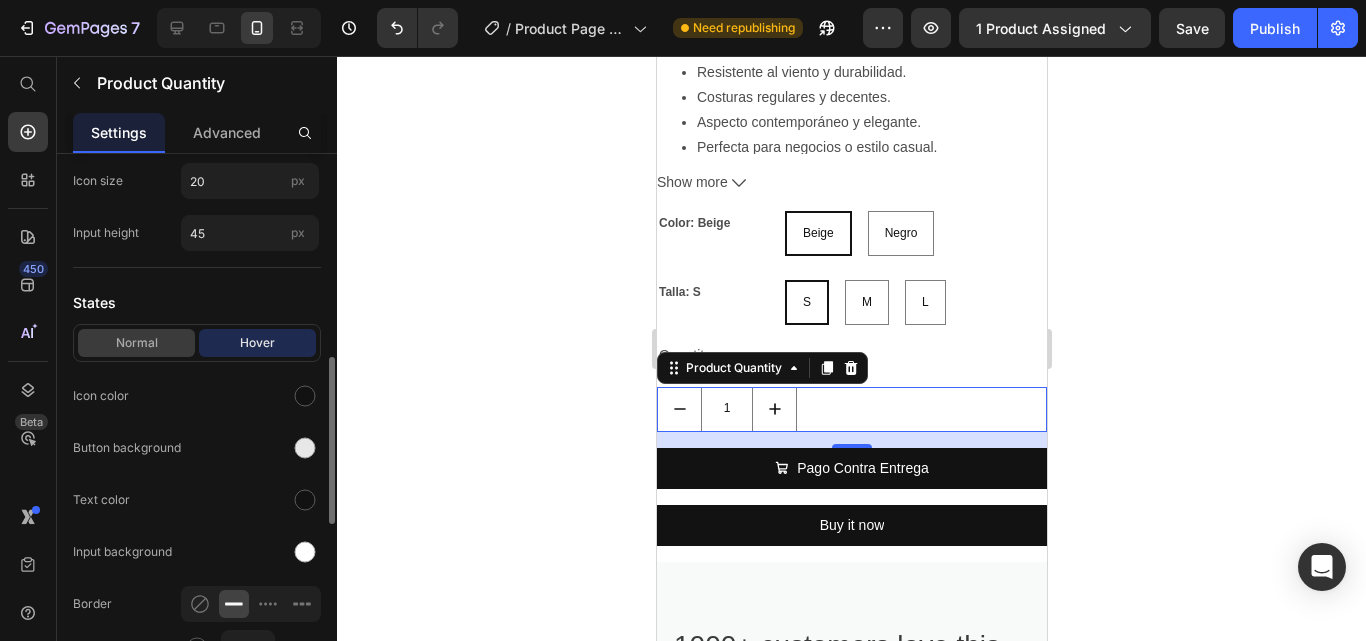 click on "Normal" at bounding box center (136, 343) 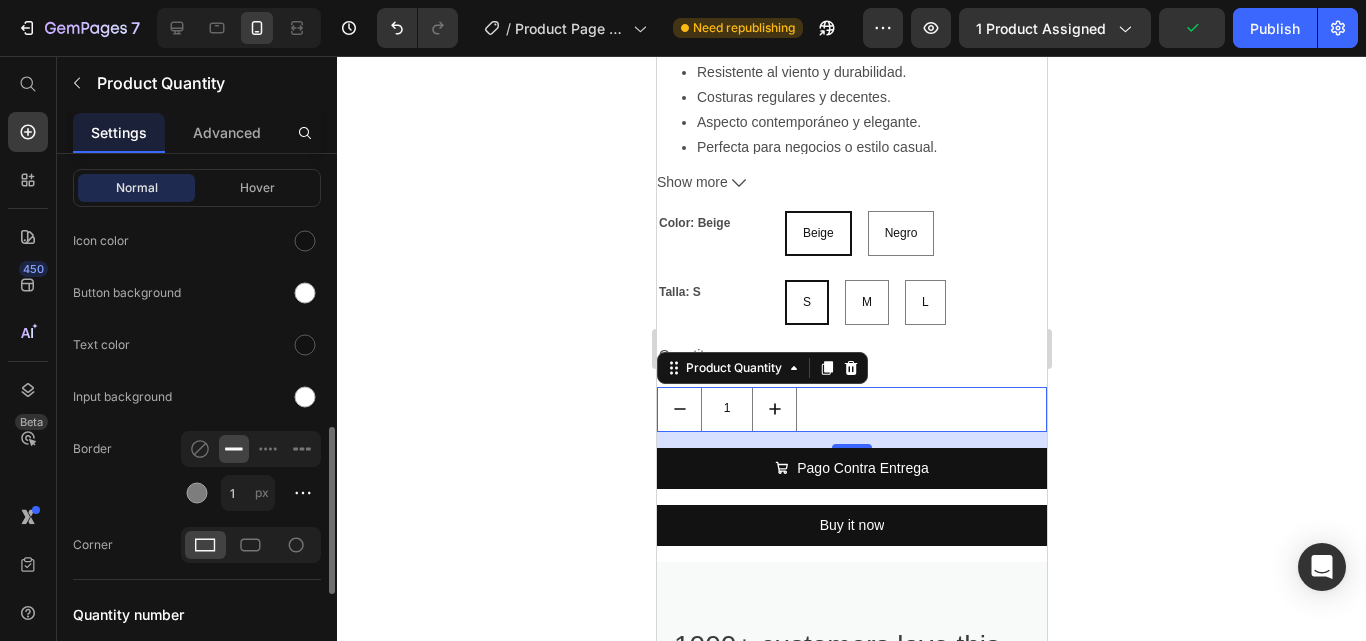scroll, scrollTop: 912, scrollLeft: 0, axis: vertical 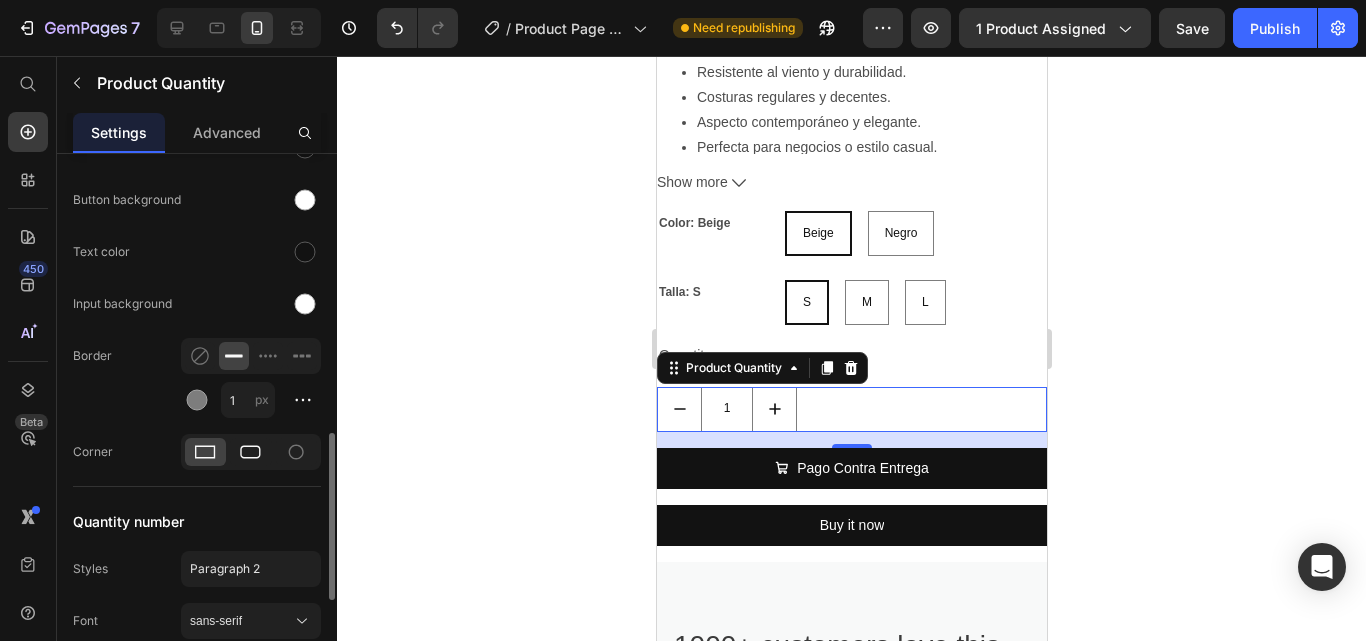 click 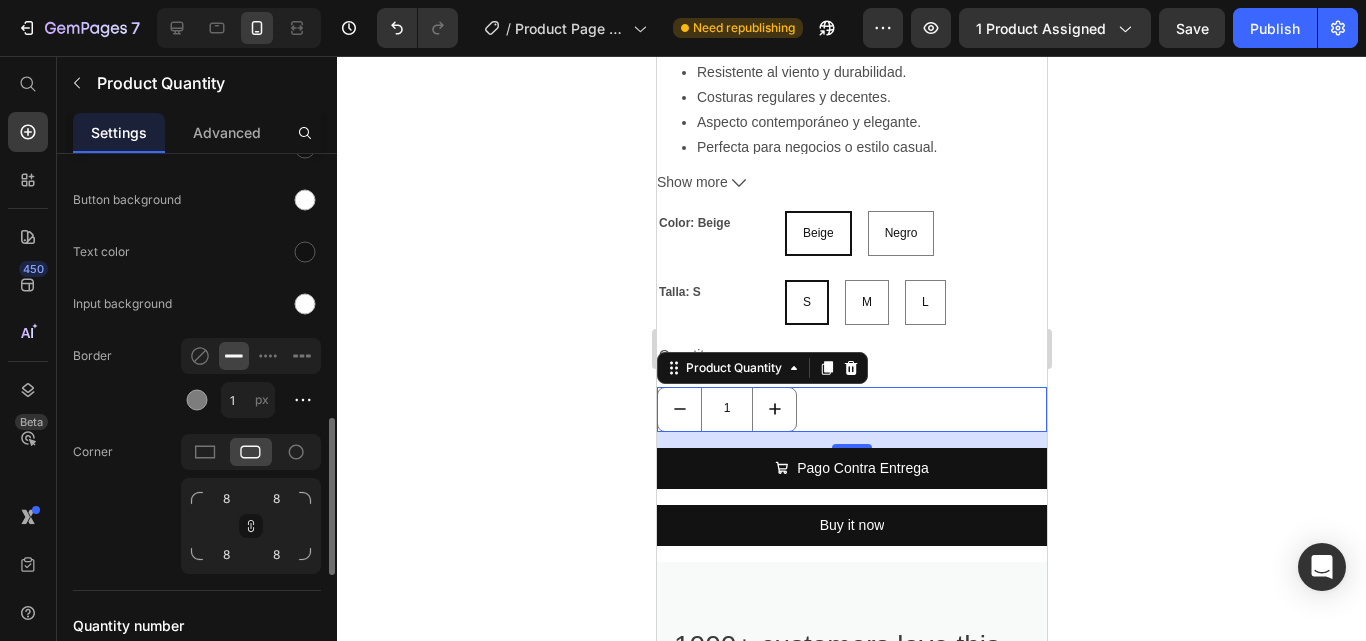 click on "Corner 8 8 8 8" 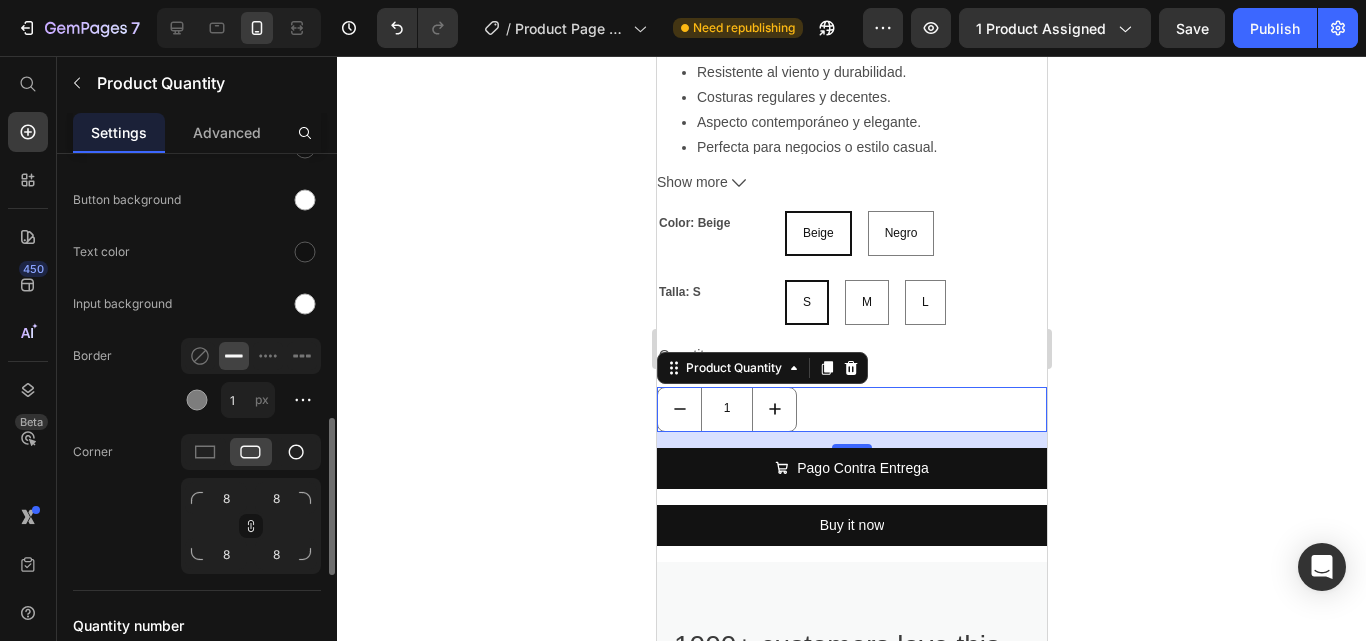 click 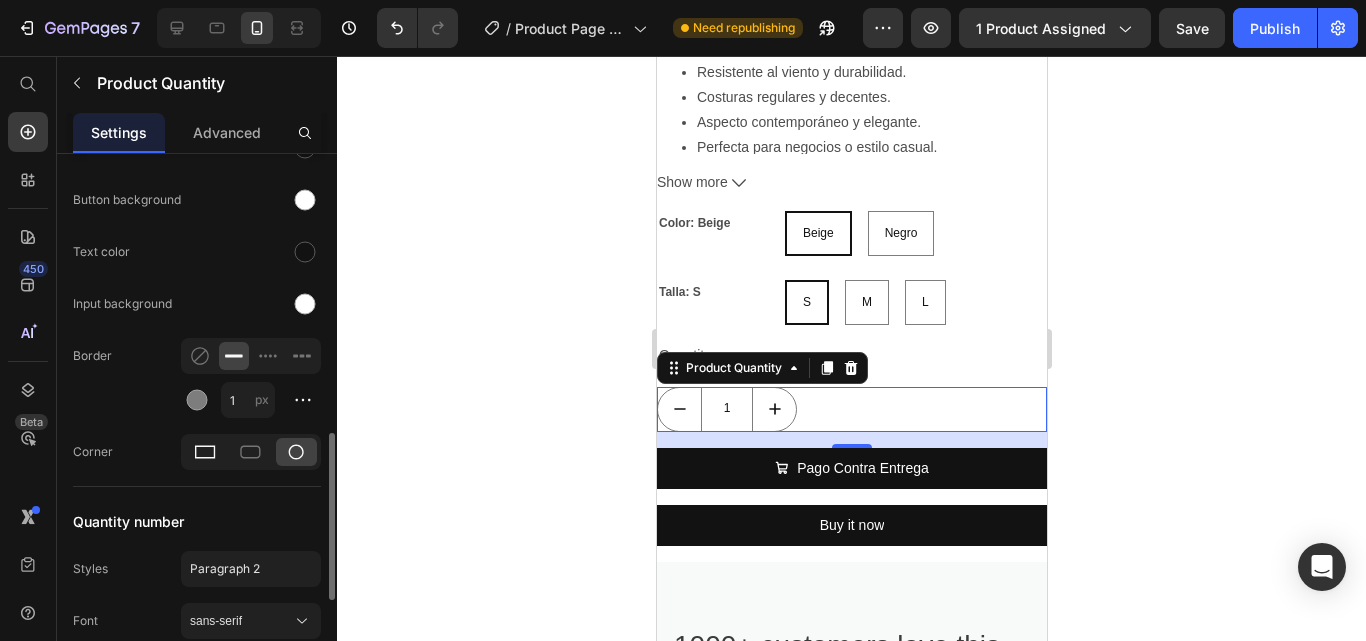 click 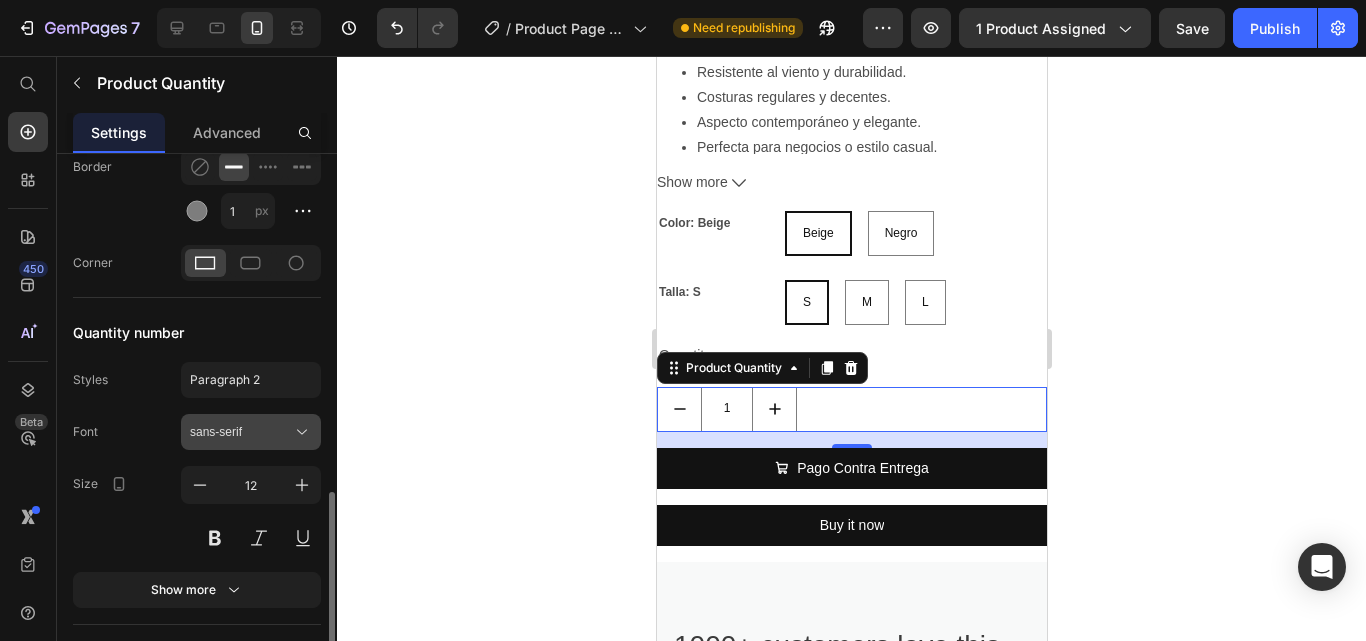 scroll, scrollTop: 1228, scrollLeft: 0, axis: vertical 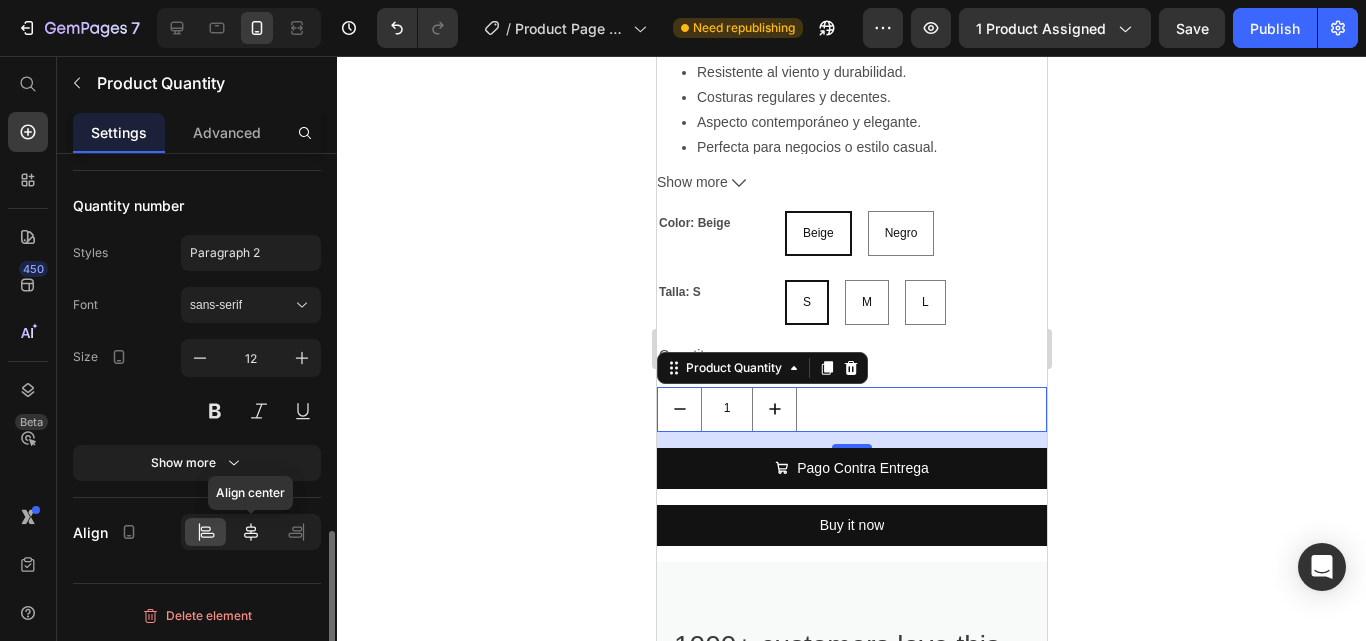 click 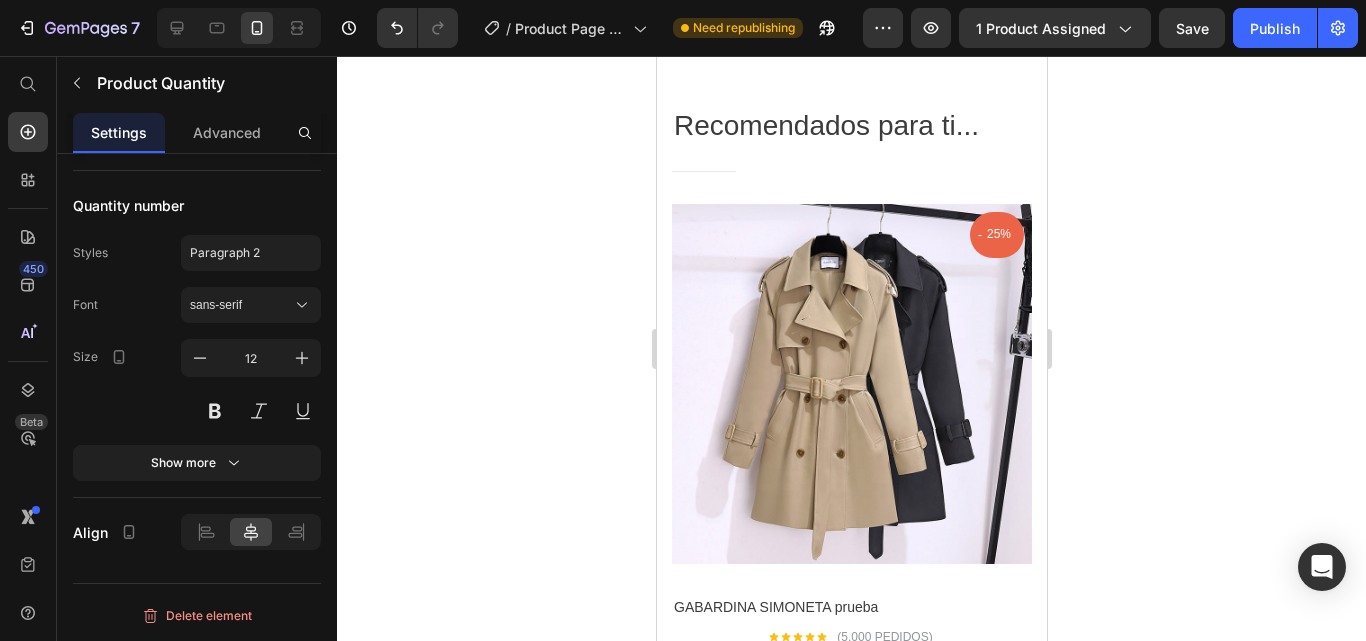 scroll, scrollTop: 1805, scrollLeft: 0, axis: vertical 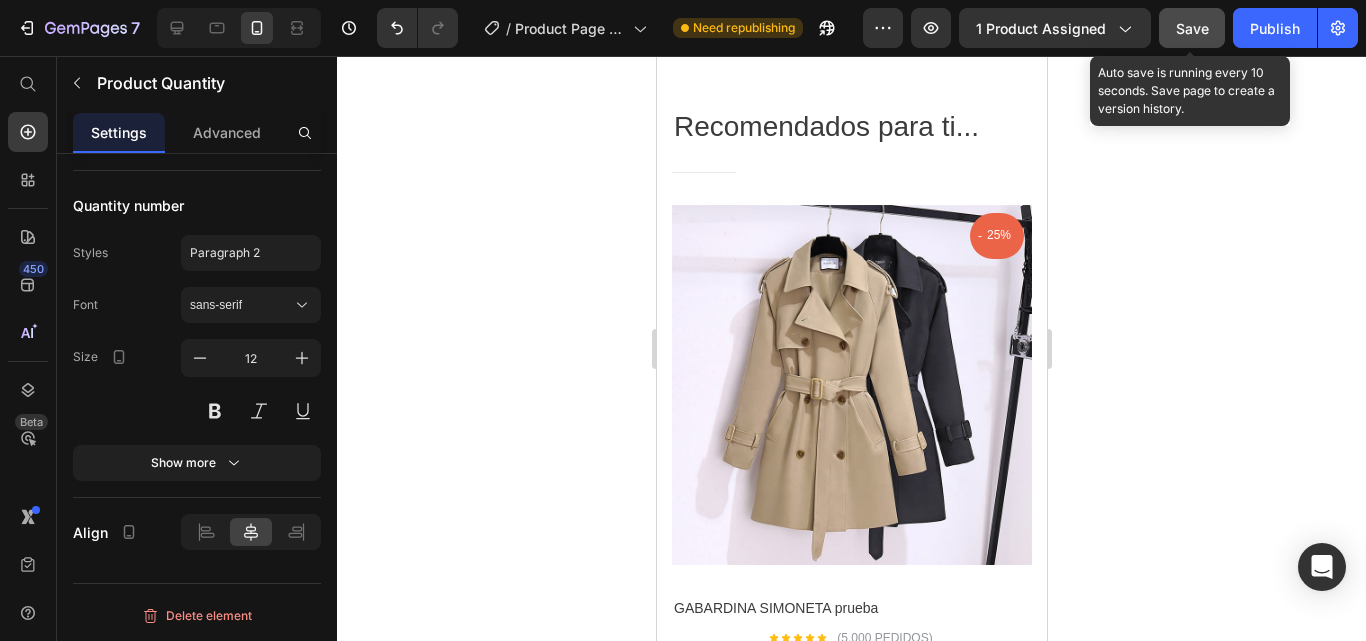 click on "Save" 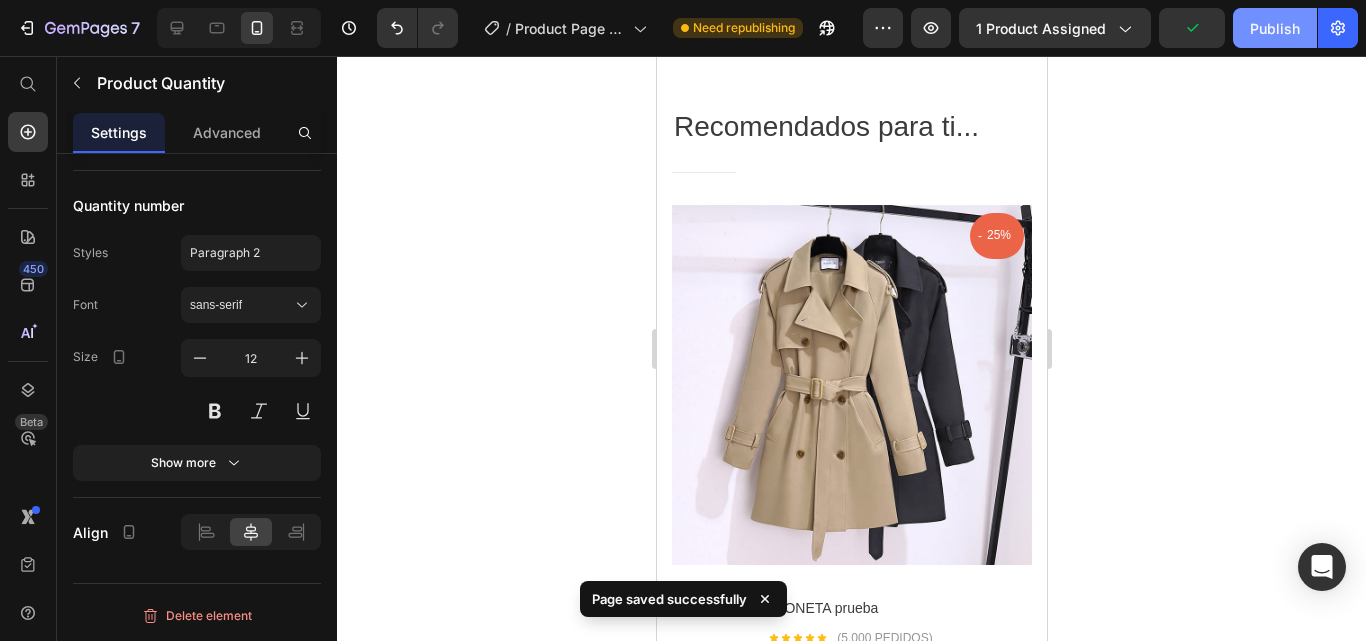 click on "Publish" at bounding box center (1275, 28) 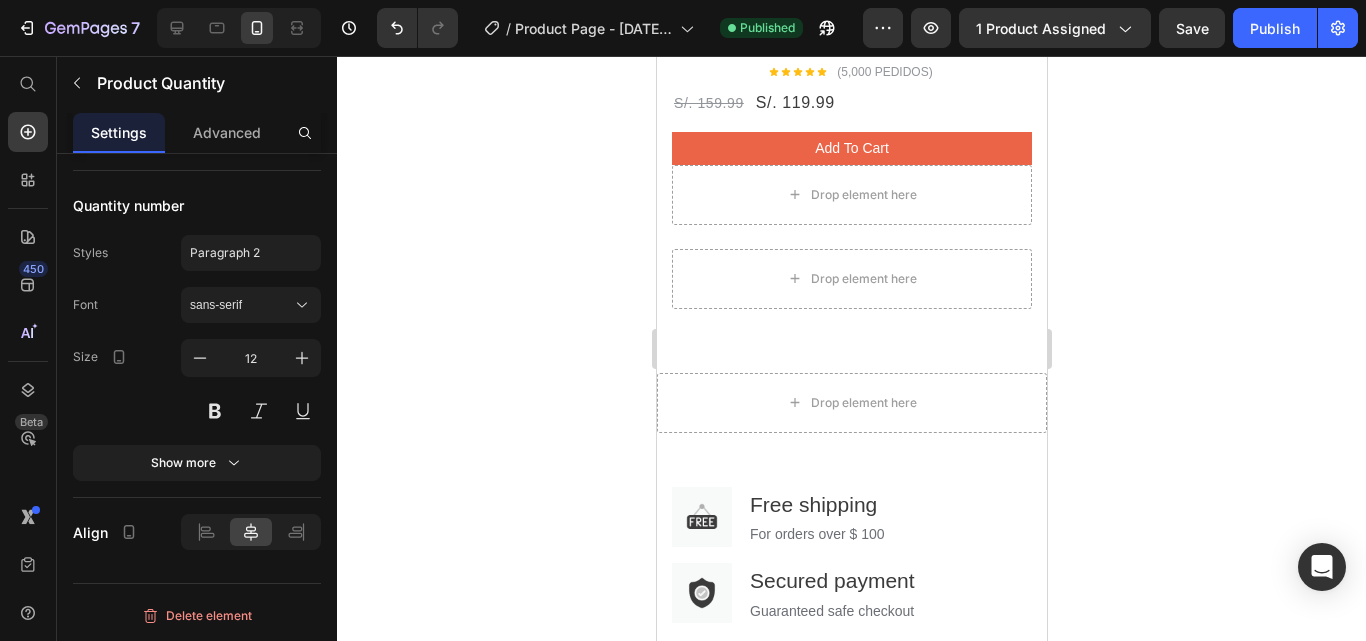 type 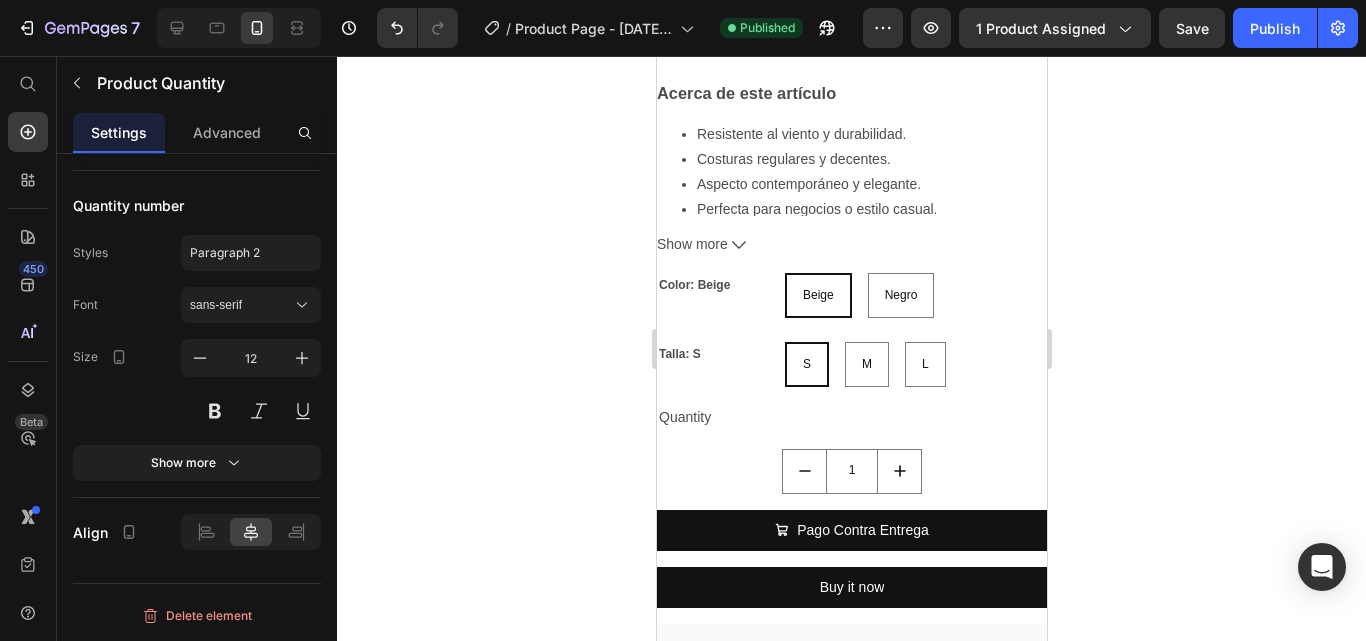 scroll, scrollTop: 879, scrollLeft: 0, axis: vertical 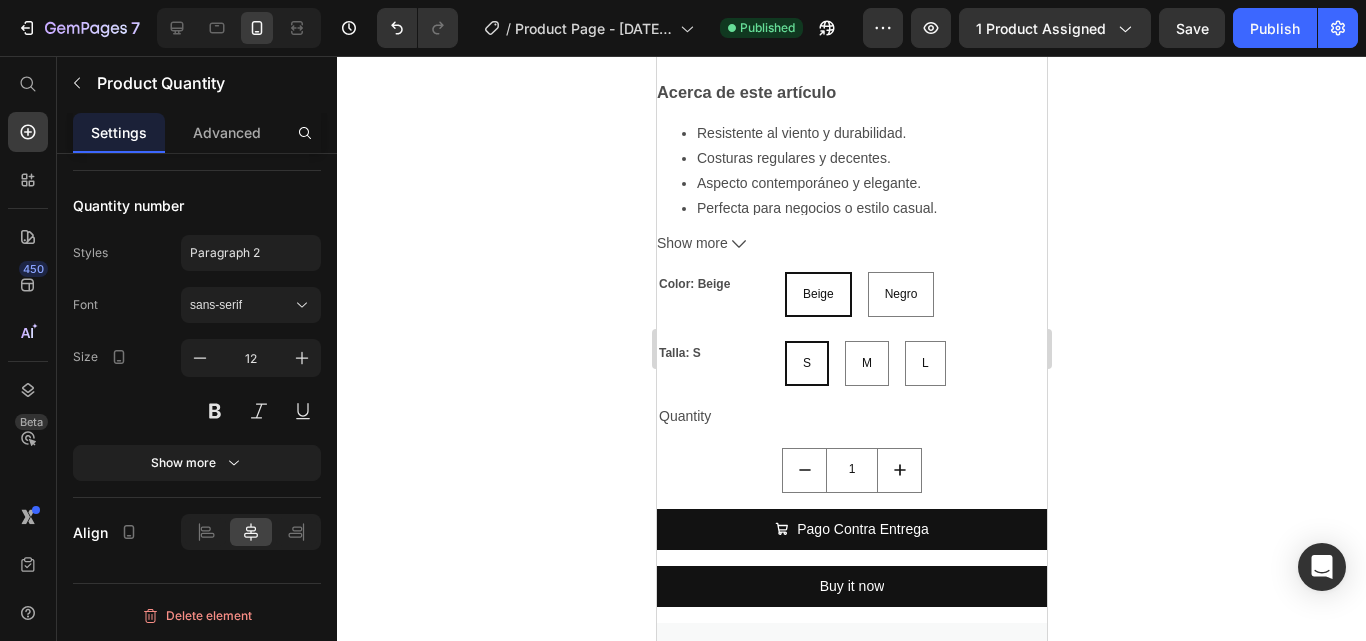 click on "1" at bounding box center (851, 470) 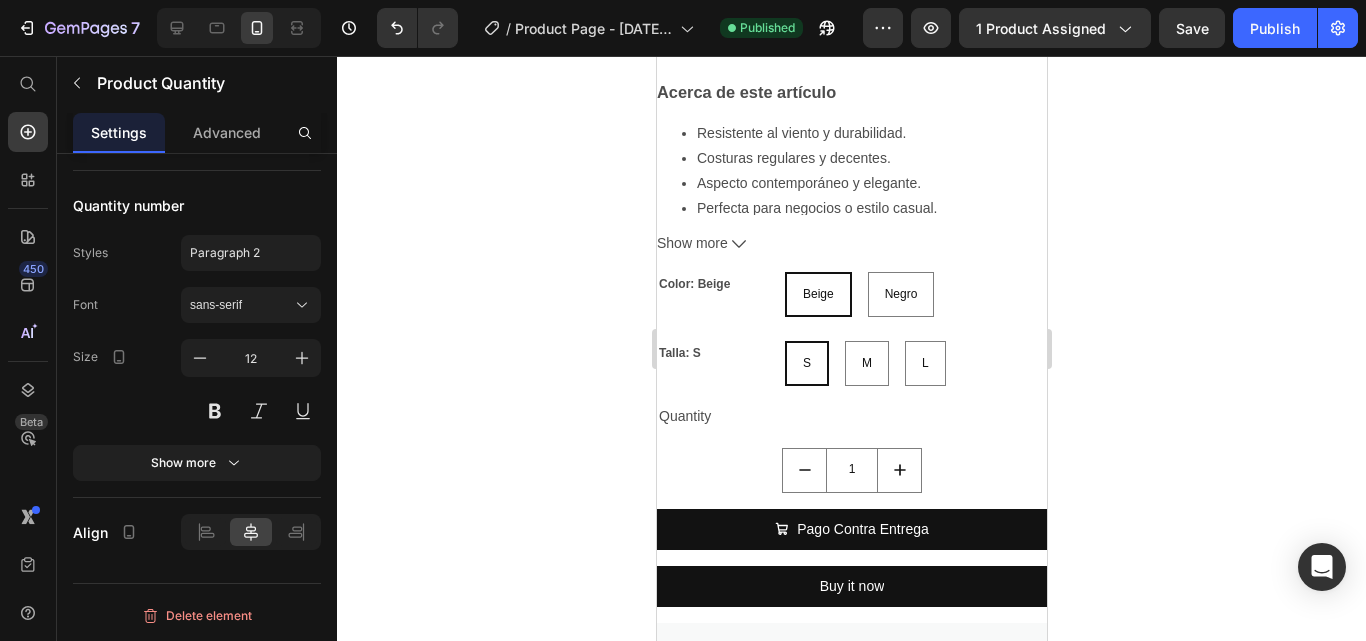 click on "1" at bounding box center (851, 470) 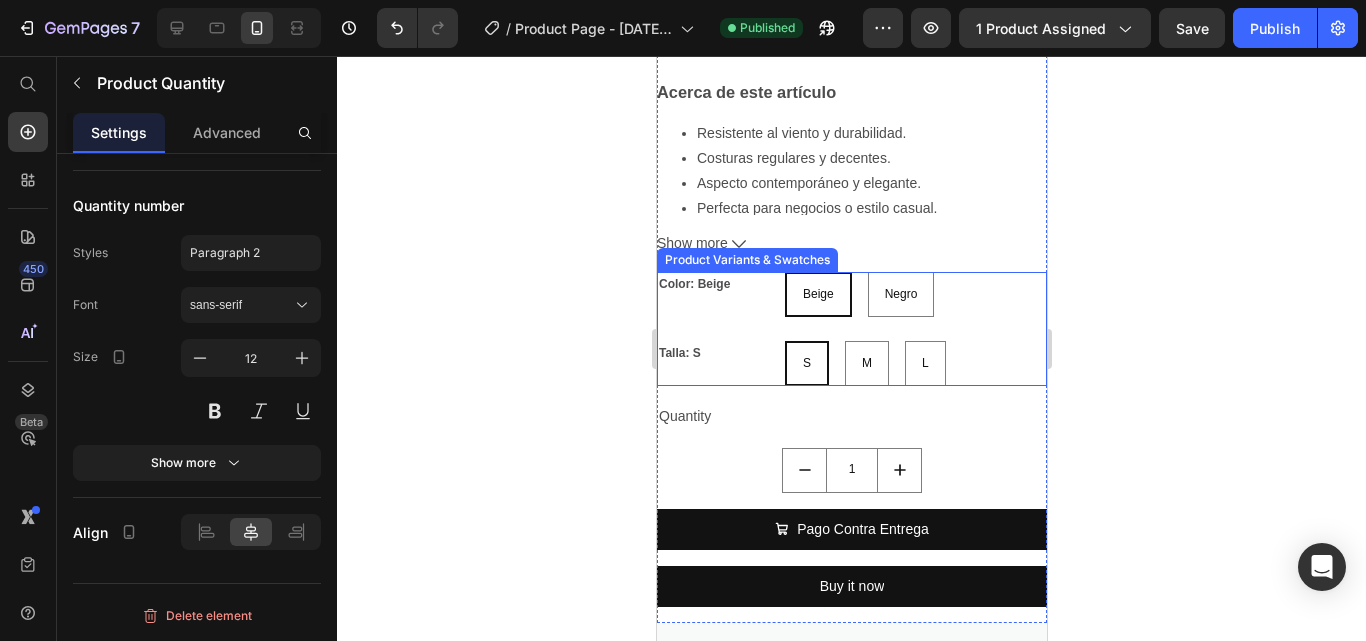 click on "S" at bounding box center [806, 363] 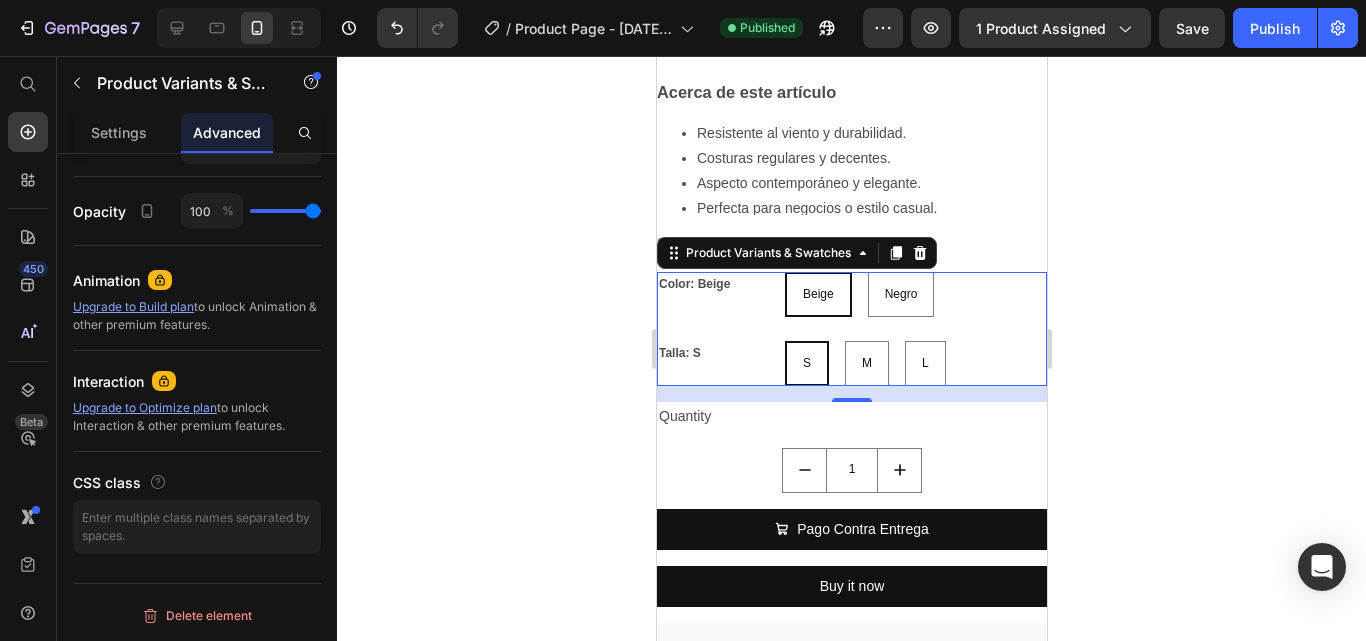 scroll, scrollTop: 0, scrollLeft: 0, axis: both 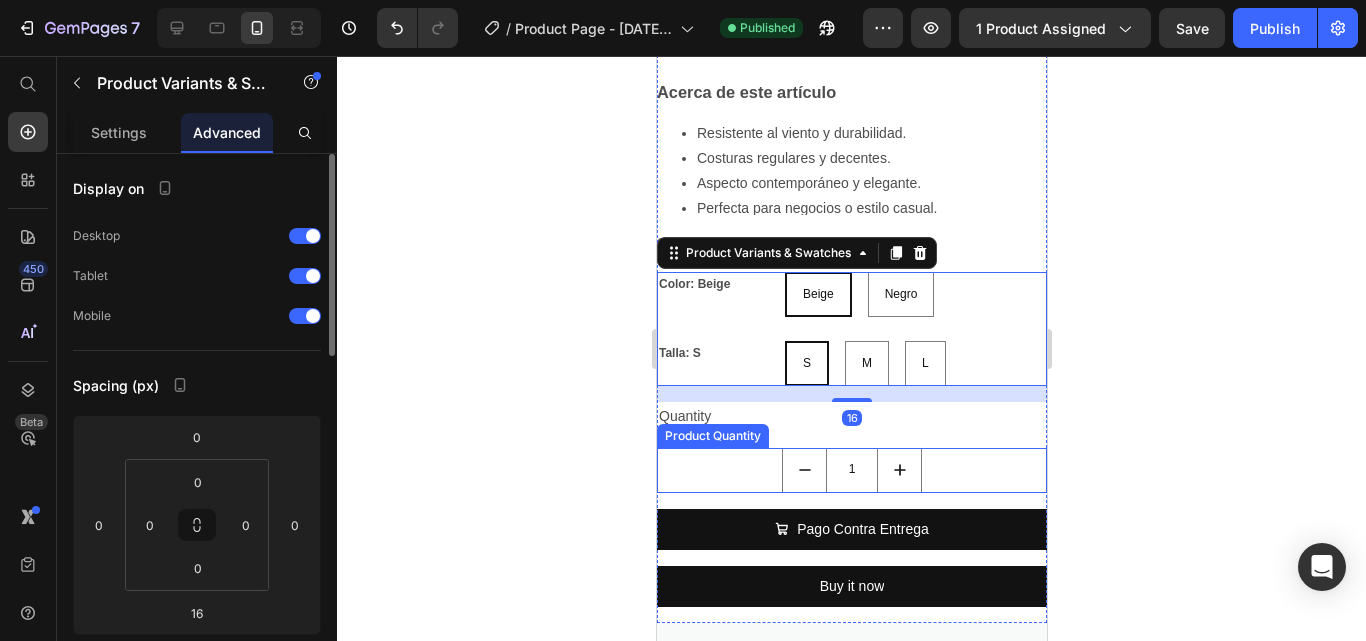 click on "1" at bounding box center [851, 470] 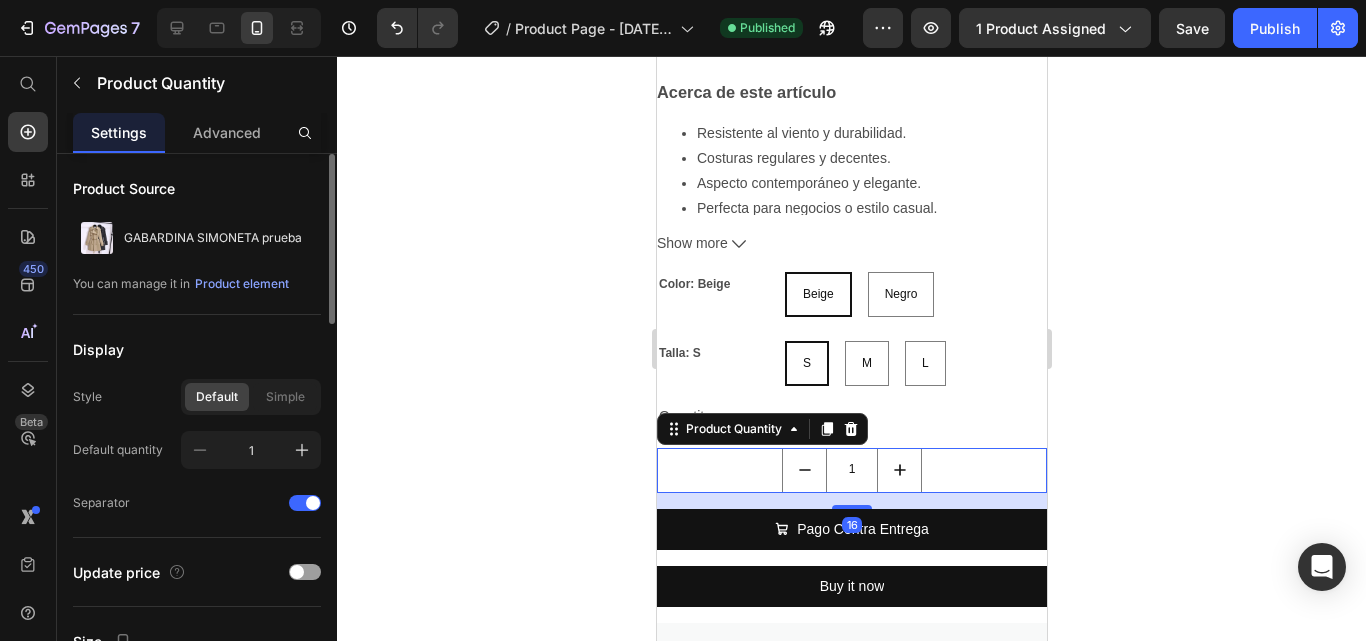 click on "Product Source GABARDINA SIMONETA prueba  You can manage it in   Product element  Display Style Default Simple Default quantity 1 Separator Update price Size Full width Input width 50 px % Button width 45 px % Icon size 20 px Input height 45 px States Normal Hover Icon color Button background Text color Input background Border 1 px Corner Quantity number Styles Paragraph 2 Font sans-serif Size 12 Show more Align  Delete element" at bounding box center (197, 1040) 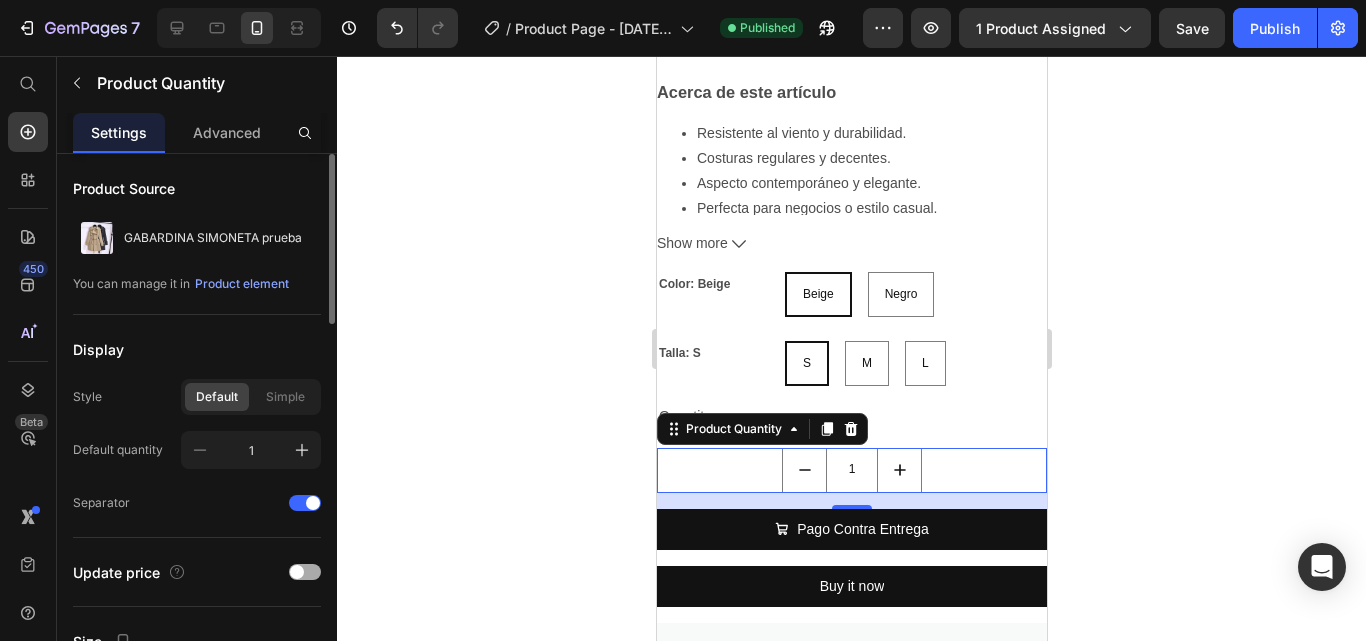 click at bounding box center [305, 572] 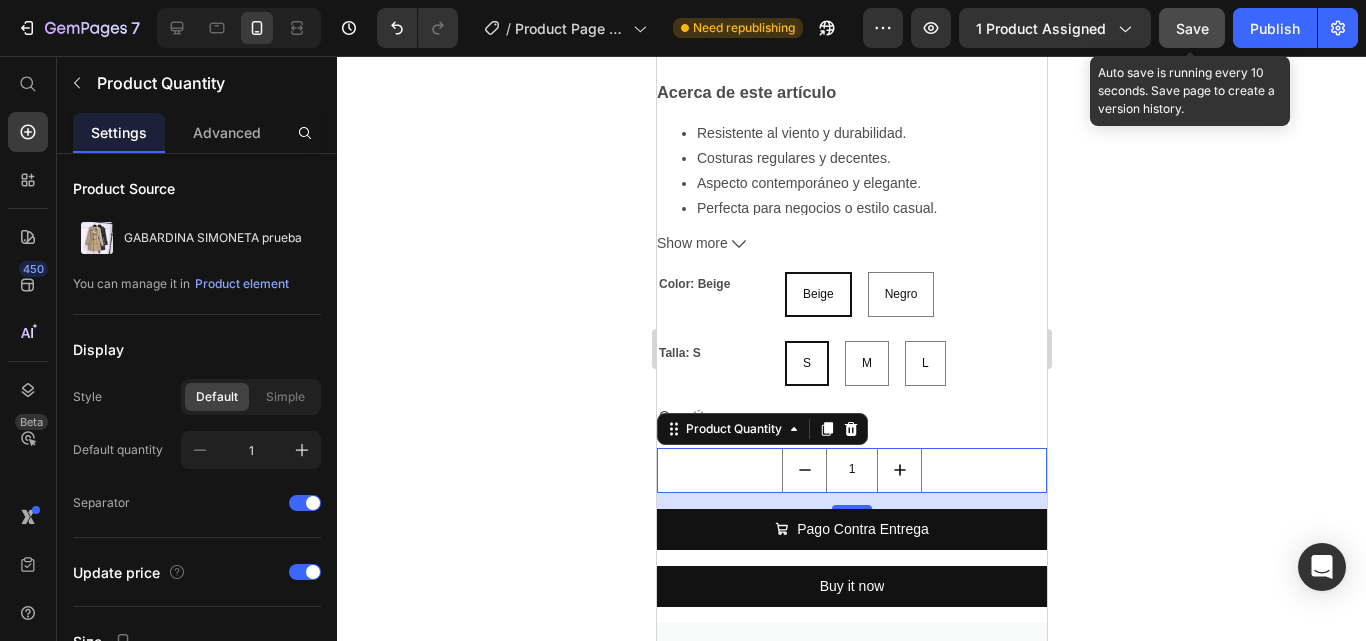 click on "Save" at bounding box center [1192, 28] 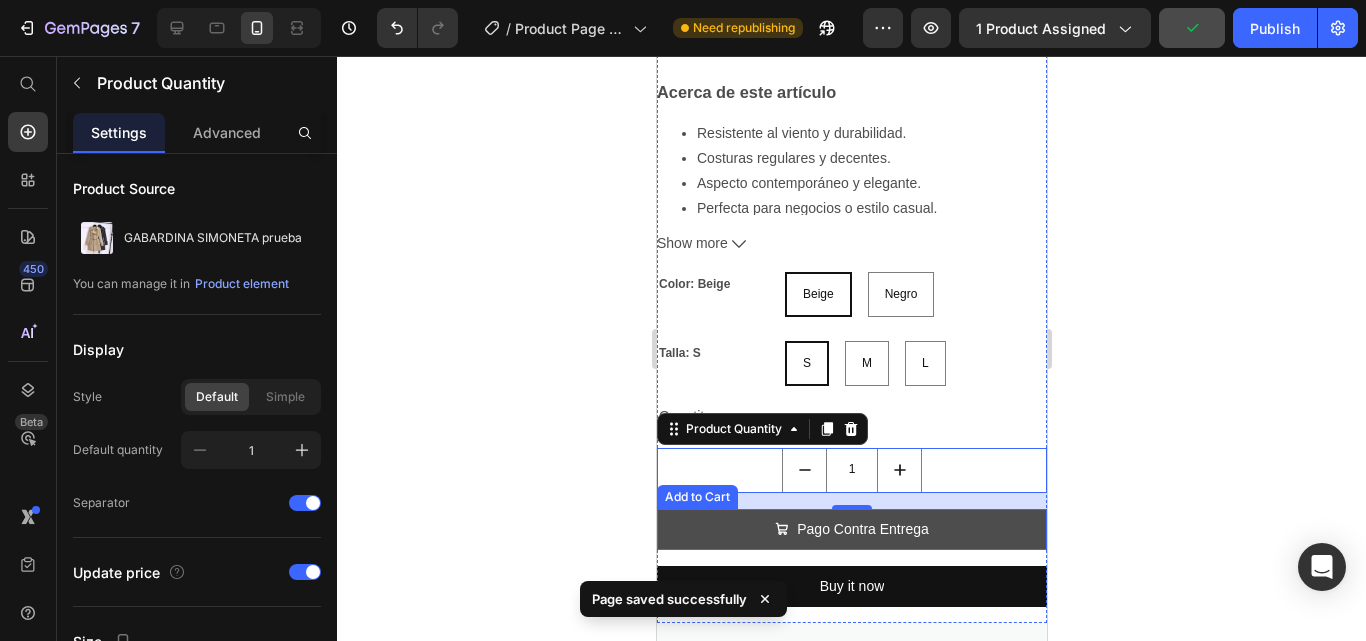 click on "Pago Contra Entrega" at bounding box center (851, 529) 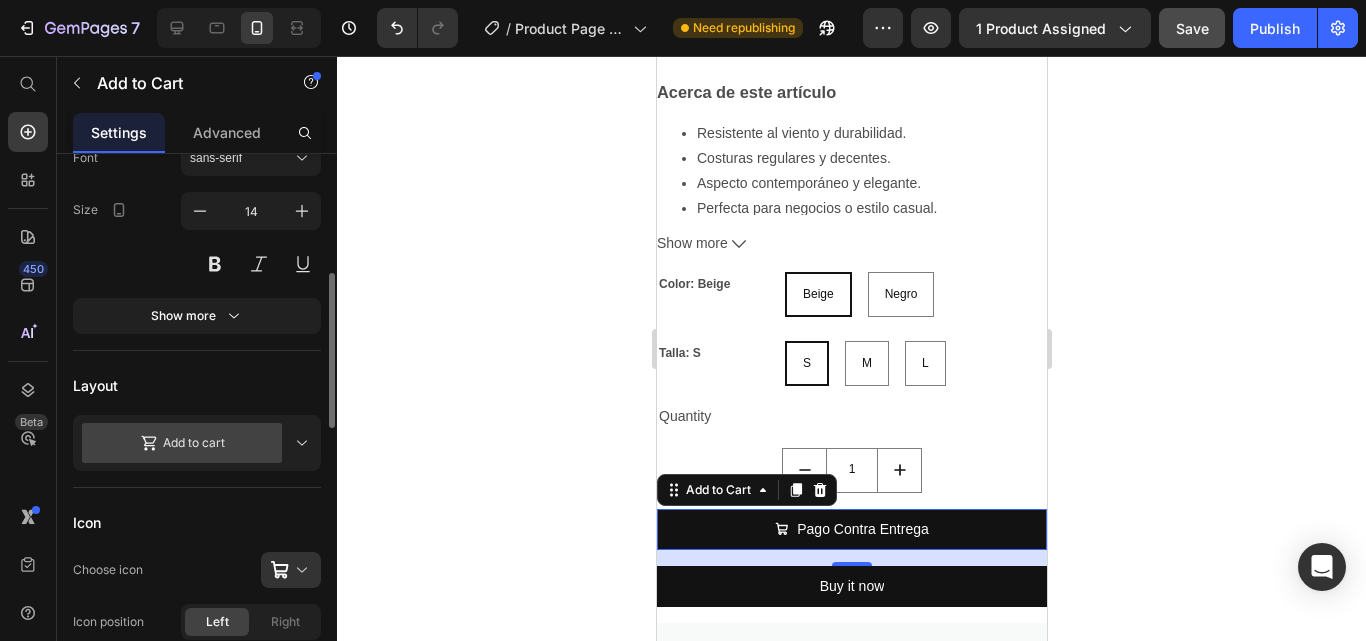 scroll, scrollTop: 448, scrollLeft: 0, axis: vertical 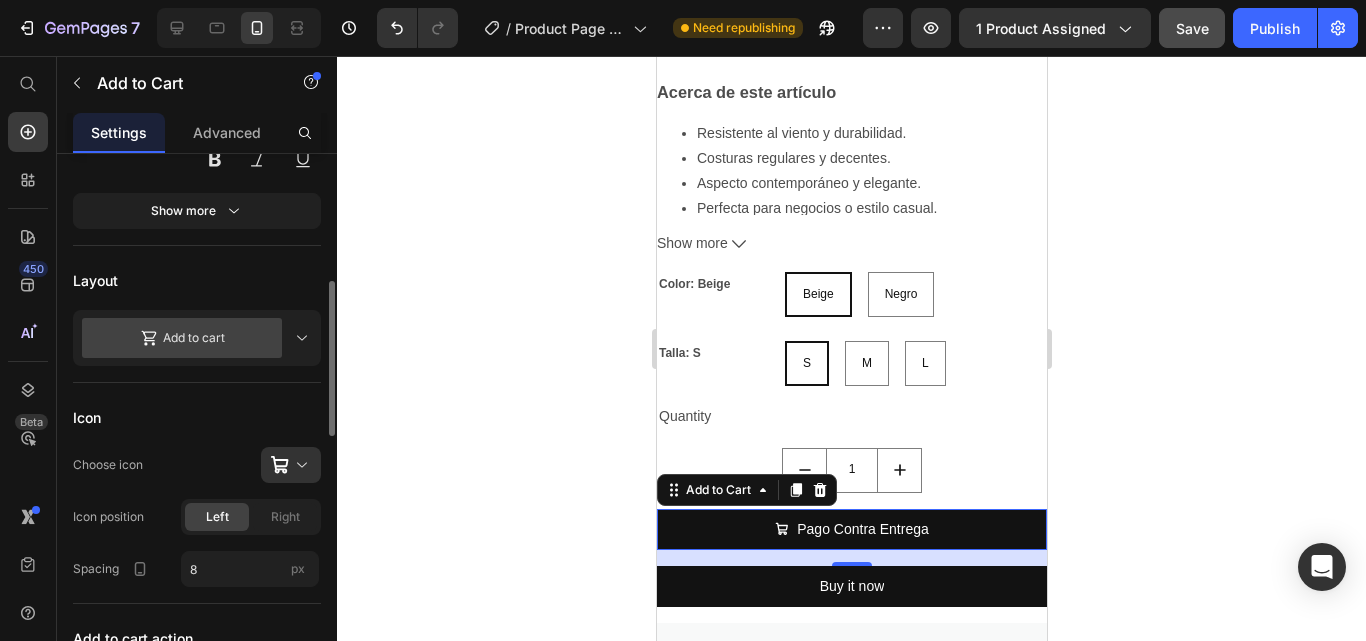 click on "Add to cart" at bounding box center (197, 338) 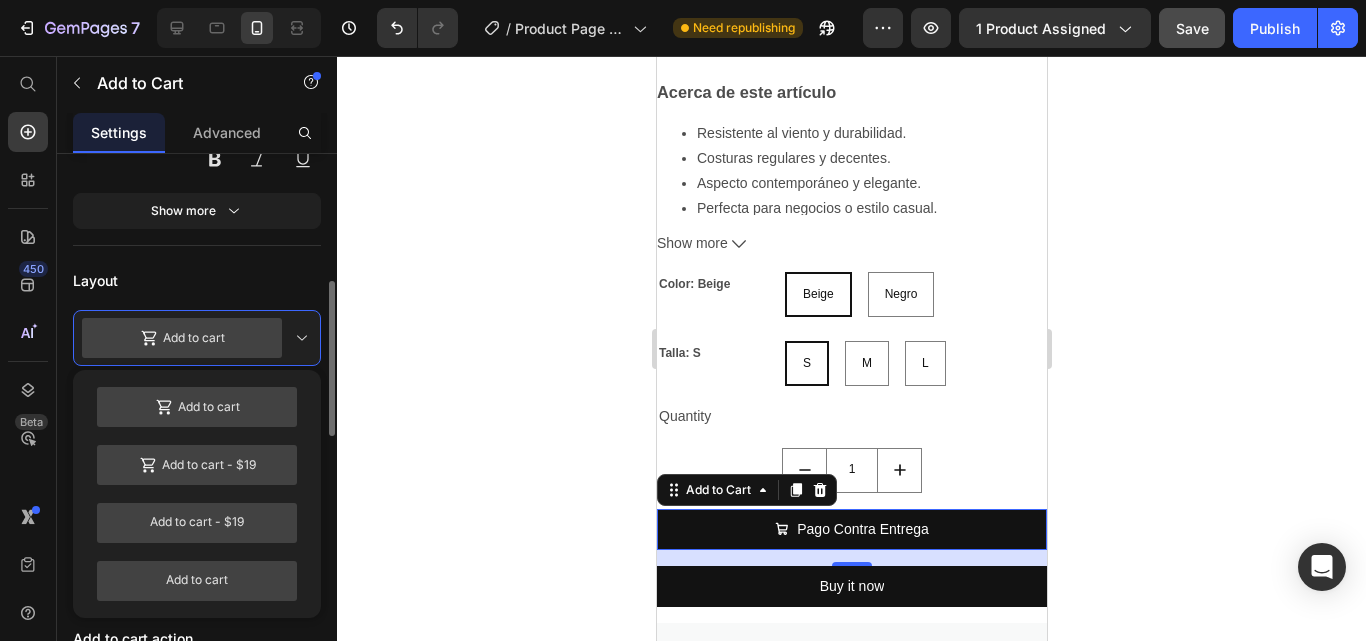 click on "Add to cart" at bounding box center (197, 338) 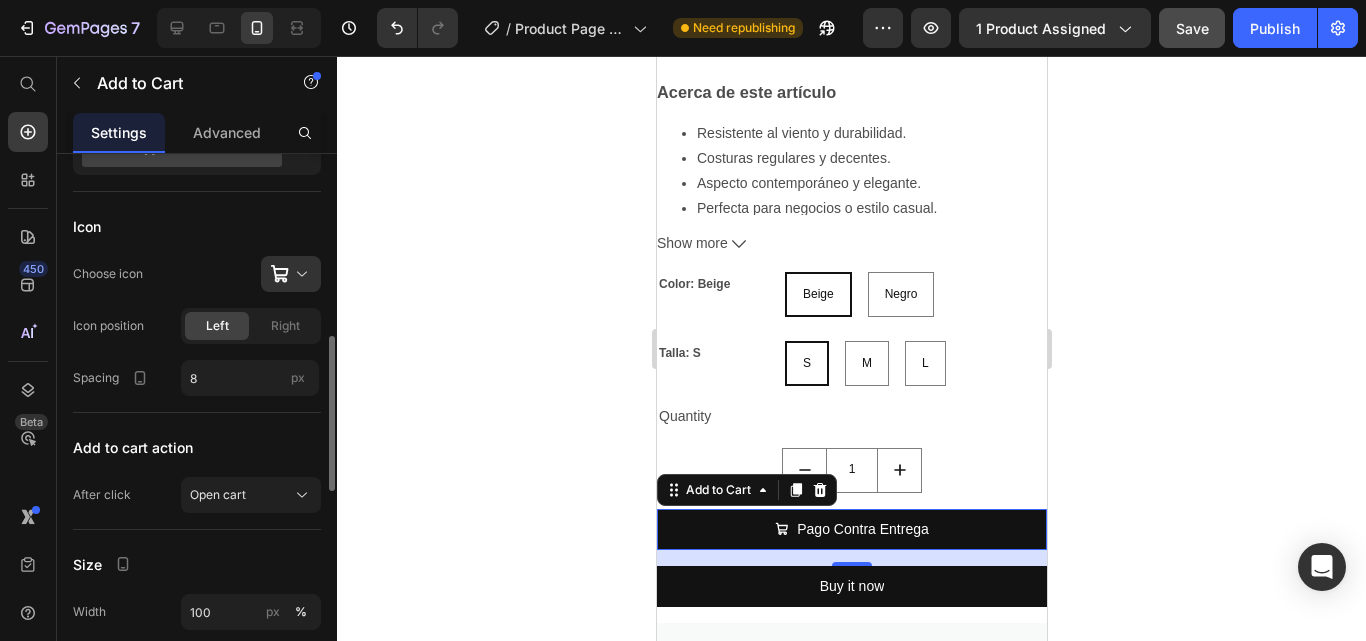 scroll, scrollTop: 766, scrollLeft: 0, axis: vertical 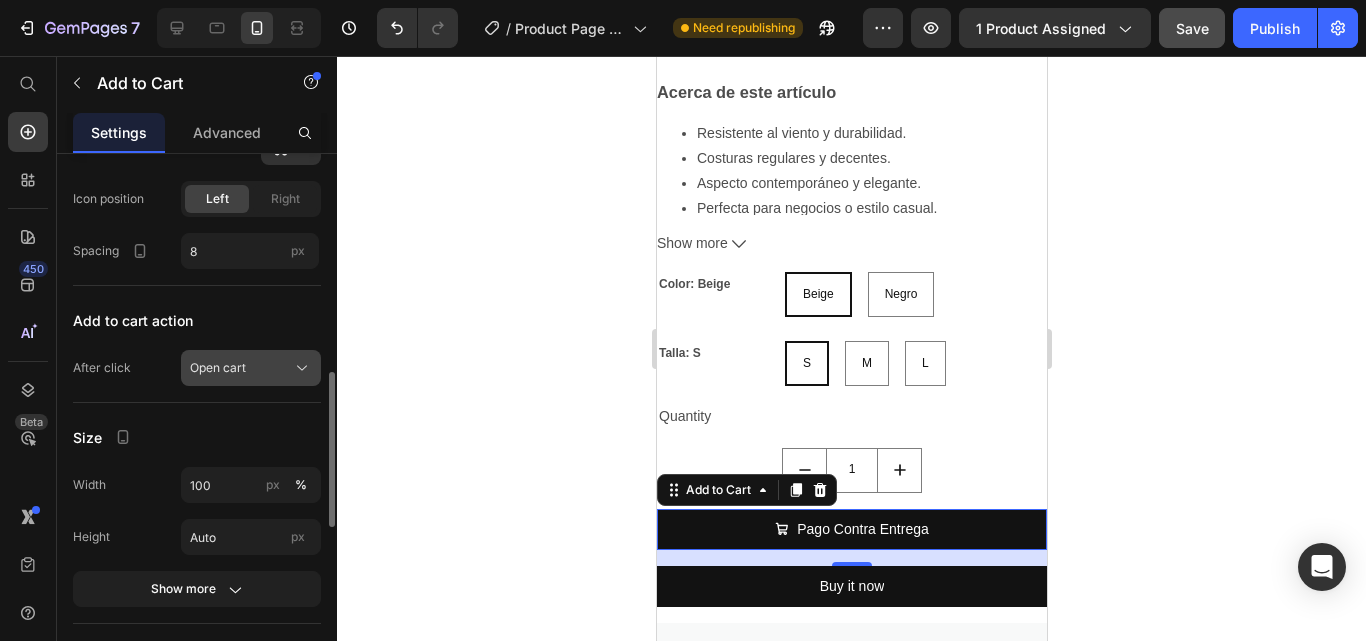 click on "Open cart" at bounding box center [218, 368] 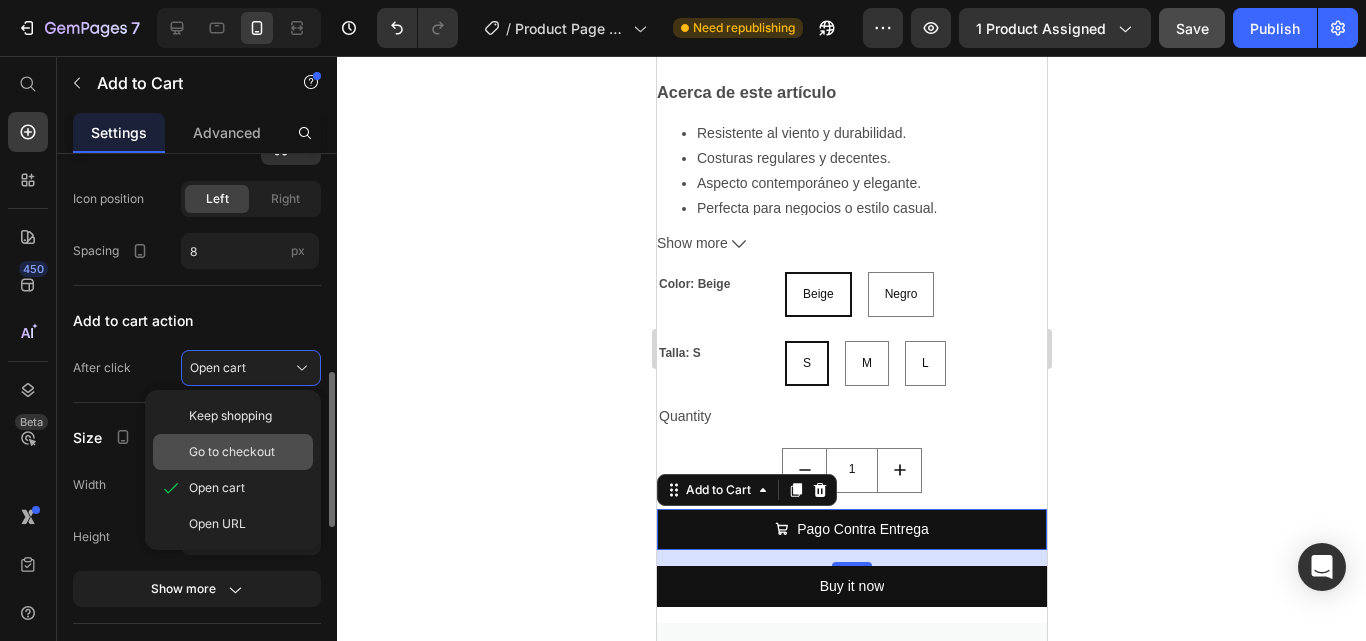 click on "Go to checkout" at bounding box center [232, 452] 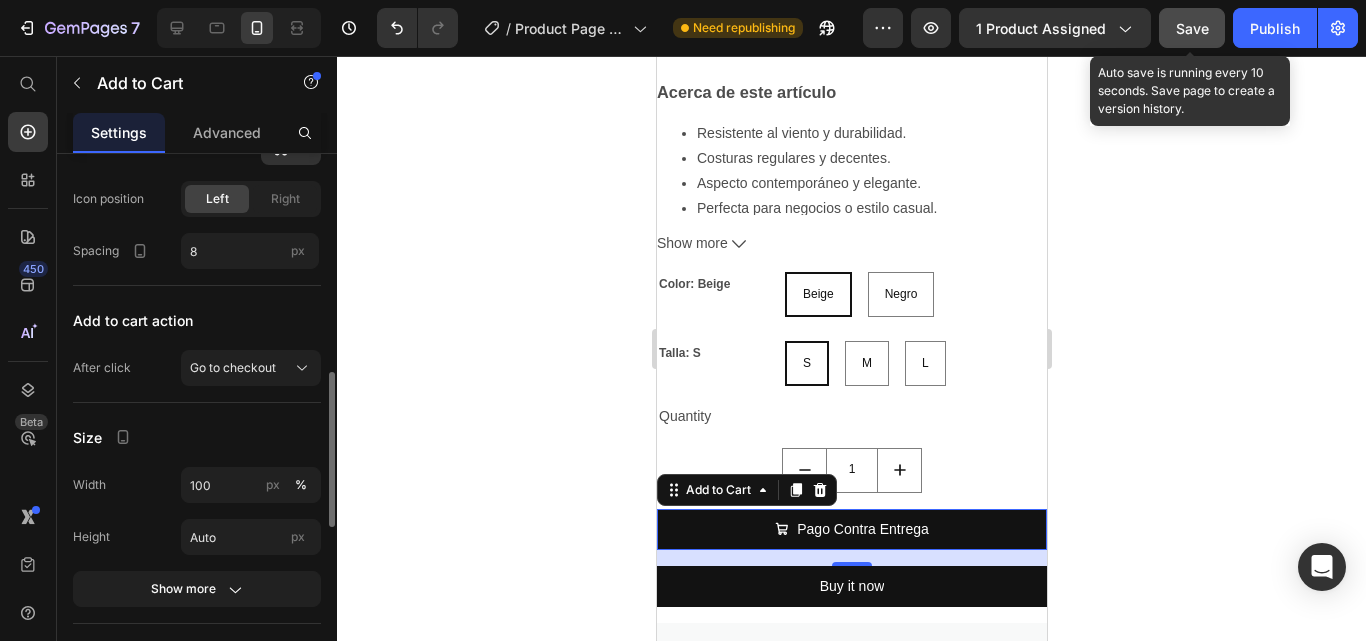 click on "Save" at bounding box center (1192, 28) 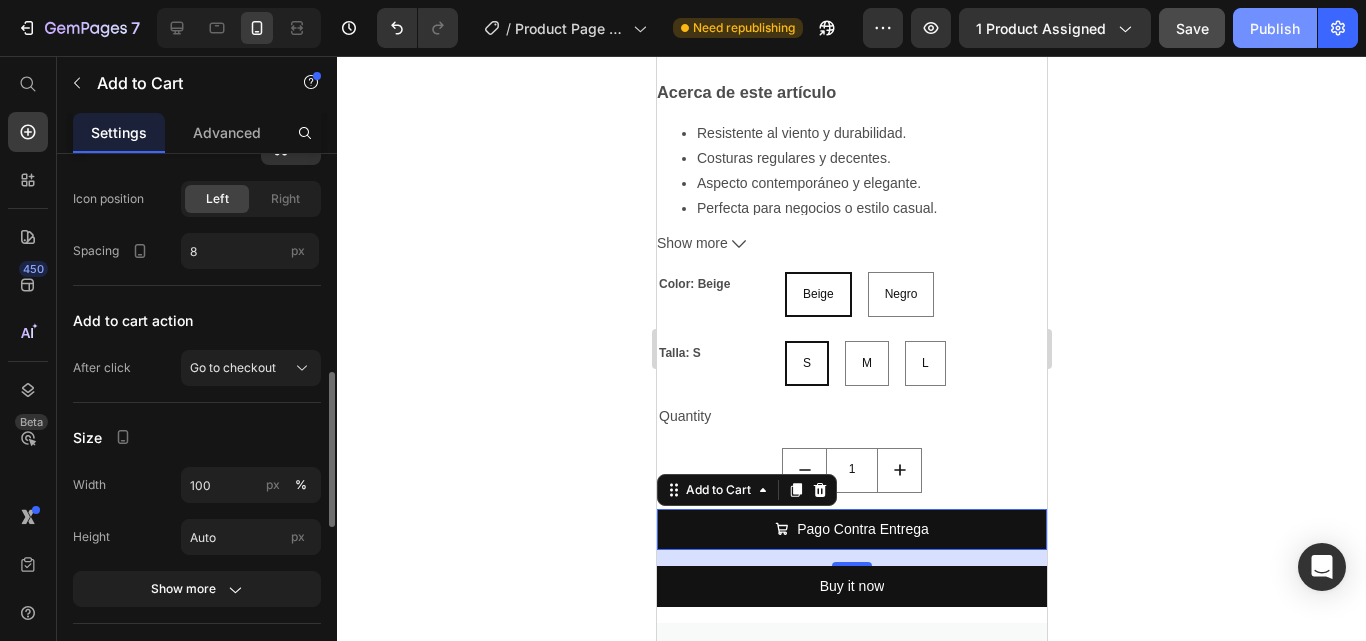 click on "Publish" at bounding box center (1275, 28) 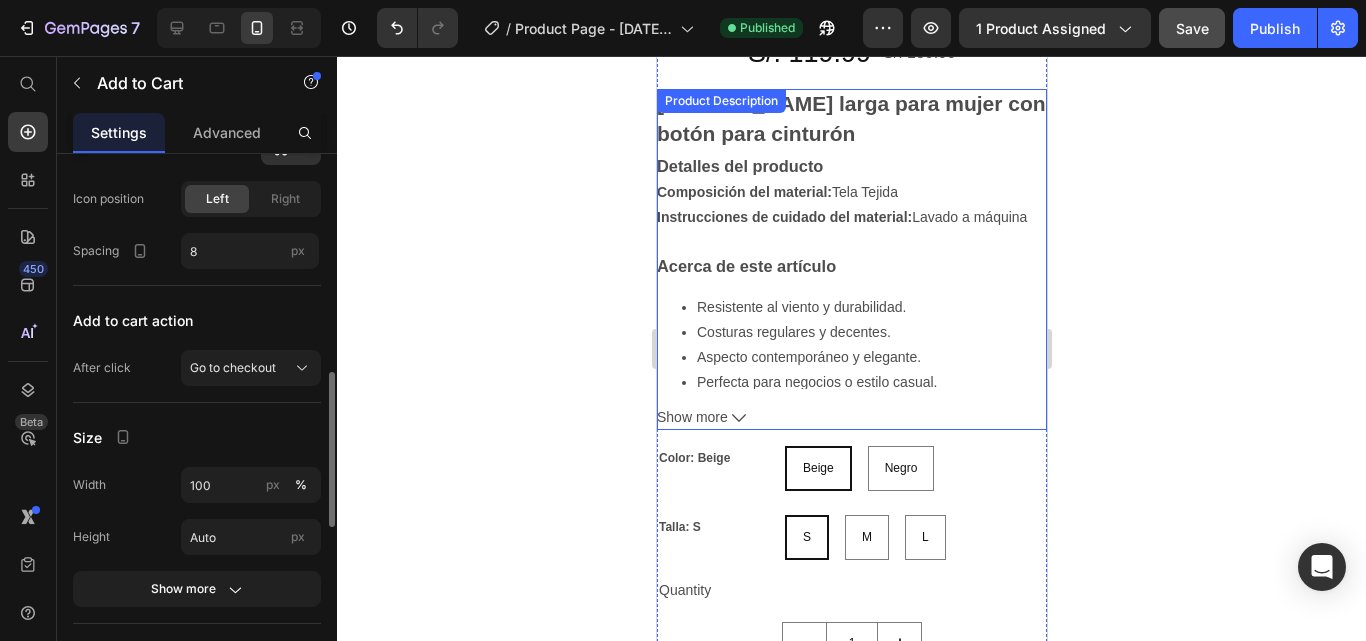 scroll, scrollTop: 688, scrollLeft: 0, axis: vertical 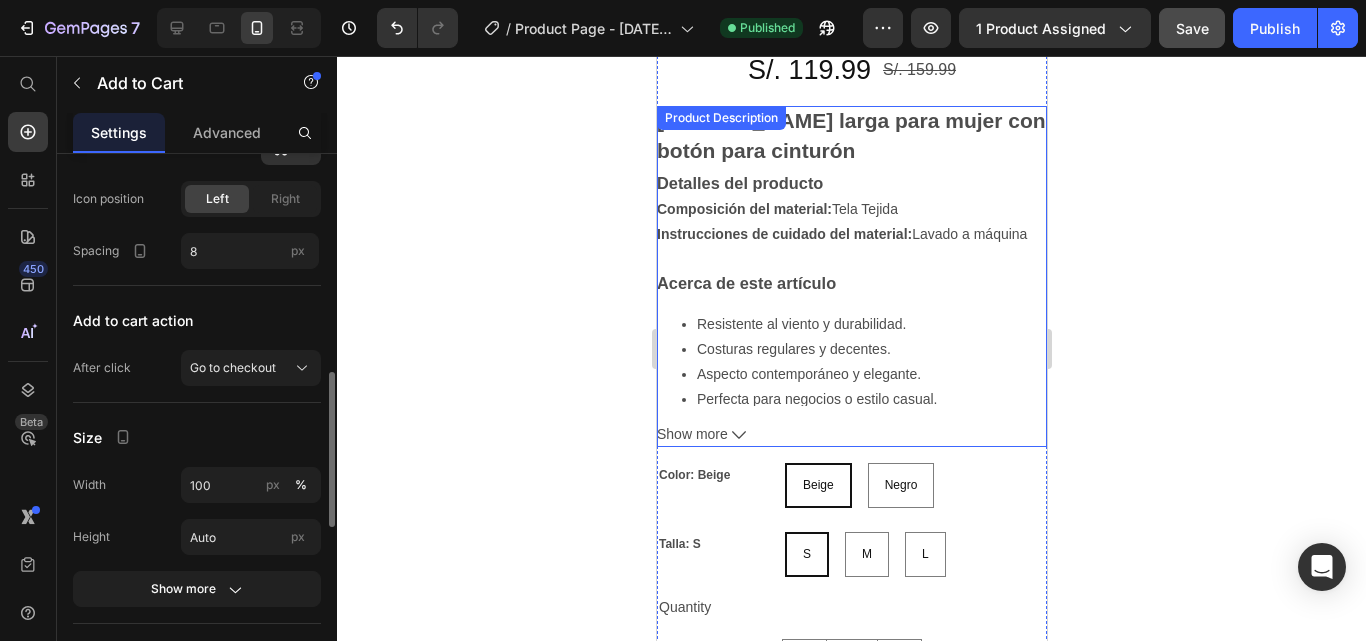 click on "Show more" at bounding box center (851, 434) 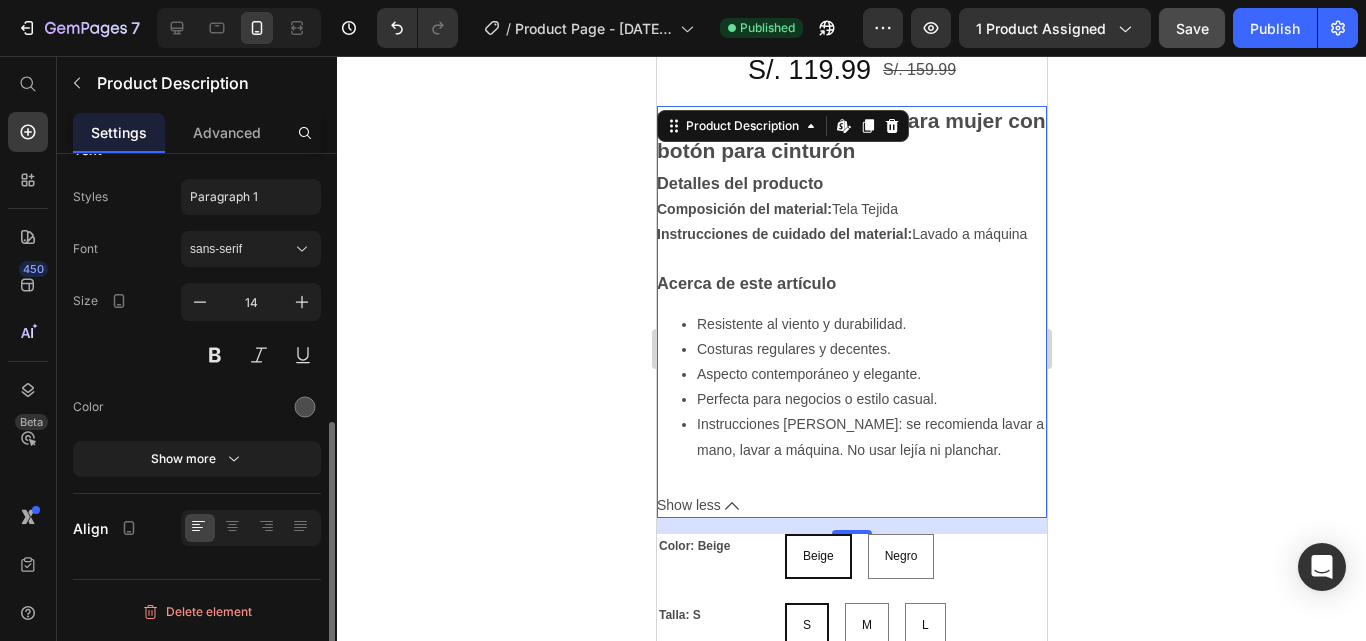 scroll, scrollTop: 0, scrollLeft: 0, axis: both 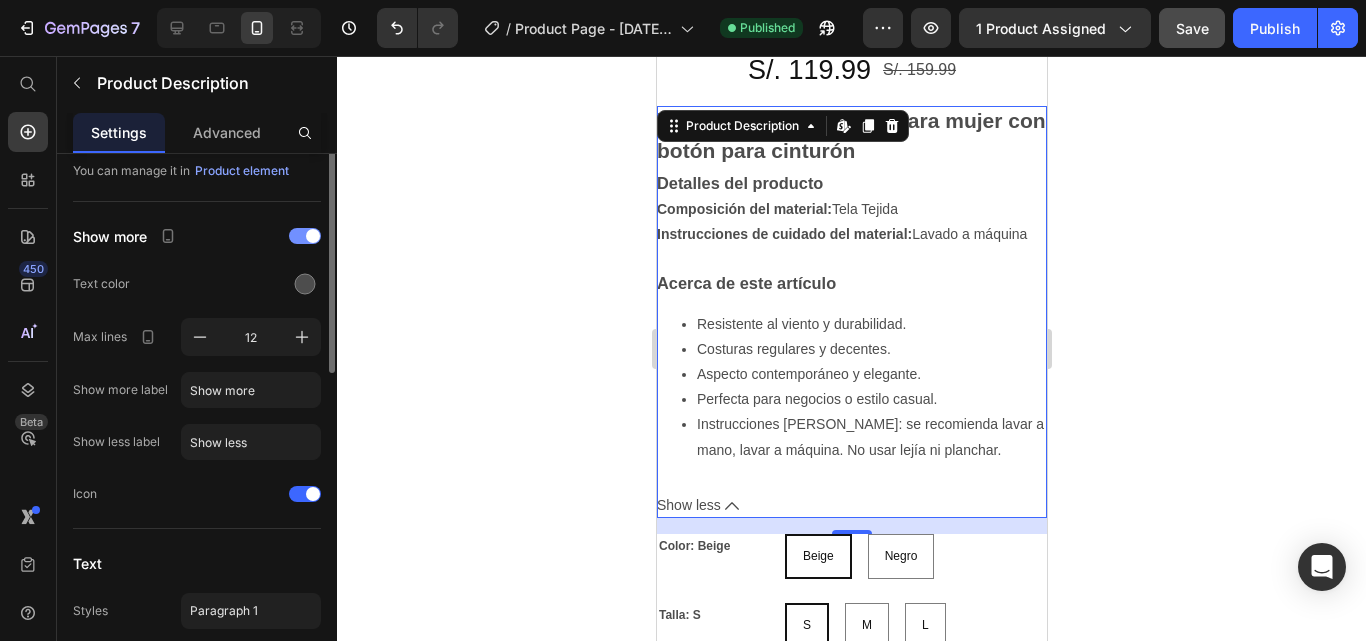 type 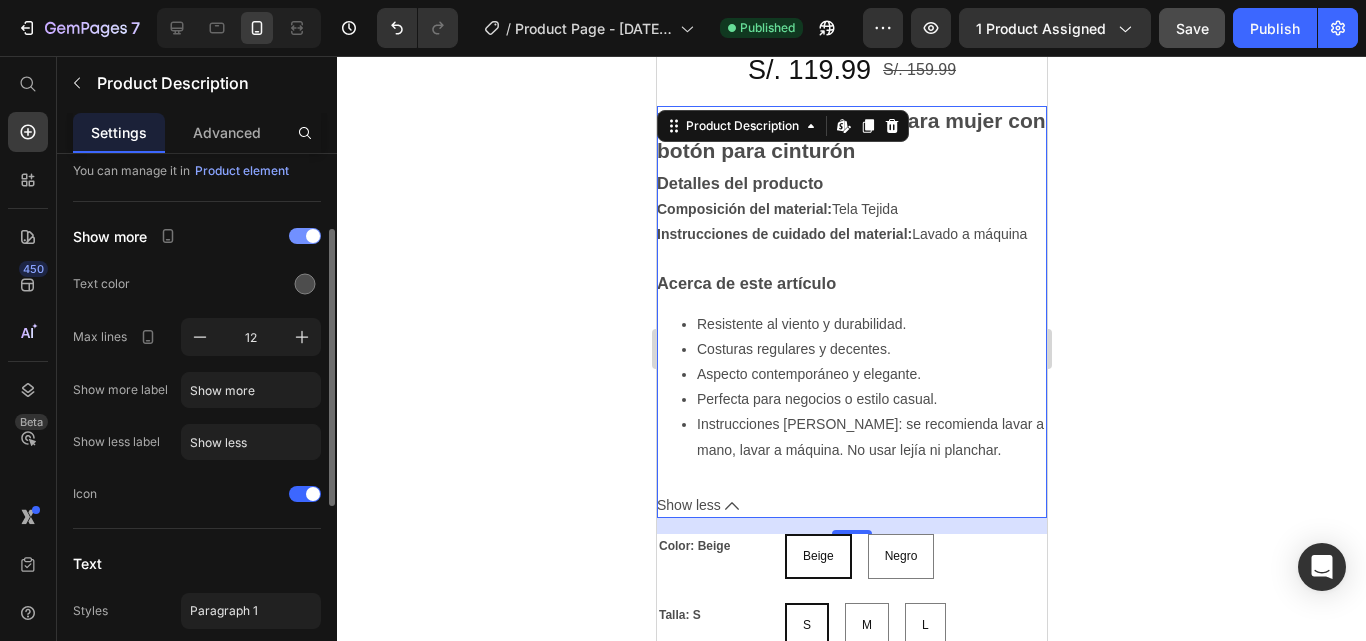 scroll, scrollTop: 141, scrollLeft: 0, axis: vertical 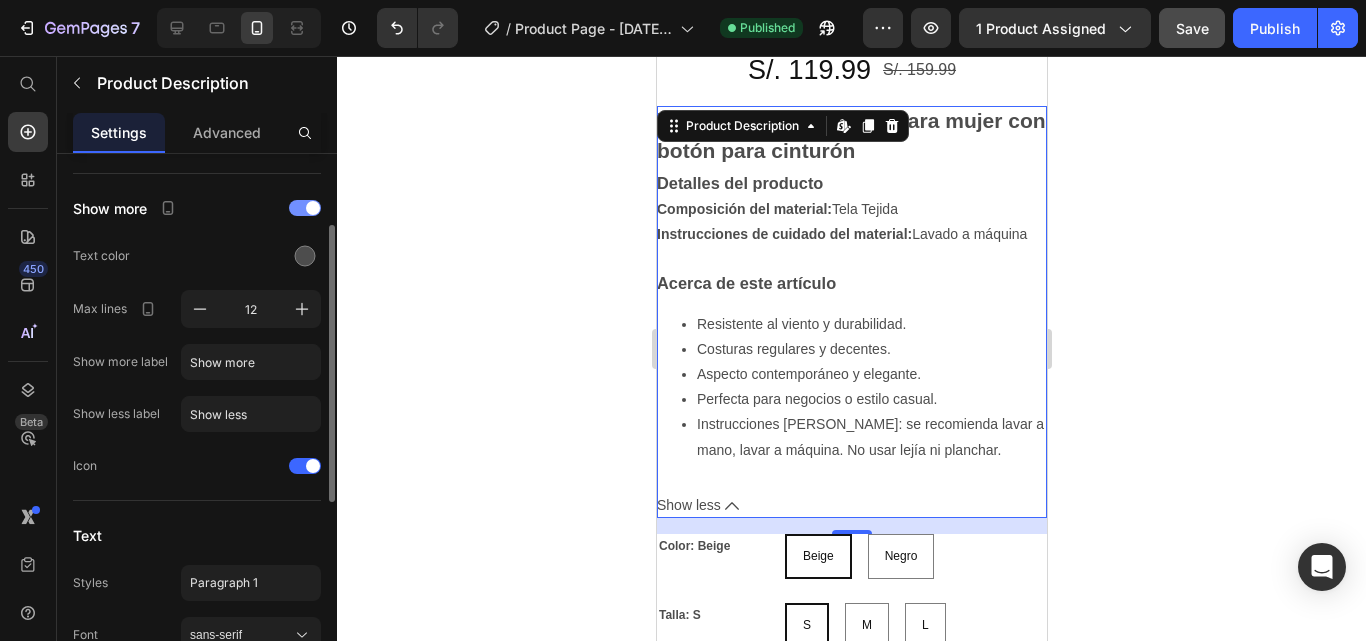 click at bounding box center [305, 208] 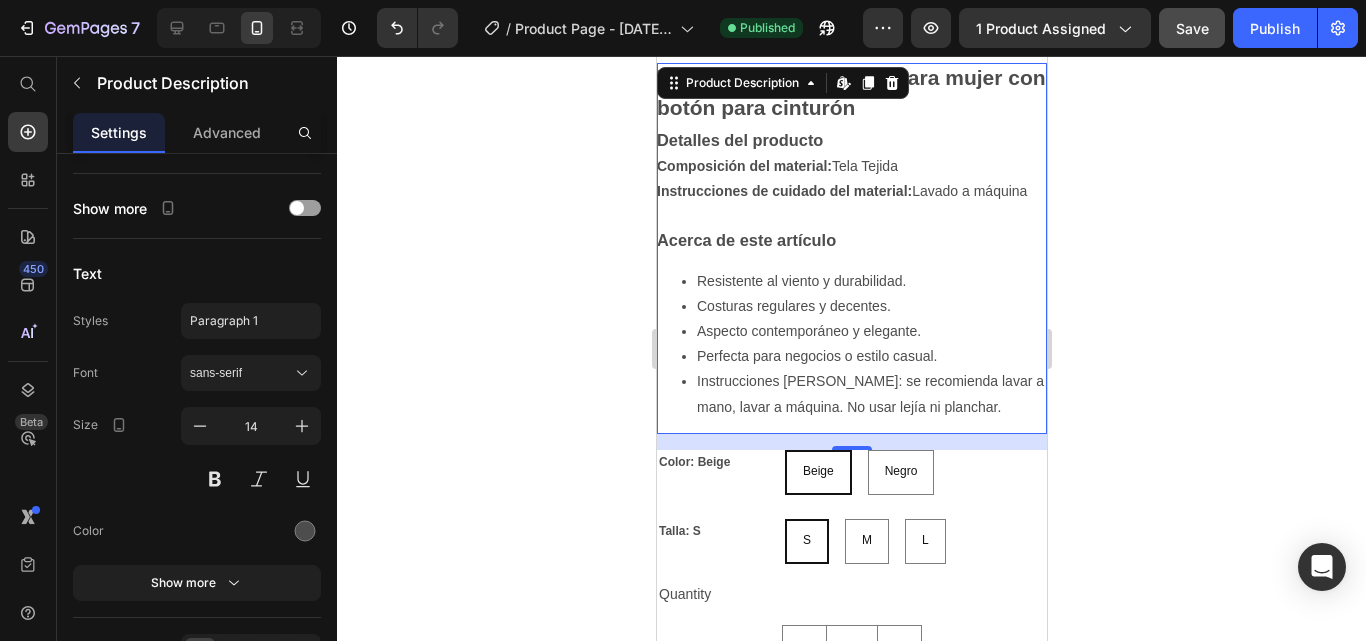 scroll, scrollTop: 883, scrollLeft: 0, axis: vertical 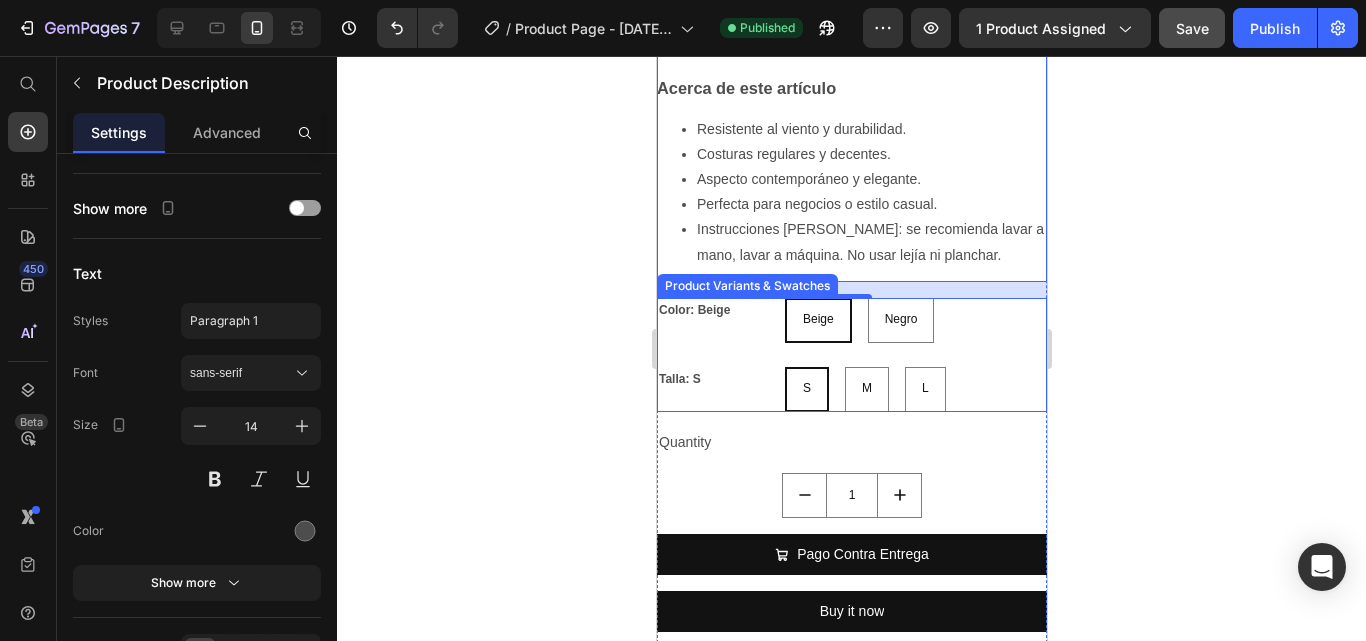 click on "Beige Beige Beige Negro Negro Negro" at bounding box center (915, 320) 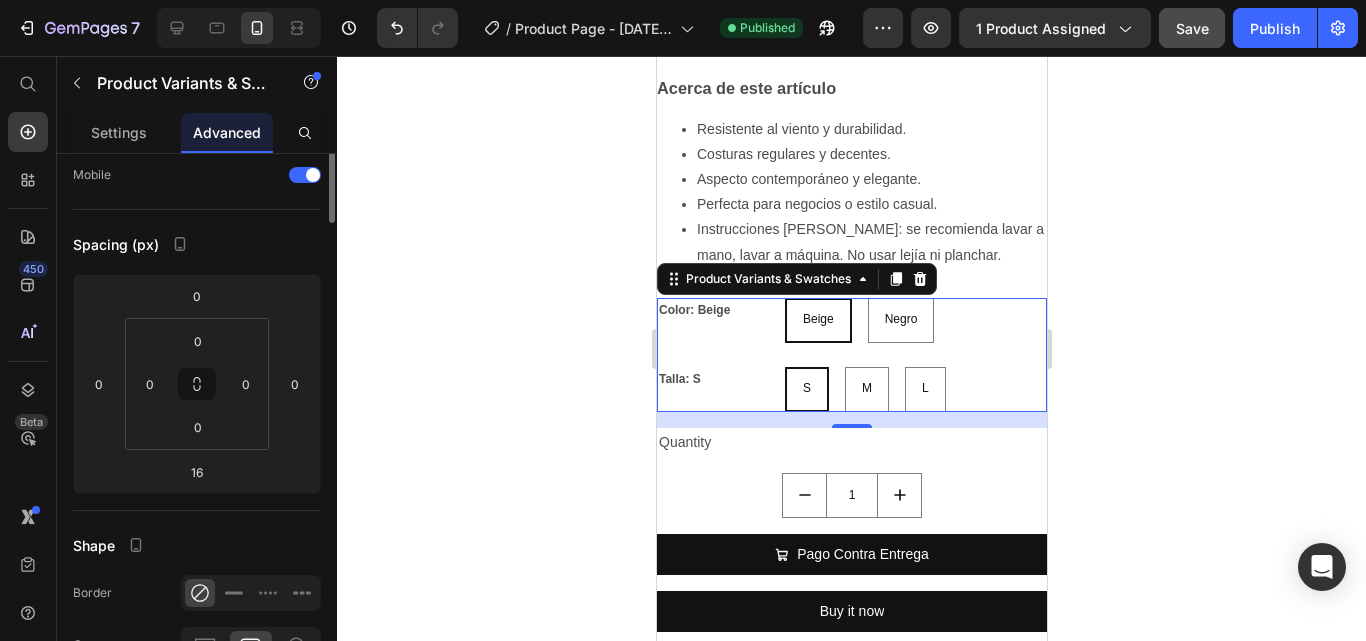 scroll, scrollTop: 0, scrollLeft: 0, axis: both 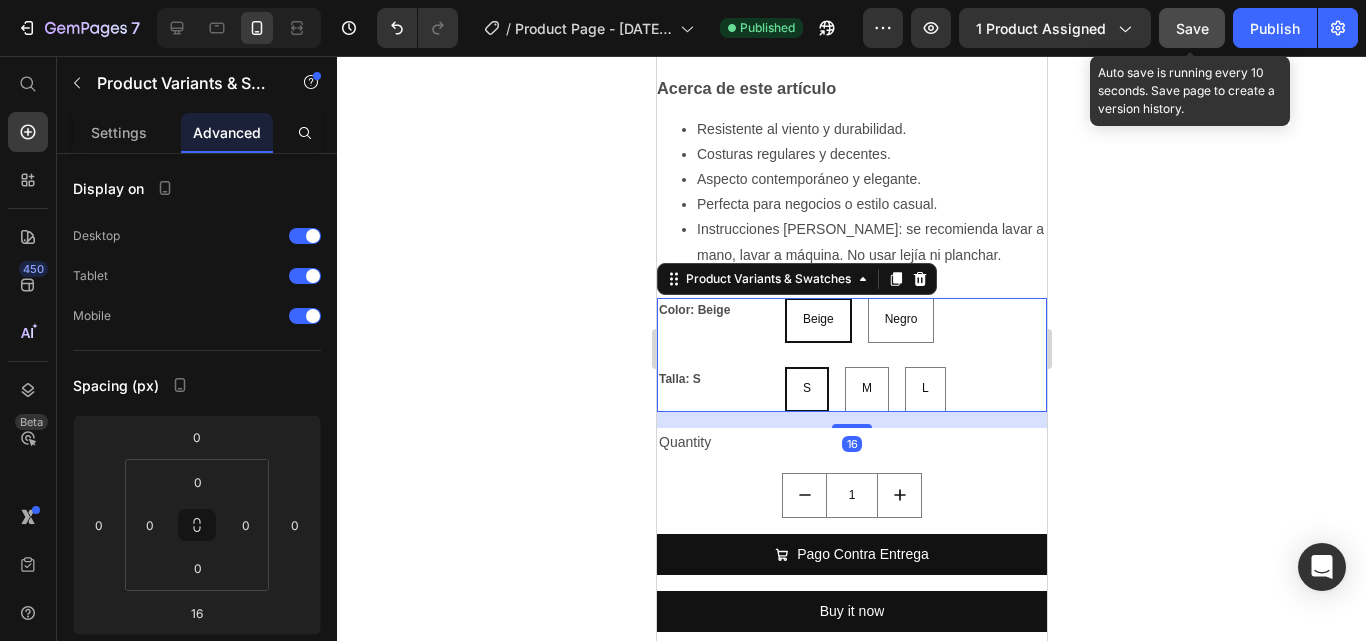 click on "Save" 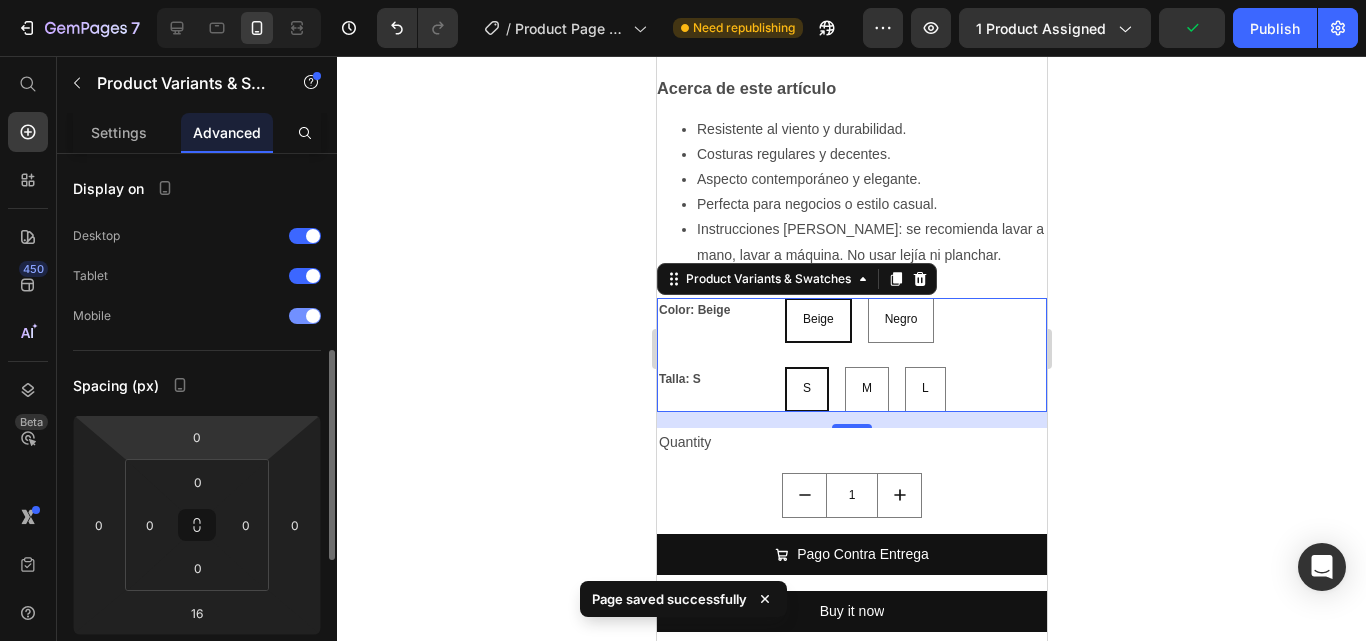 scroll, scrollTop: 142, scrollLeft: 0, axis: vertical 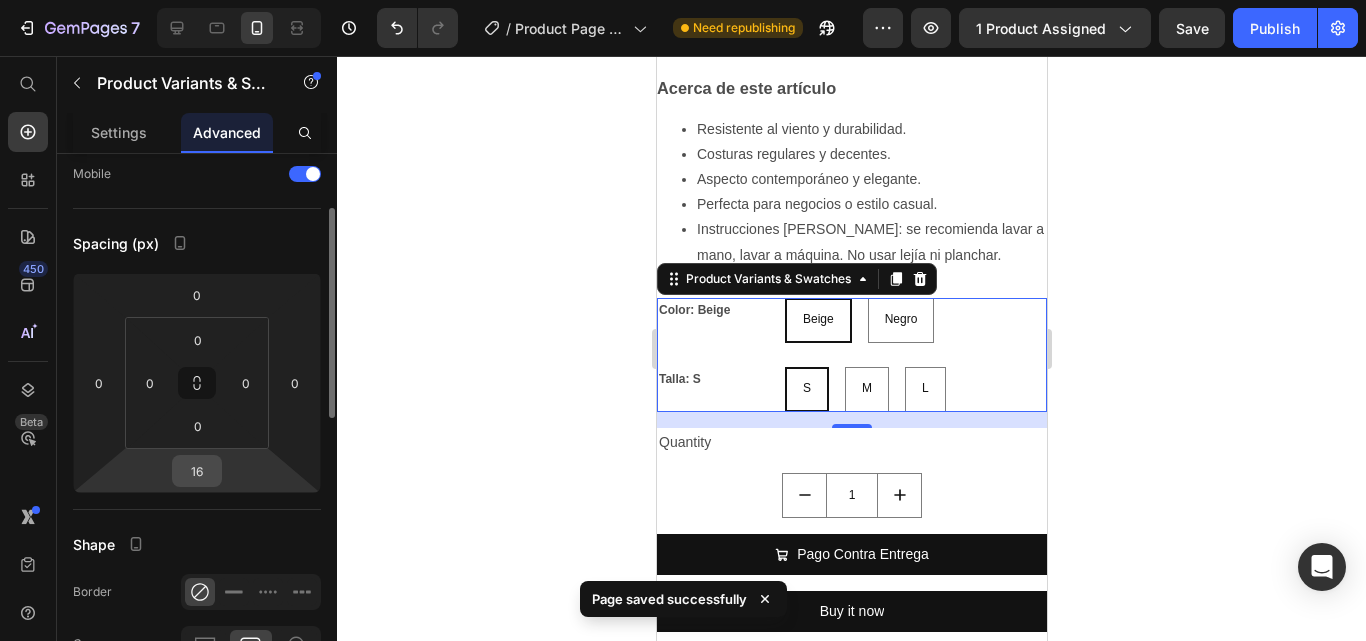 click on "16" at bounding box center [197, 471] 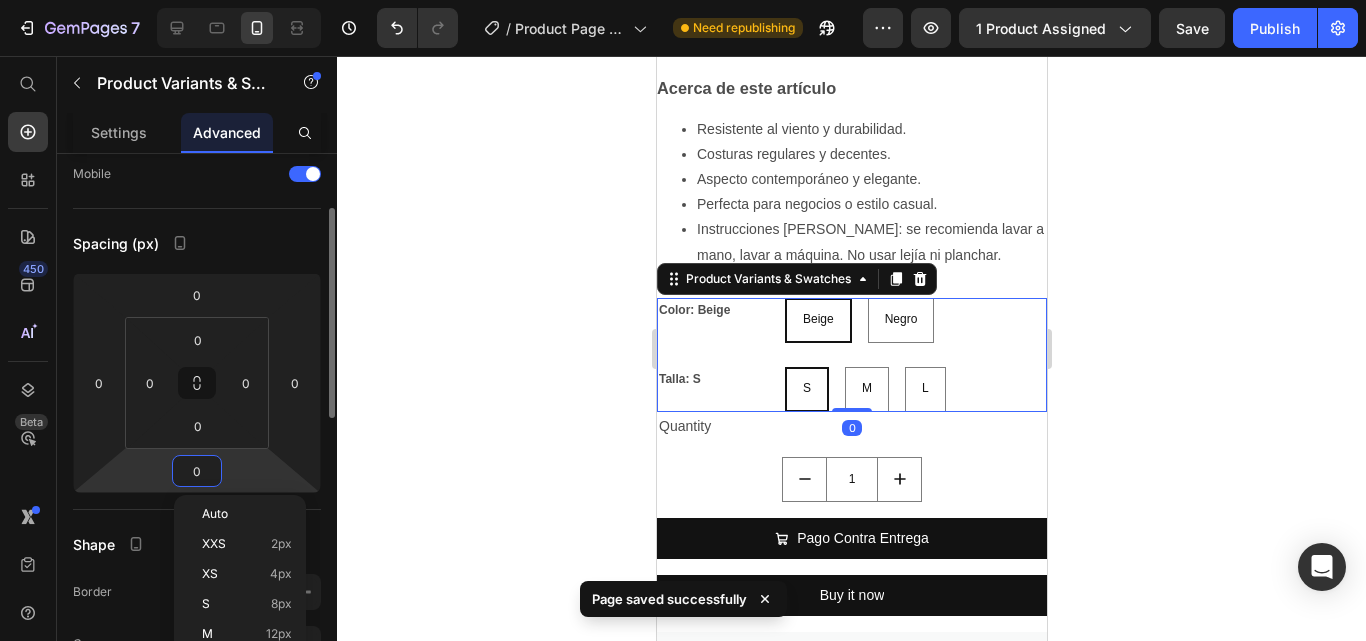 type on "0" 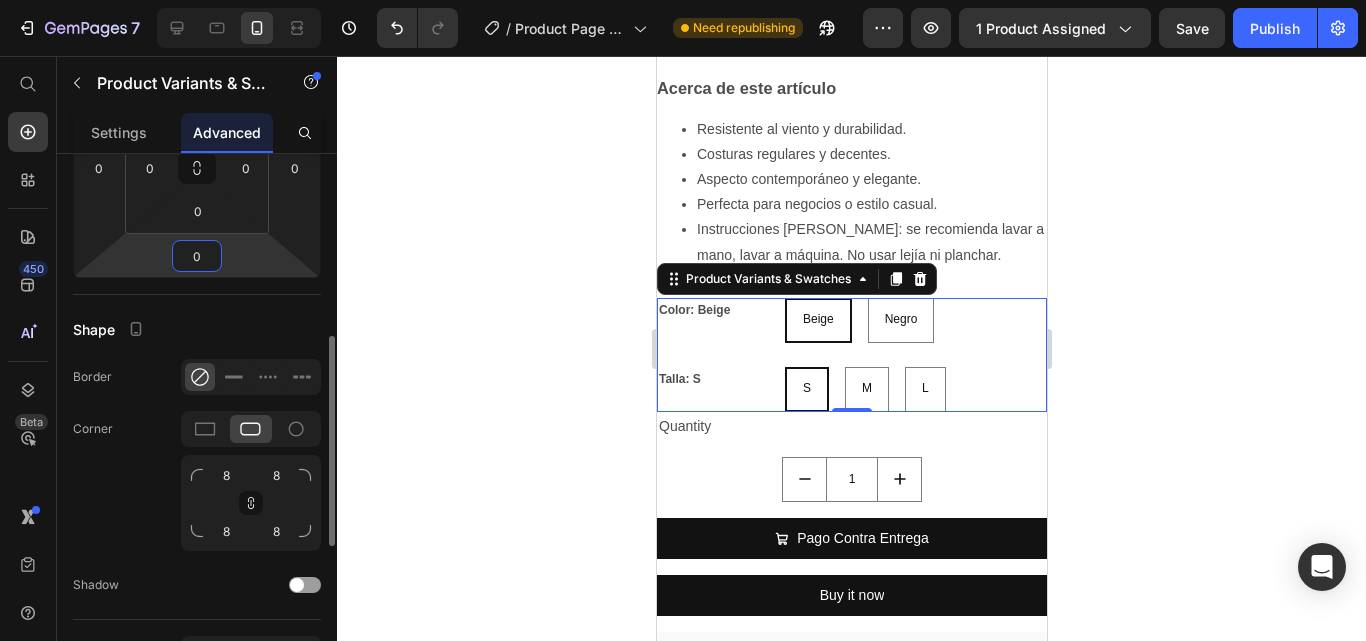 scroll, scrollTop: 389, scrollLeft: 0, axis: vertical 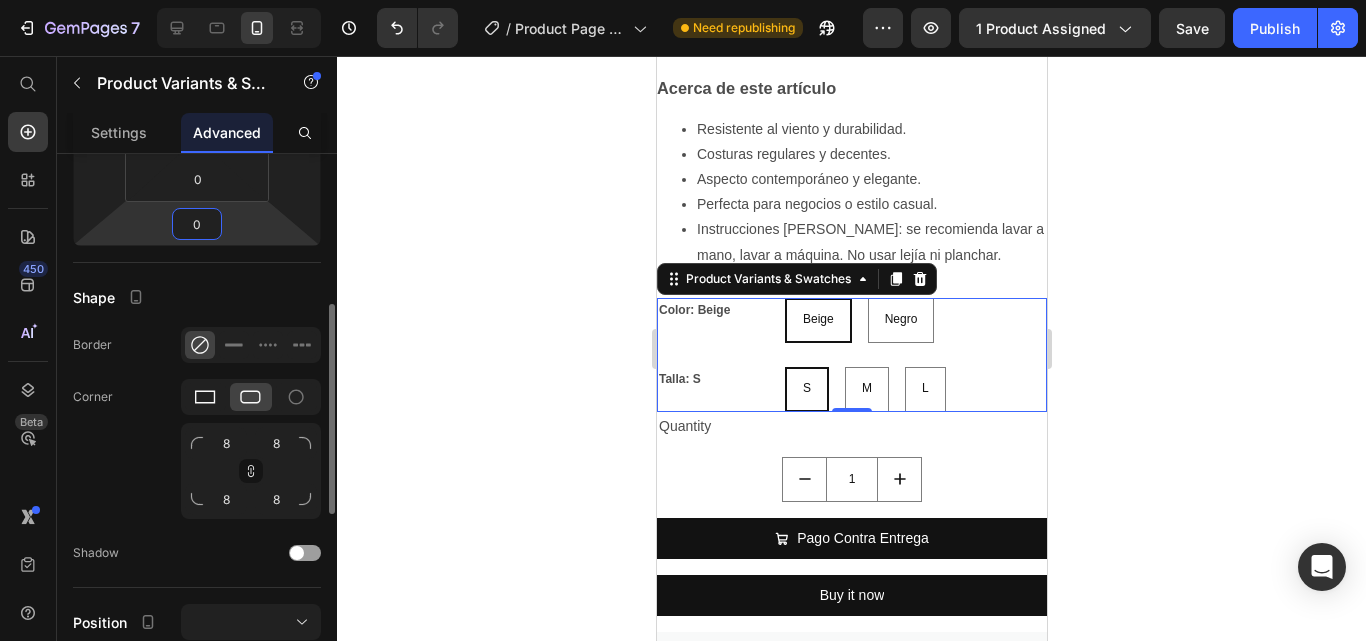 click 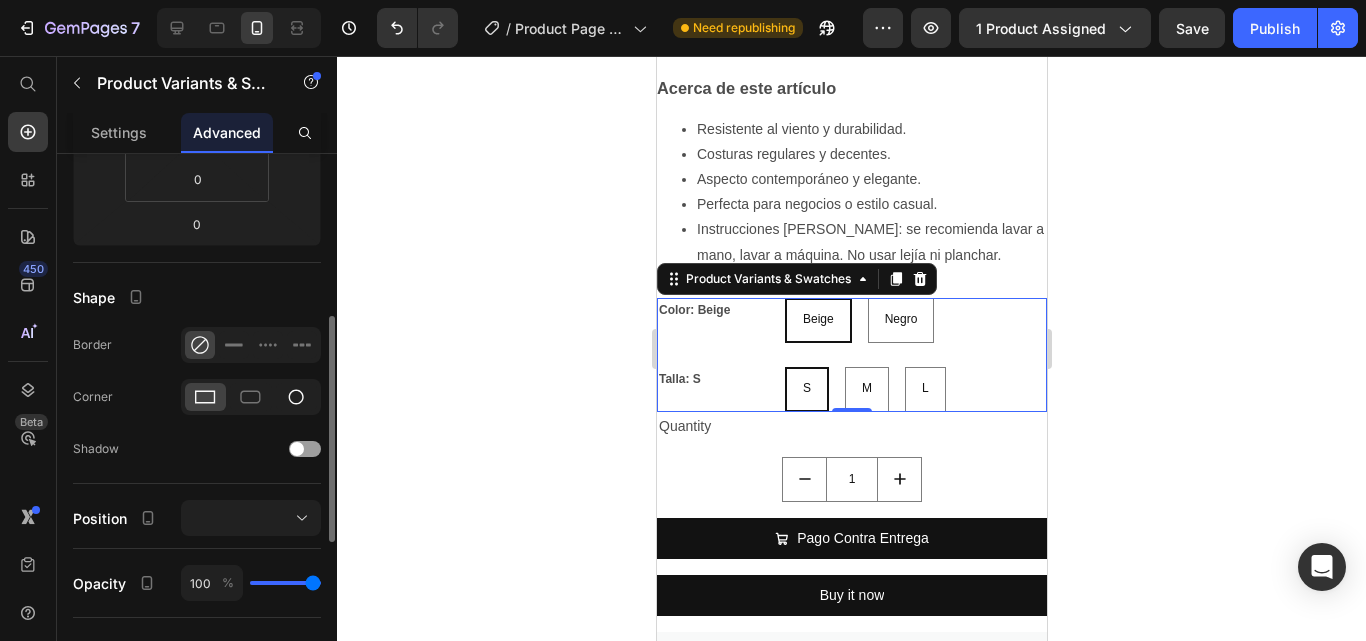 click 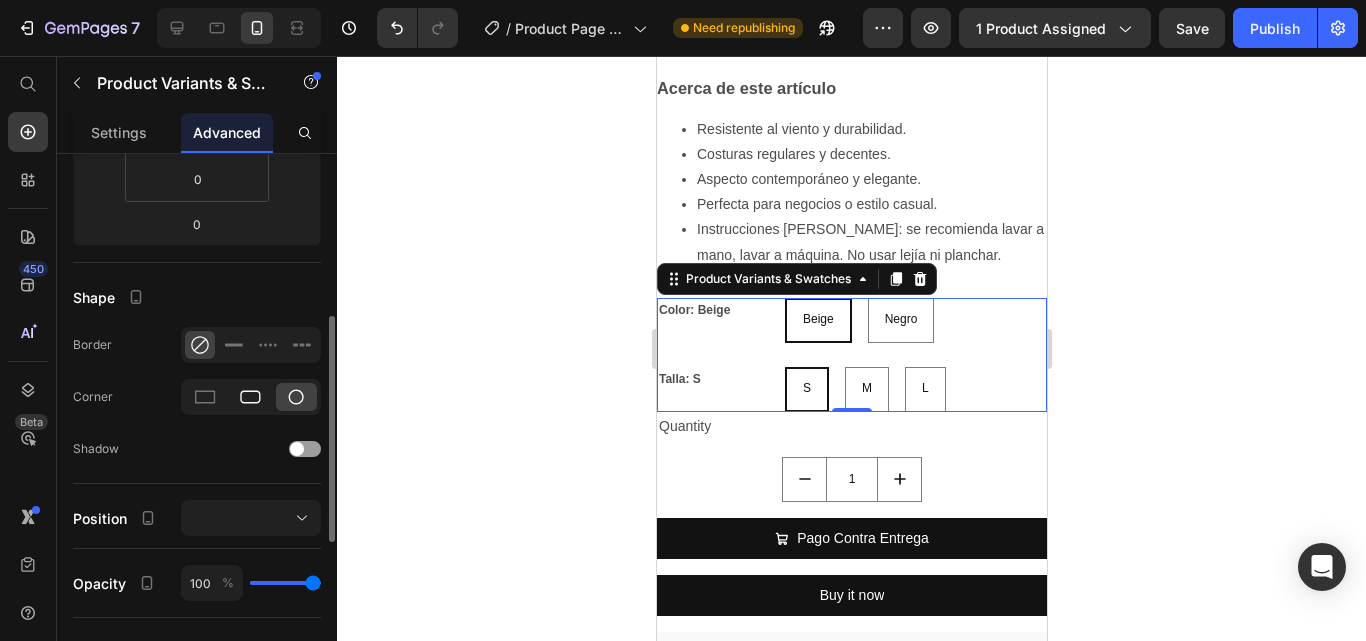 click 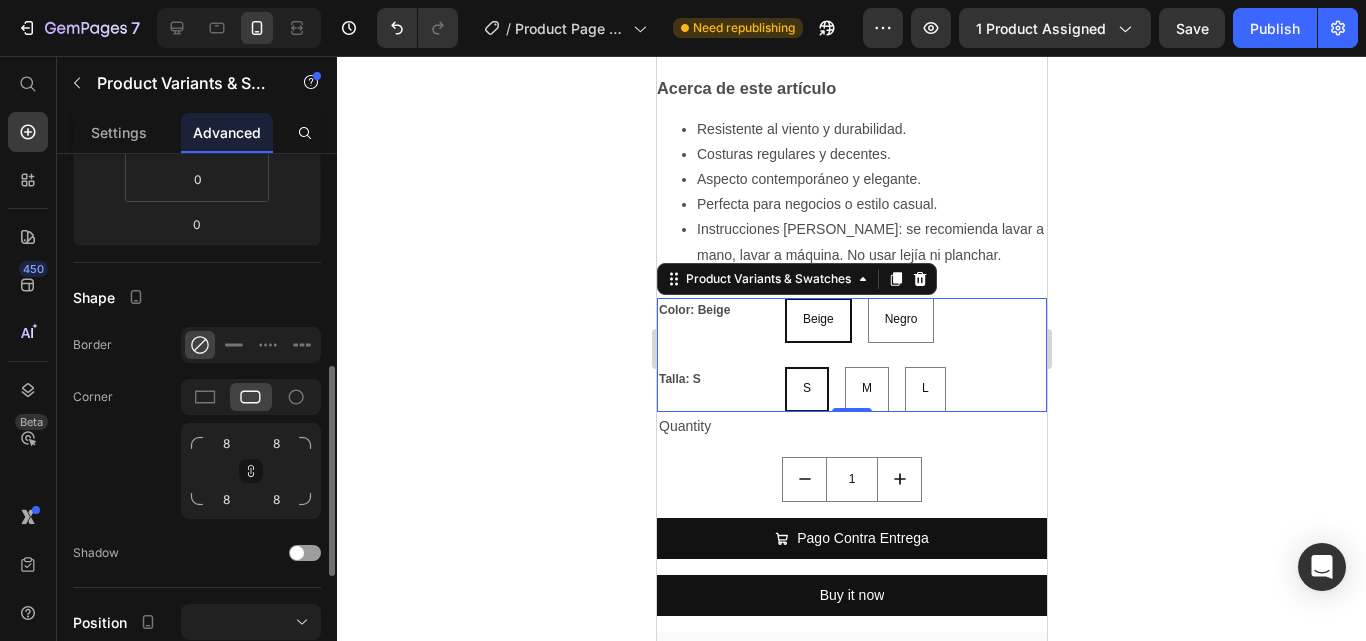 scroll, scrollTop: 434, scrollLeft: 0, axis: vertical 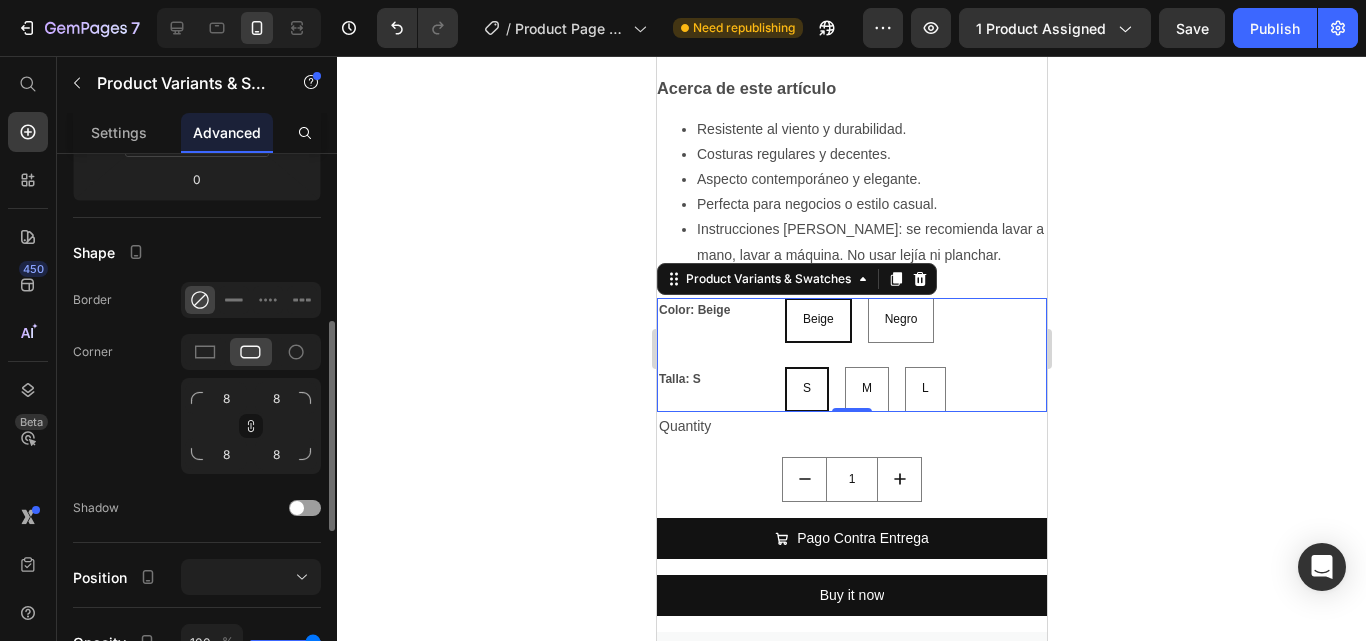 click on "Shape Border Corner 8 8 8 8 Shadow" 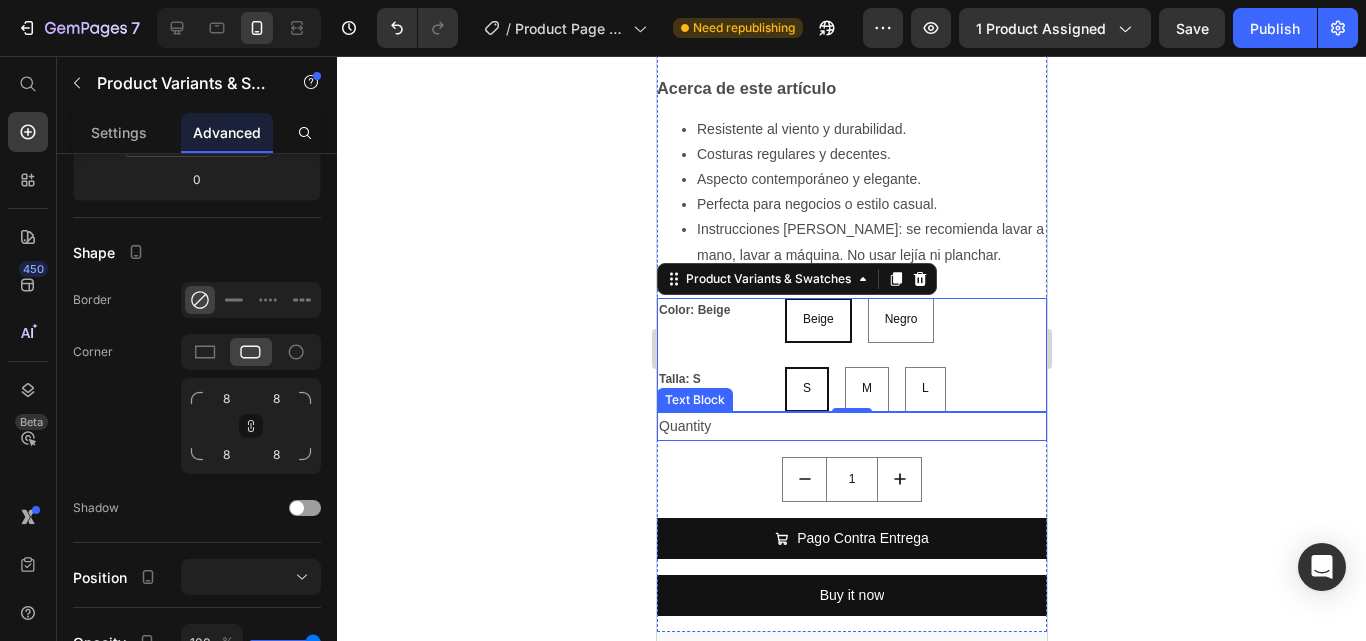 click on "Quantity" at bounding box center [851, 426] 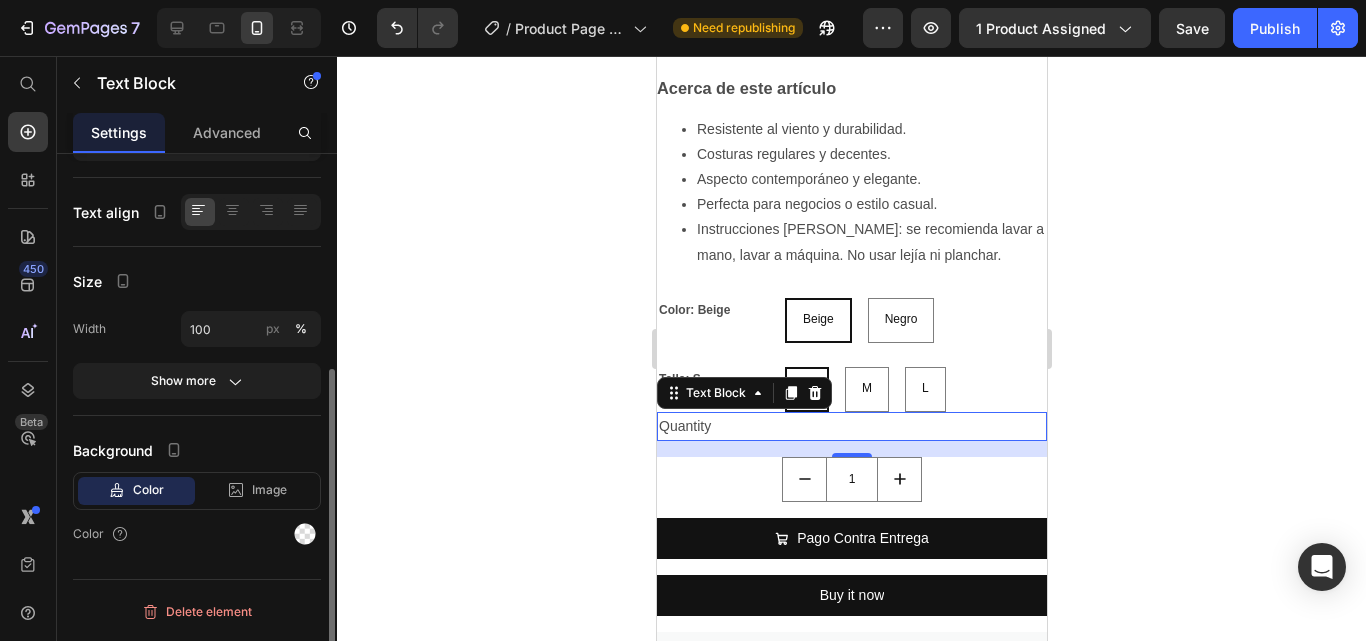 scroll, scrollTop: 0, scrollLeft: 0, axis: both 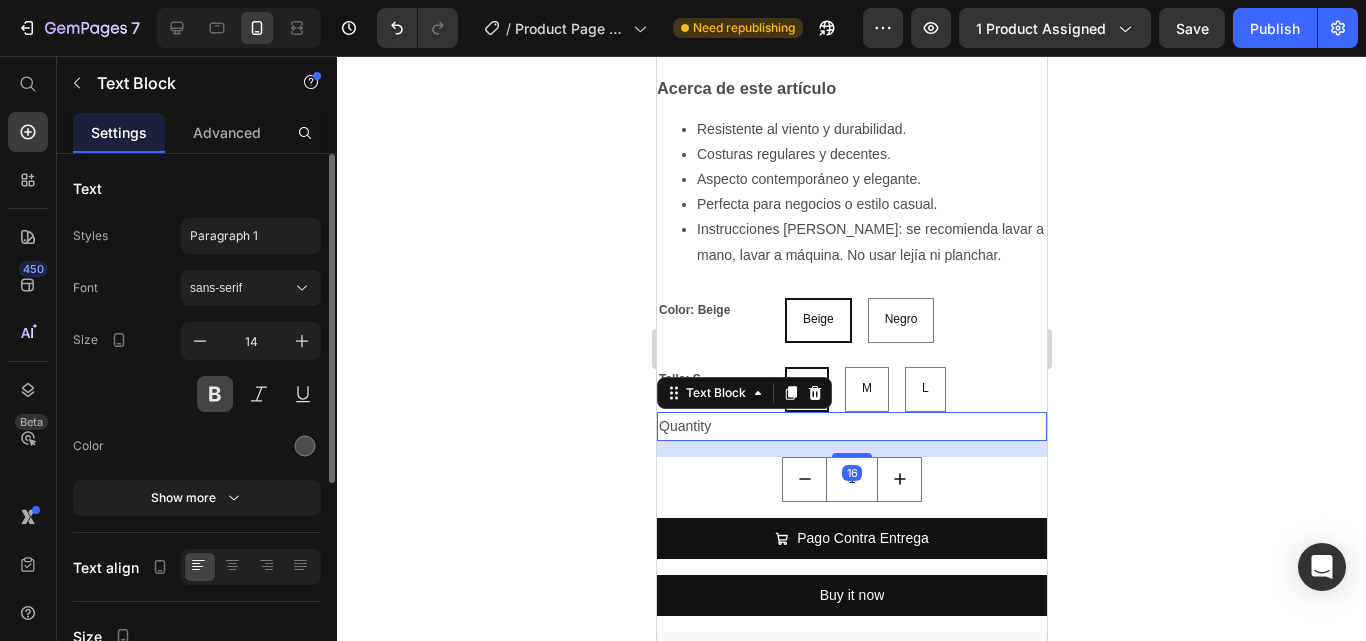 click at bounding box center [215, 394] 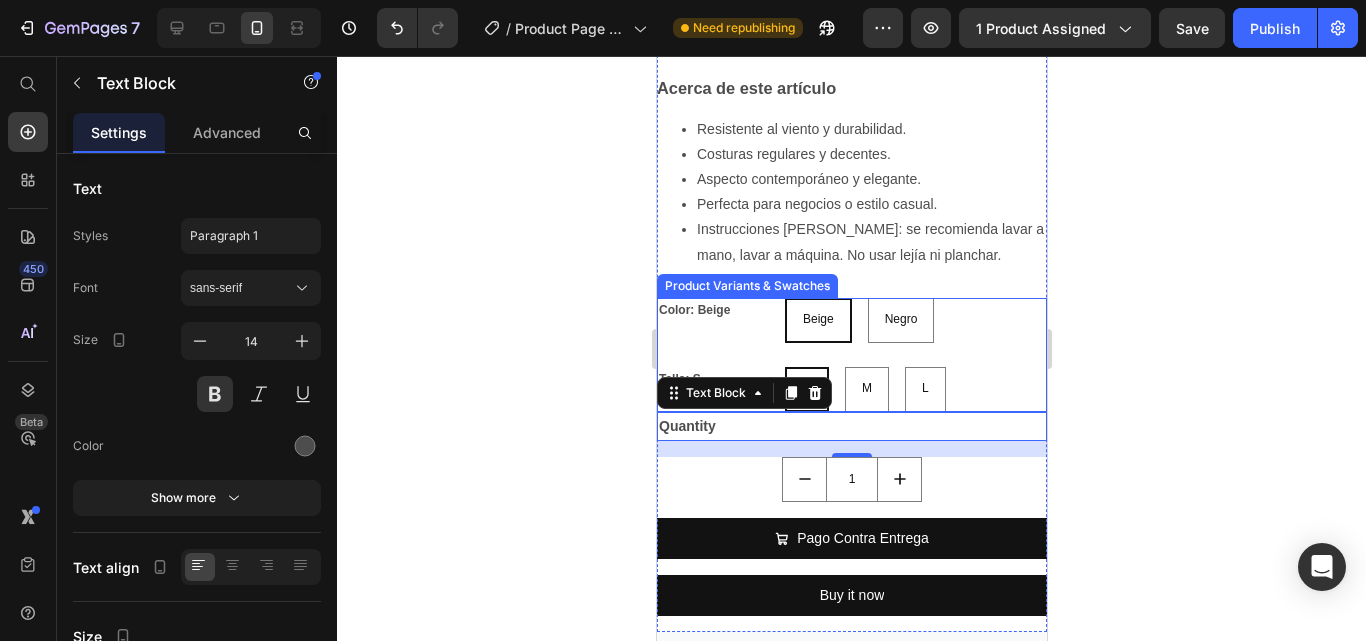 click on "Color: Beige" at bounding box center (716, 311) 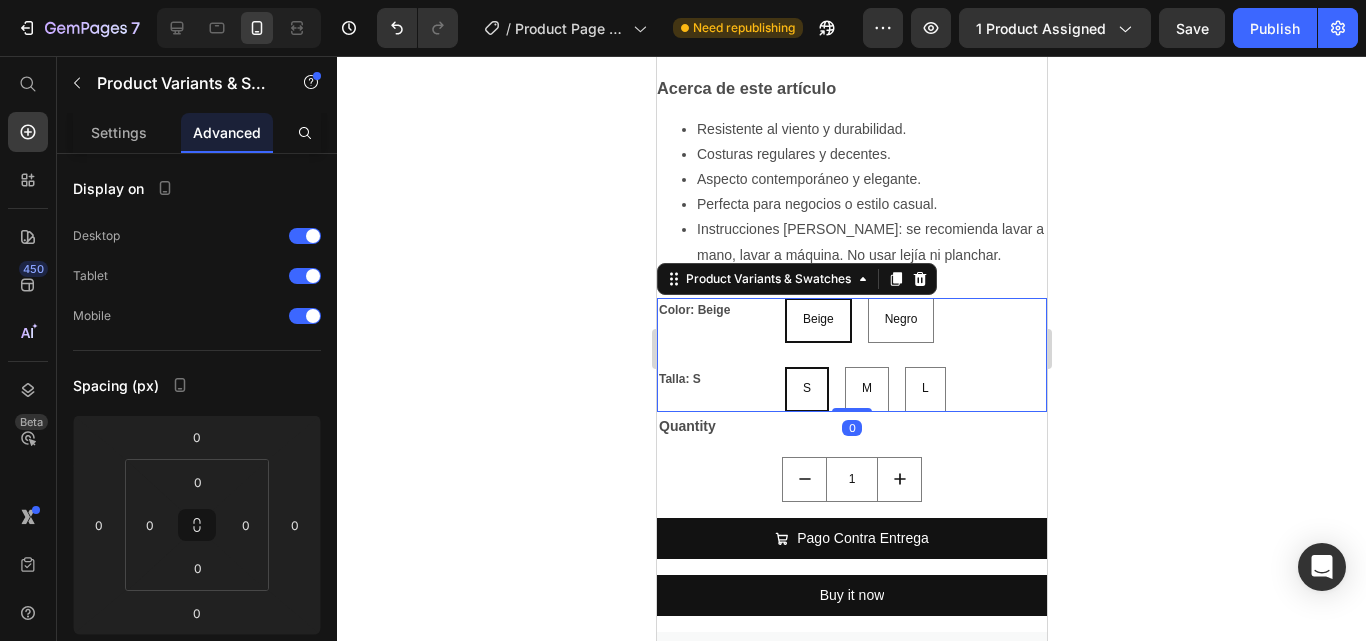click on "Color: Beige" at bounding box center (716, 311) 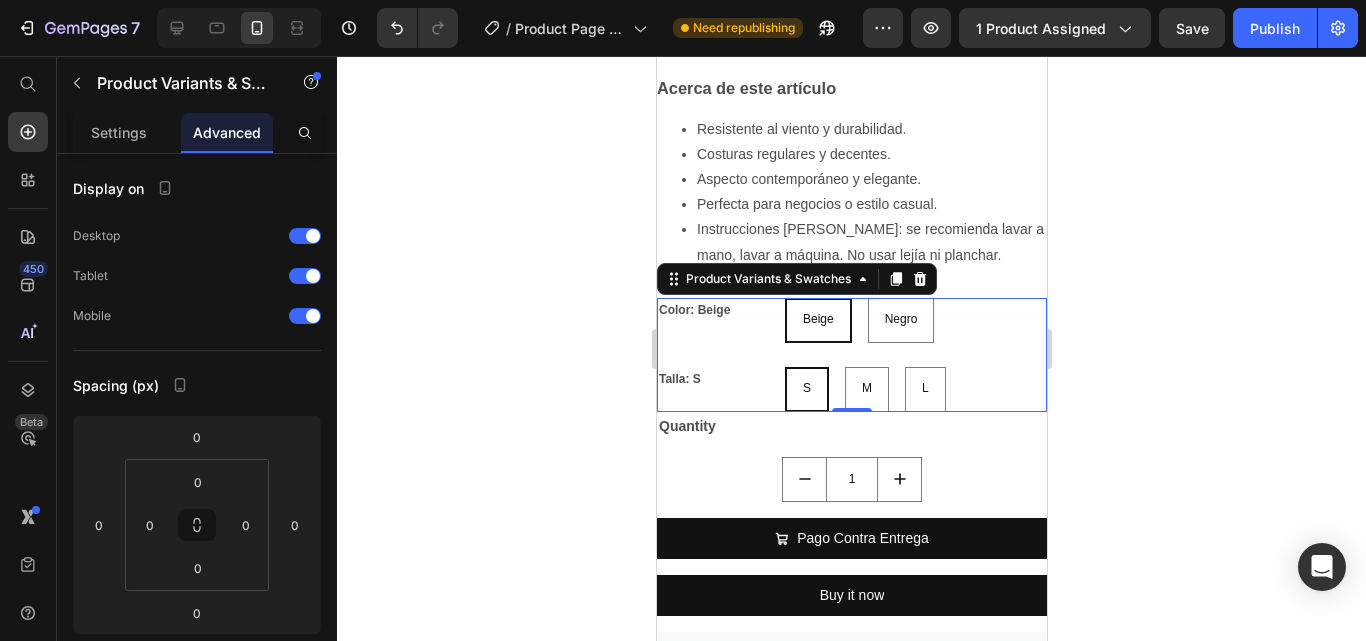 click on "Color: Beige" at bounding box center [716, 311] 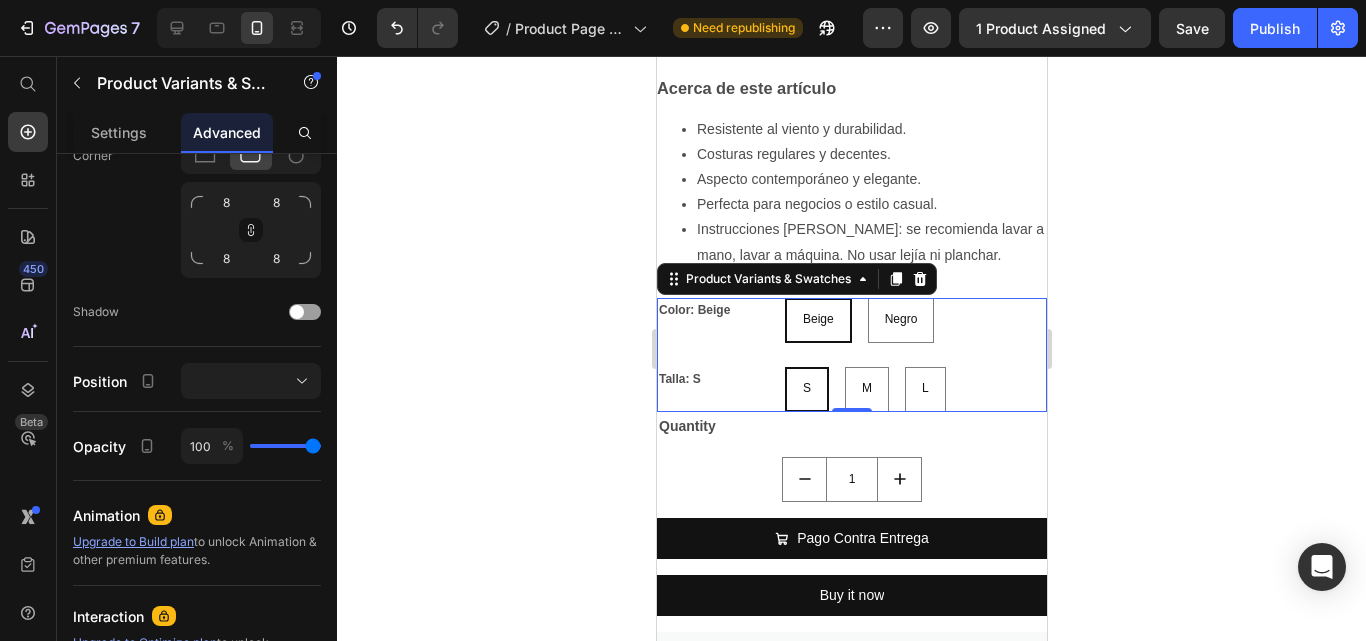 scroll, scrollTop: 865, scrollLeft: 0, axis: vertical 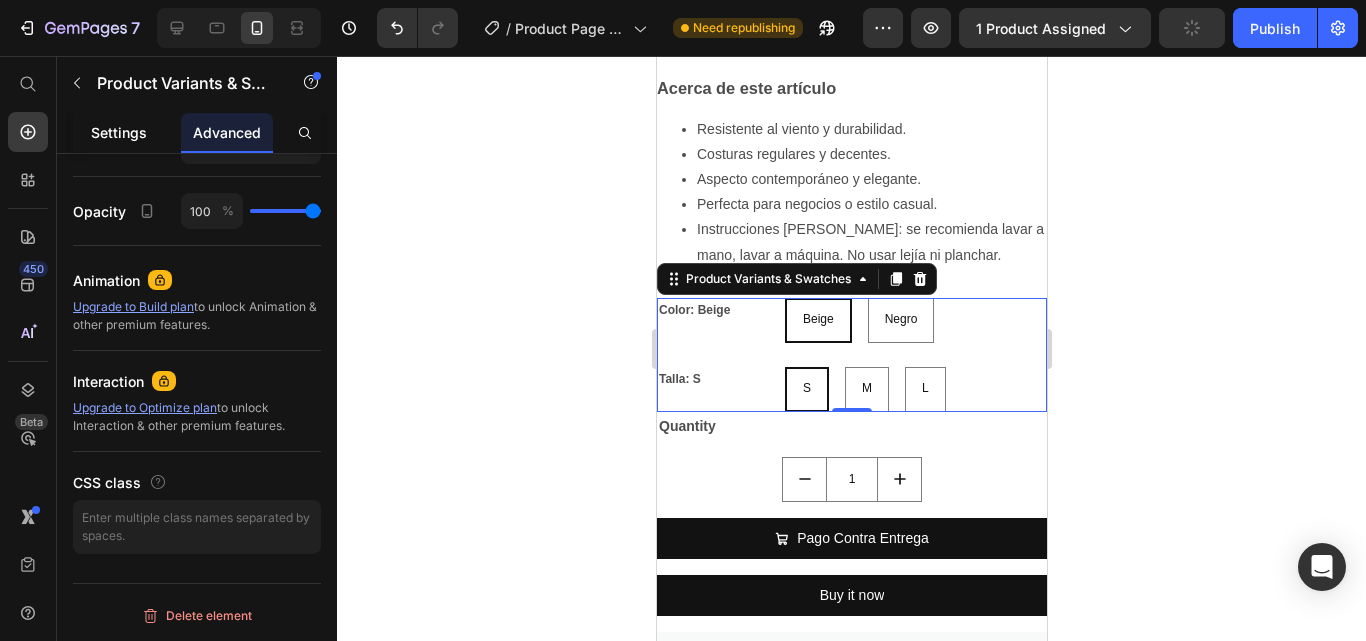 click on "Settings" at bounding box center (119, 132) 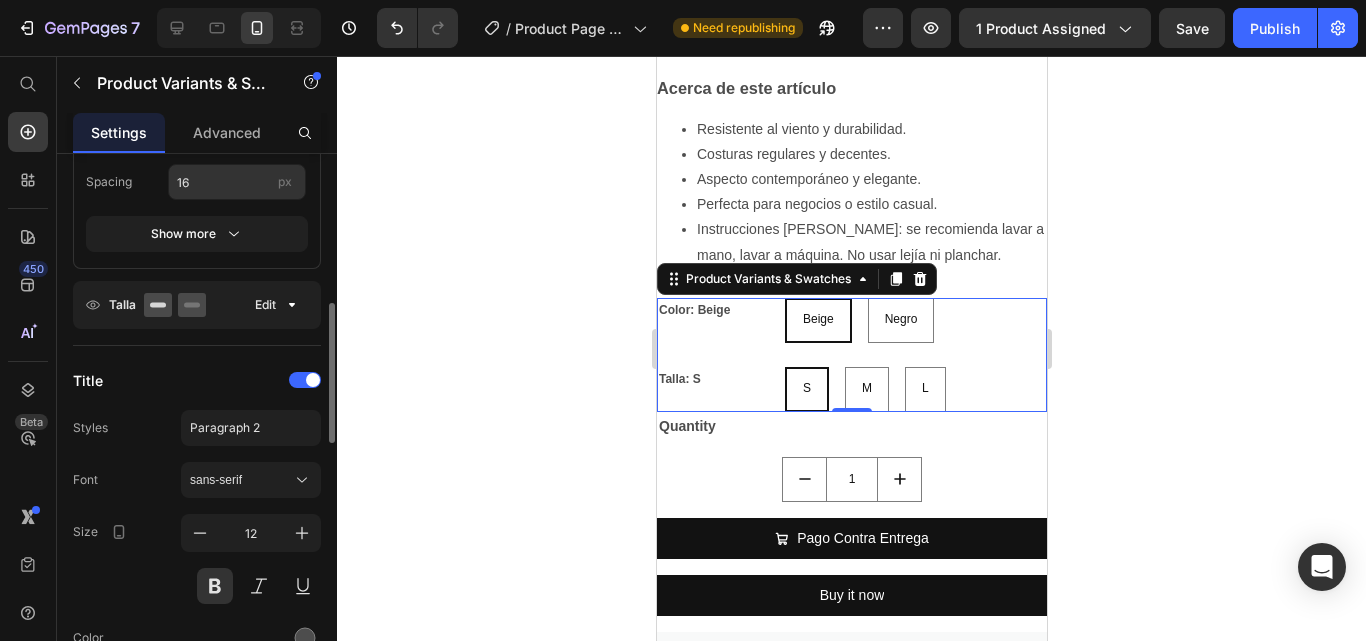 scroll, scrollTop: 613, scrollLeft: 0, axis: vertical 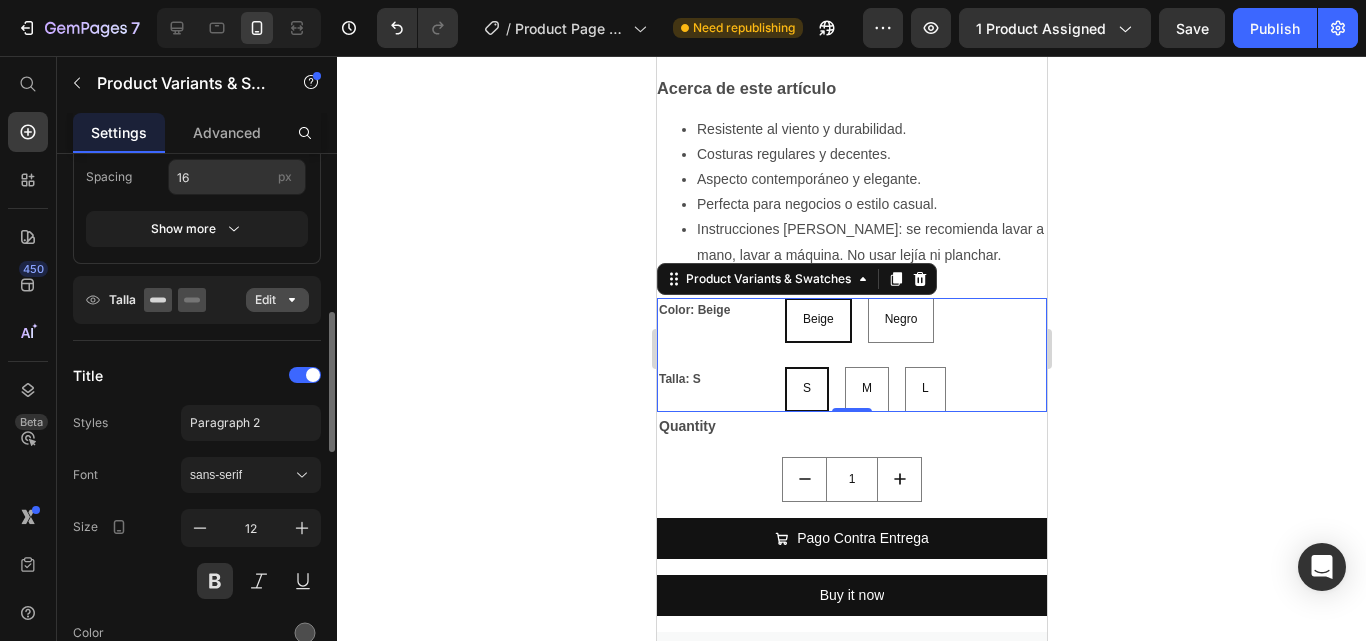 click on "Edit" 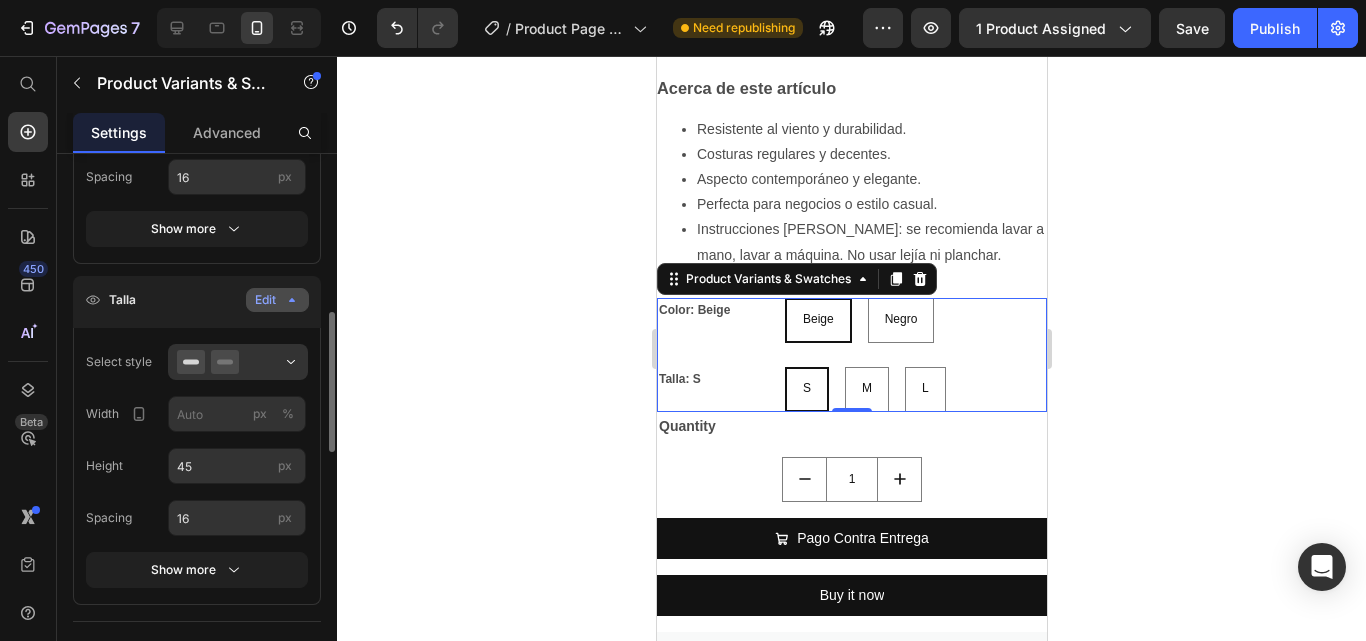 click on "Edit" 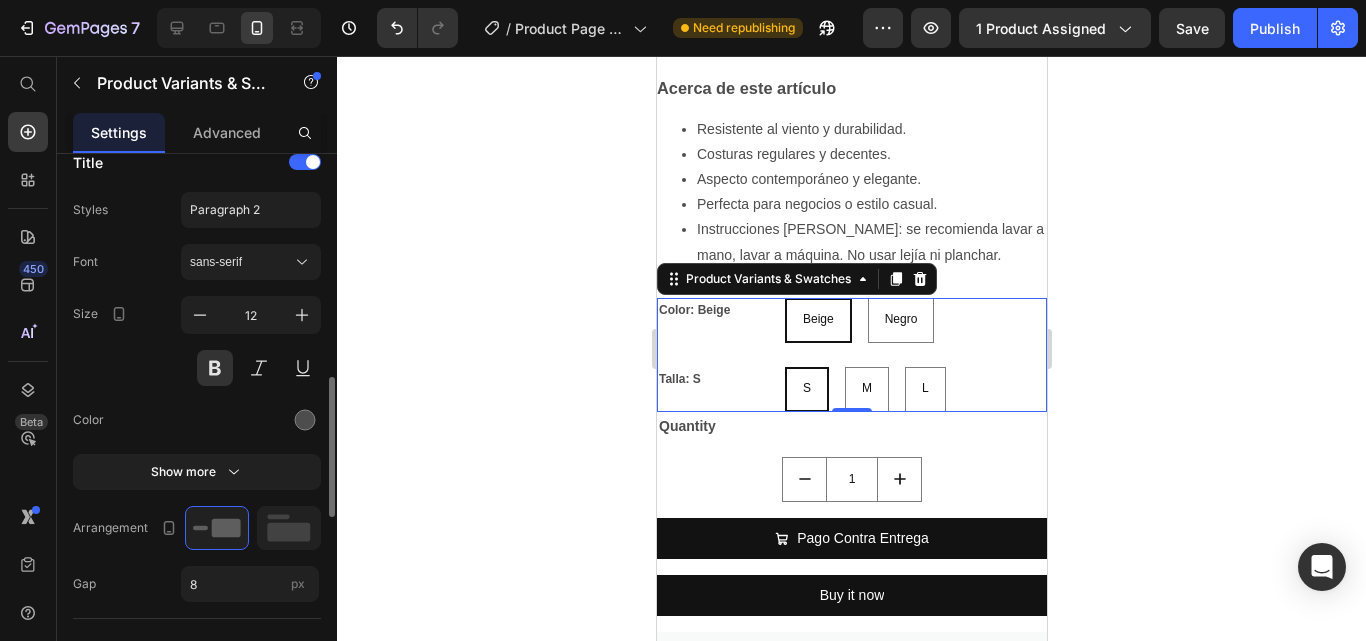 scroll, scrollTop: 842, scrollLeft: 0, axis: vertical 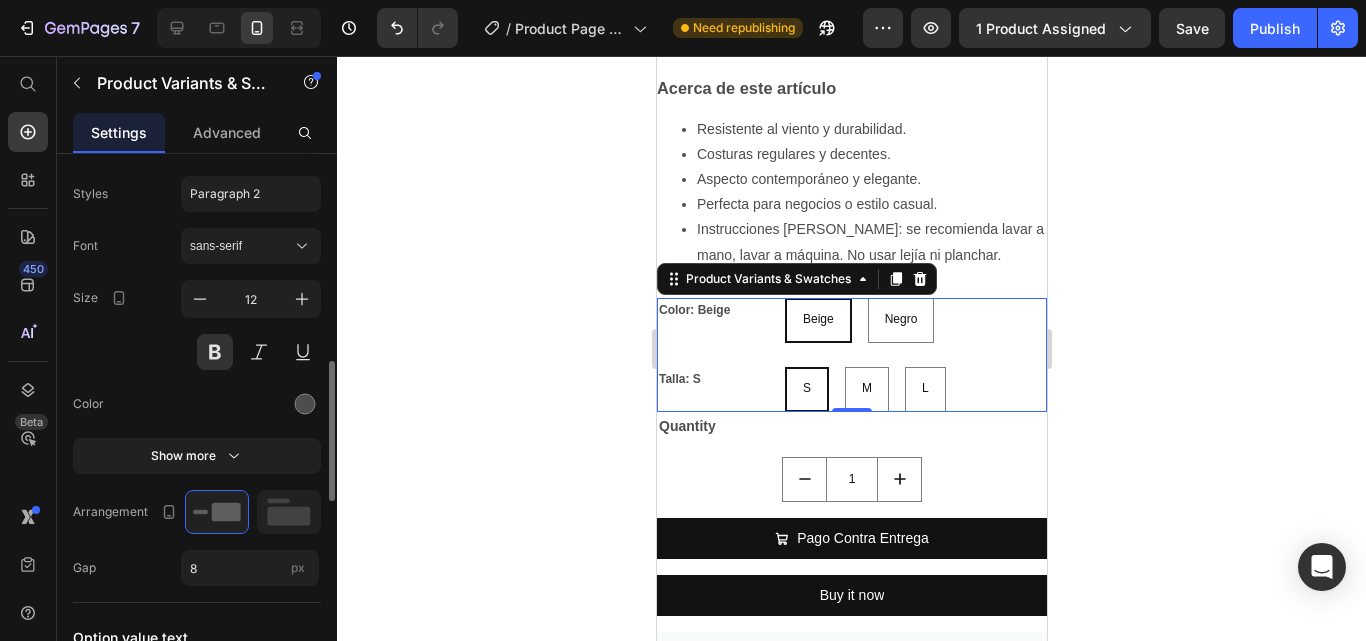type 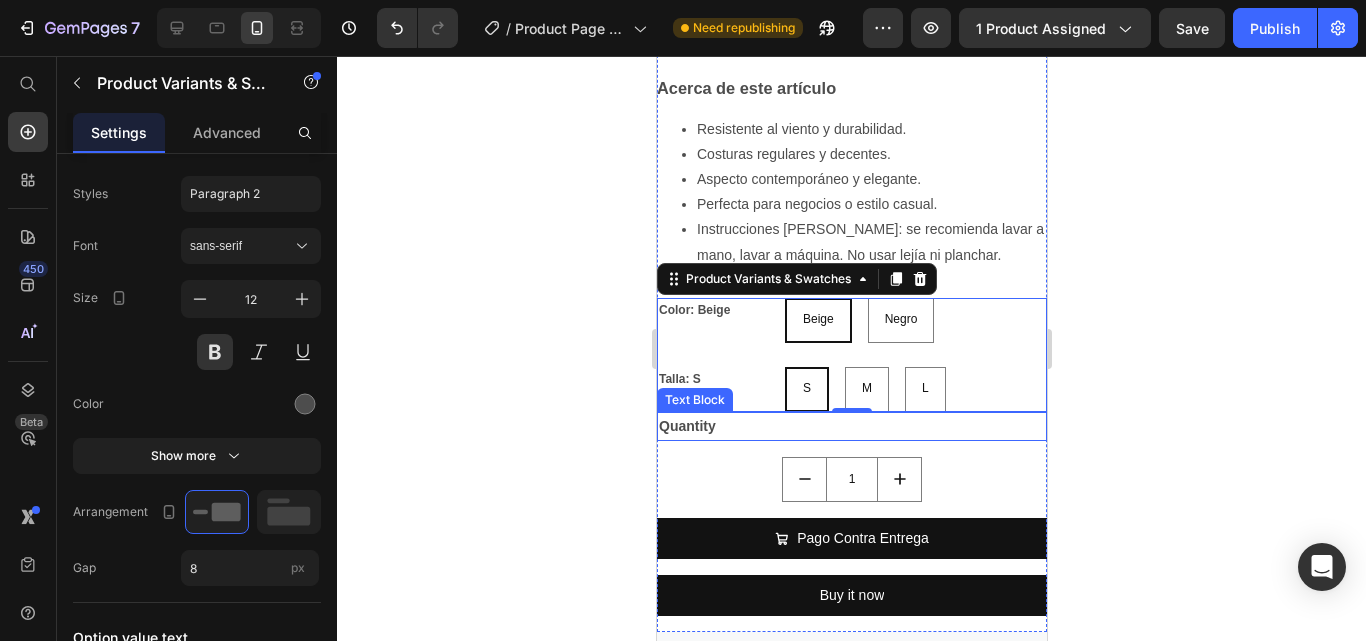 click on "Quantity" at bounding box center (851, 426) 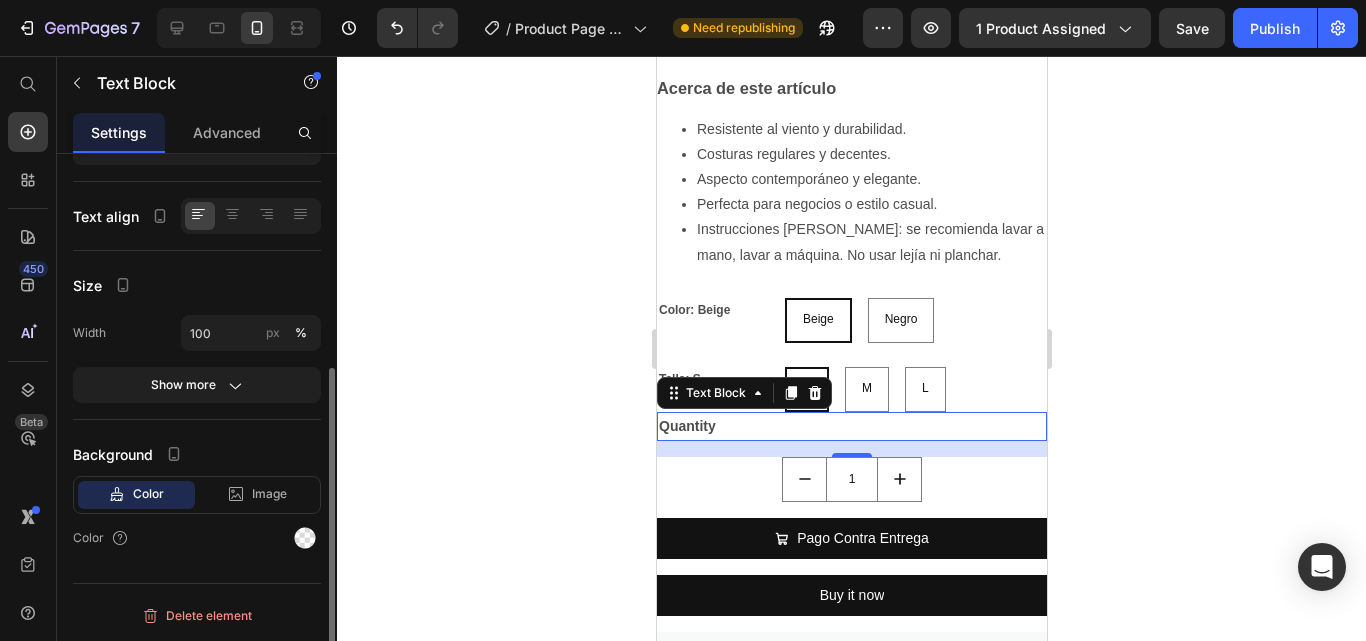 scroll, scrollTop: 0, scrollLeft: 0, axis: both 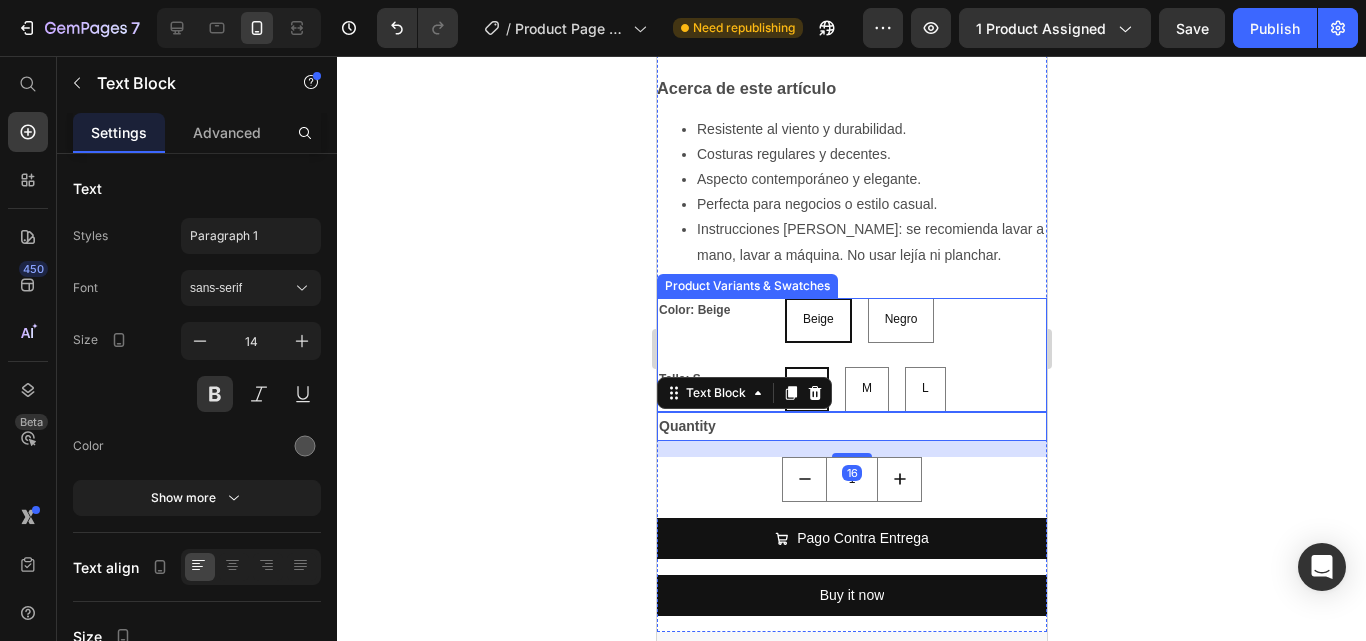 click on "Color: Beige" at bounding box center (716, 311) 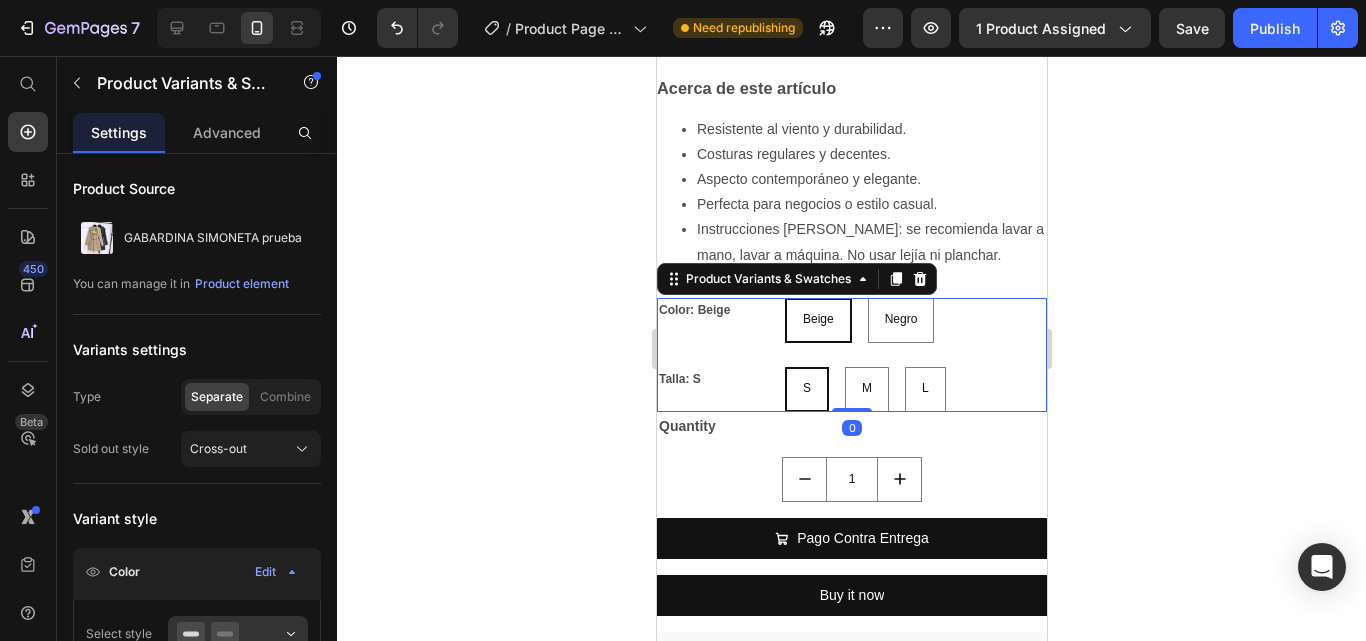 click on "Color: Beige" at bounding box center (716, 311) 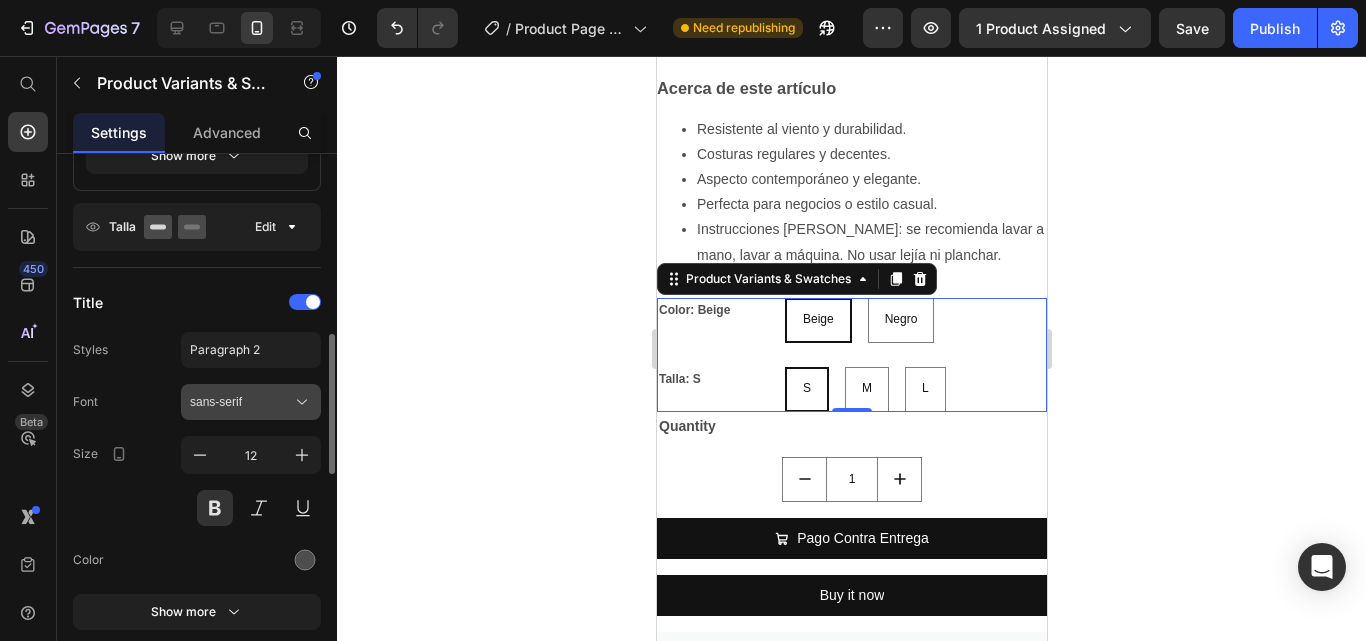 scroll, scrollTop: 688, scrollLeft: 0, axis: vertical 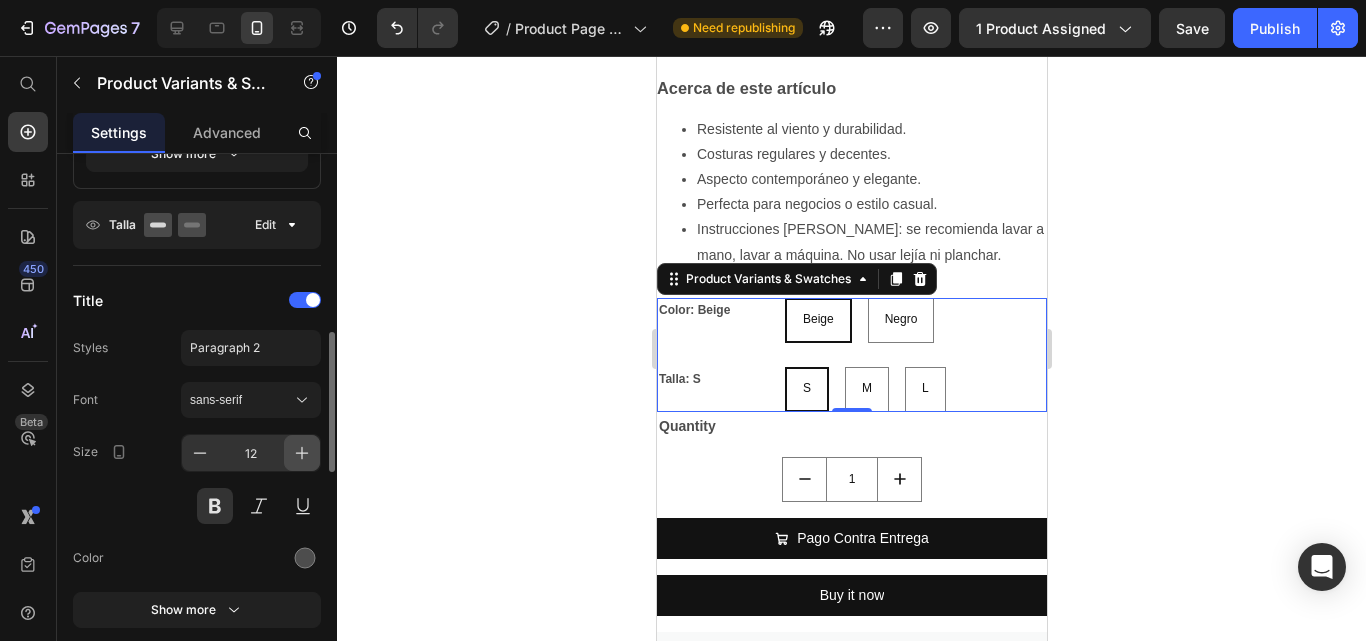click at bounding box center [302, 453] 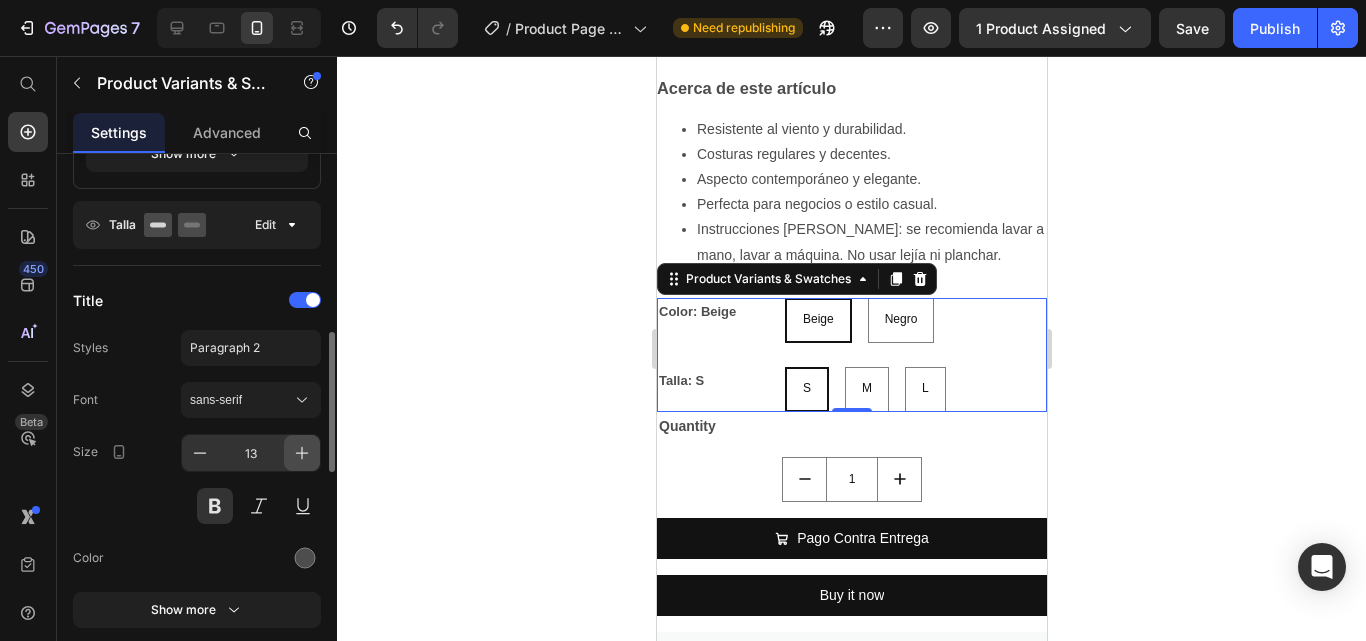 click at bounding box center [302, 453] 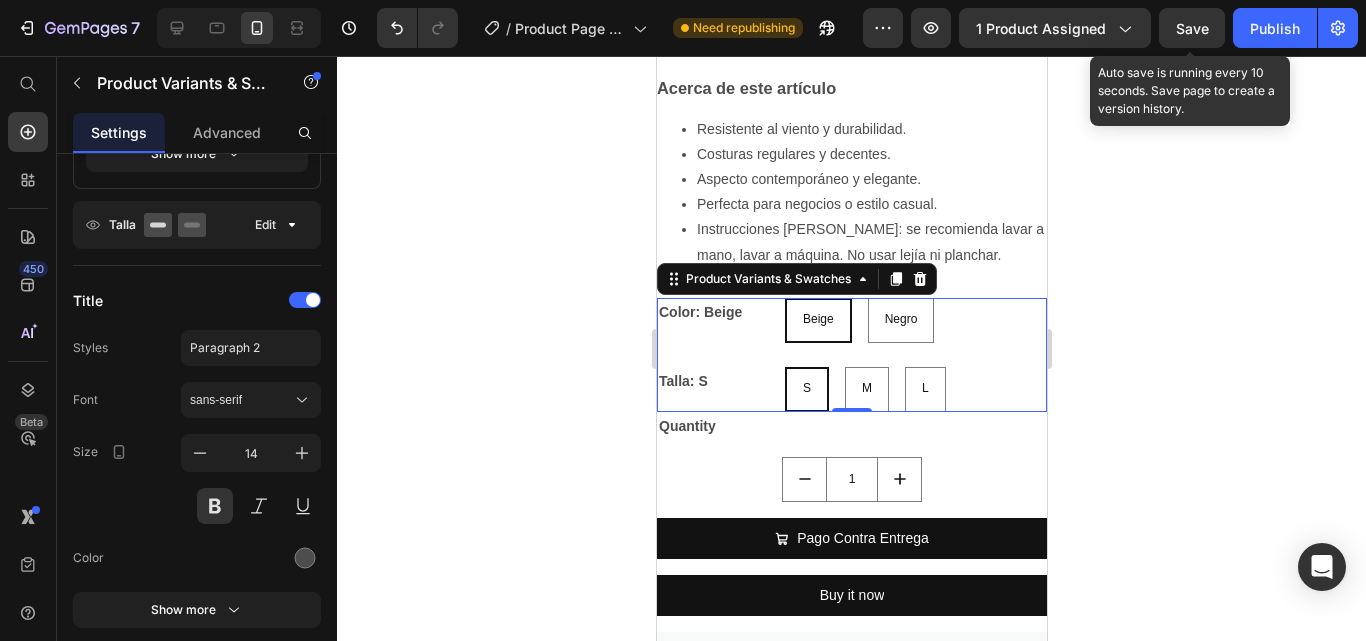 click on "Save" at bounding box center [1192, 28] 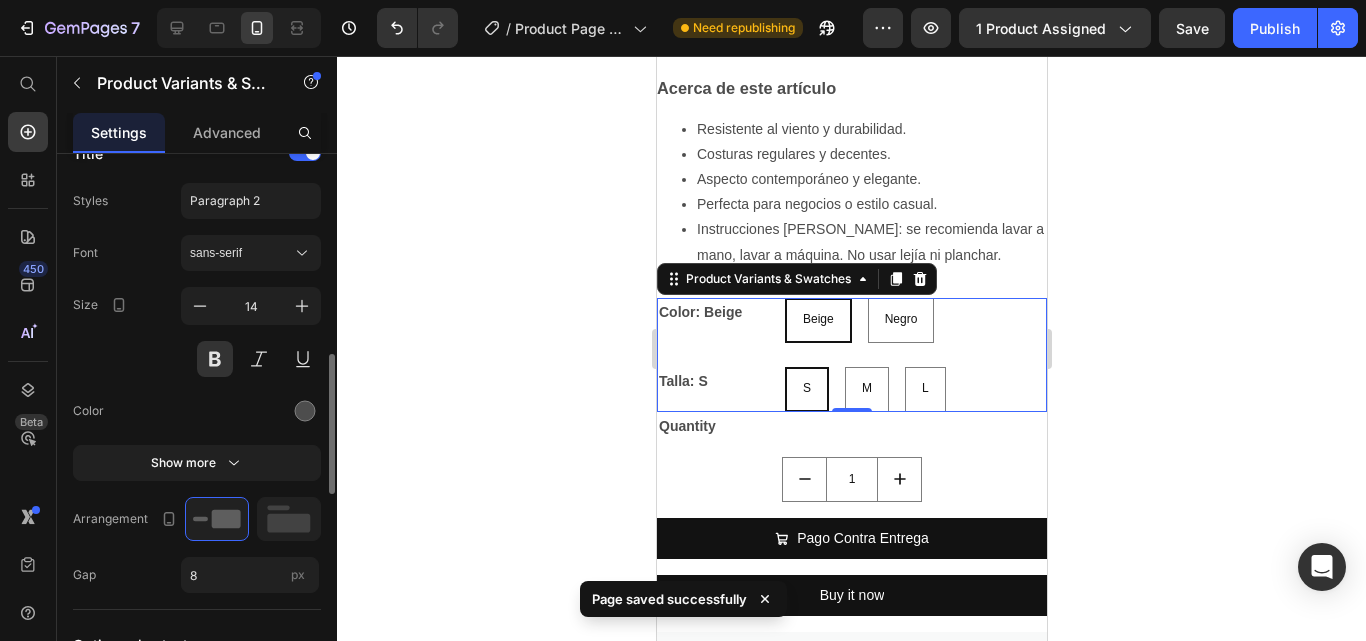 scroll, scrollTop: 839, scrollLeft: 0, axis: vertical 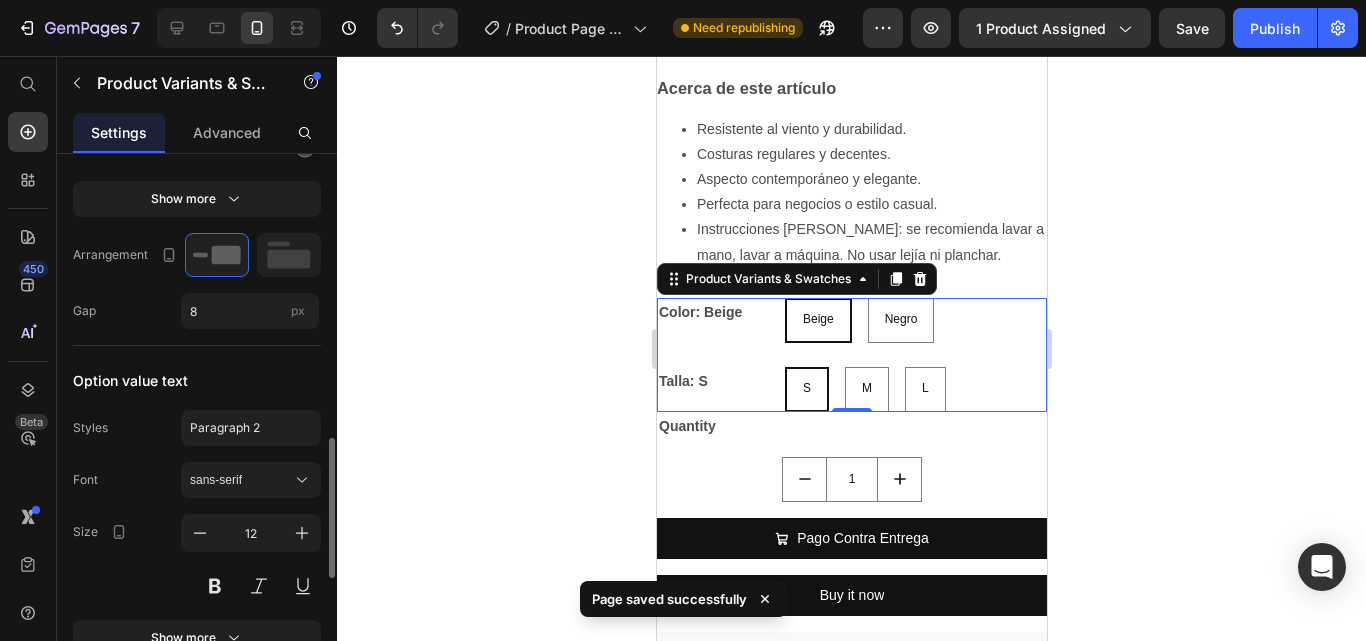 type 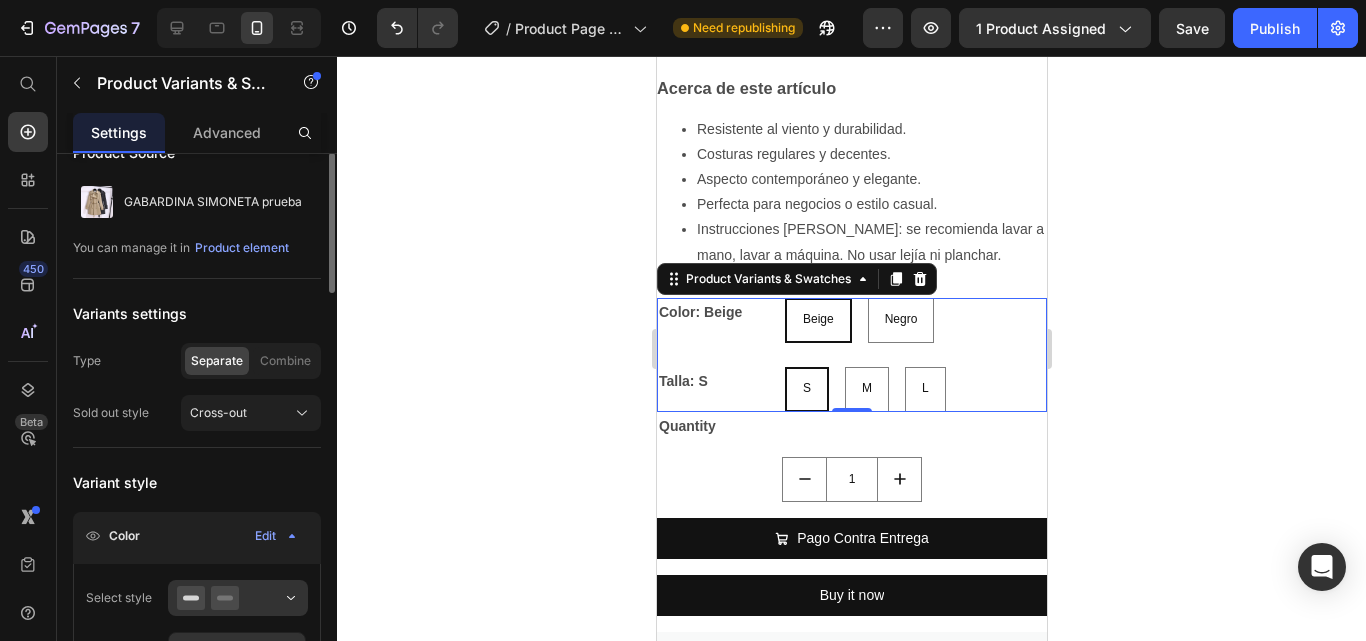 scroll, scrollTop: 20, scrollLeft: 0, axis: vertical 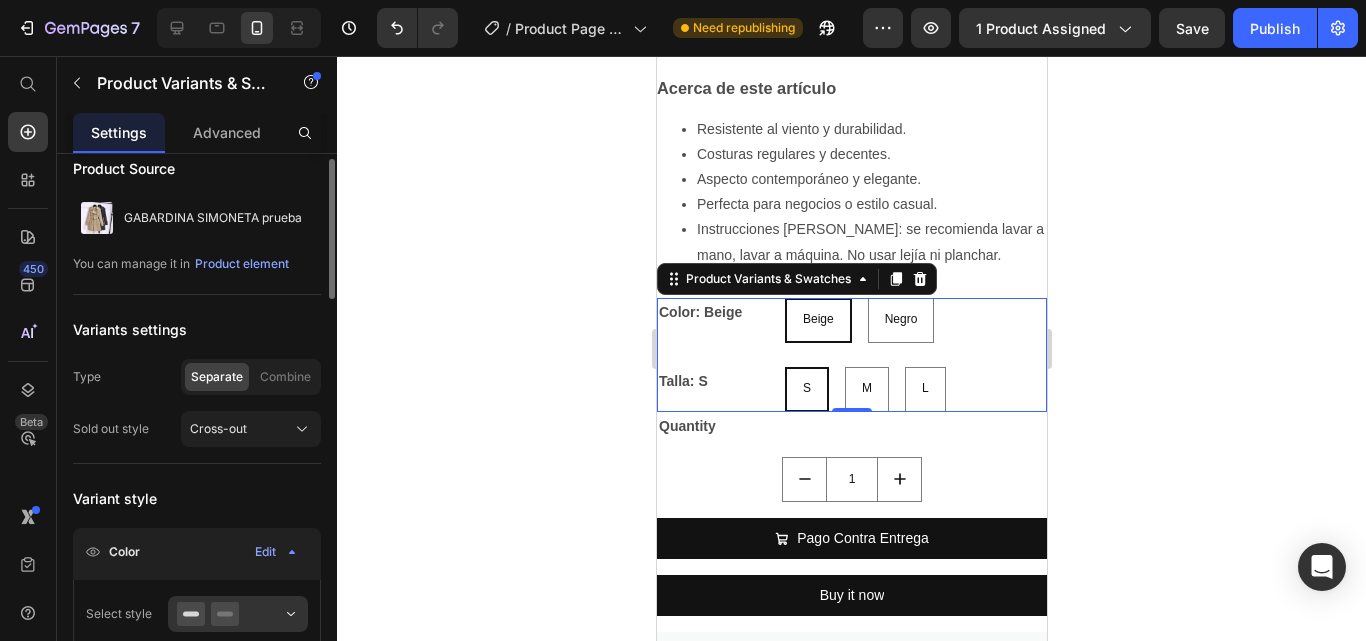 click on "Separate Combine" 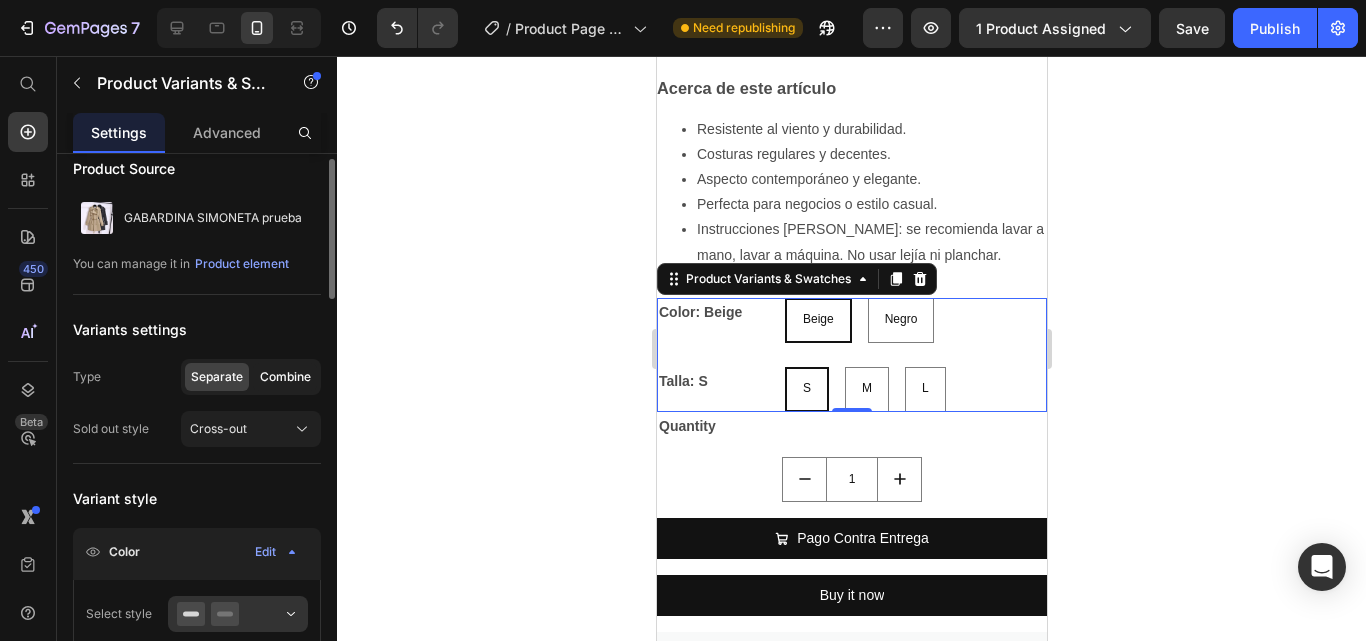 click on "Combine" 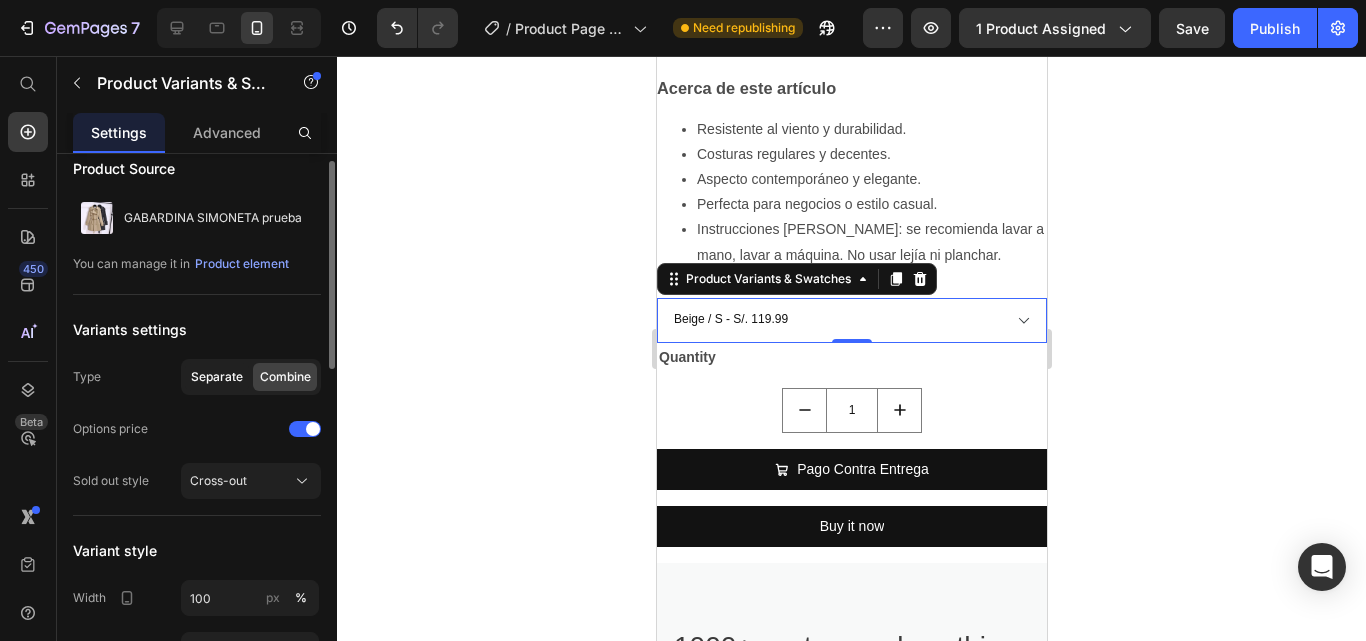 click on "Separate" 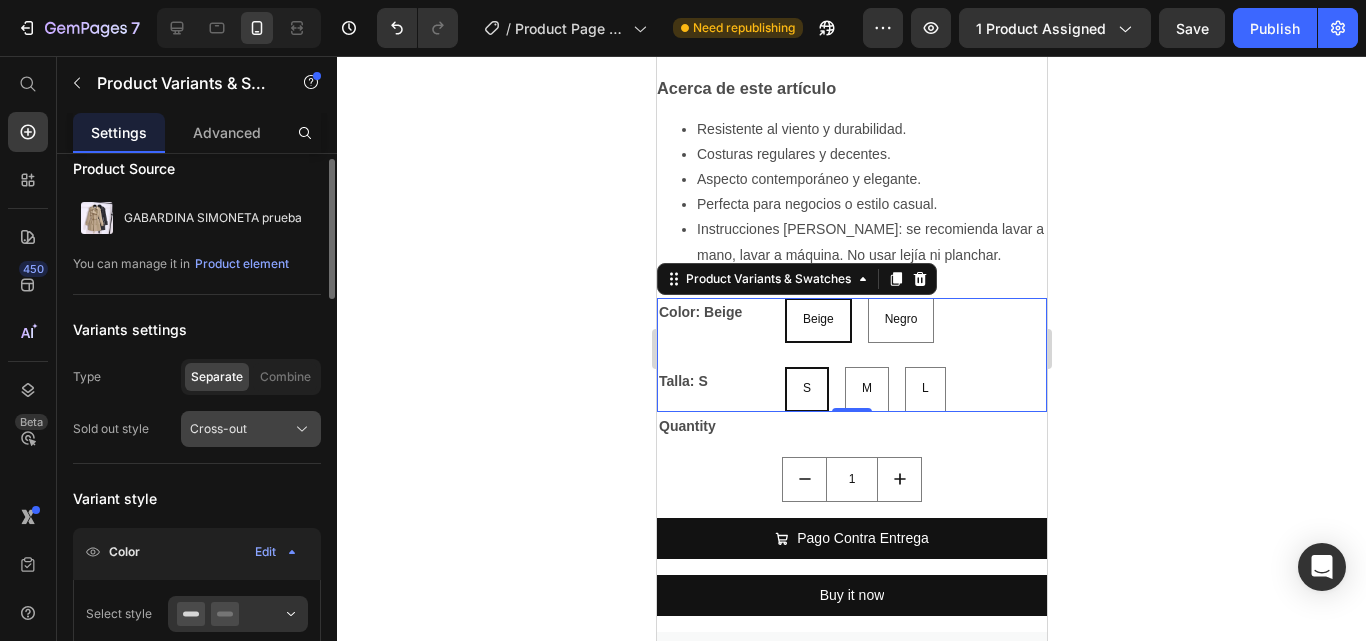 click on "Cross-out" at bounding box center (218, 429) 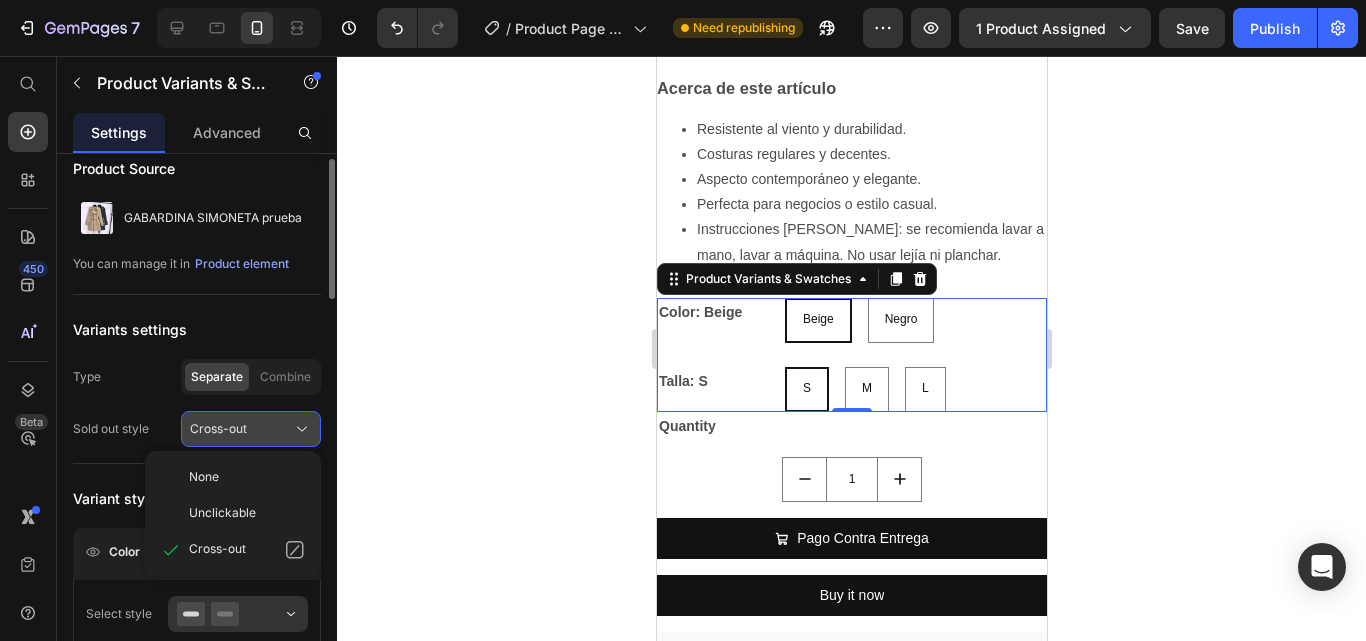 click on "Cross-out" at bounding box center (218, 429) 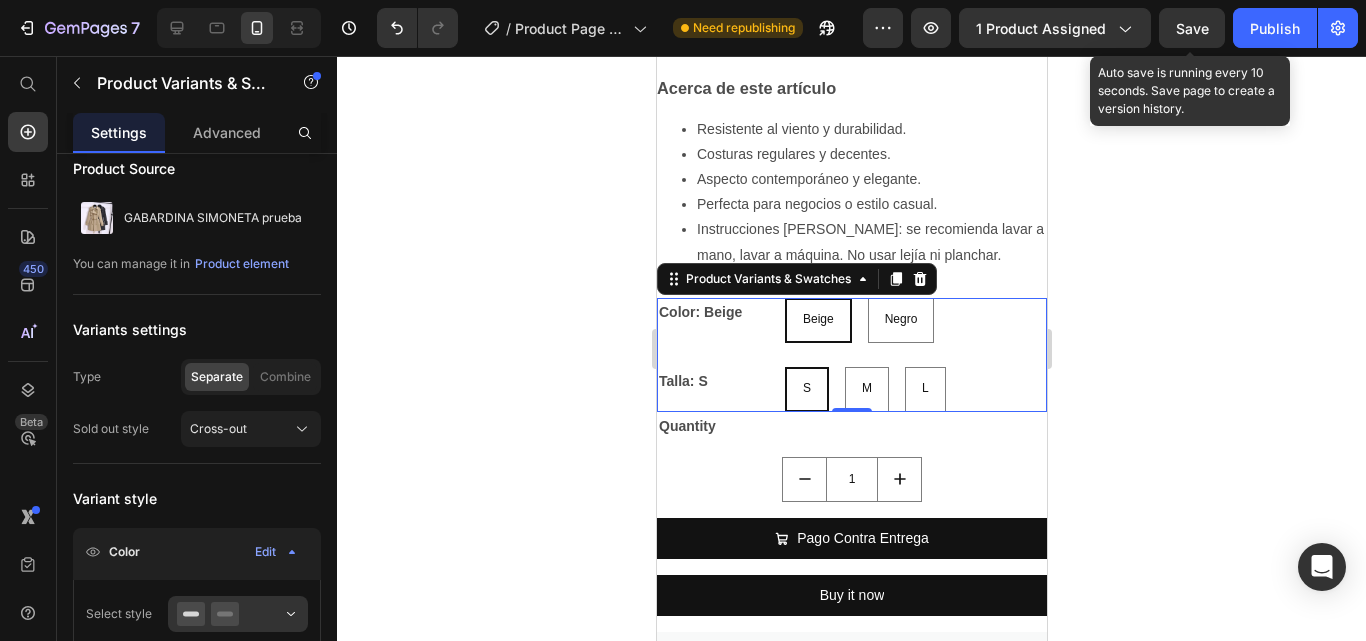 click on "Save" at bounding box center (1192, 28) 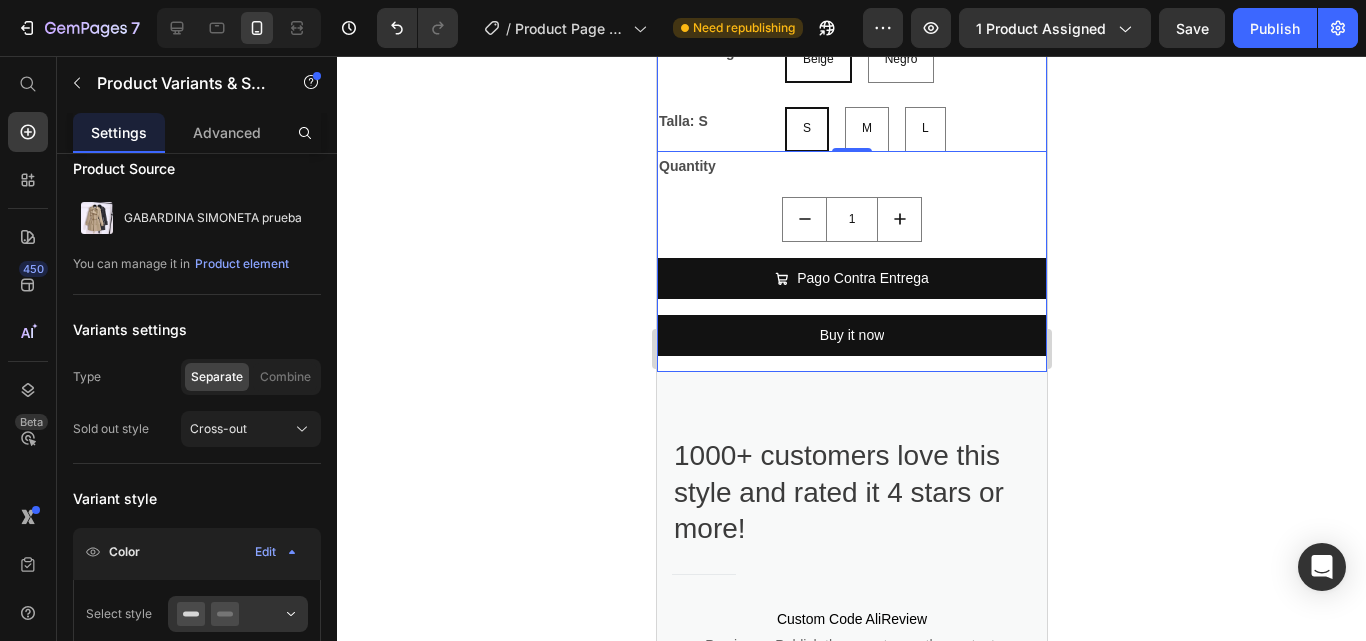 scroll, scrollTop: 1150, scrollLeft: 0, axis: vertical 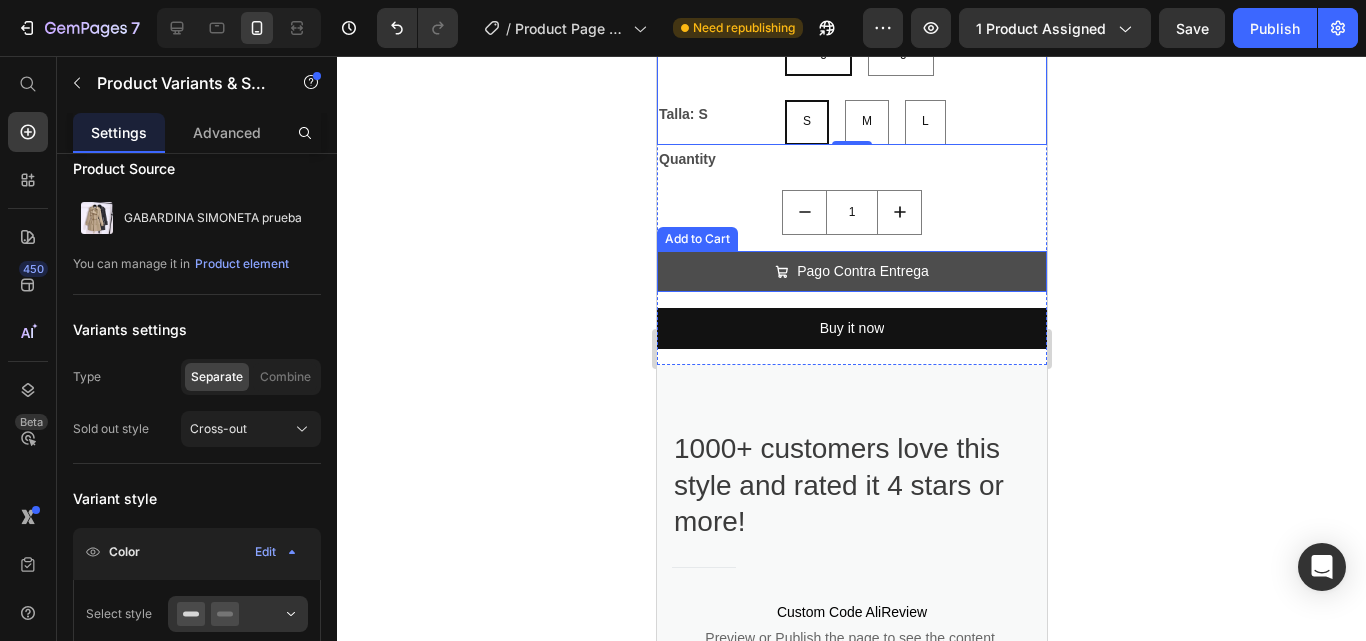 click on "Pago Contra Entrega" at bounding box center (851, 271) 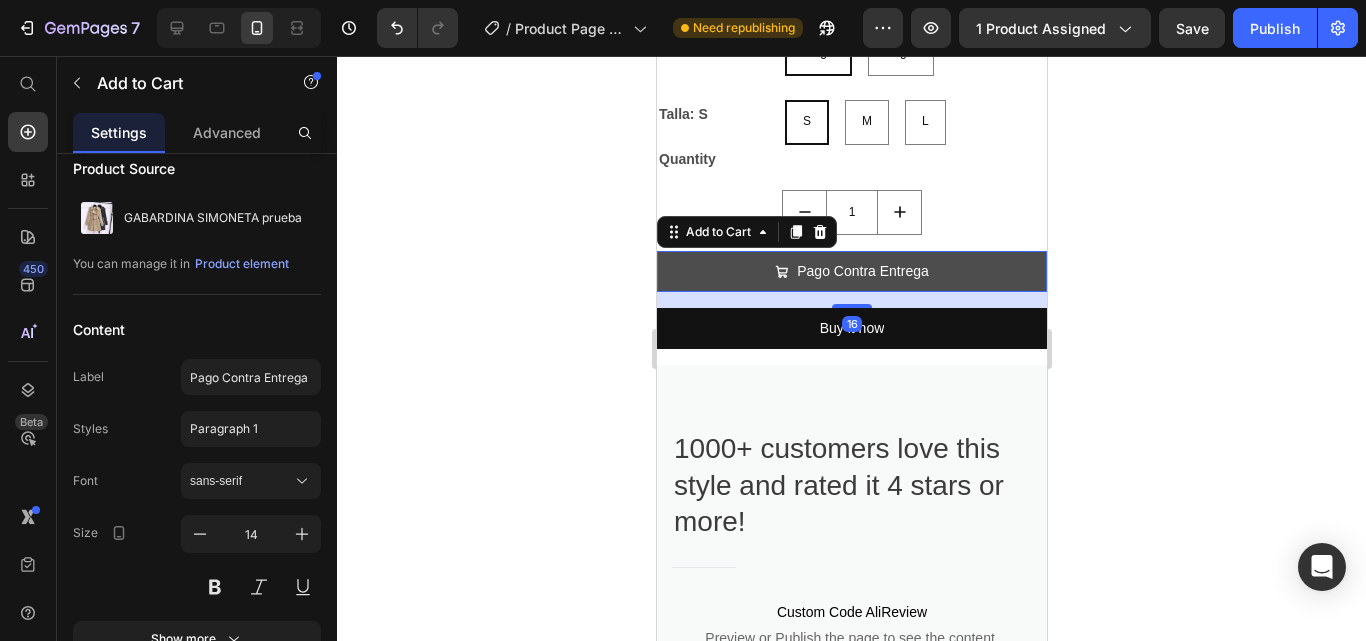 scroll, scrollTop: 0, scrollLeft: 0, axis: both 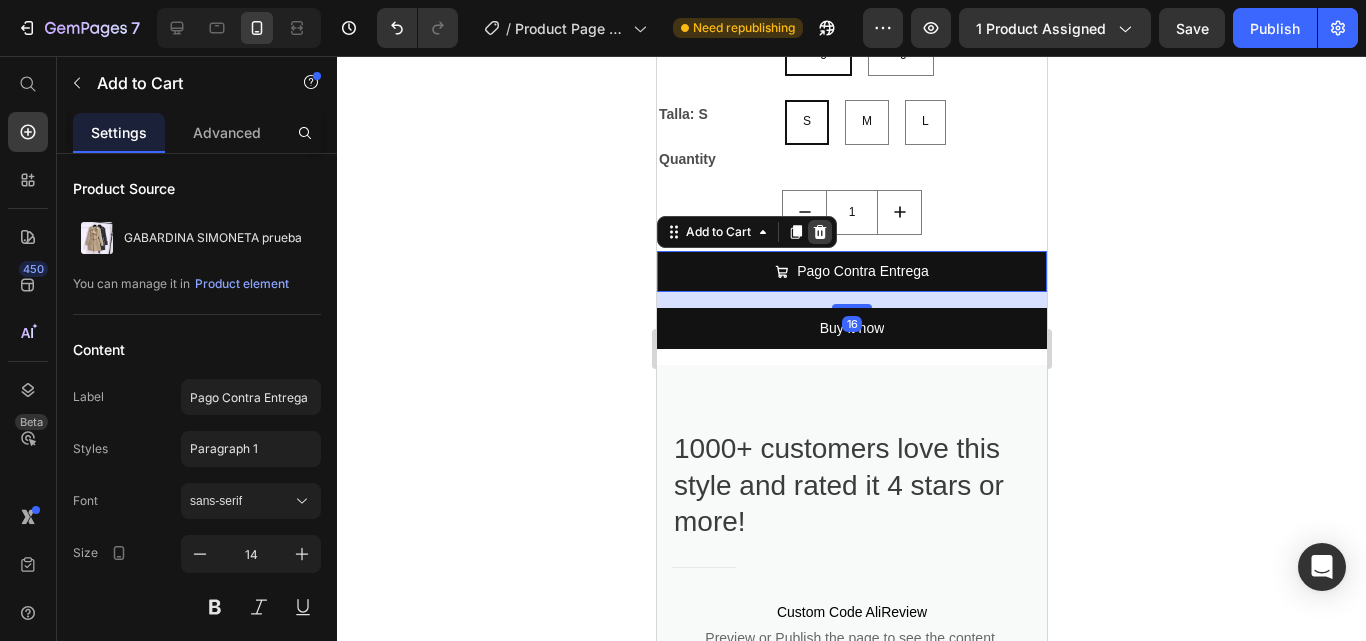 click 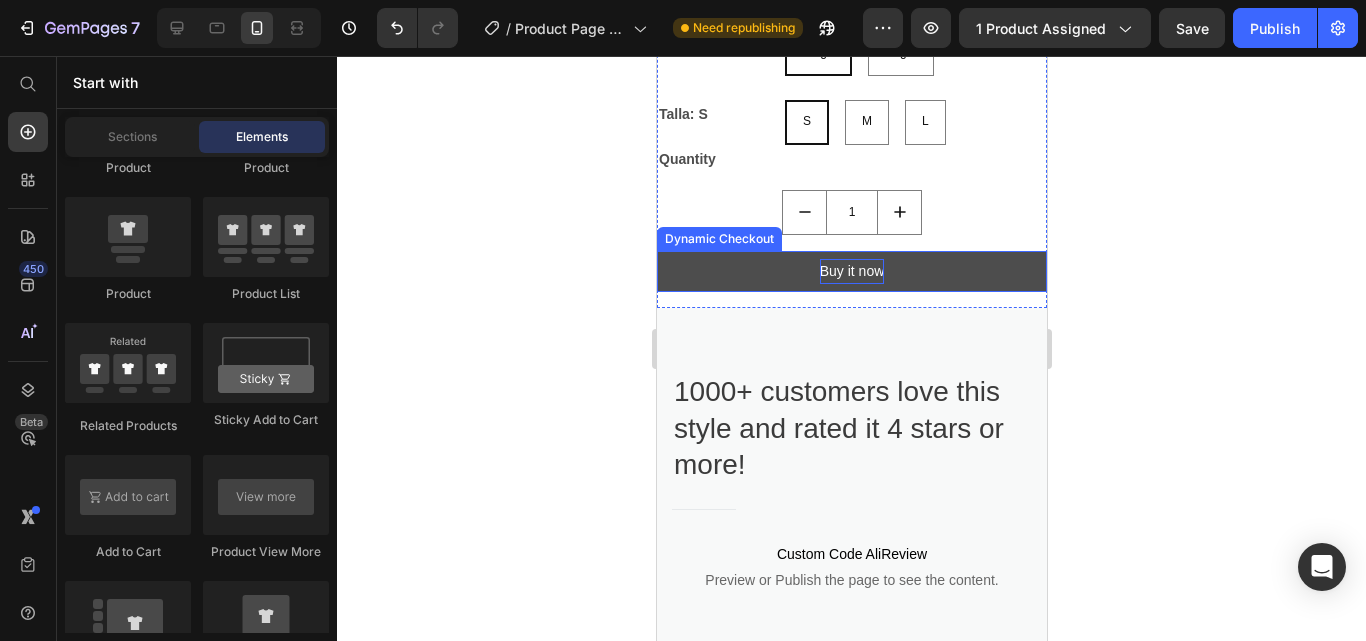 click on "Buy it now" at bounding box center (851, 271) 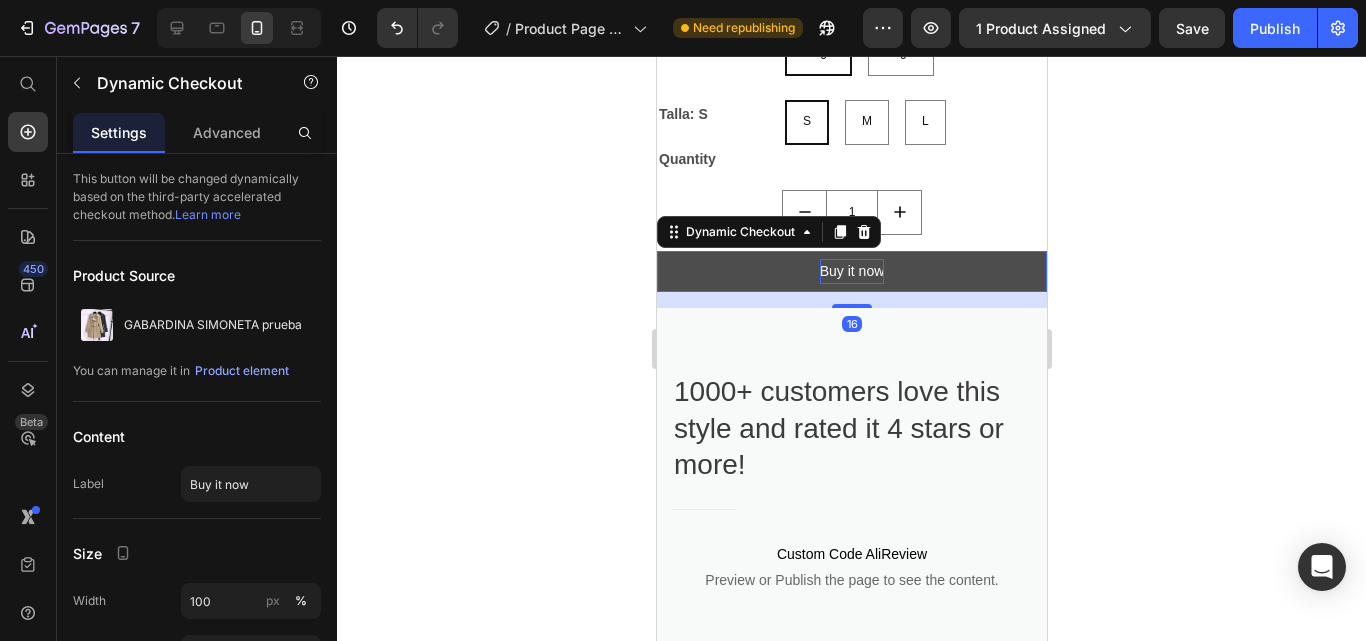 click on "Buy it now" at bounding box center [851, 271] 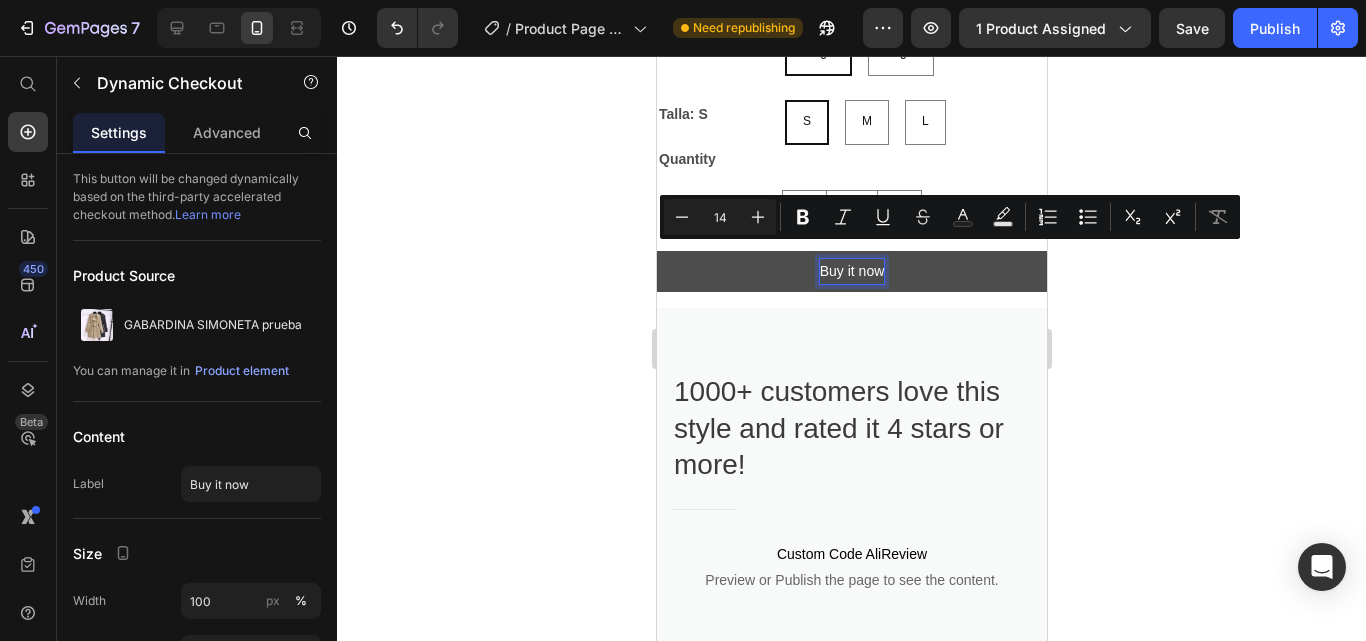 click on "Buy it now" at bounding box center (851, 271) 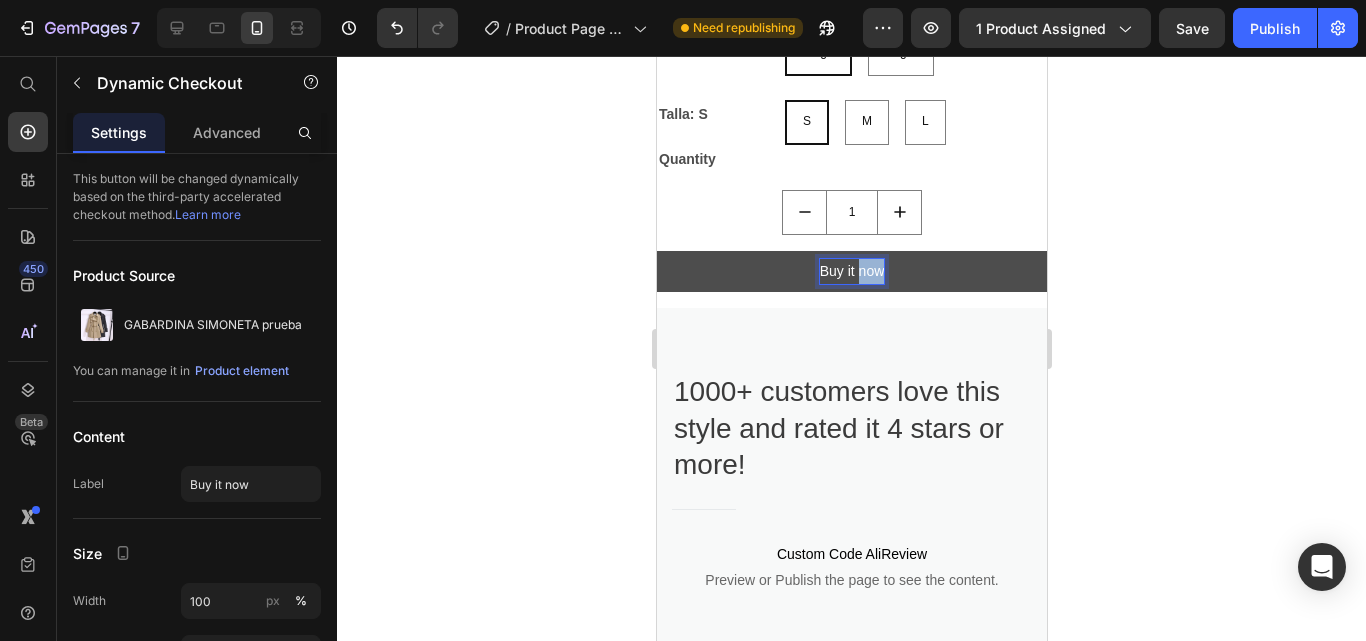 click on "Buy it now" at bounding box center [851, 271] 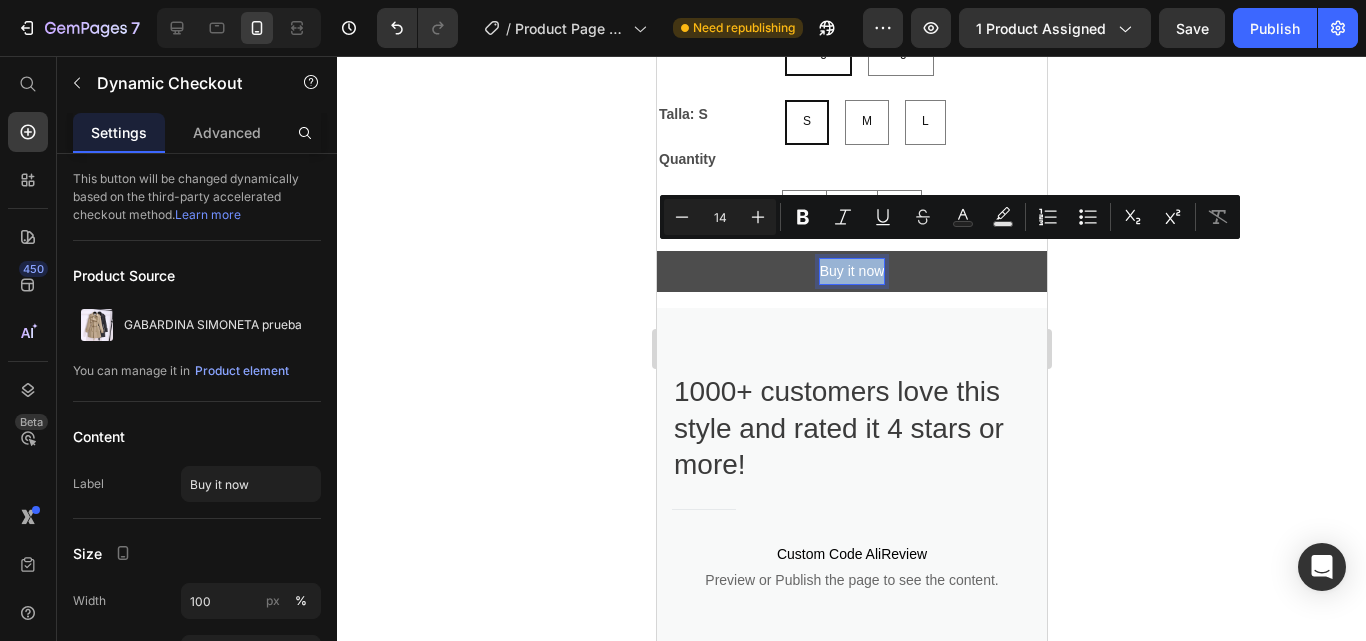 click on "Buy it now" at bounding box center (851, 271) 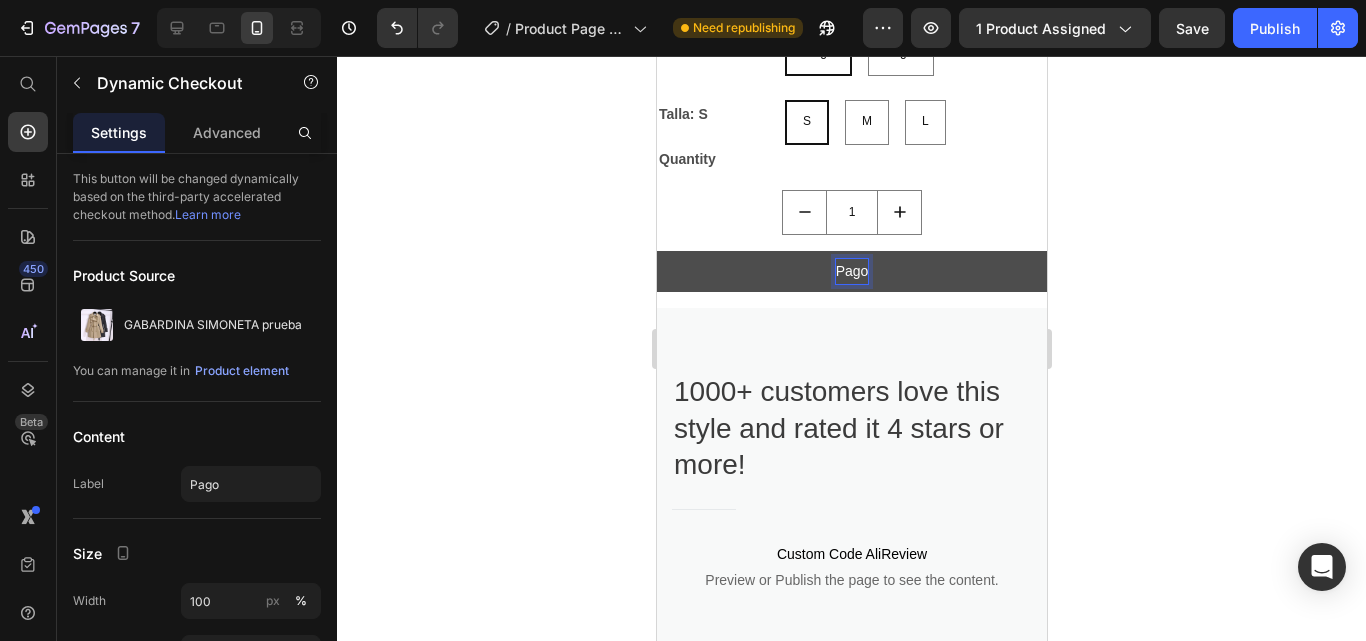 click on "Pago" at bounding box center [851, 271] 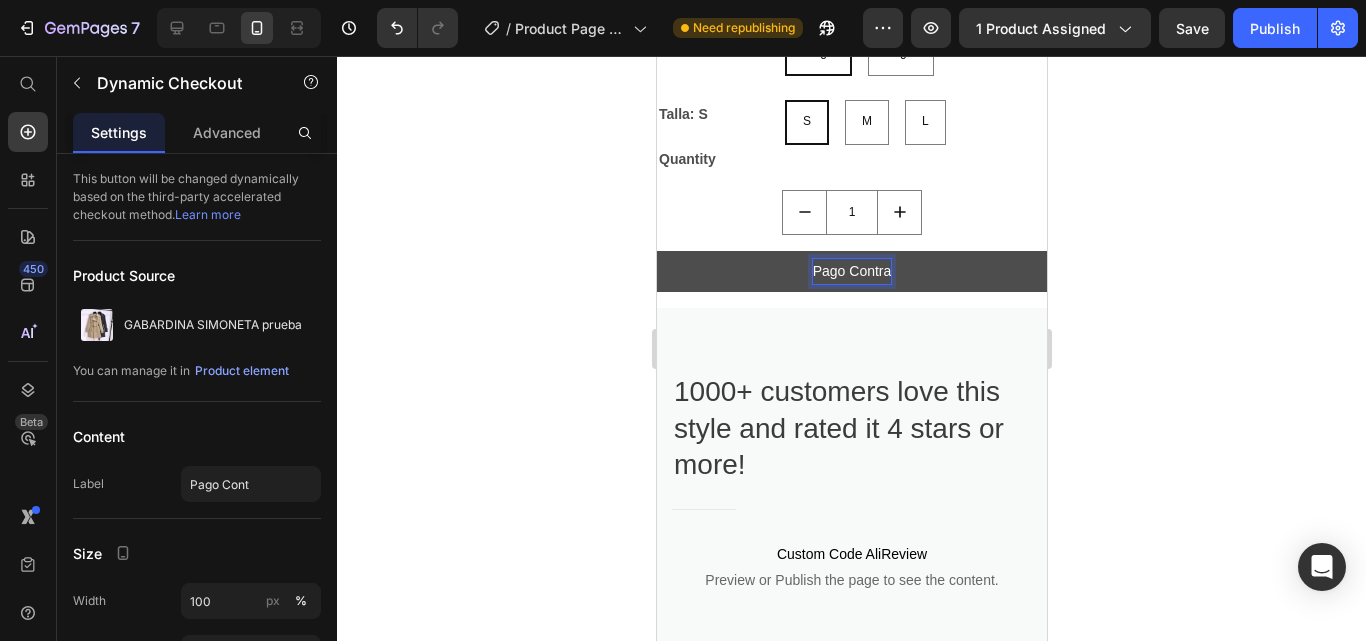 click on "Pago Contra" at bounding box center [851, 271] 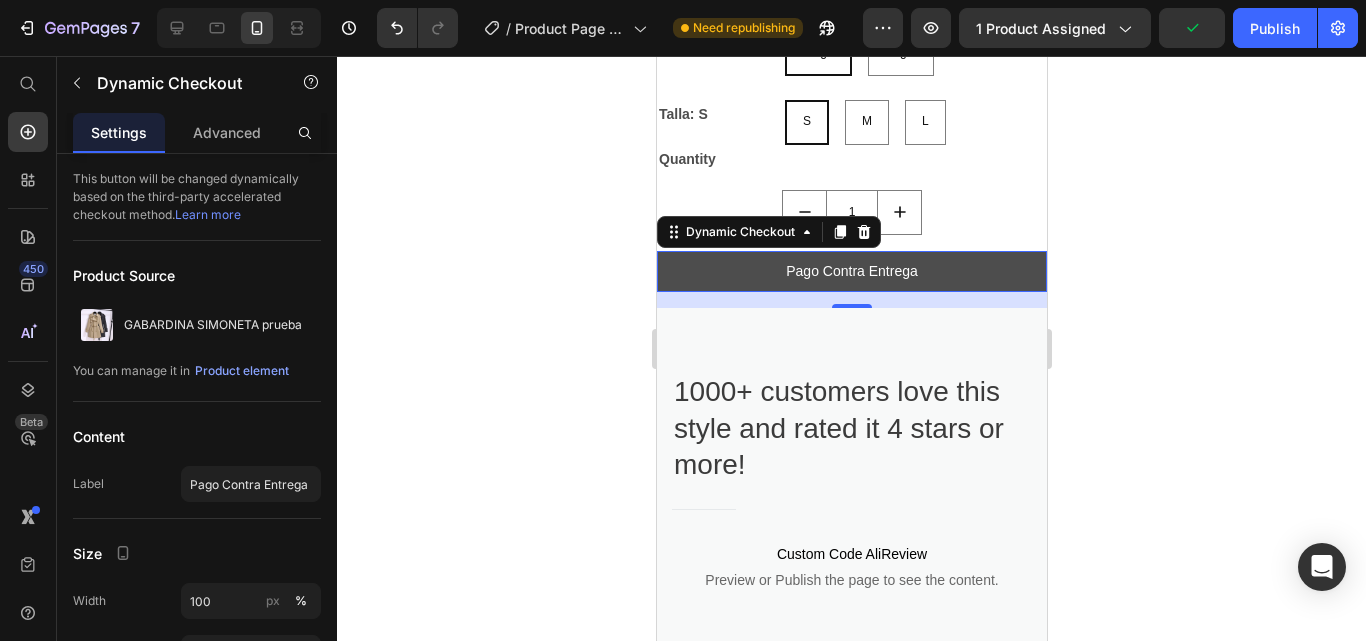 click on "Pago Contra Entrega" at bounding box center (851, 271) 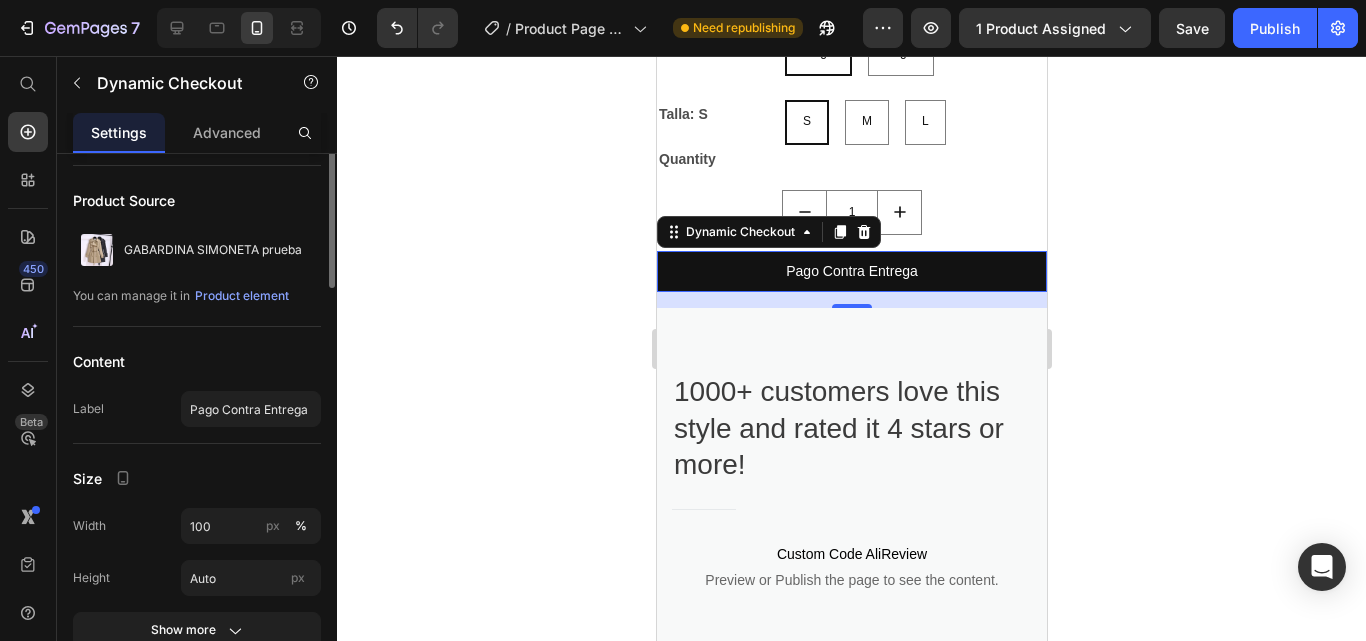 type 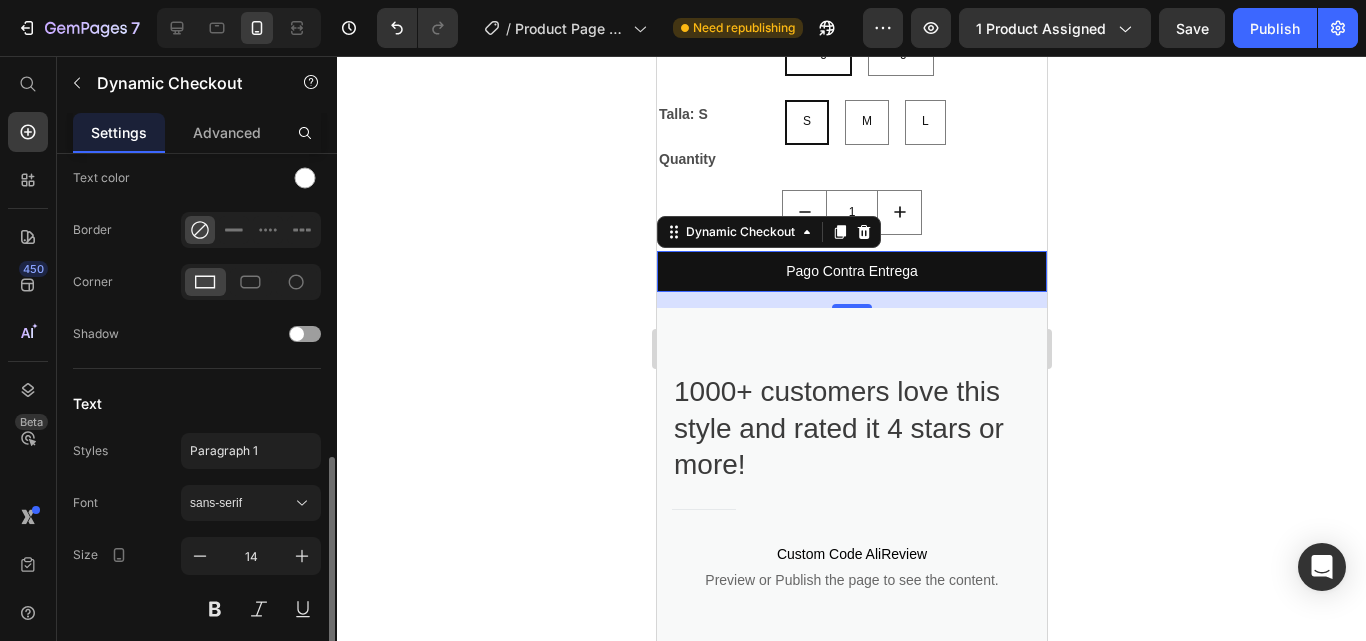scroll, scrollTop: 871, scrollLeft: 0, axis: vertical 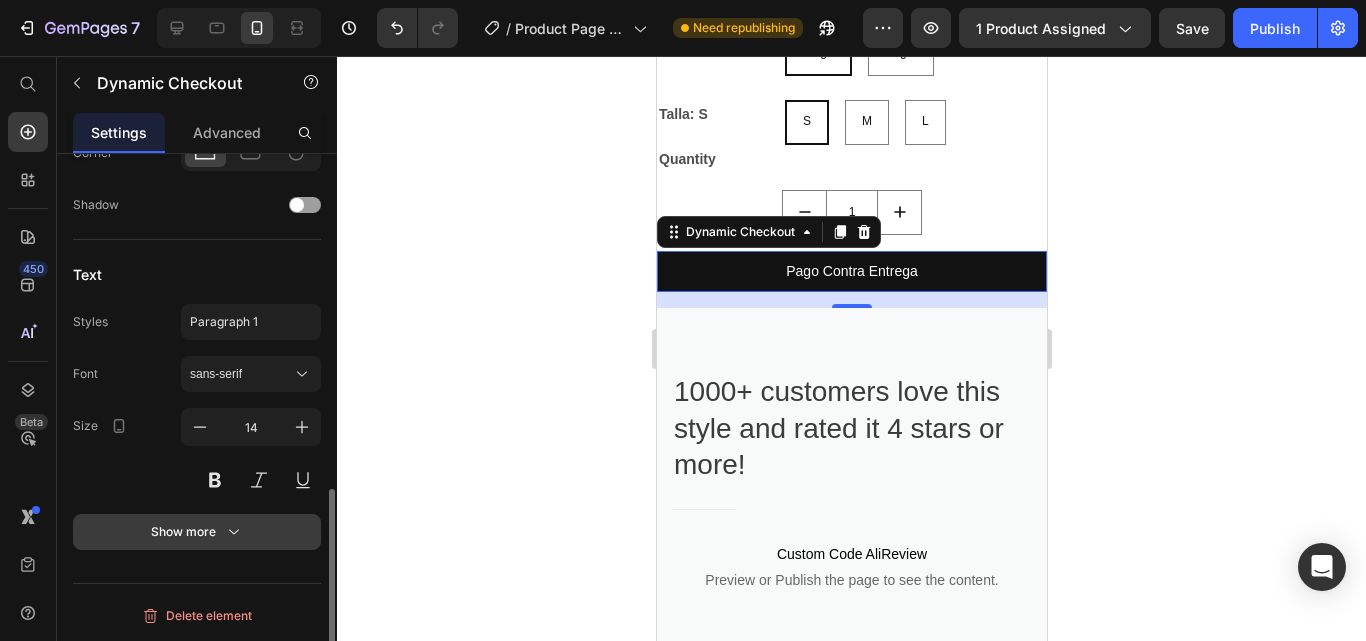 click on "Show more" at bounding box center (197, 532) 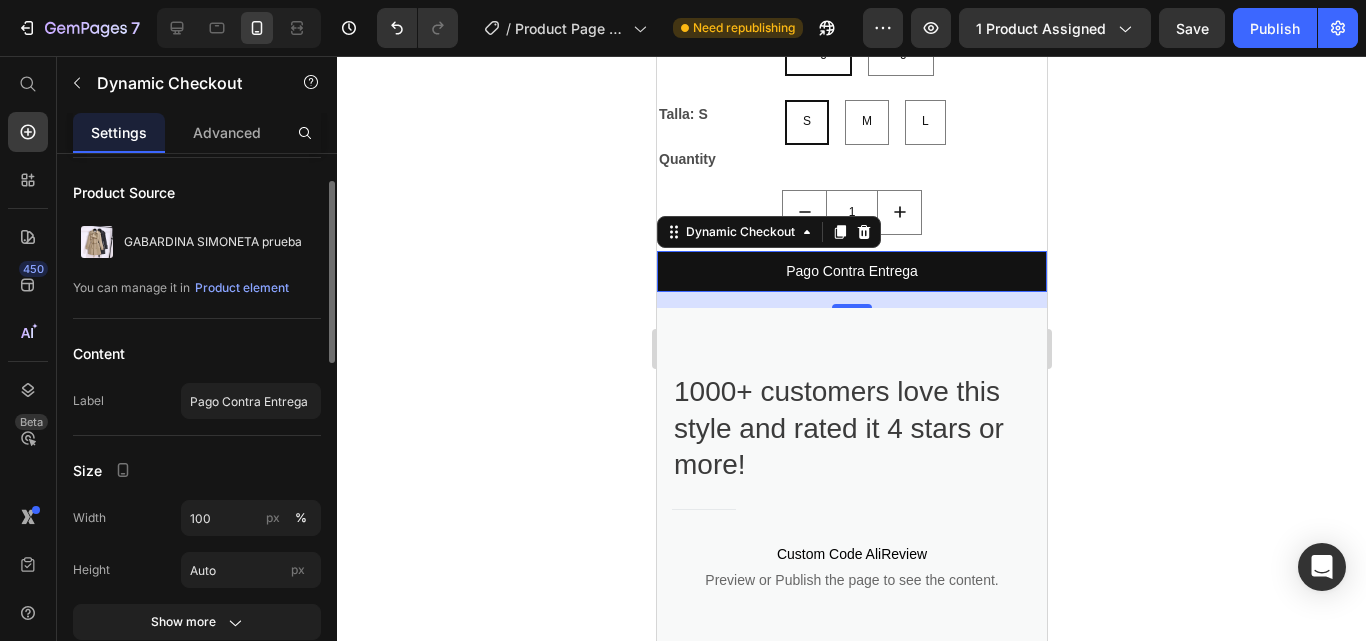 scroll, scrollTop: 0, scrollLeft: 0, axis: both 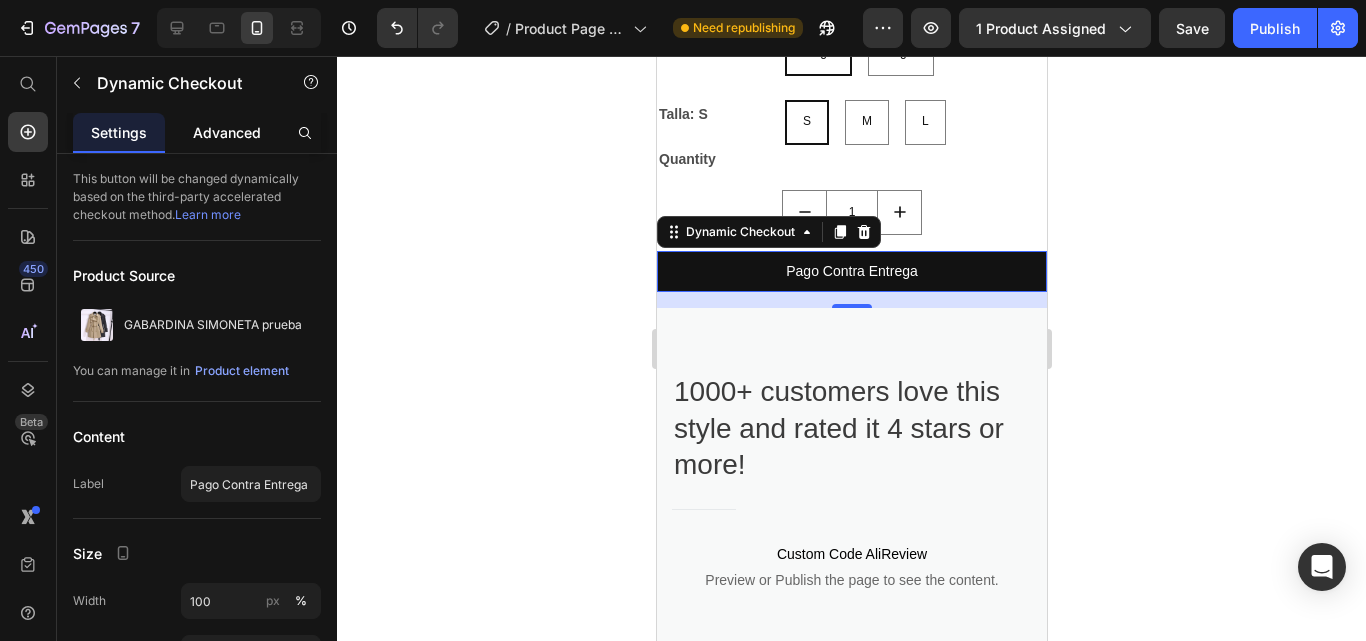 click on "Advanced" at bounding box center (227, 132) 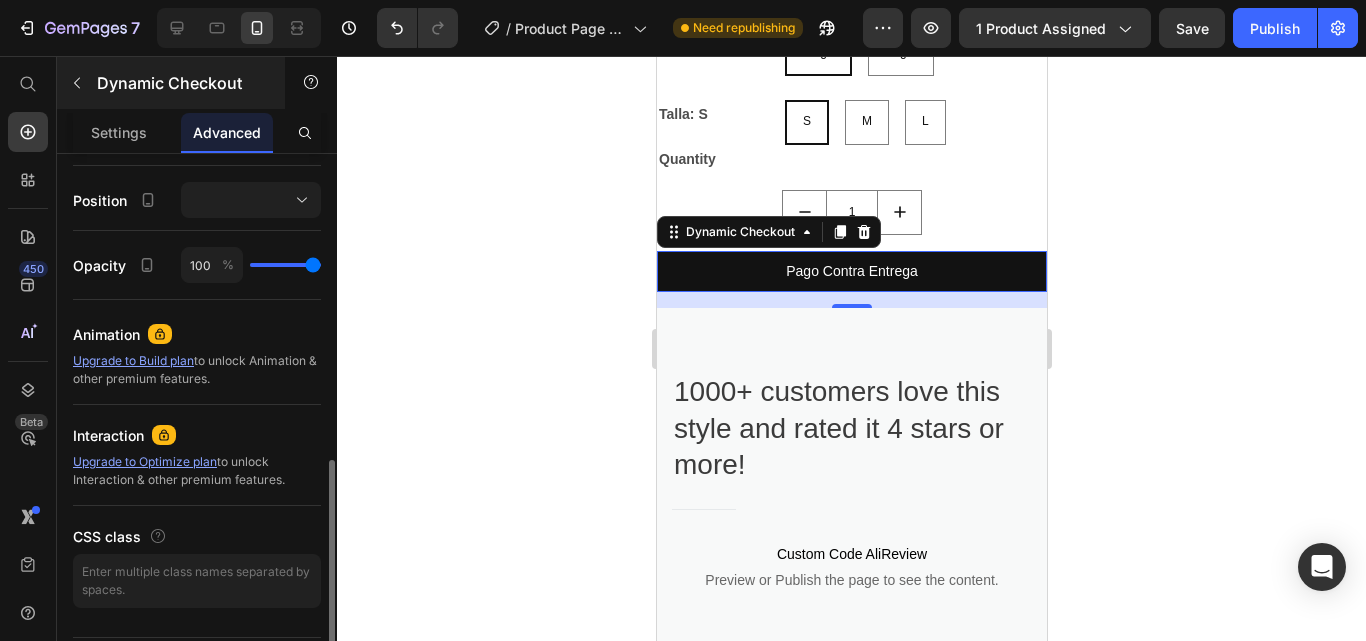 scroll, scrollTop: 715, scrollLeft: 0, axis: vertical 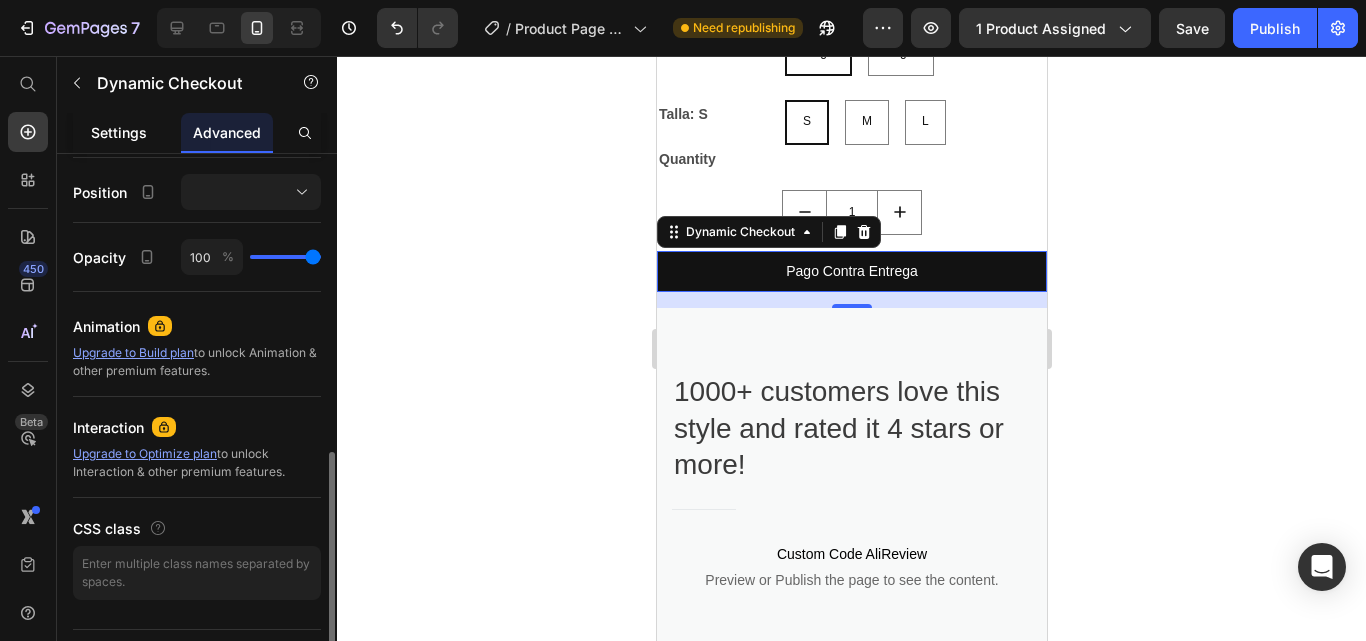 click on "Settings" 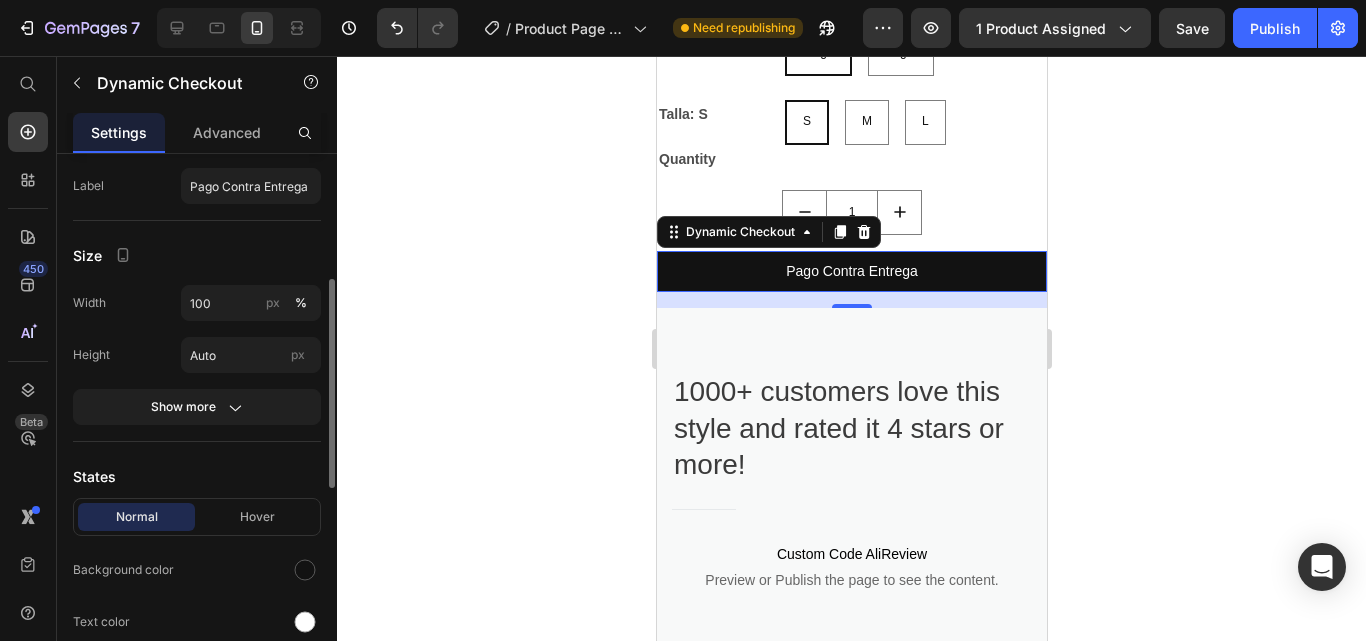 scroll, scrollTop: 306, scrollLeft: 0, axis: vertical 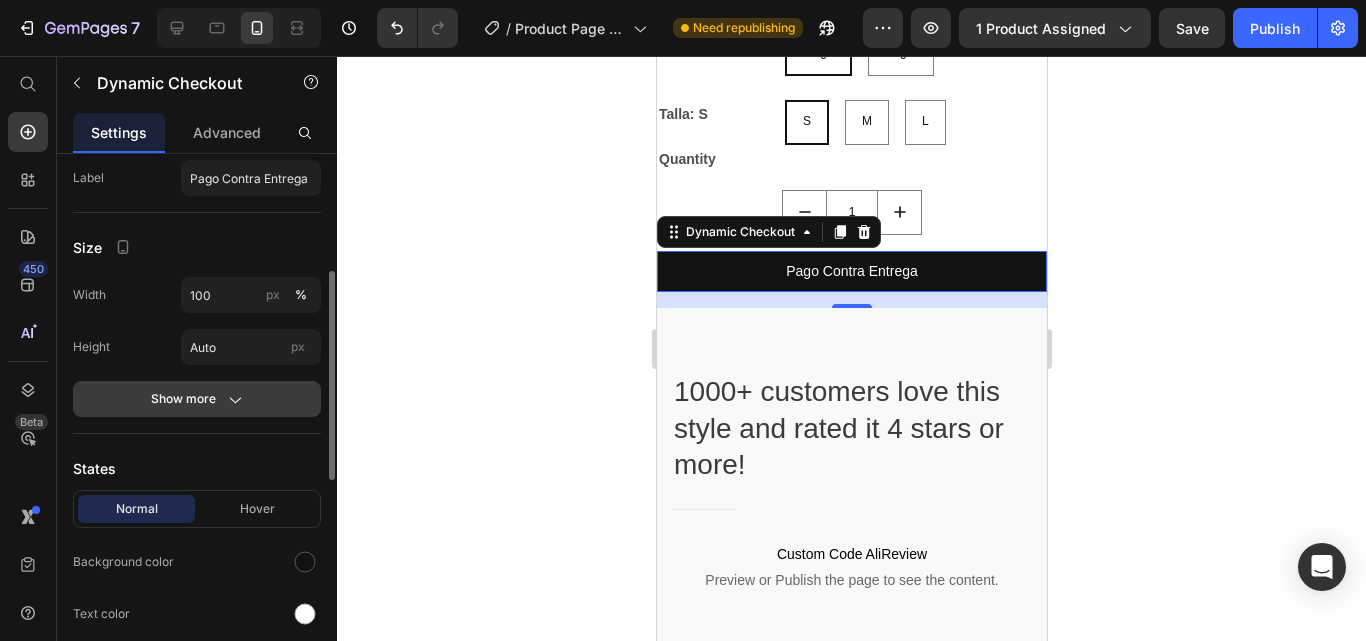click 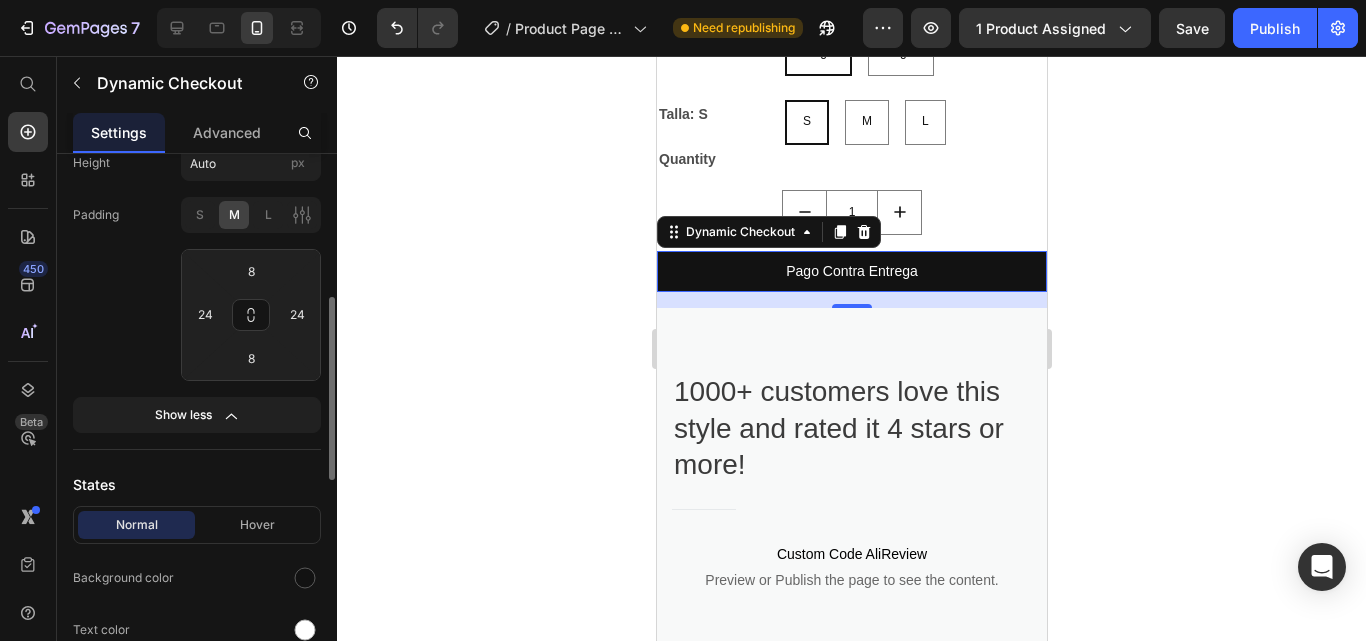 type 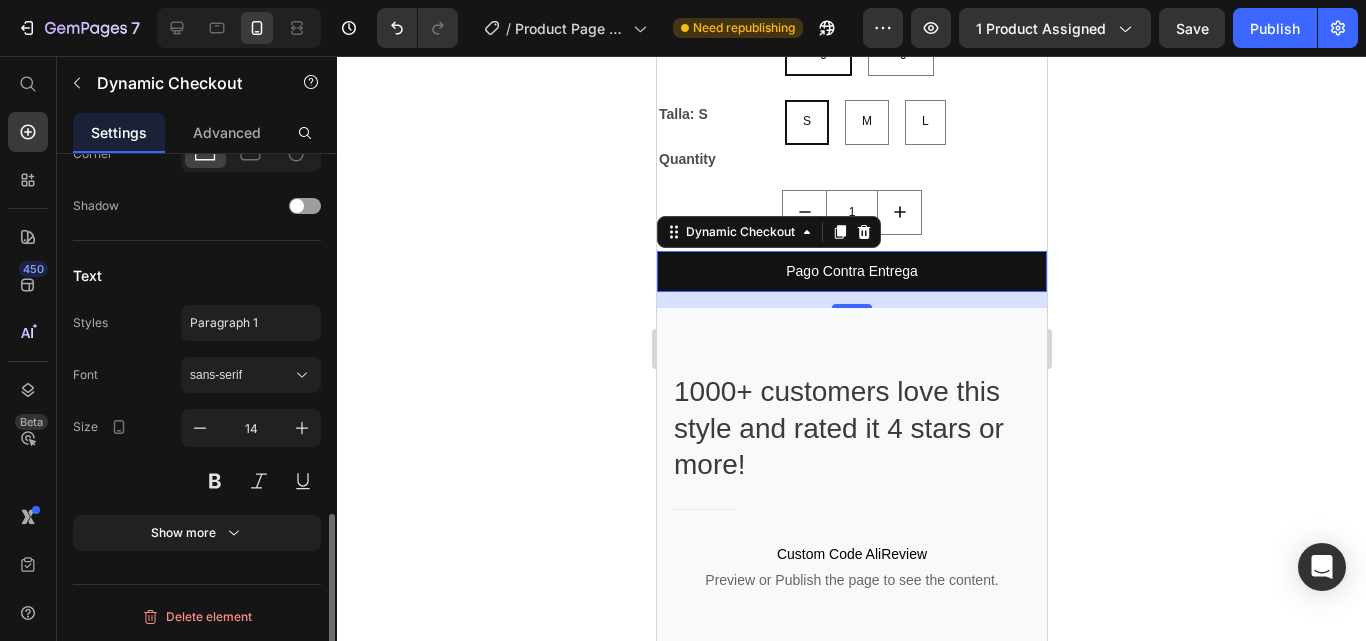 scroll, scrollTop: 1071, scrollLeft: 0, axis: vertical 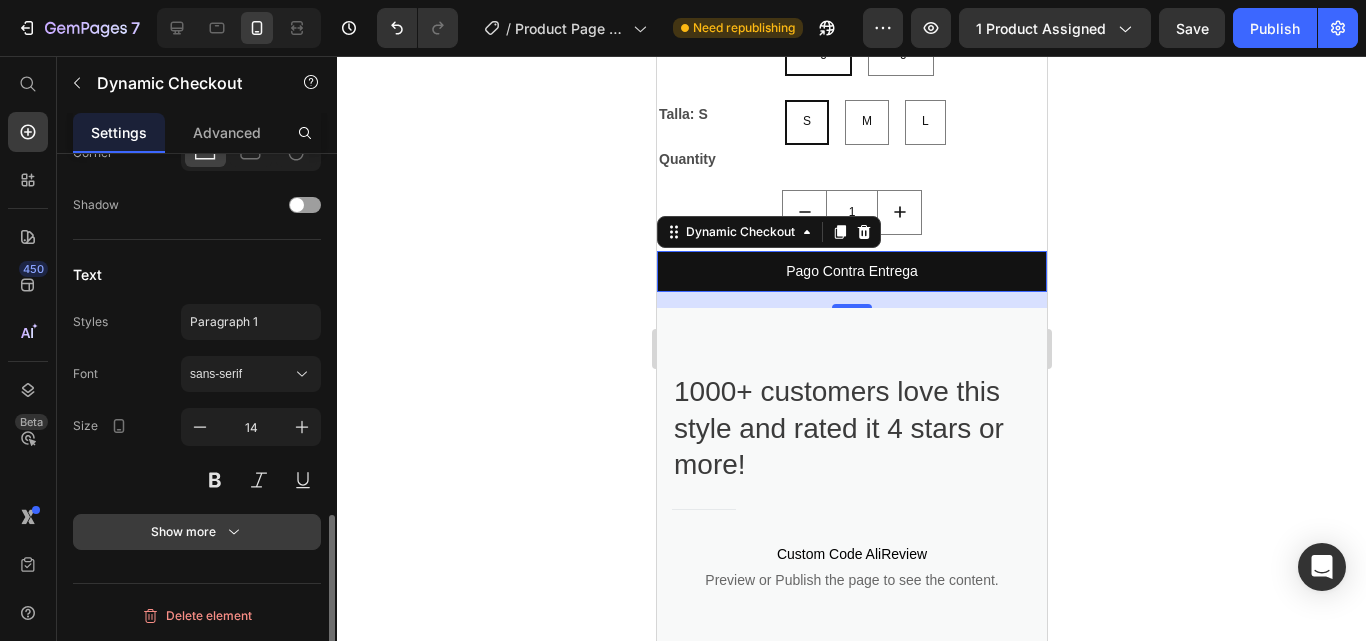 click on "Show more" at bounding box center [197, 532] 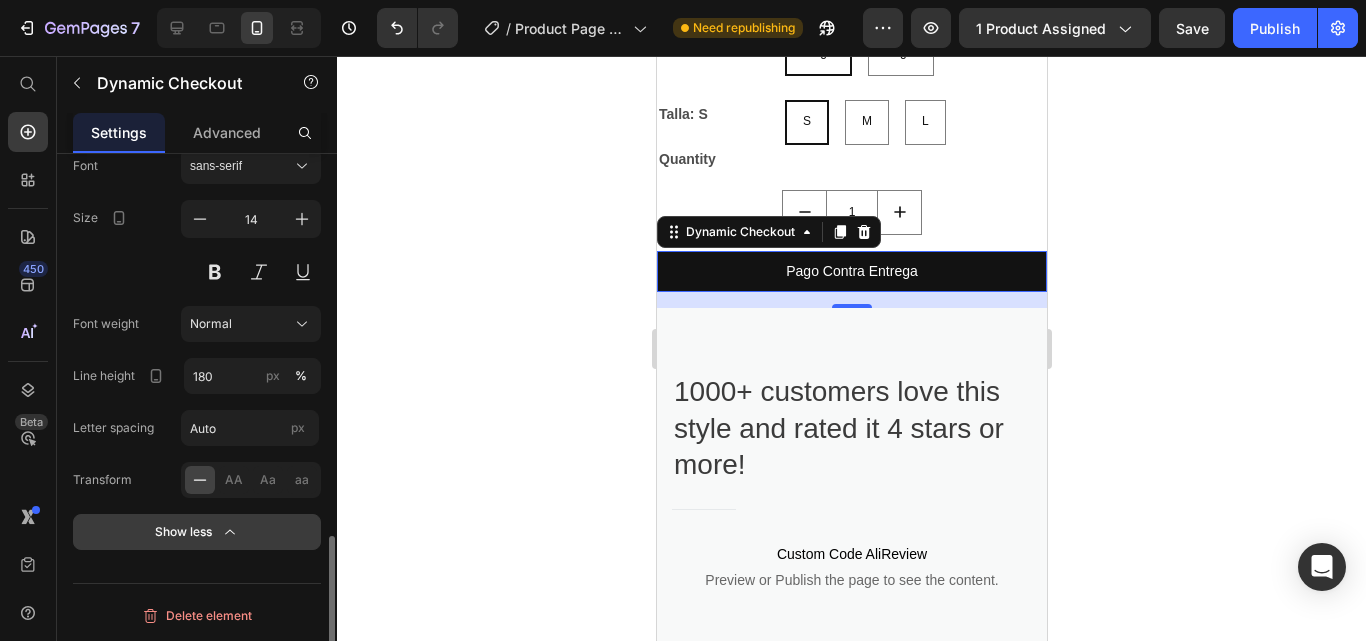 type 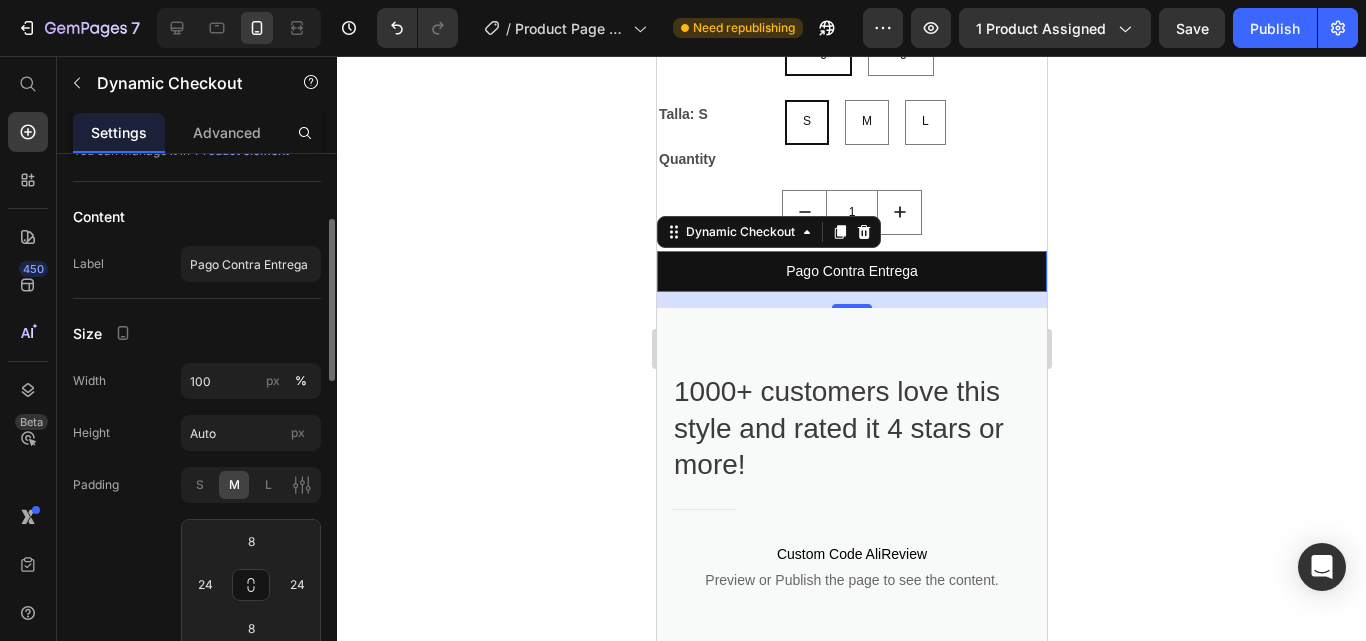 scroll, scrollTop: 0, scrollLeft: 0, axis: both 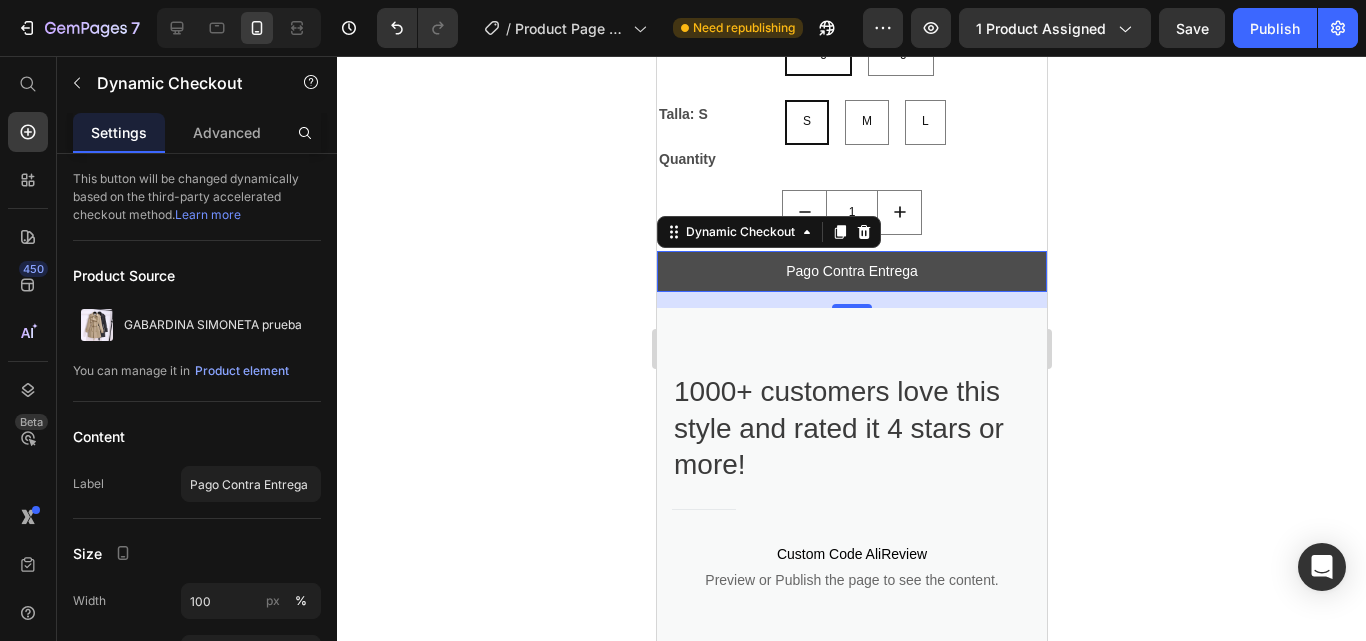 click on "Pago Contra Entrega" at bounding box center [851, 271] 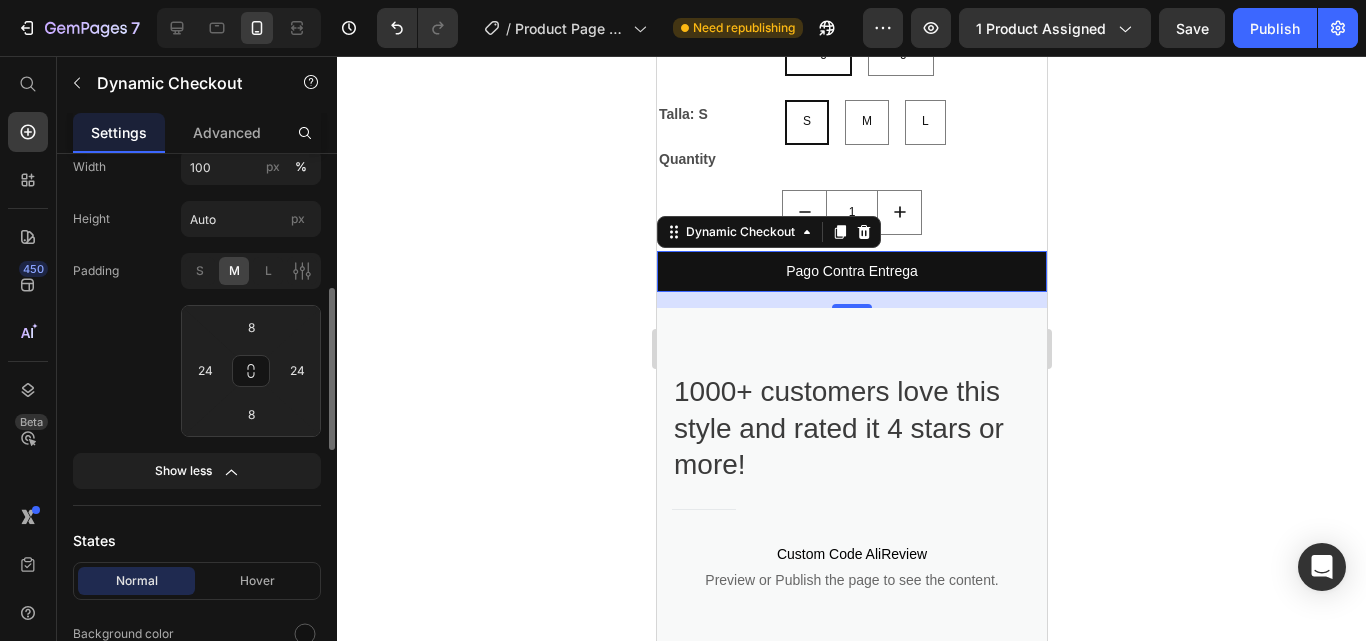 scroll, scrollTop: 438, scrollLeft: 0, axis: vertical 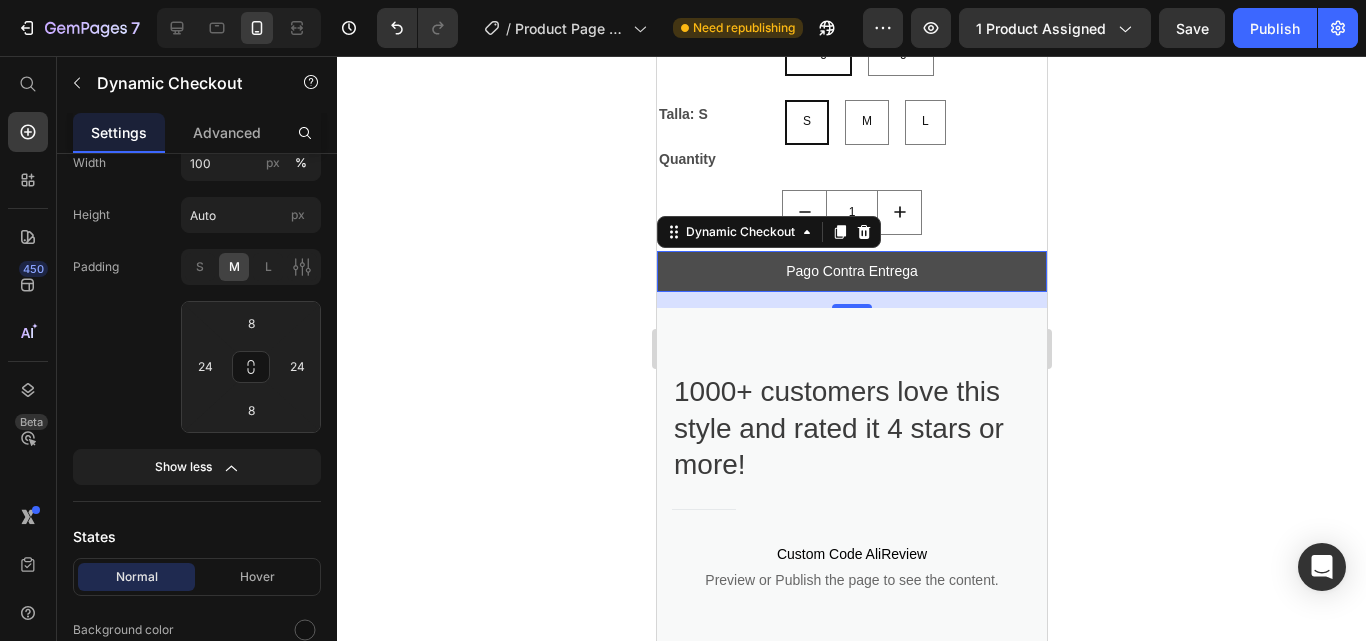 click on "Pago Contra Entrega" at bounding box center (851, 271) 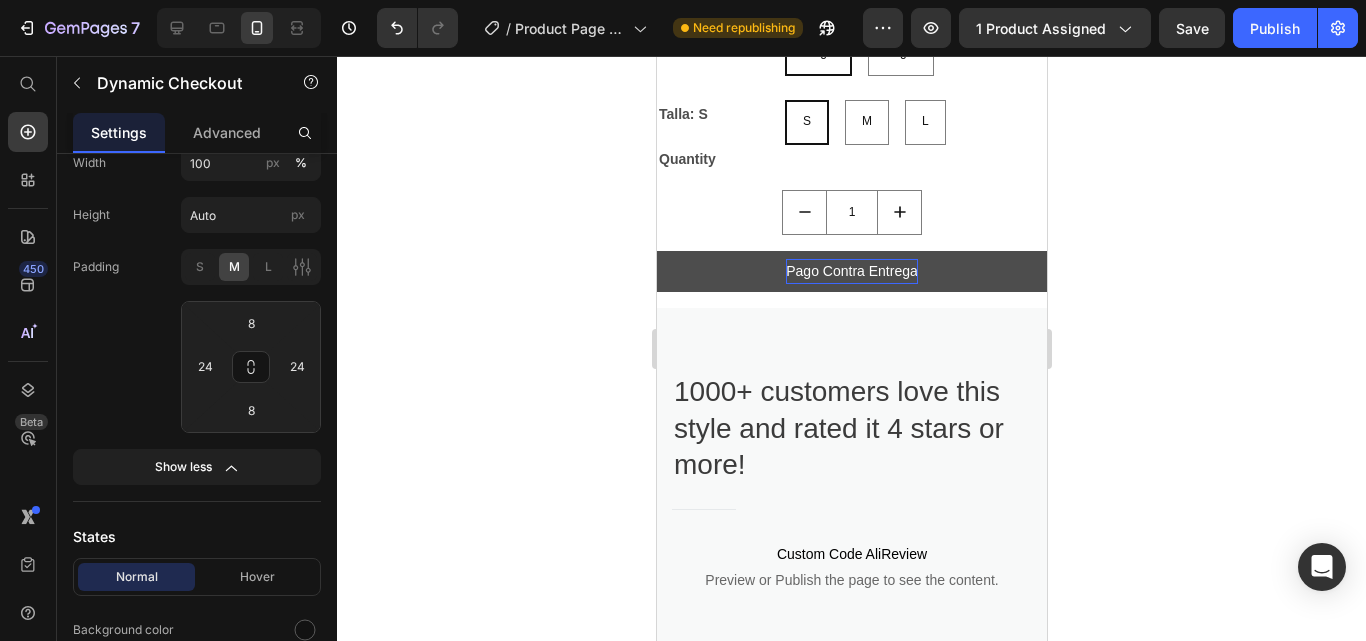 click on "Pago Contra Entrega" at bounding box center (851, 271) 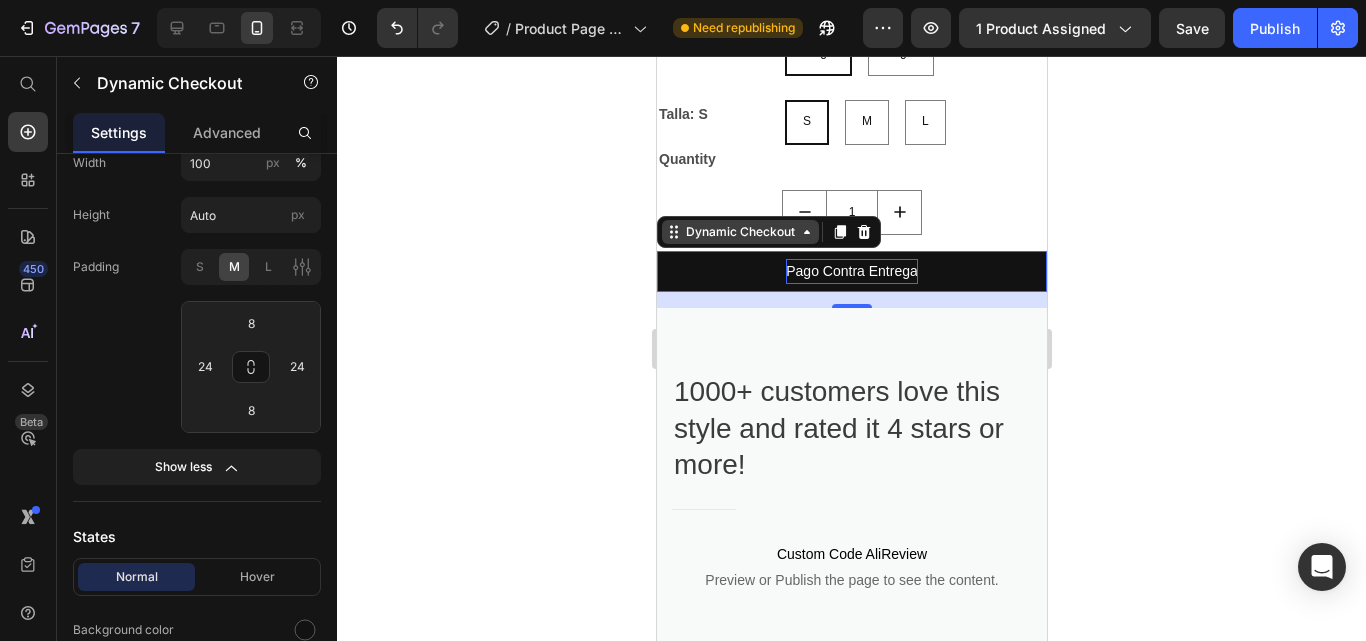 click 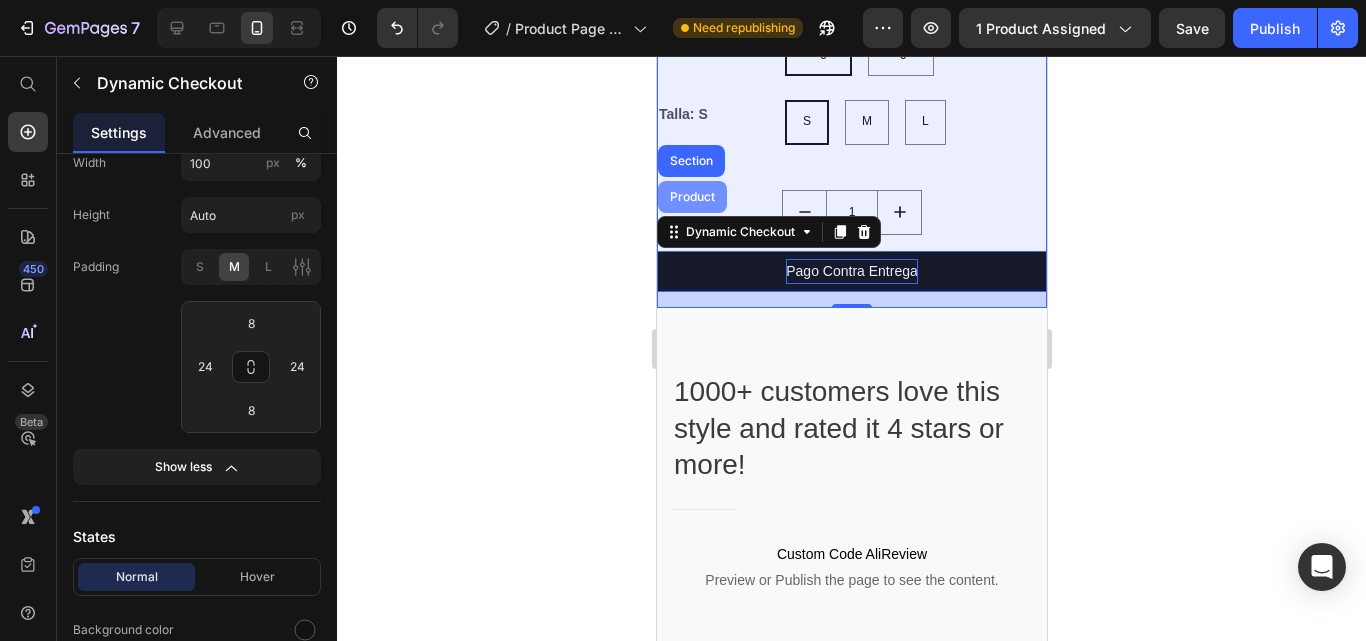 click on "Product" at bounding box center (691, 197) 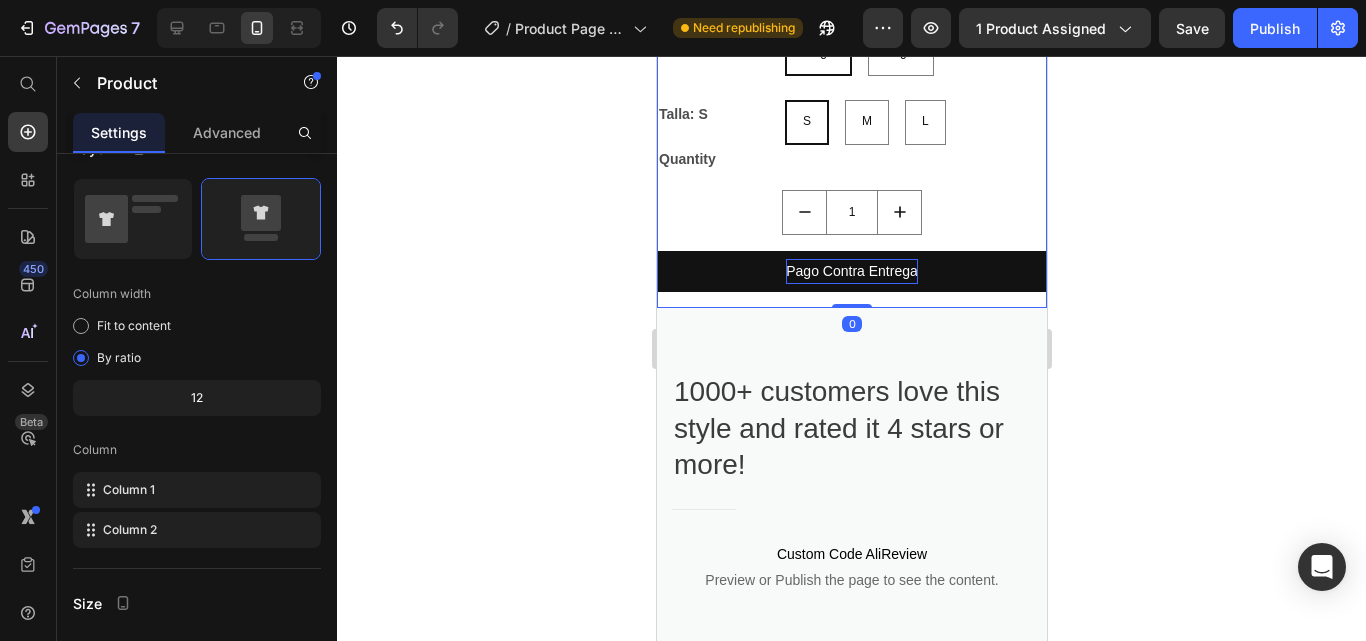 scroll, scrollTop: 0, scrollLeft: 0, axis: both 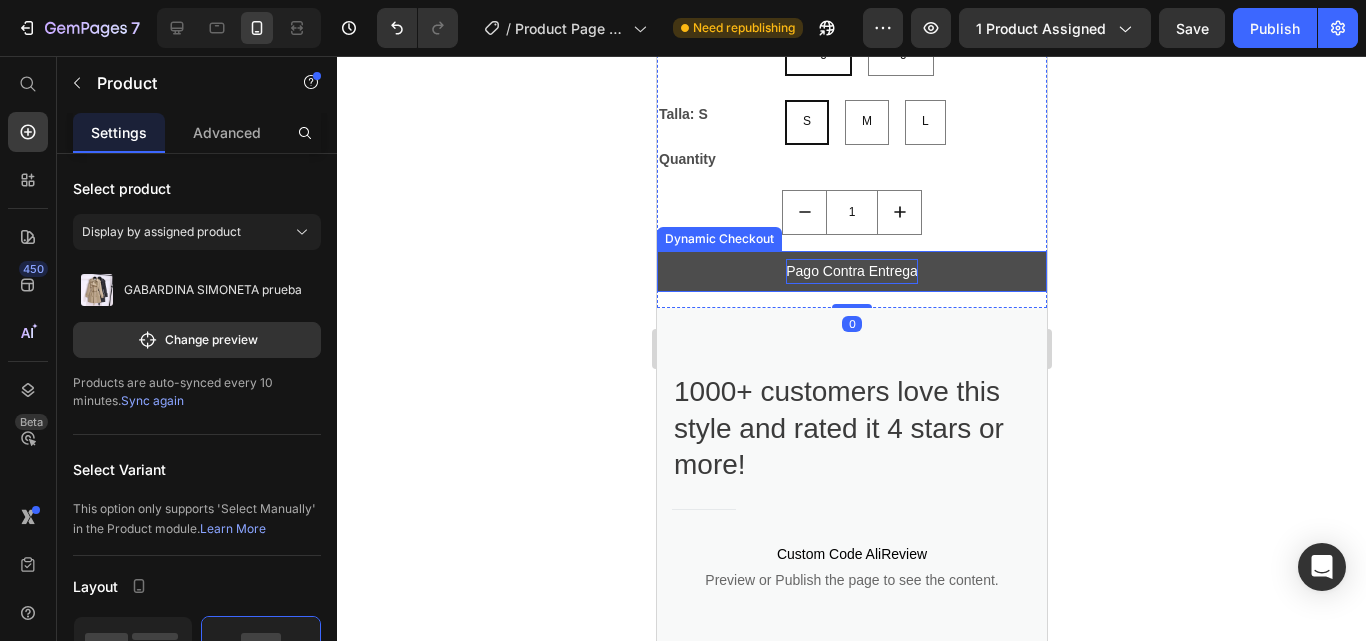 click on "Pago Contra Entrega" at bounding box center (851, 271) 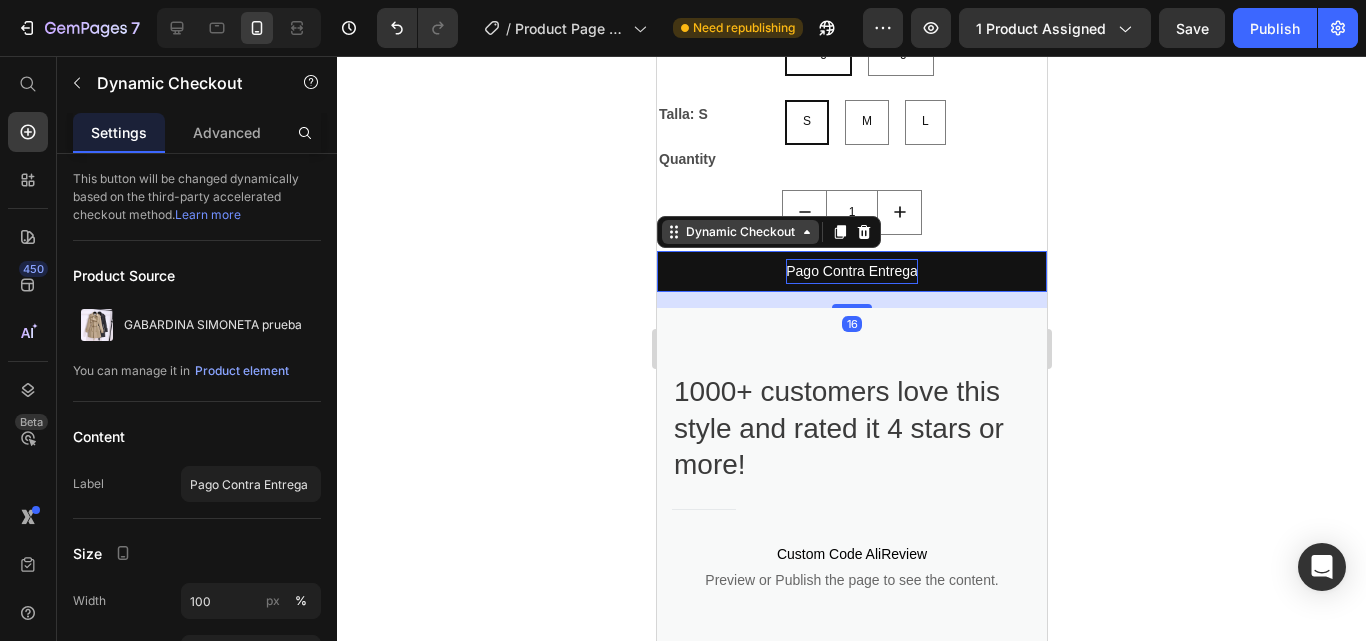 click on "Dynamic Checkout" at bounding box center (739, 232) 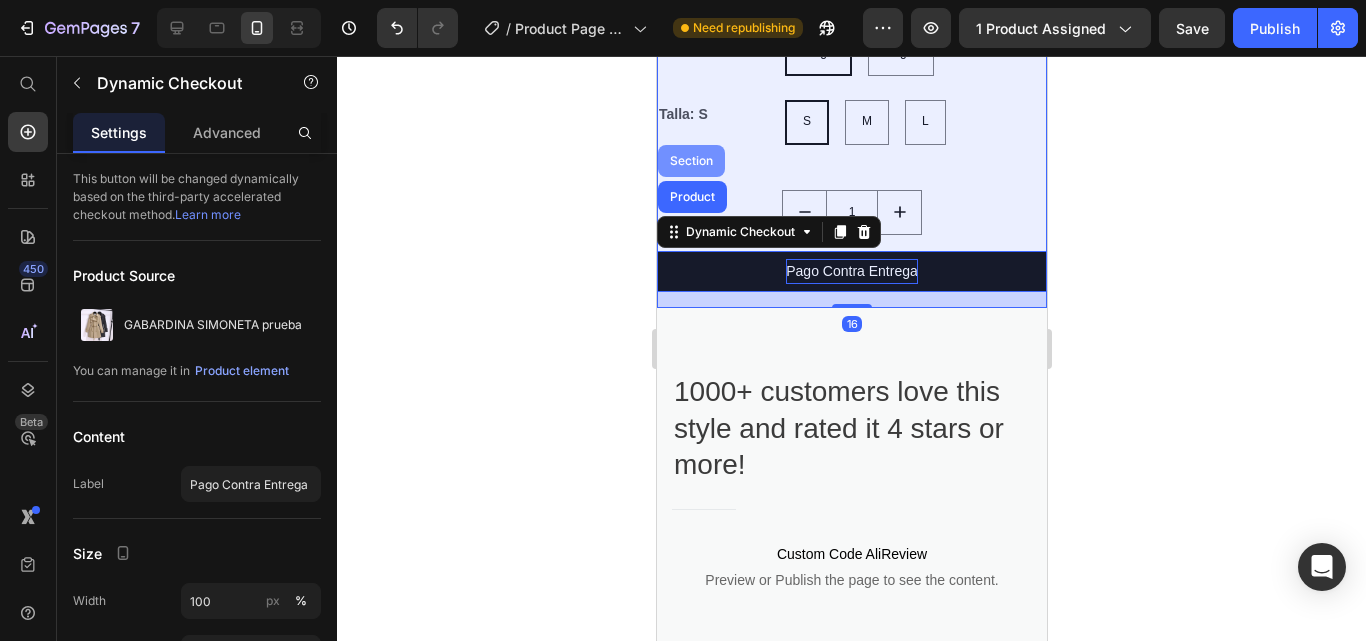click on "Section" at bounding box center (690, 161) 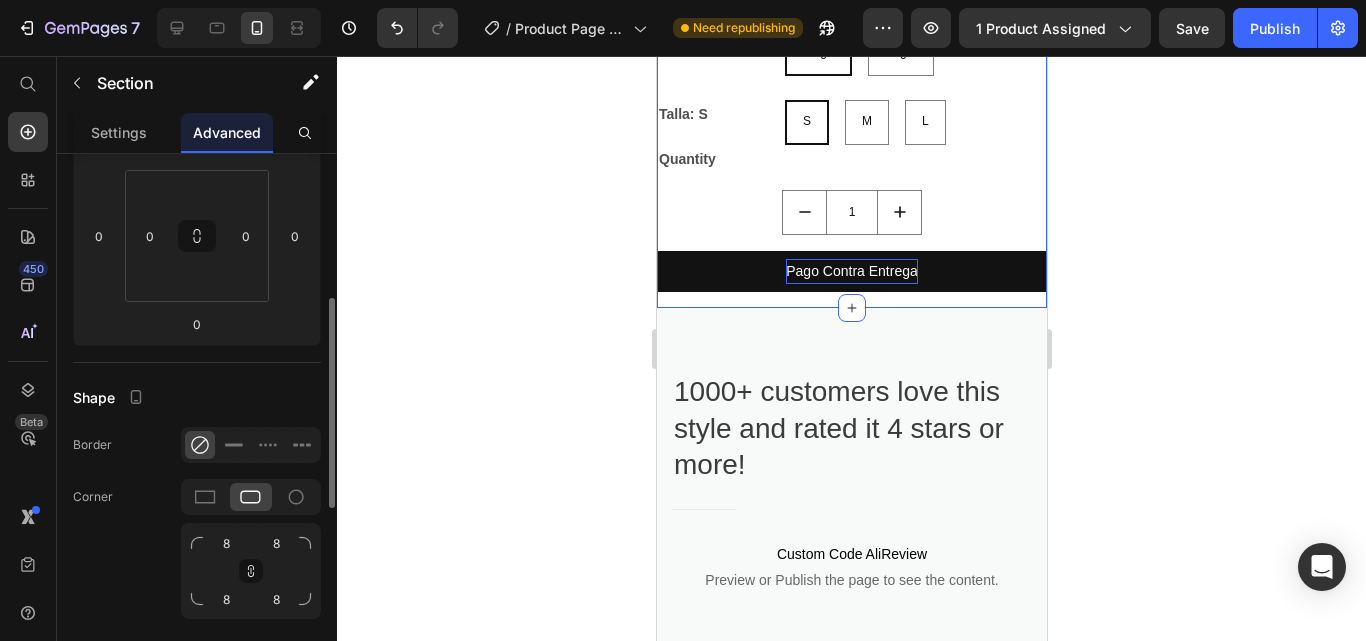 scroll, scrollTop: 0, scrollLeft: 0, axis: both 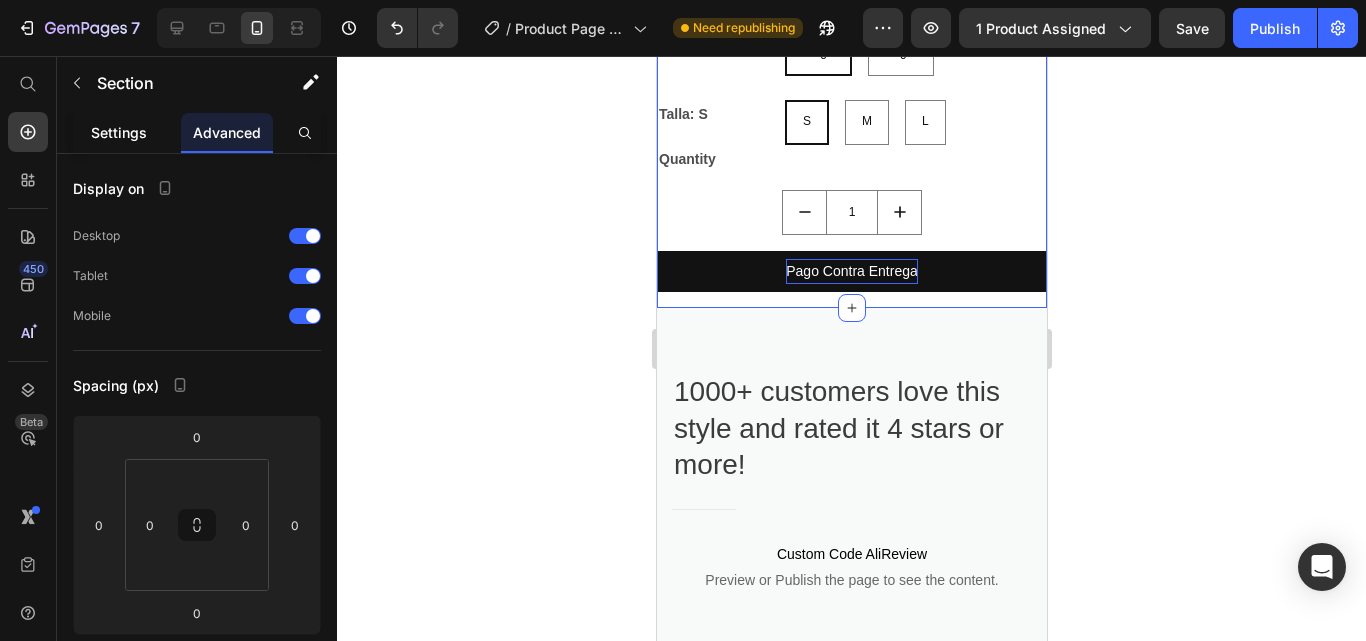 click on "Settings" at bounding box center (119, 132) 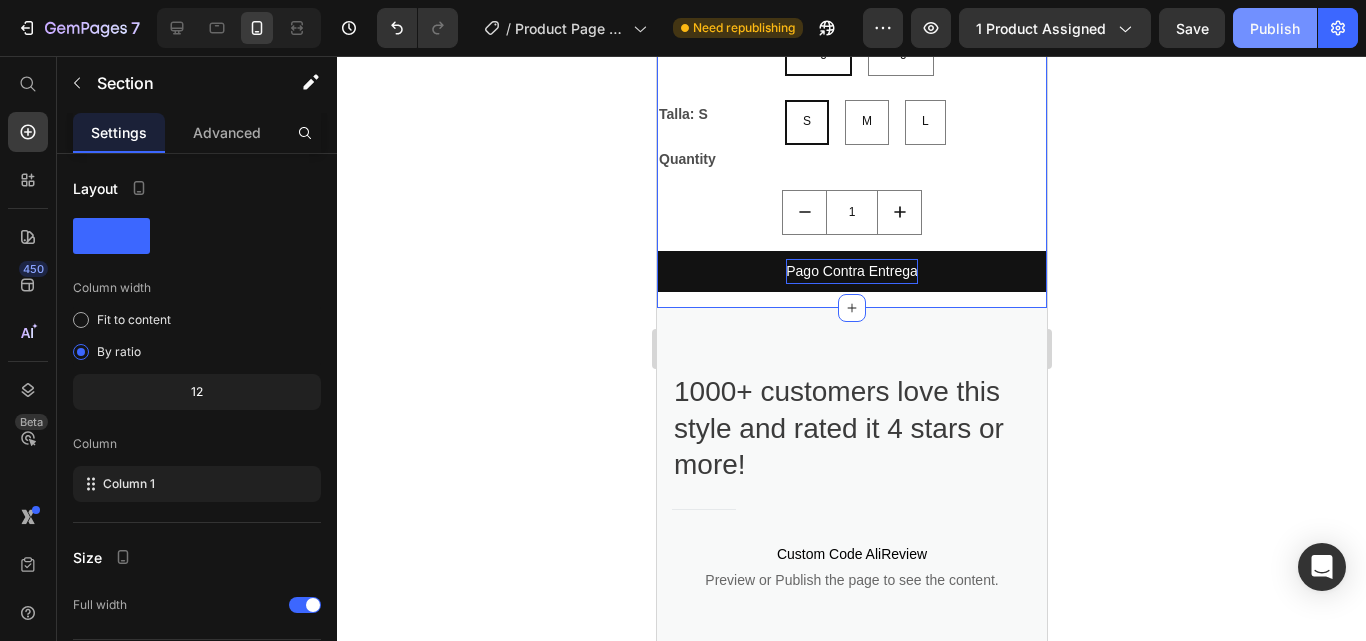 click on "Publish" 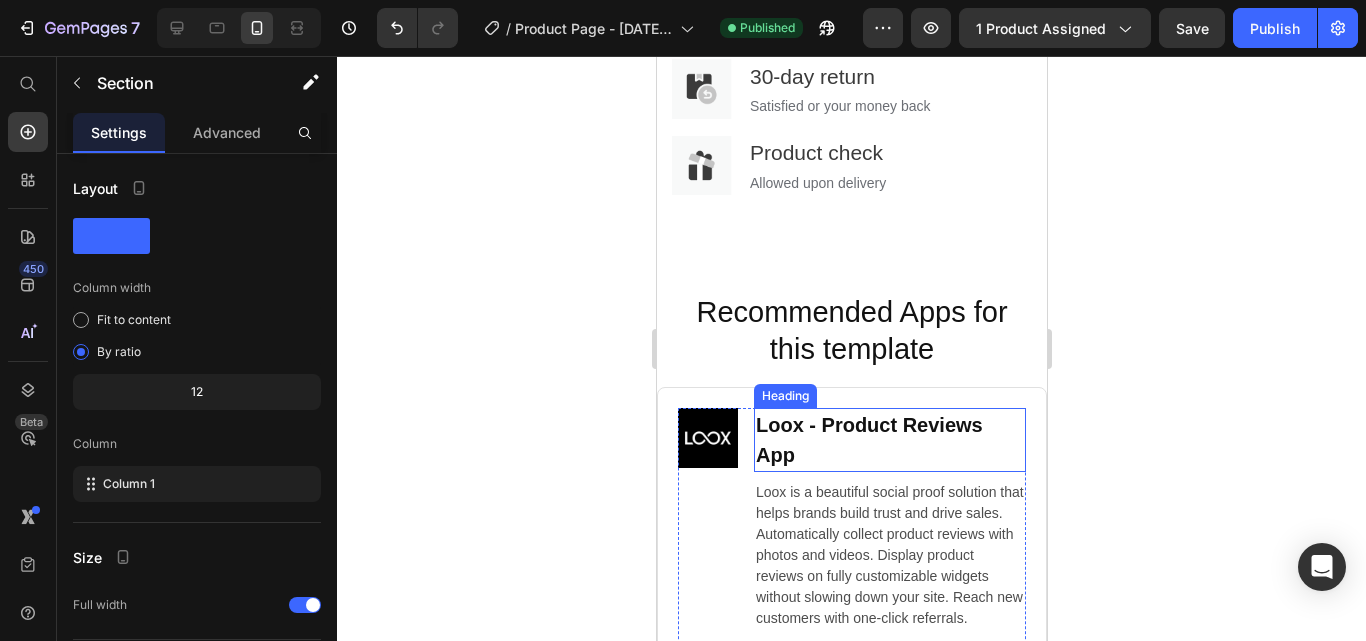 scroll, scrollTop: 2861, scrollLeft: 0, axis: vertical 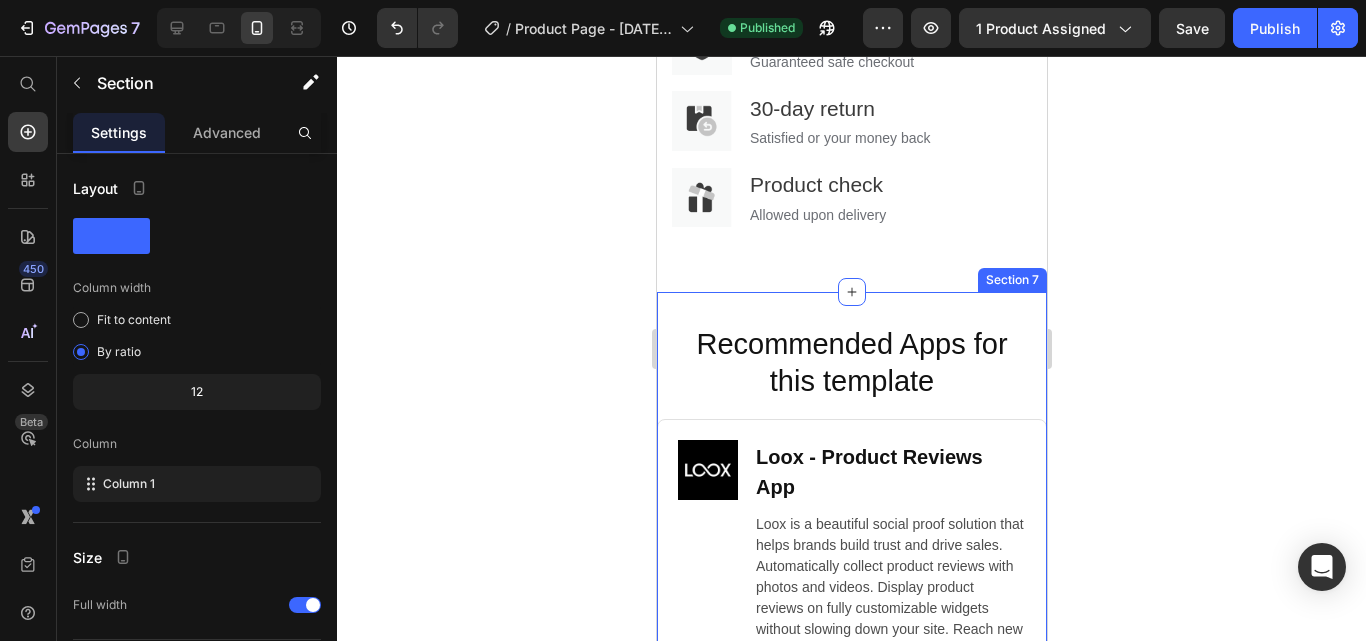 click on "Section 7" at bounding box center [1011, 280] 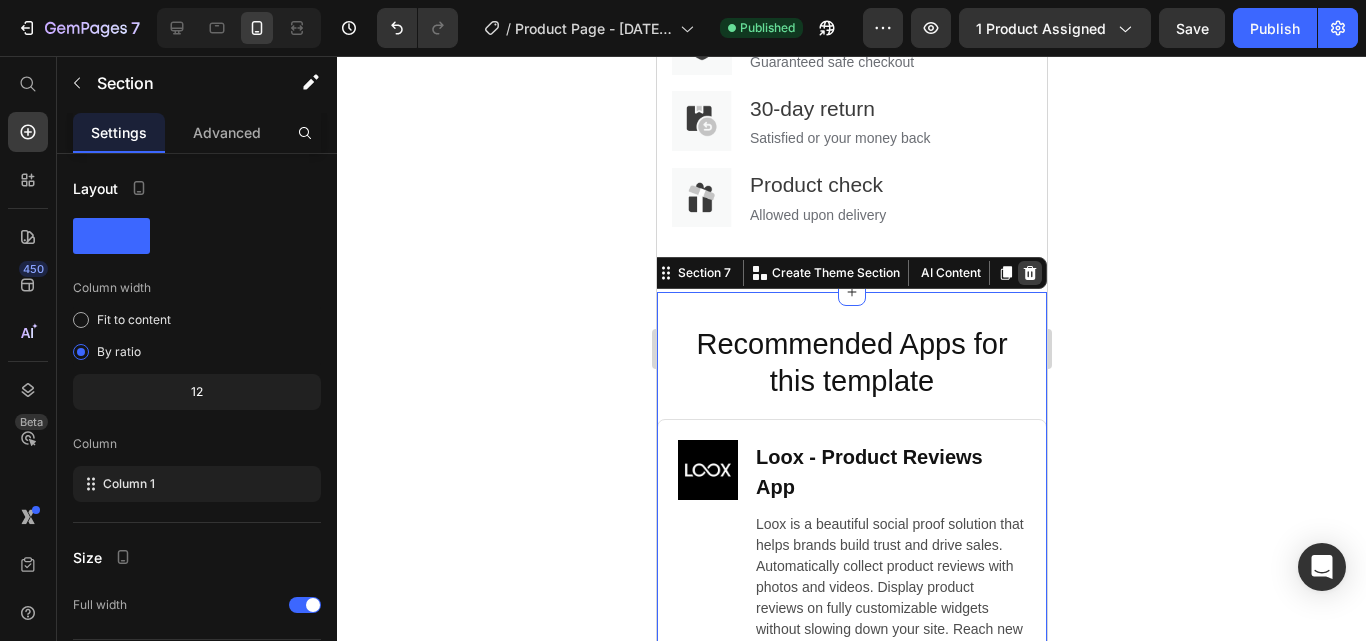 click 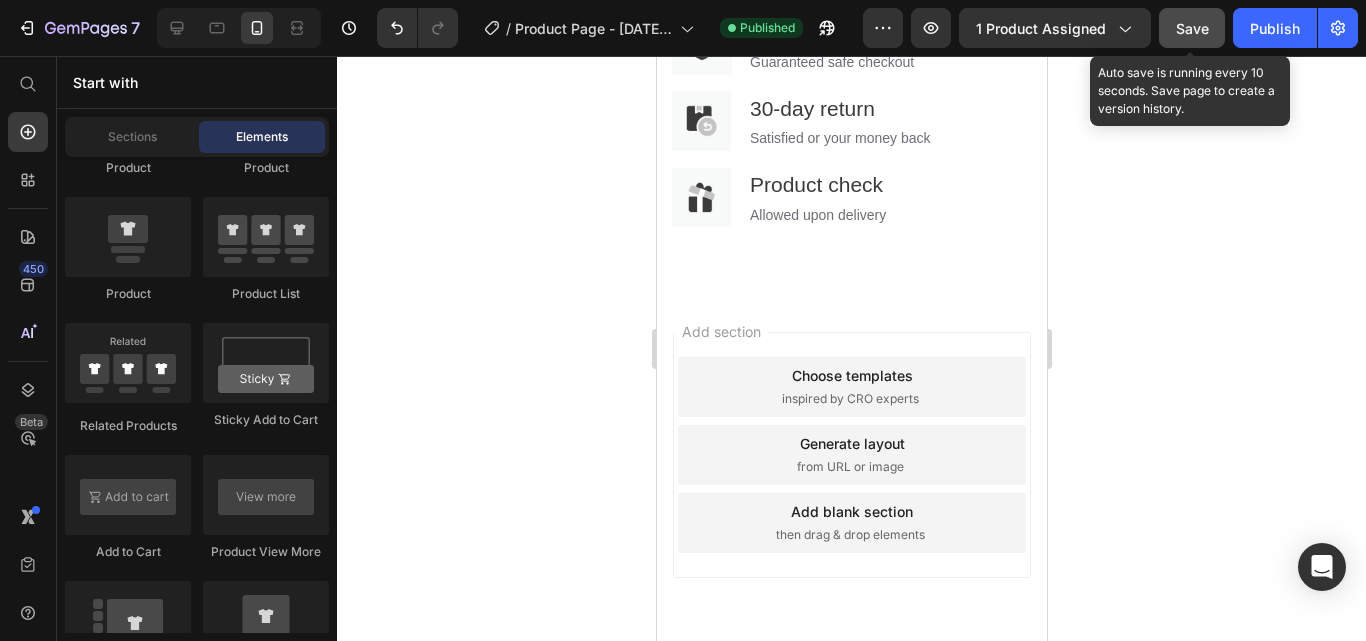 click on "Save" 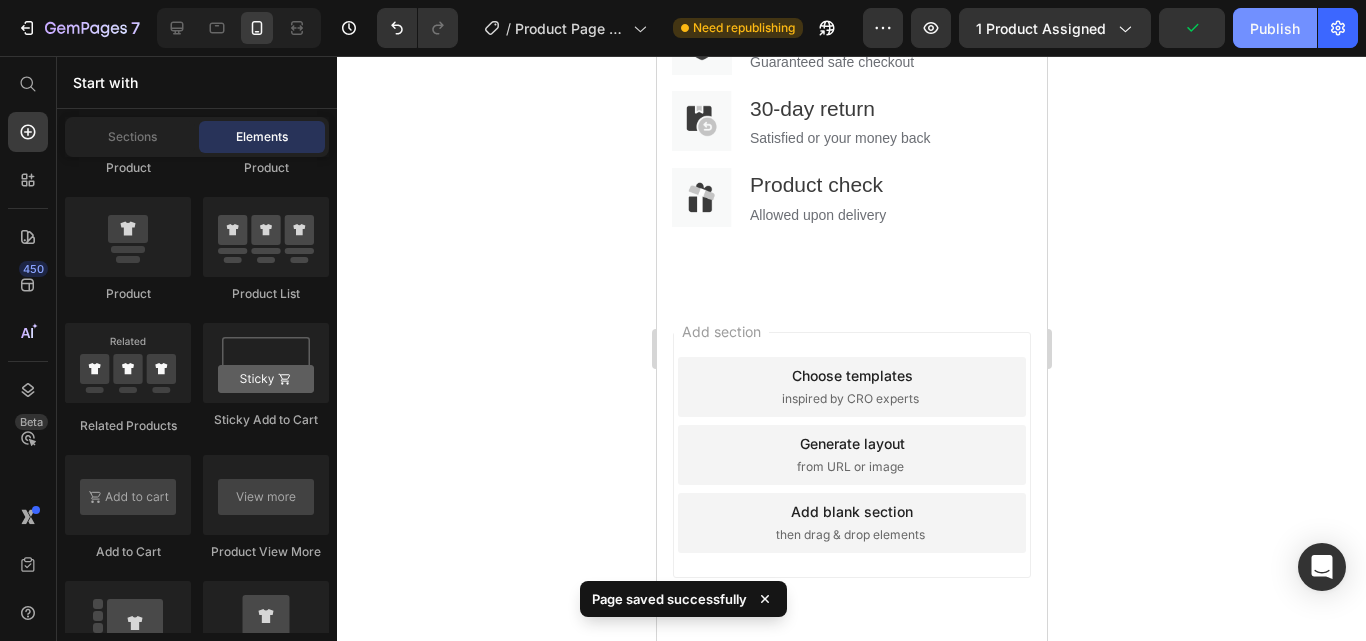 click on "Publish" at bounding box center [1275, 28] 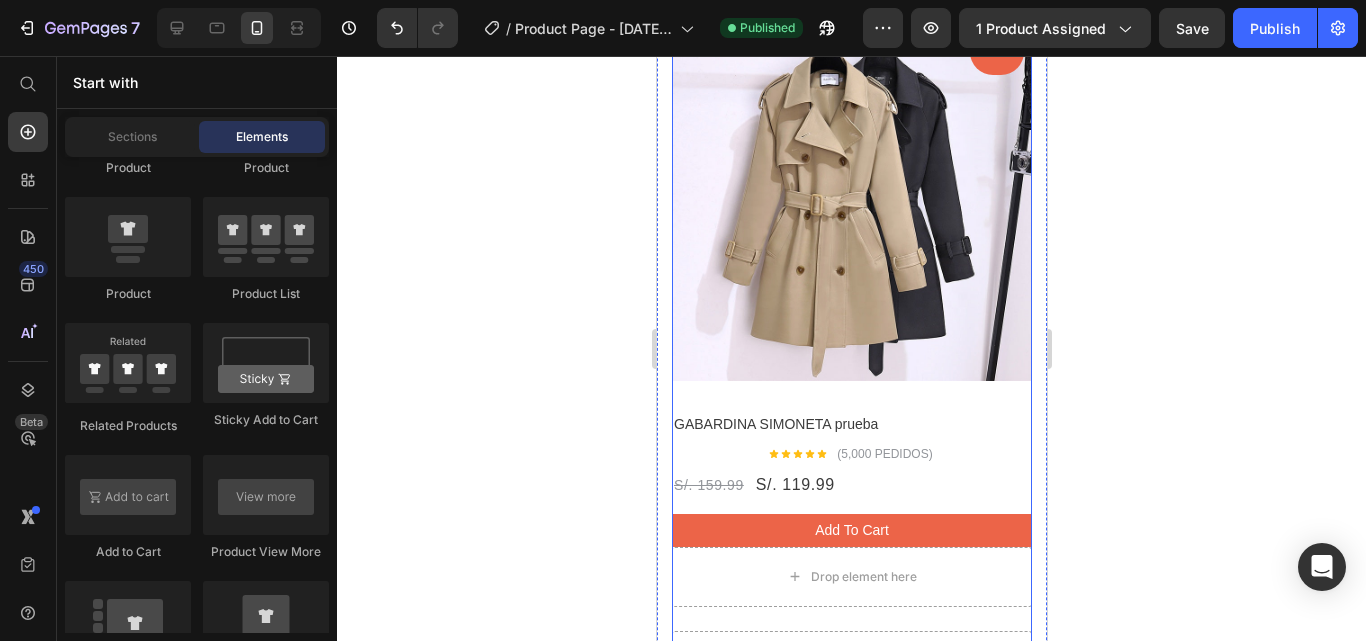 scroll, scrollTop: 1925, scrollLeft: 0, axis: vertical 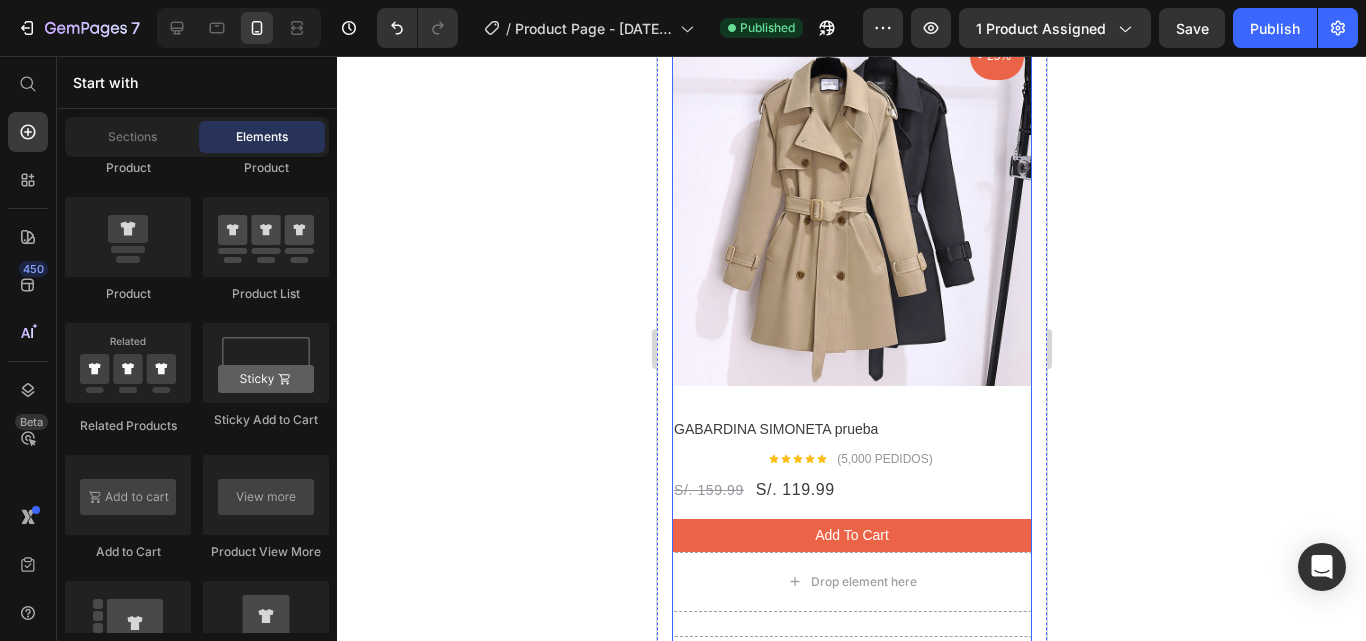 click at bounding box center (851, 206) 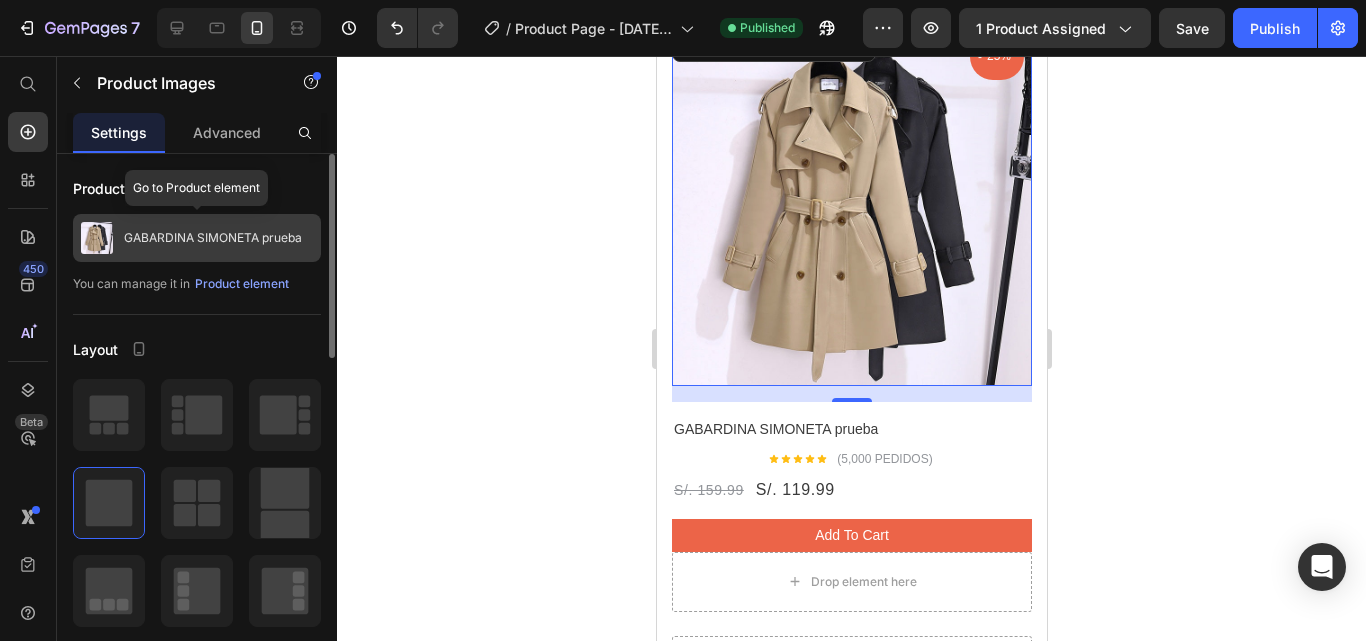 click on "GABARDINA SIMONETA prueba" at bounding box center (213, 238) 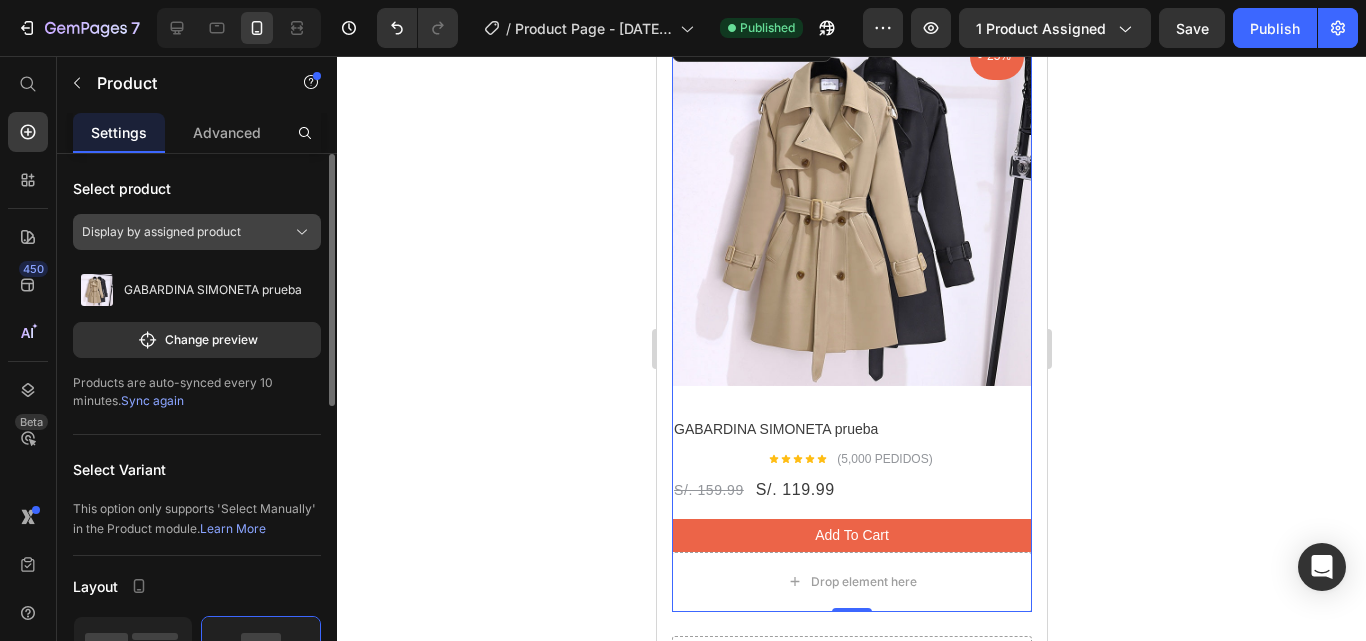 click on "Display by assigned product" 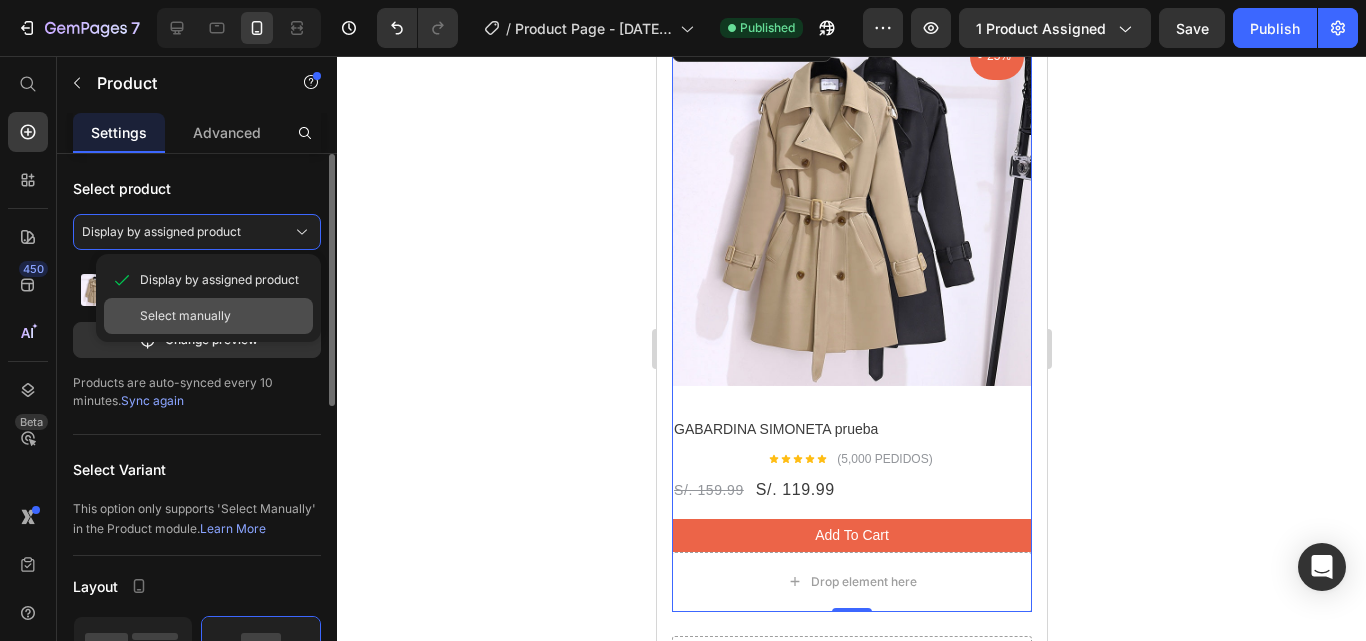 click on "Select manually" at bounding box center [222, 316] 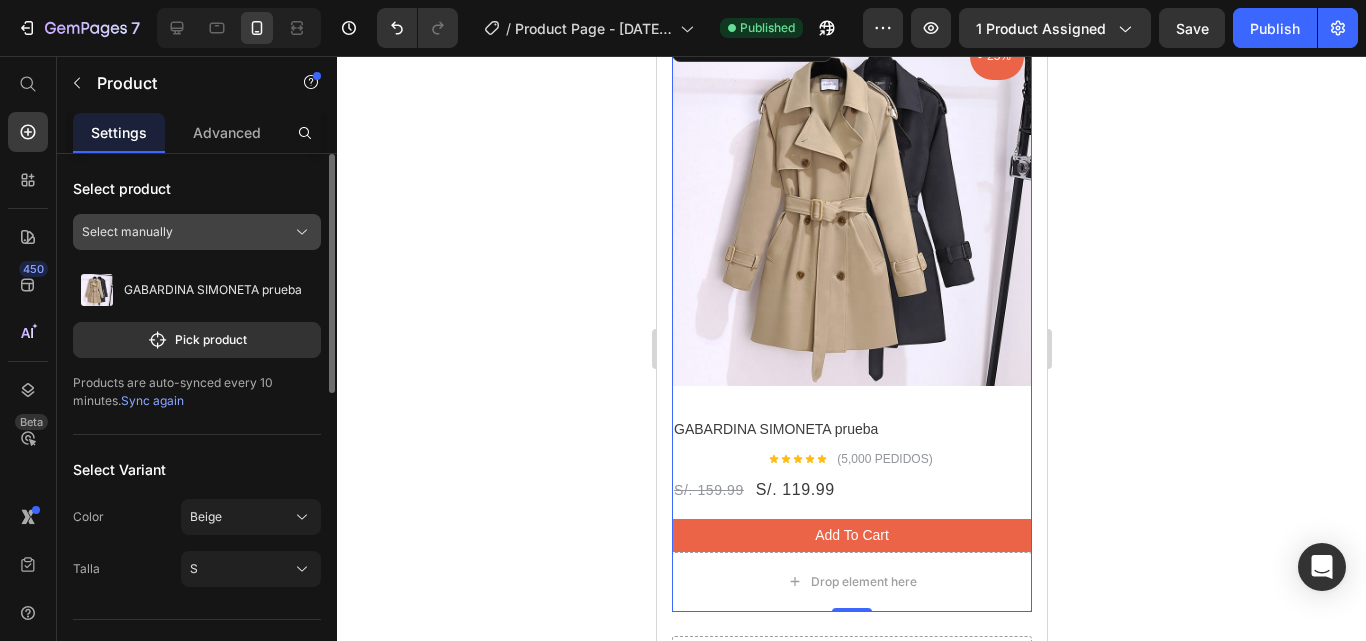 click on "Select manually" 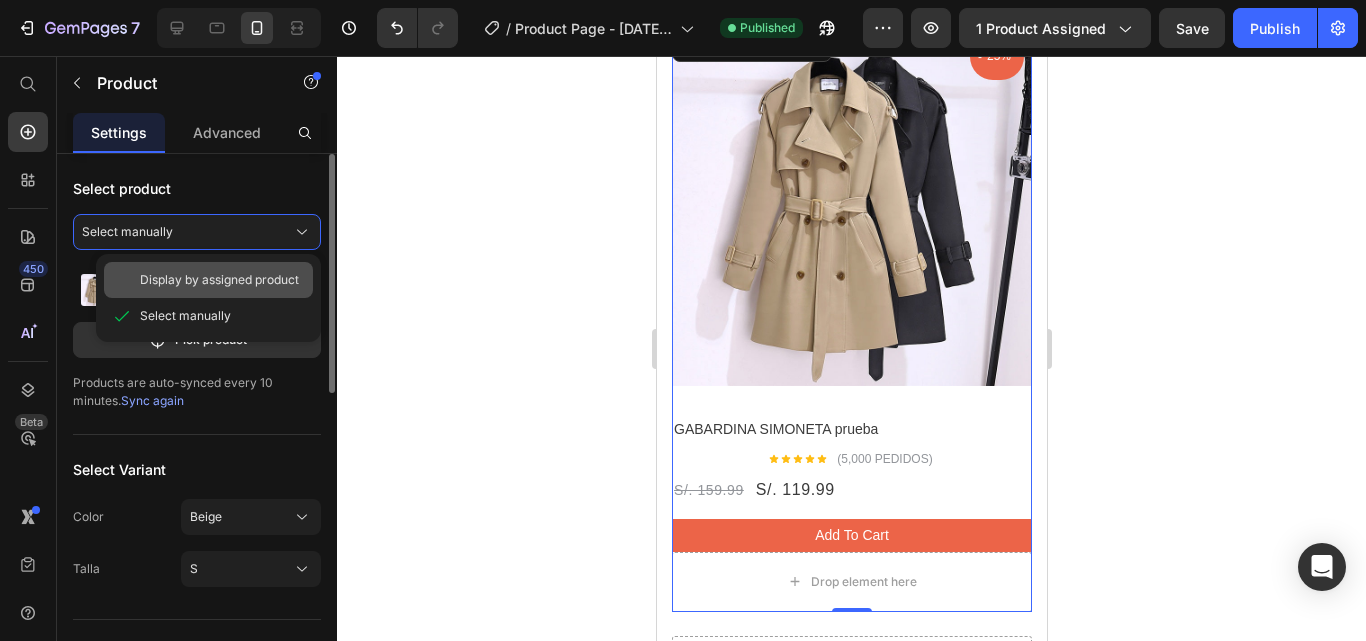 click on "Display by assigned product" 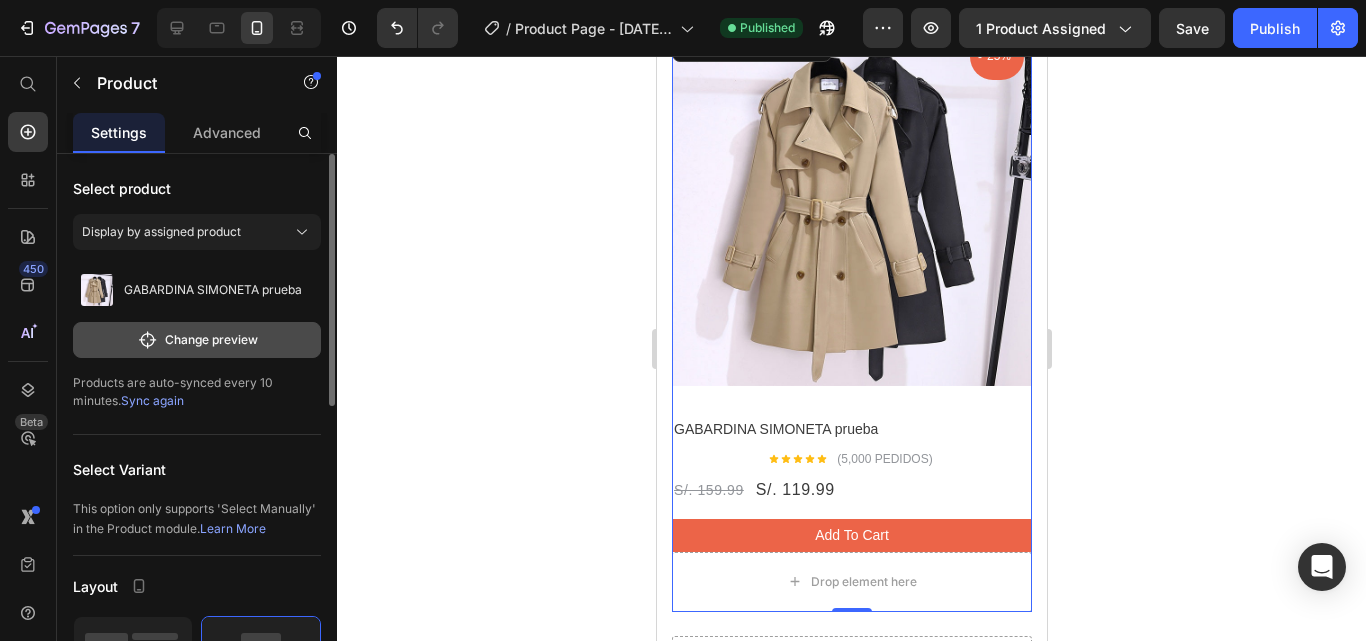 click on "Change preview" at bounding box center (197, 340) 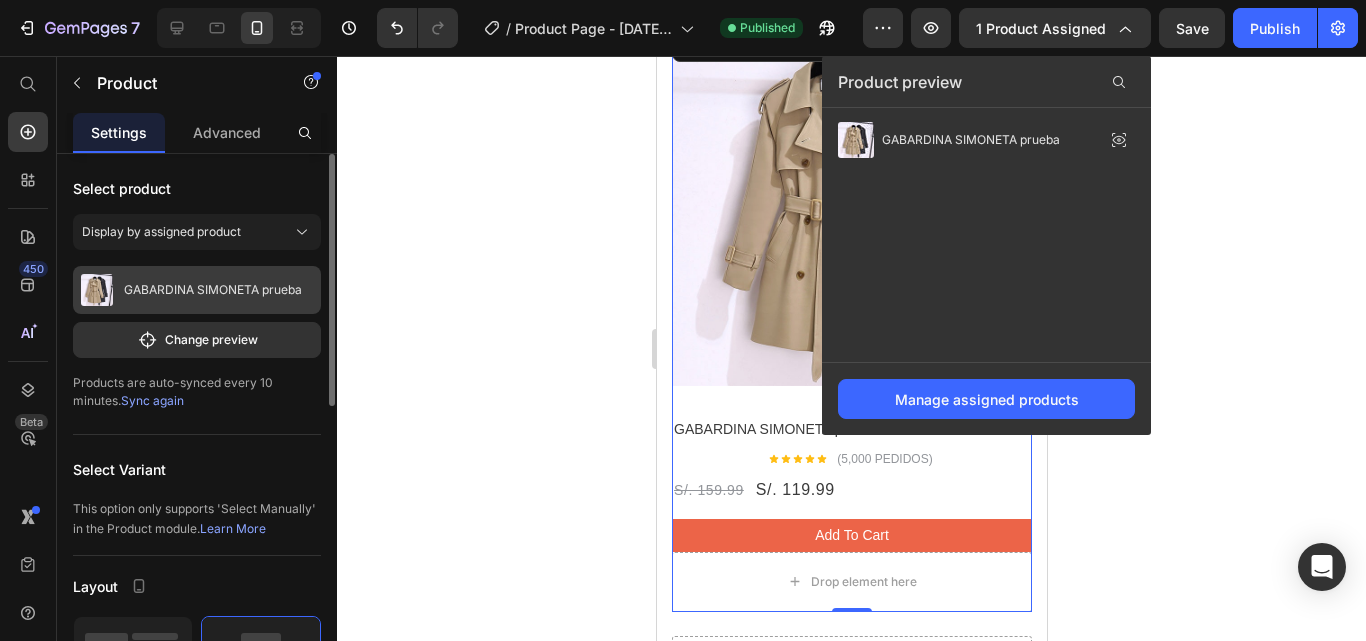 click on "GABARDINA SIMONETA prueba" at bounding box center (197, 290) 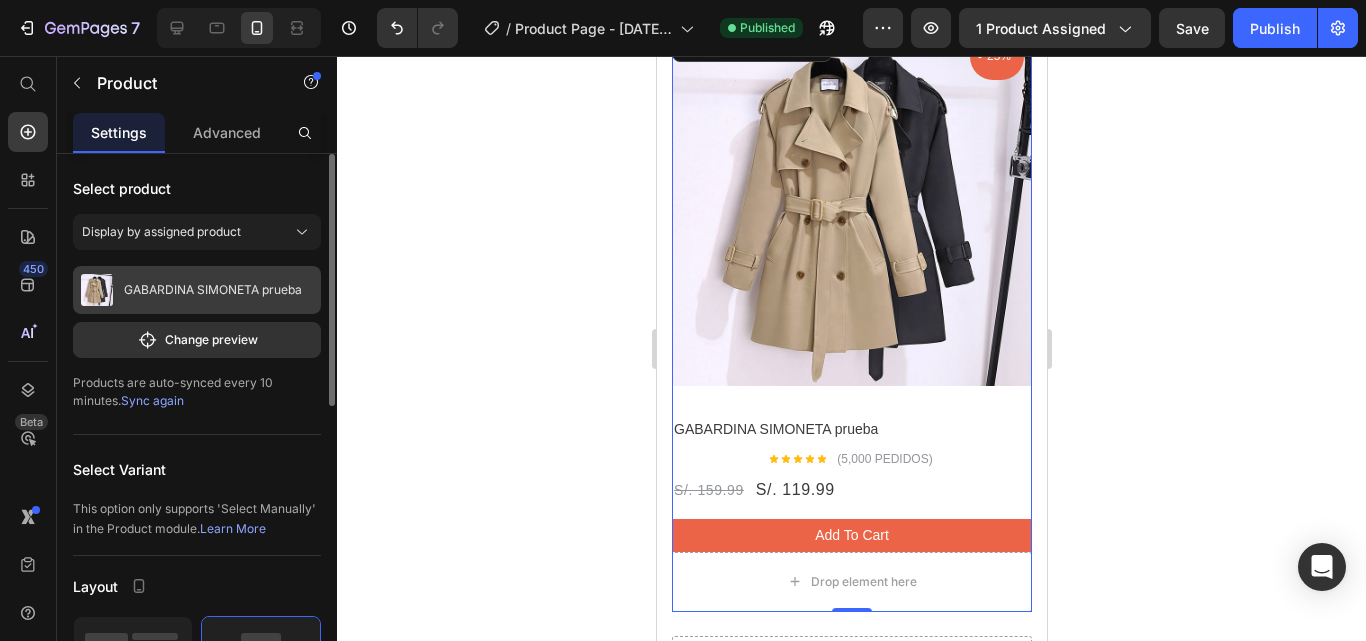 click on "GABARDINA SIMONETA prueba" at bounding box center (213, 290) 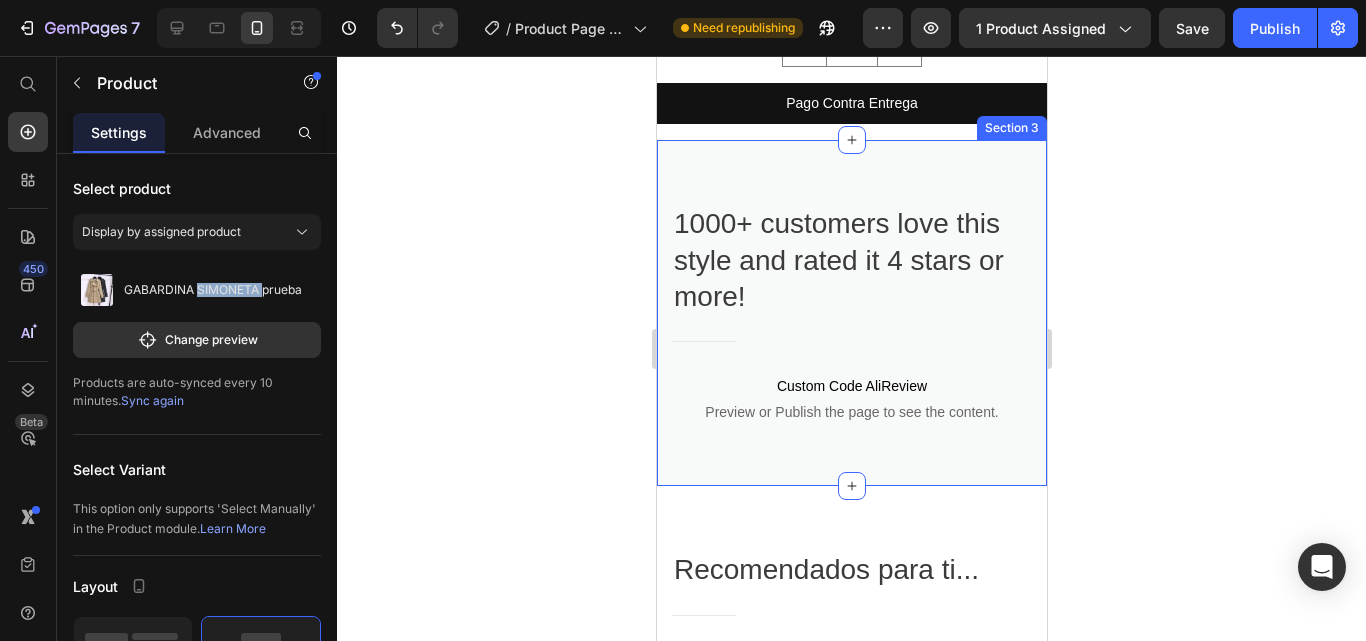 scroll, scrollTop: 1319, scrollLeft: 0, axis: vertical 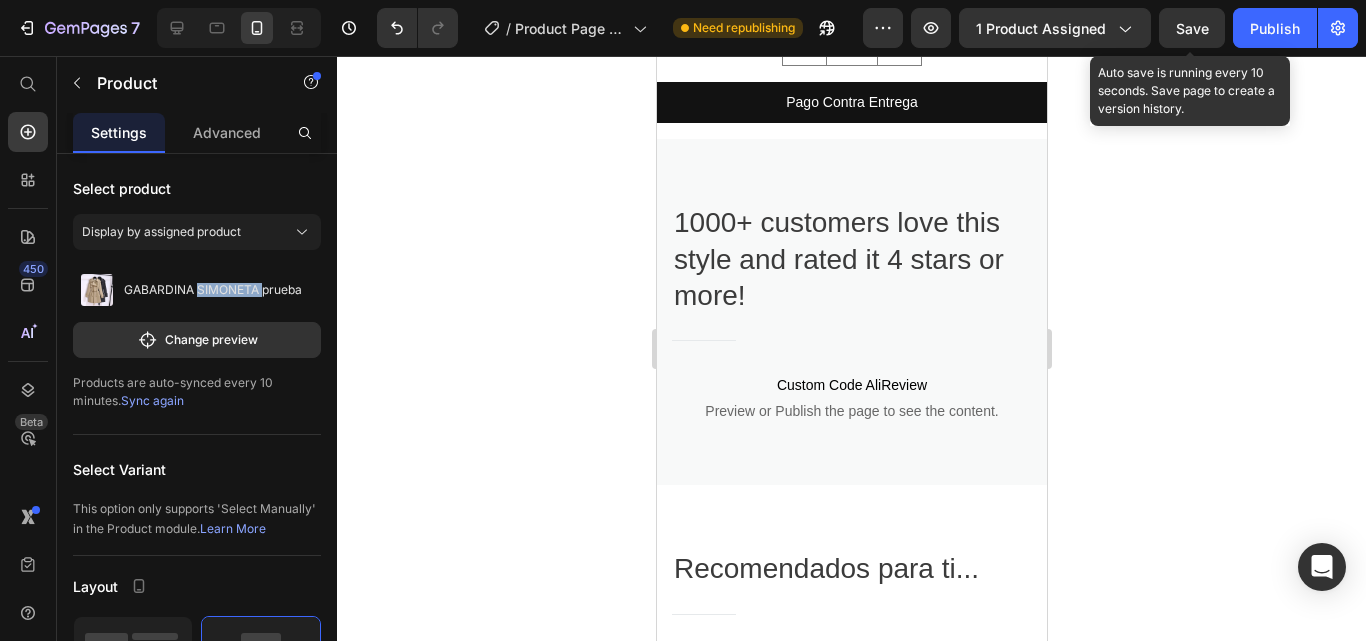 click on "Save" at bounding box center (1192, 28) 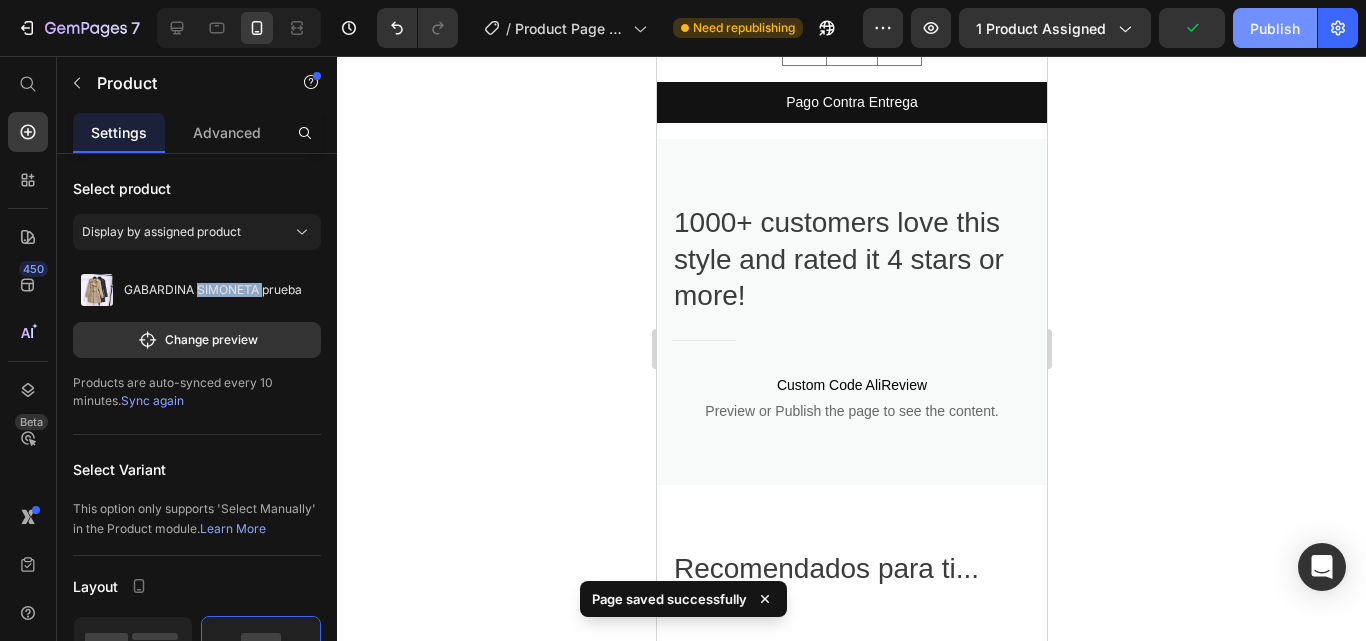 click on "Publish" at bounding box center [1275, 28] 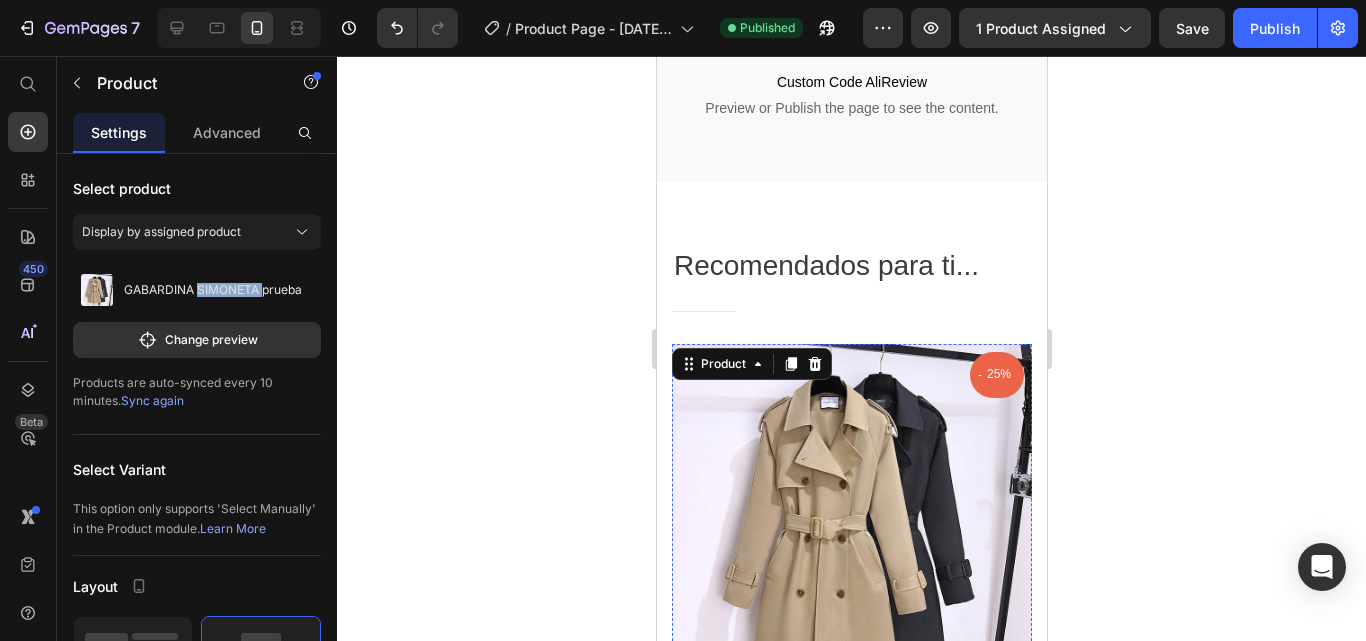 scroll, scrollTop: 1535, scrollLeft: 0, axis: vertical 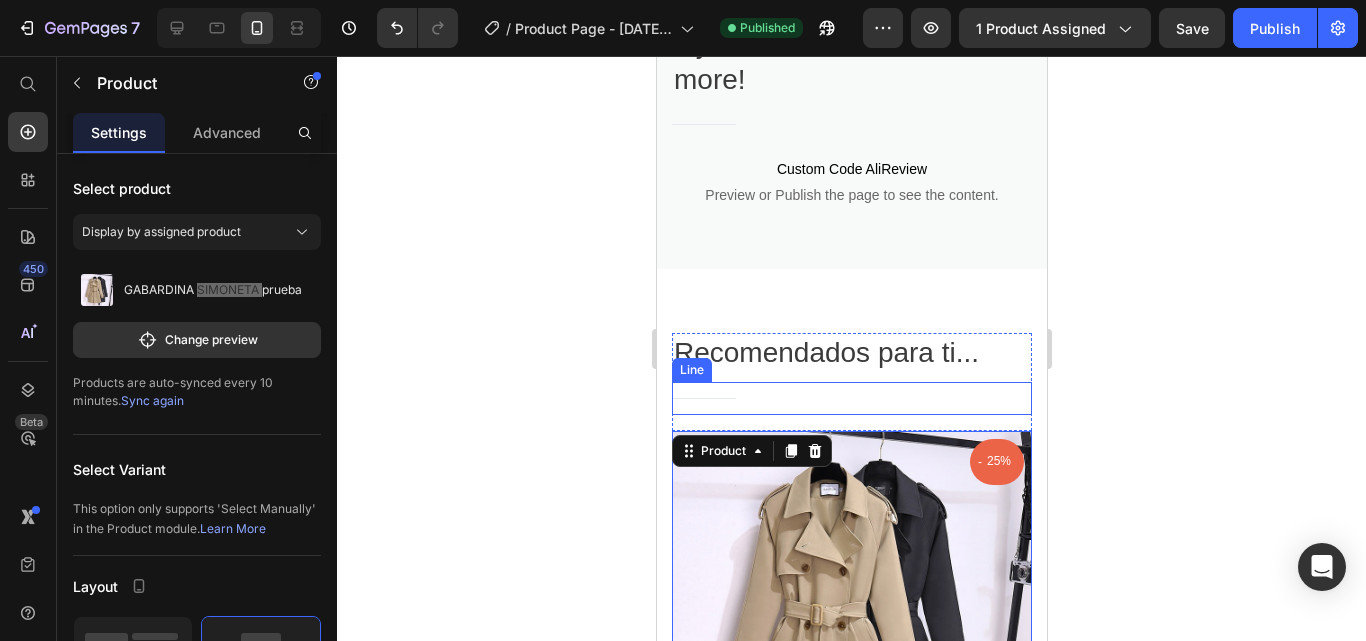 click on "Title Line" at bounding box center [851, 398] 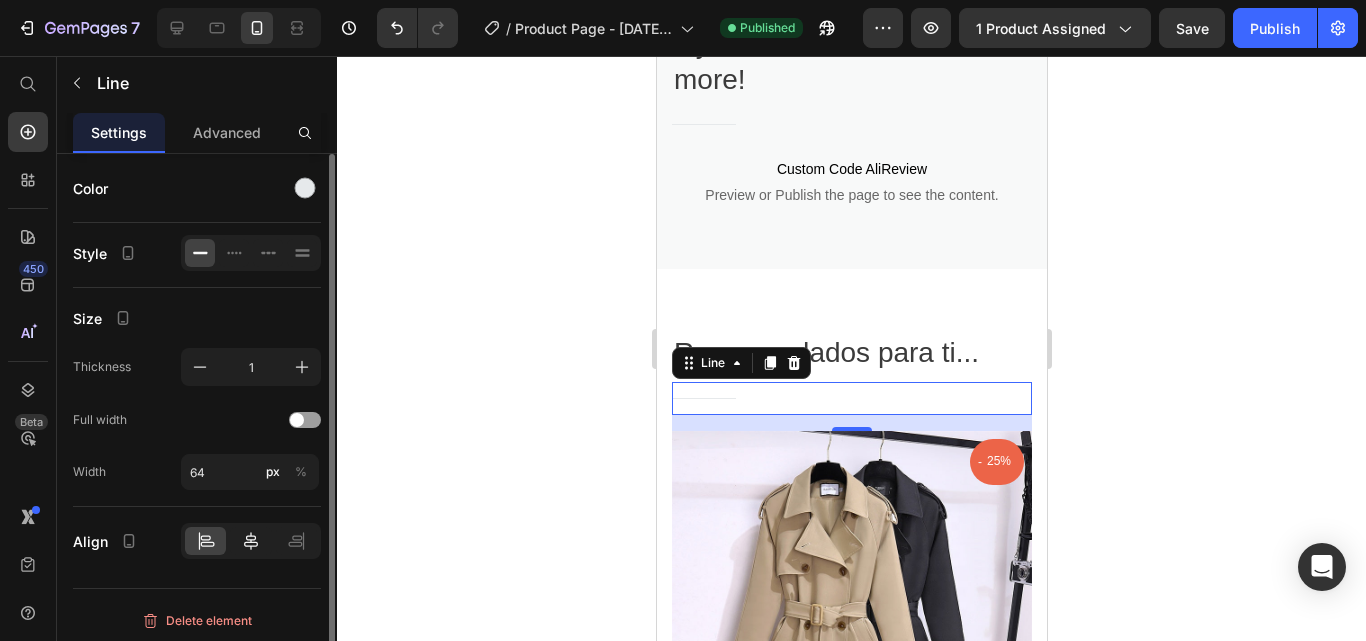 click 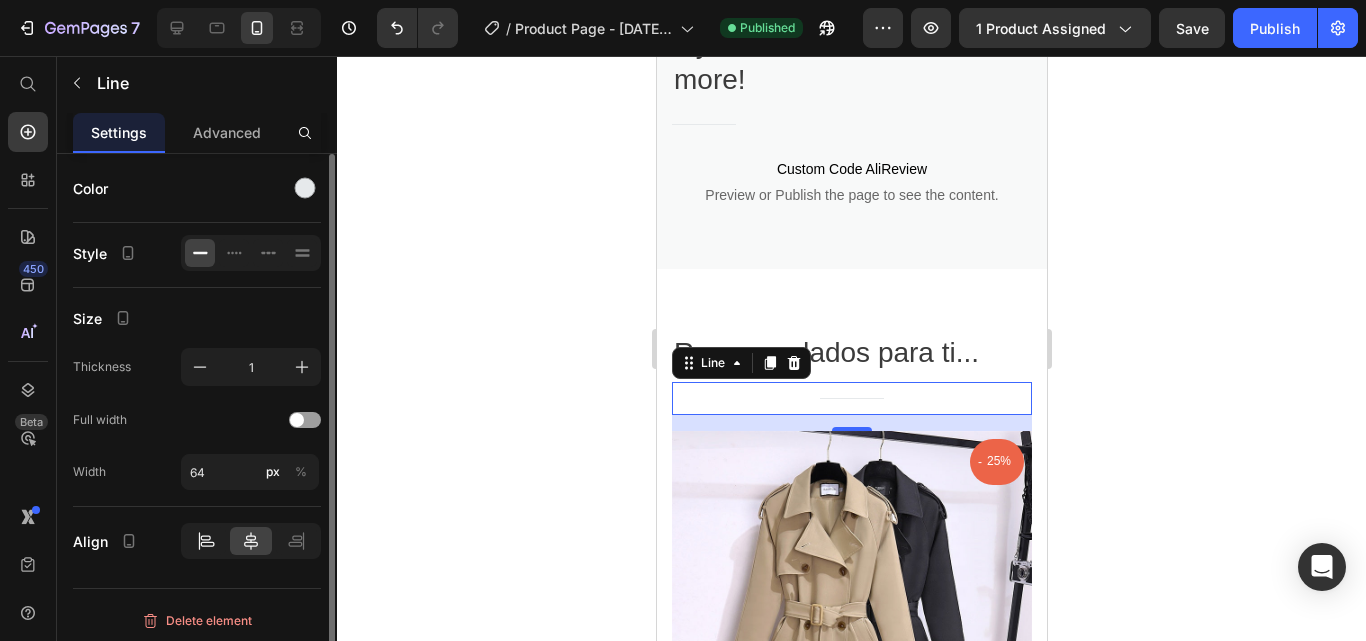click 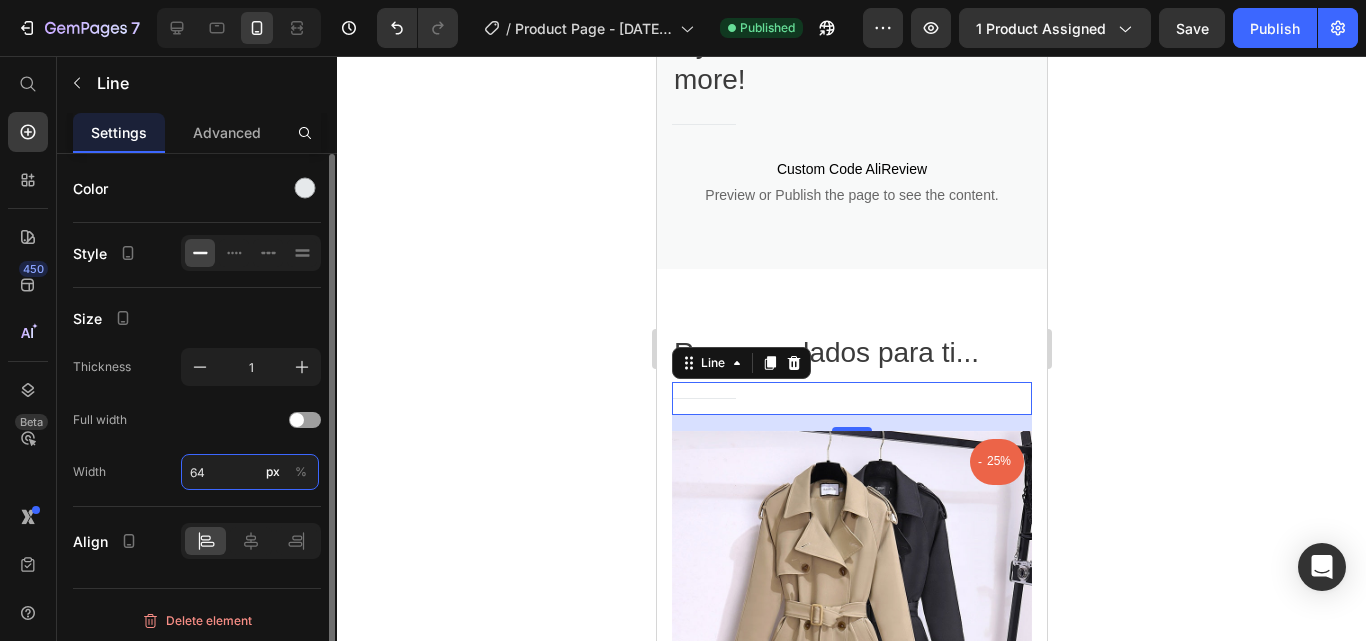 click on "64" at bounding box center (250, 472) 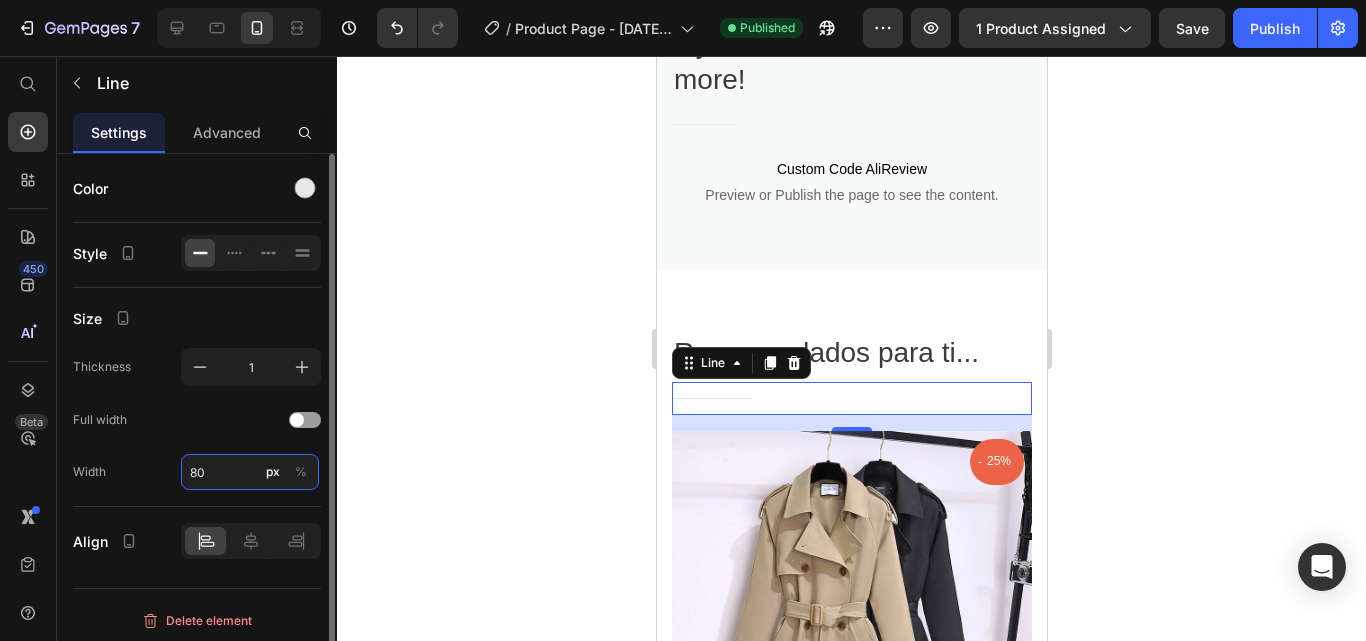 type on "80" 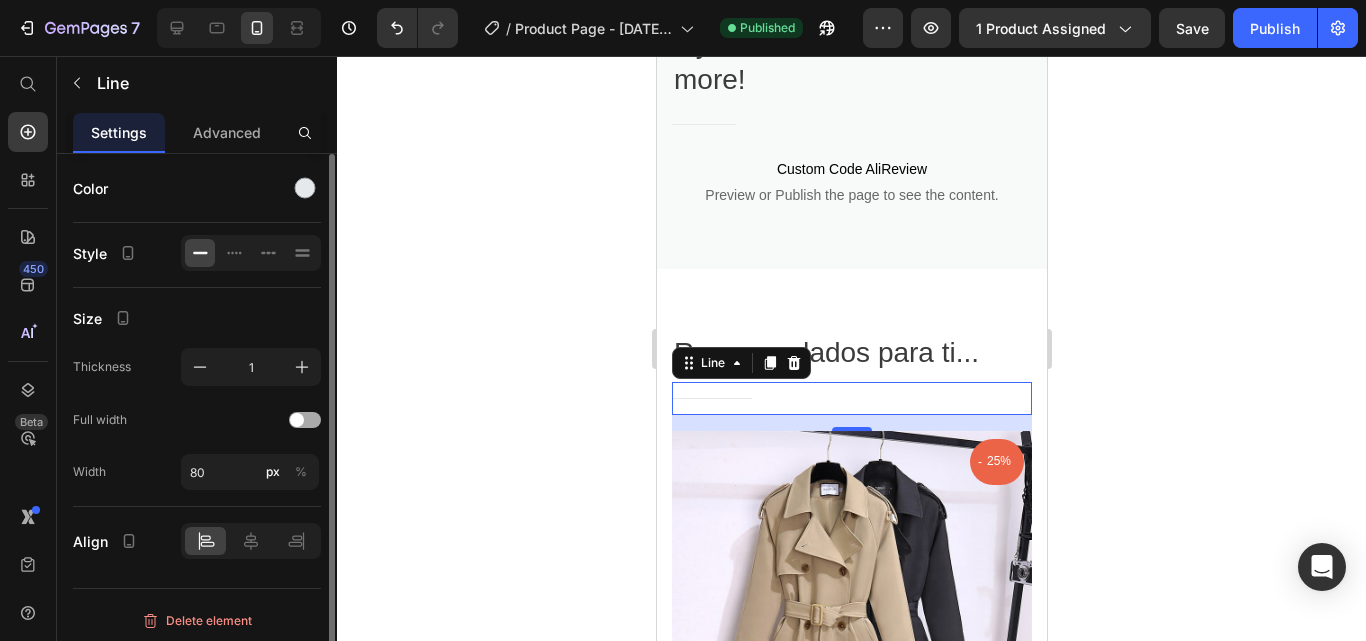 click at bounding box center (305, 420) 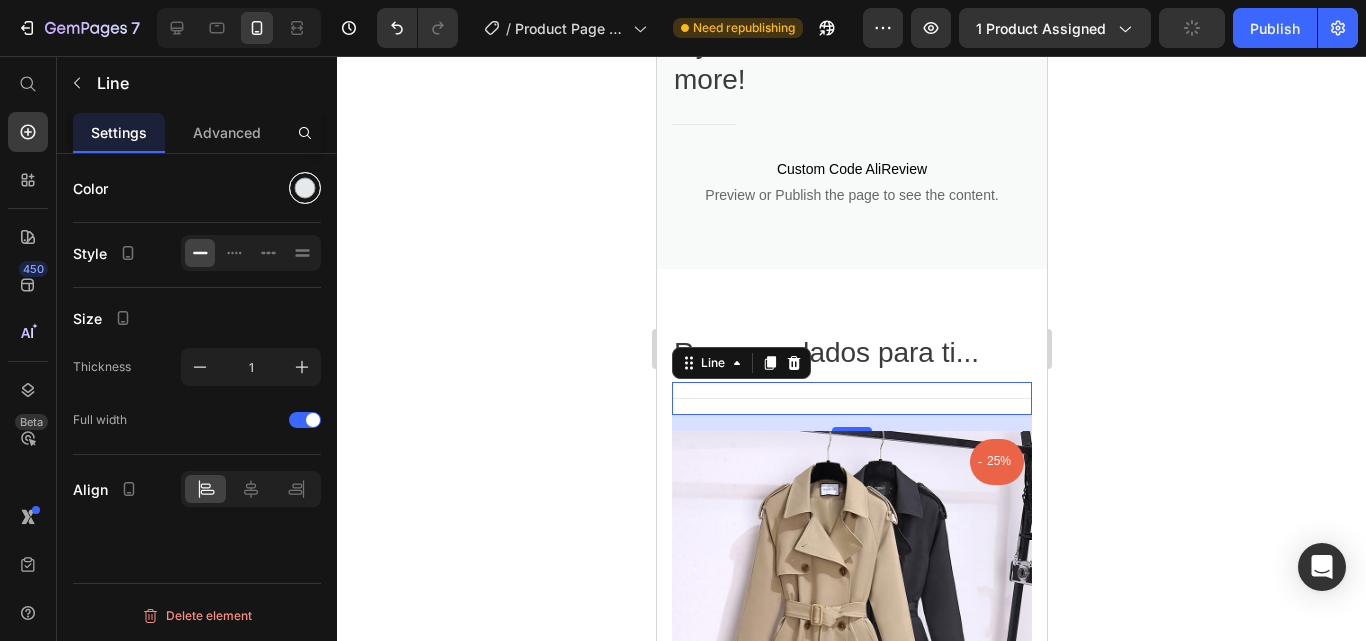 click at bounding box center [305, 188] 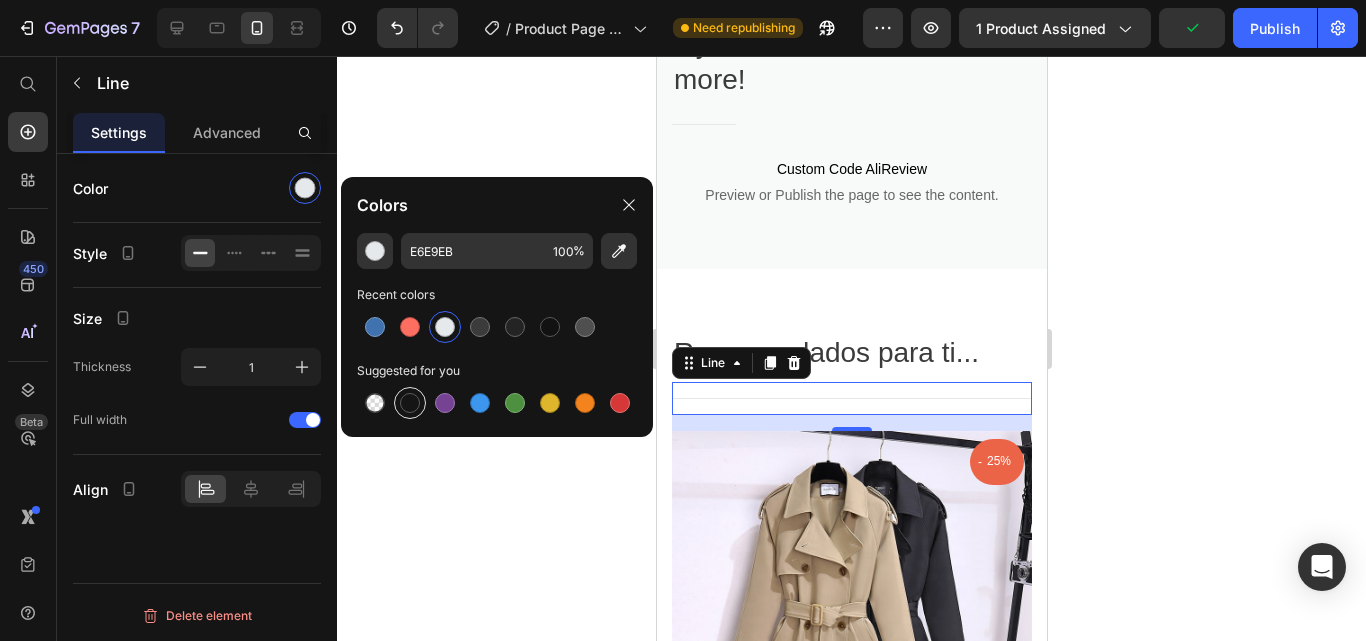 click at bounding box center [410, 403] 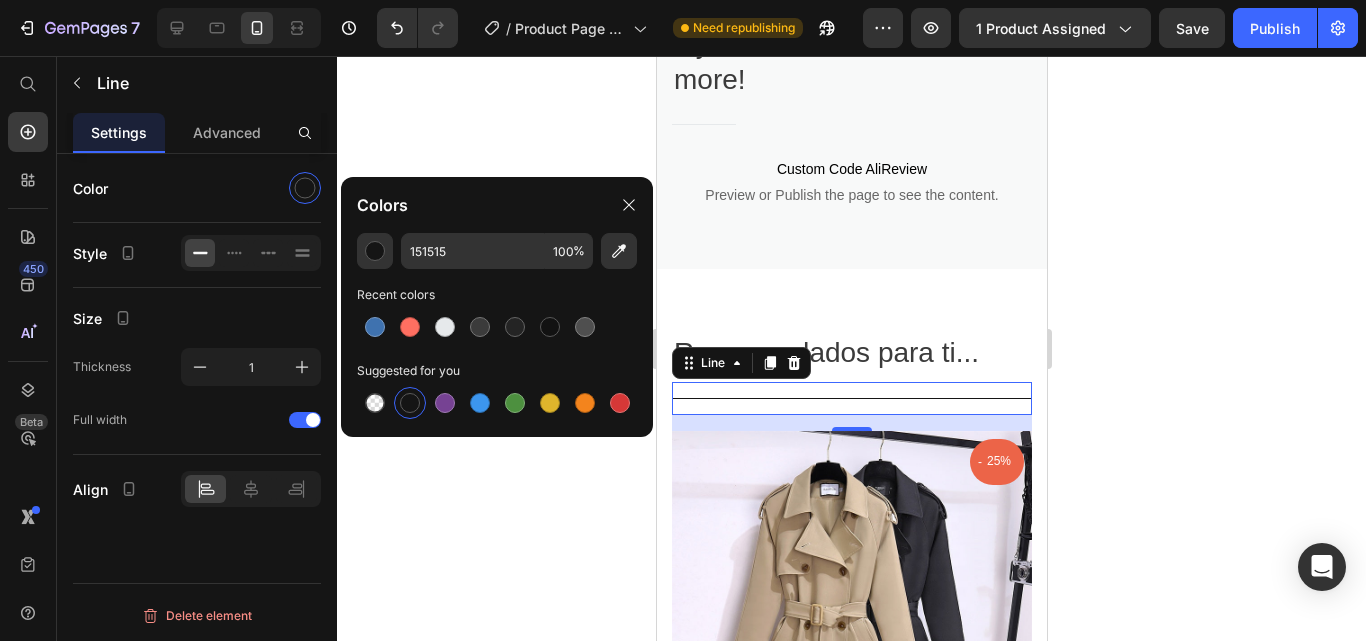 click on "Size" at bounding box center (197, 318) 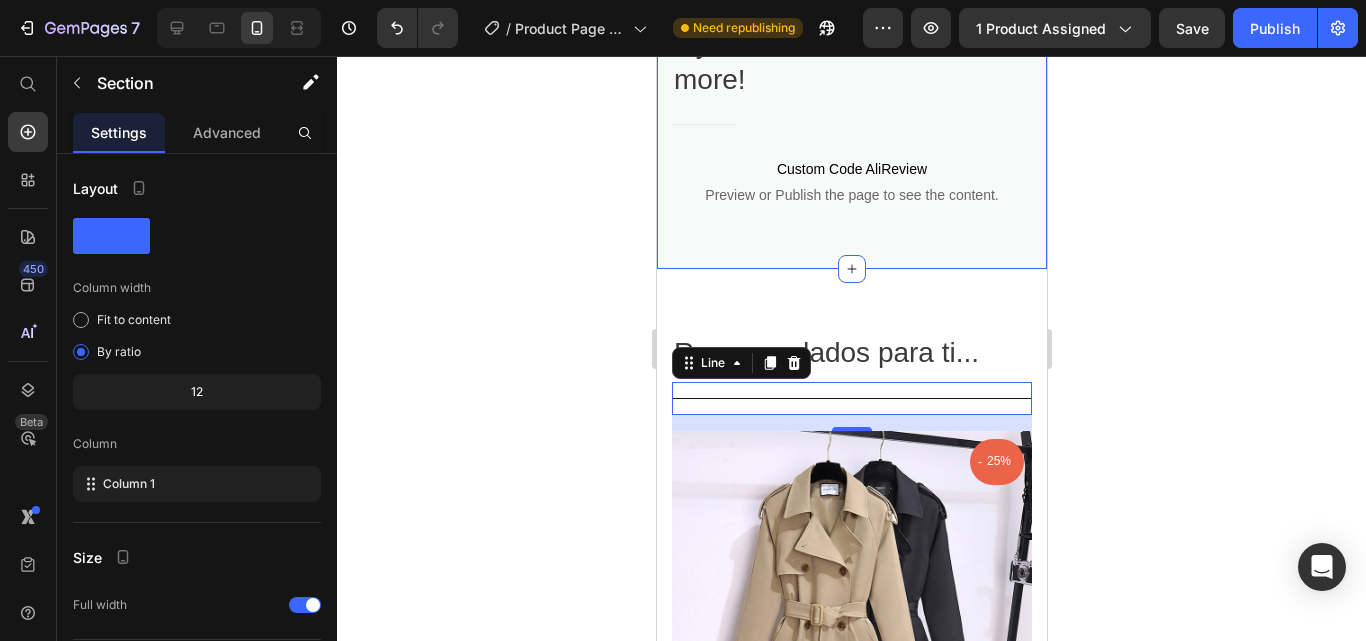 click on "1000+ customers love this style and rated it 4 stars or more! Heading                Title Line
Custom Code AliReview
Preview or Publish the page to see the content. Custom Code AliReview Row" at bounding box center [851, 112] 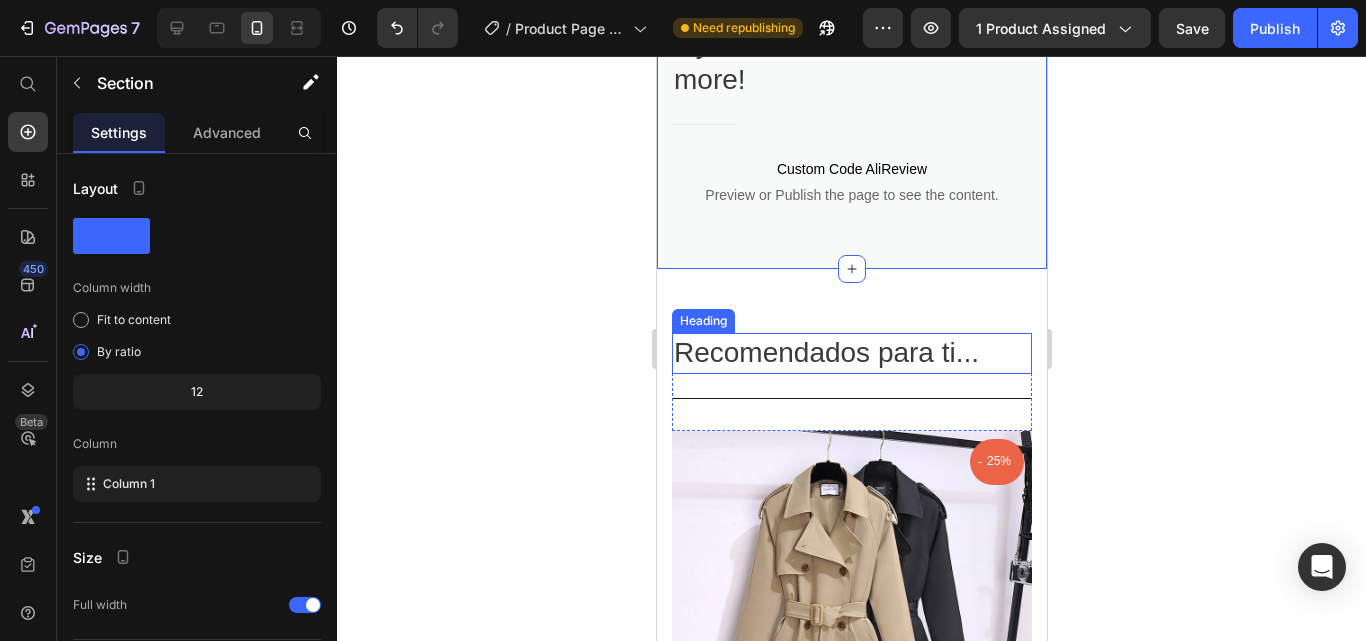 click on "Recomendados para ti..." at bounding box center [851, 353] 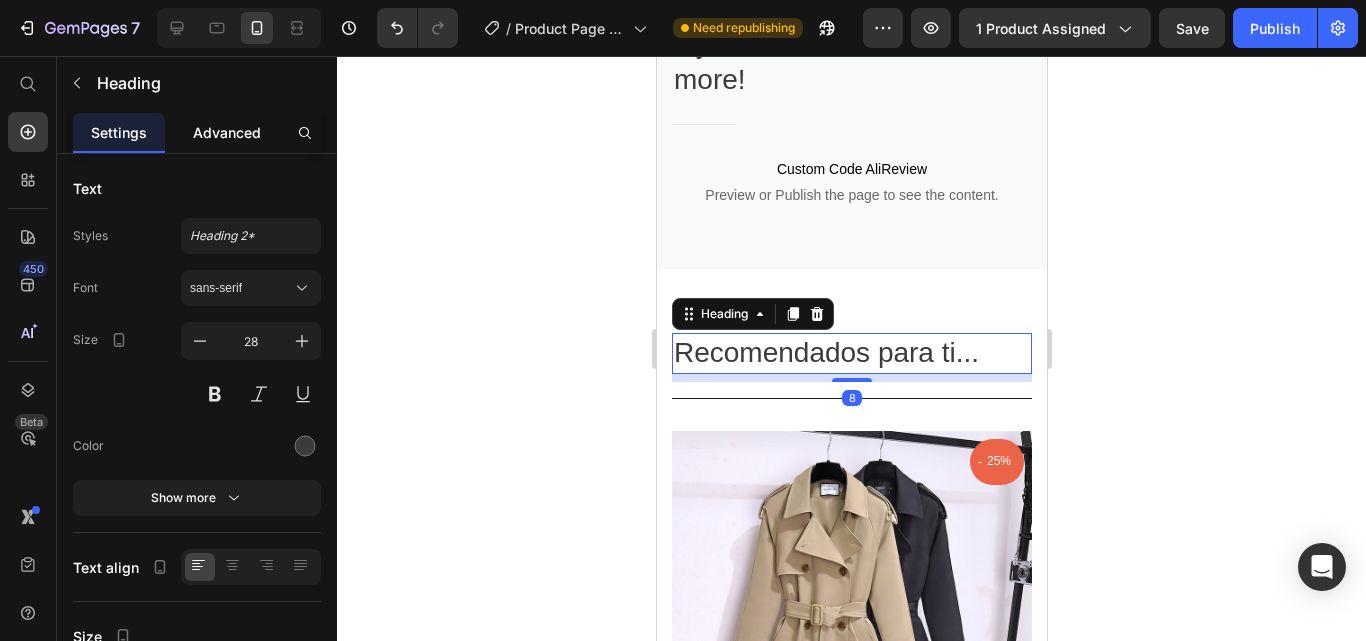click on "Advanced" at bounding box center (227, 132) 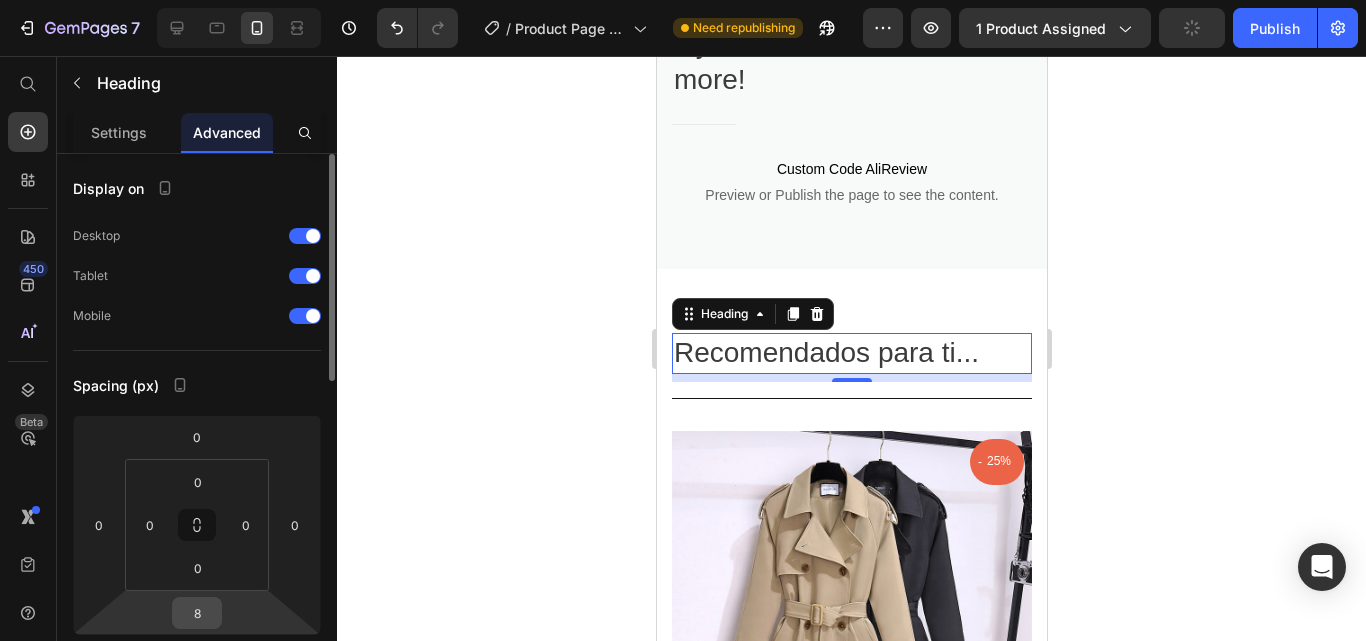 click on "8" at bounding box center [197, 613] 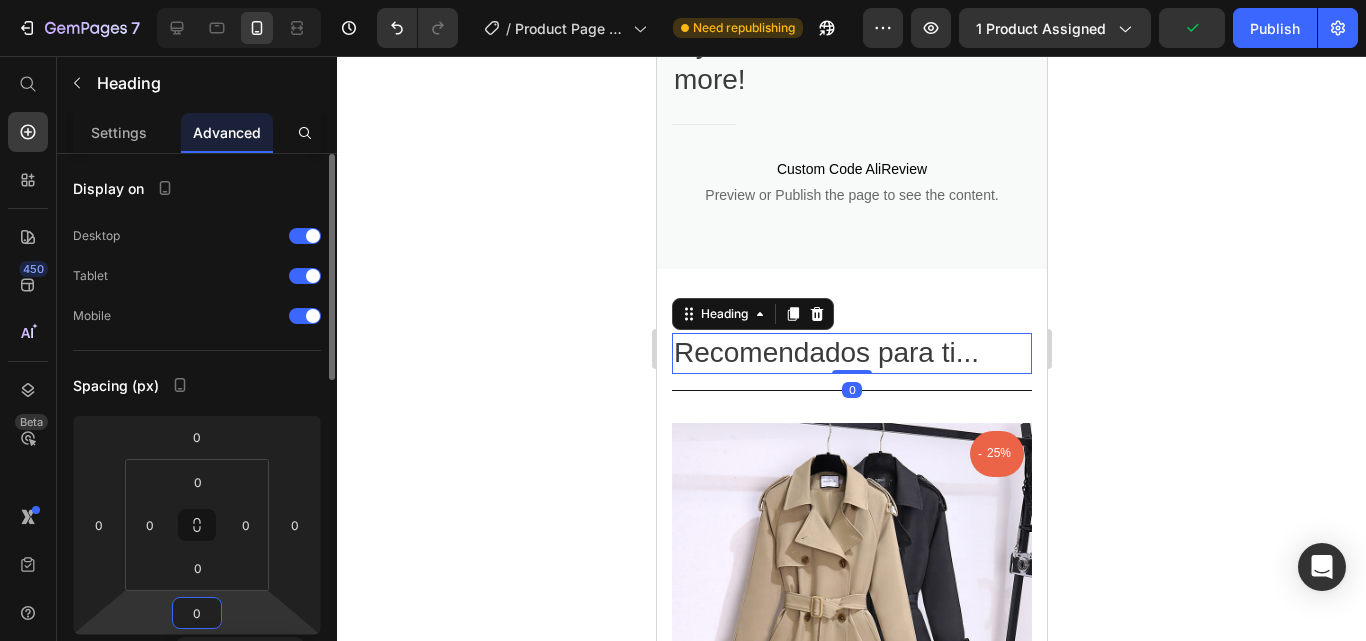 type on "0" 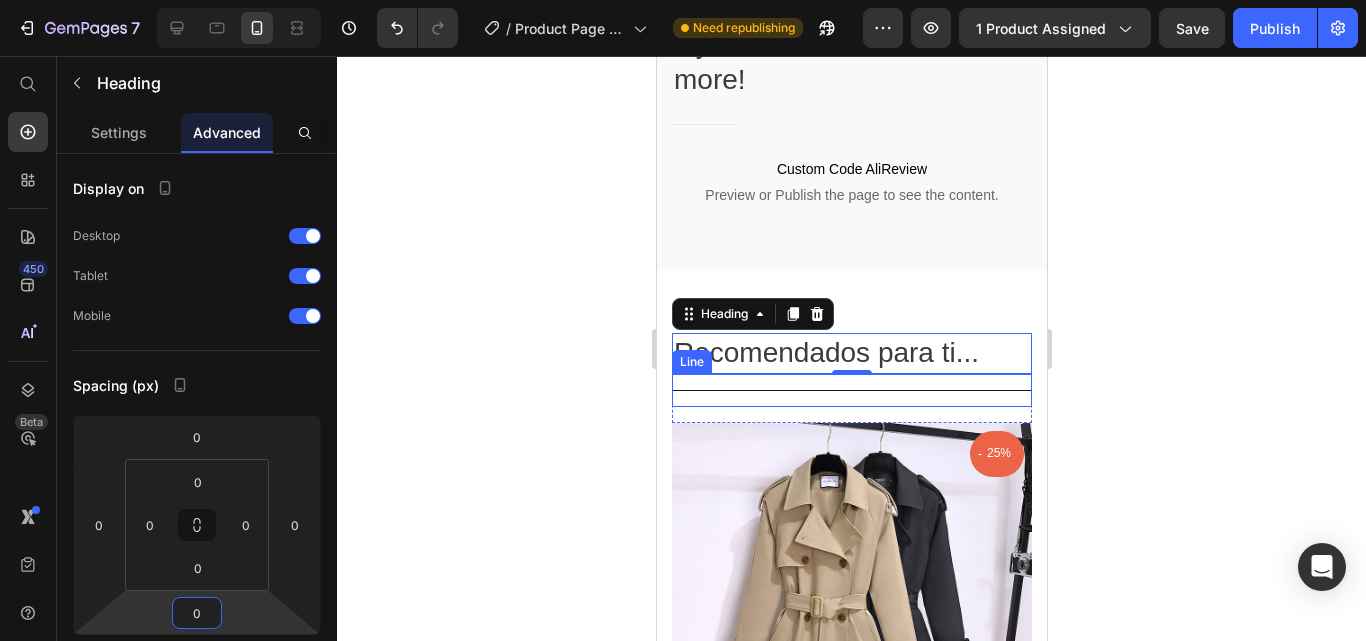 click on "Title Line" at bounding box center [851, 390] 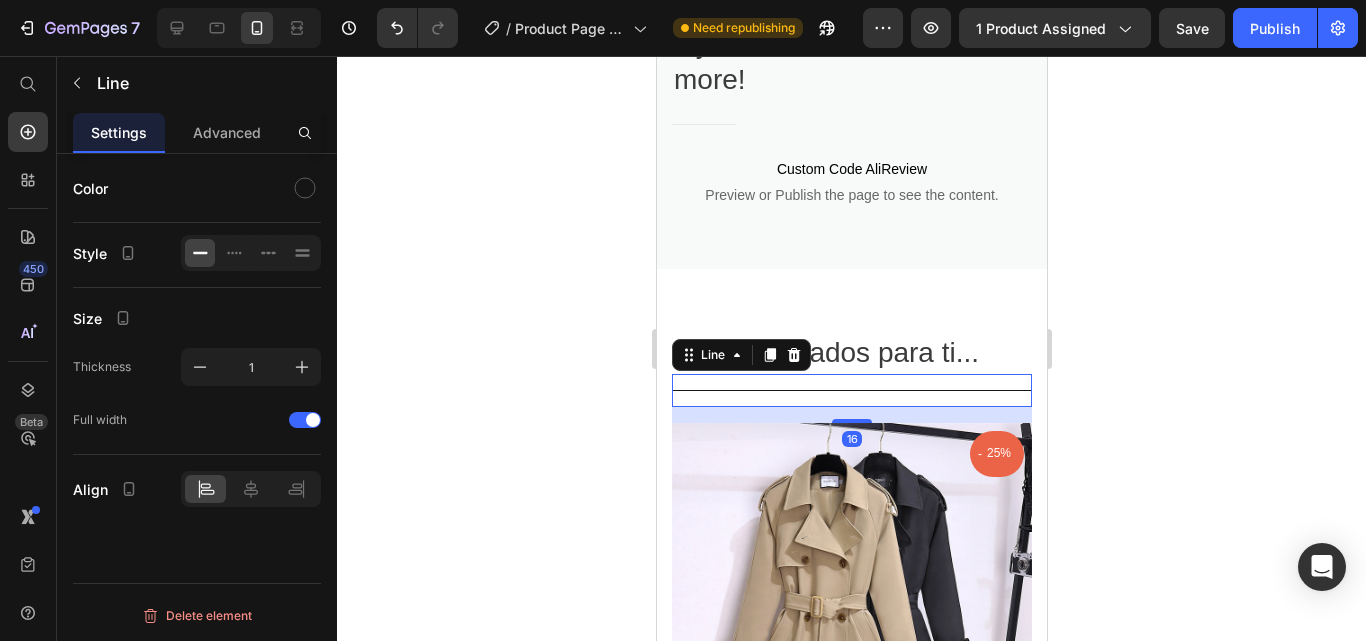 click 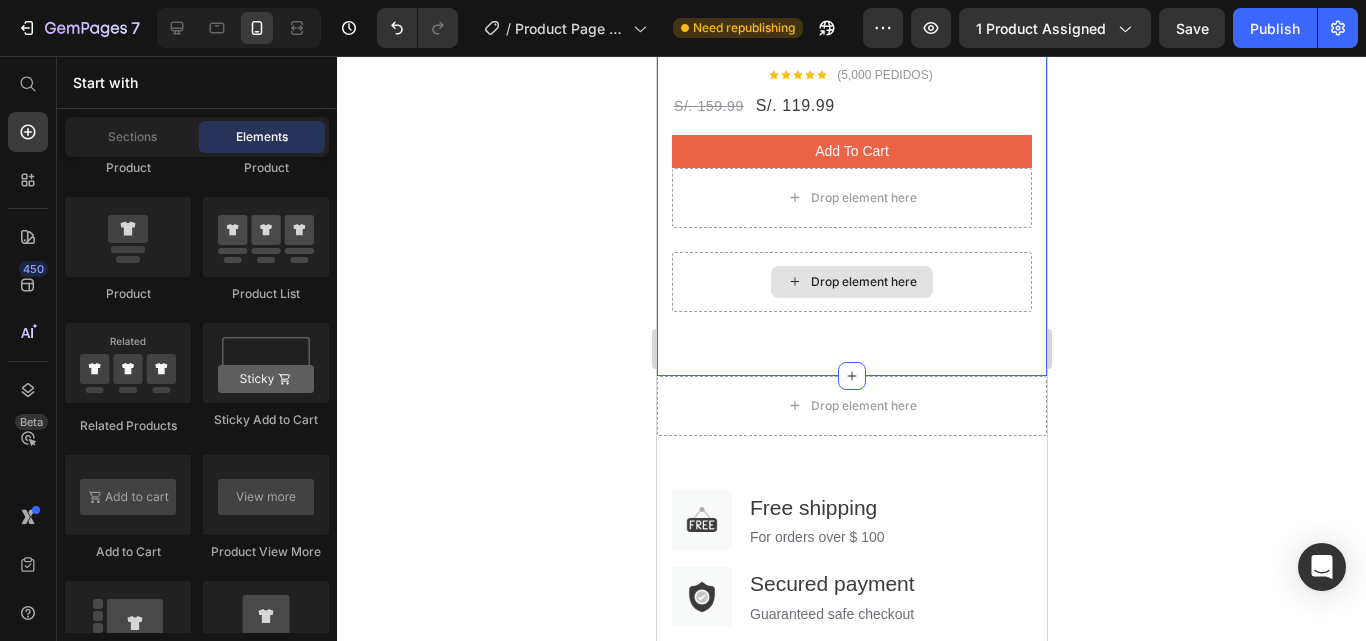 scroll, scrollTop: 2302, scrollLeft: 0, axis: vertical 